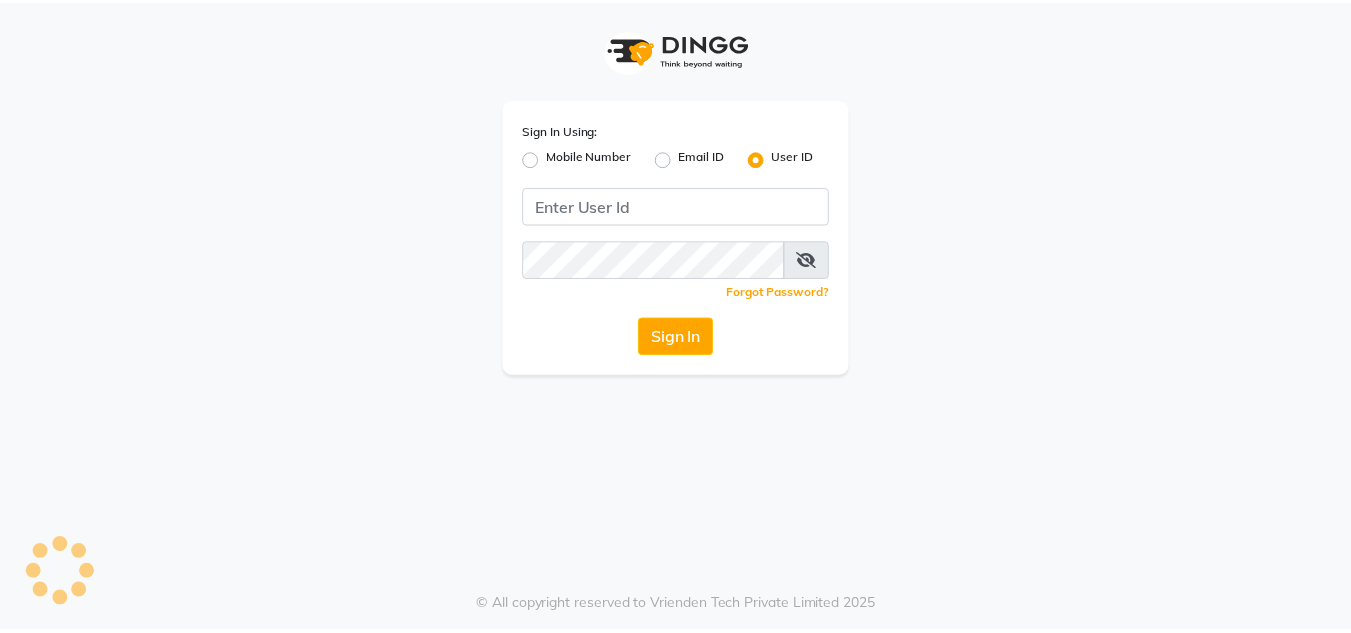 scroll, scrollTop: 0, scrollLeft: 0, axis: both 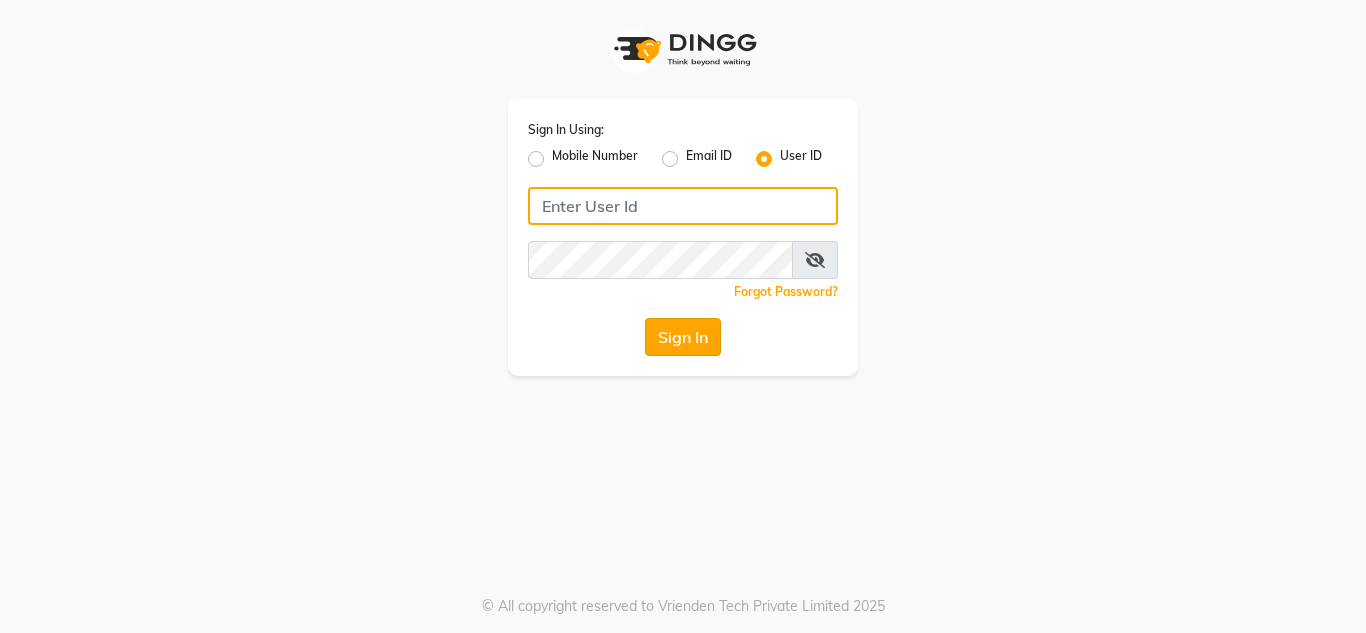 type on "thelondonhairsalon" 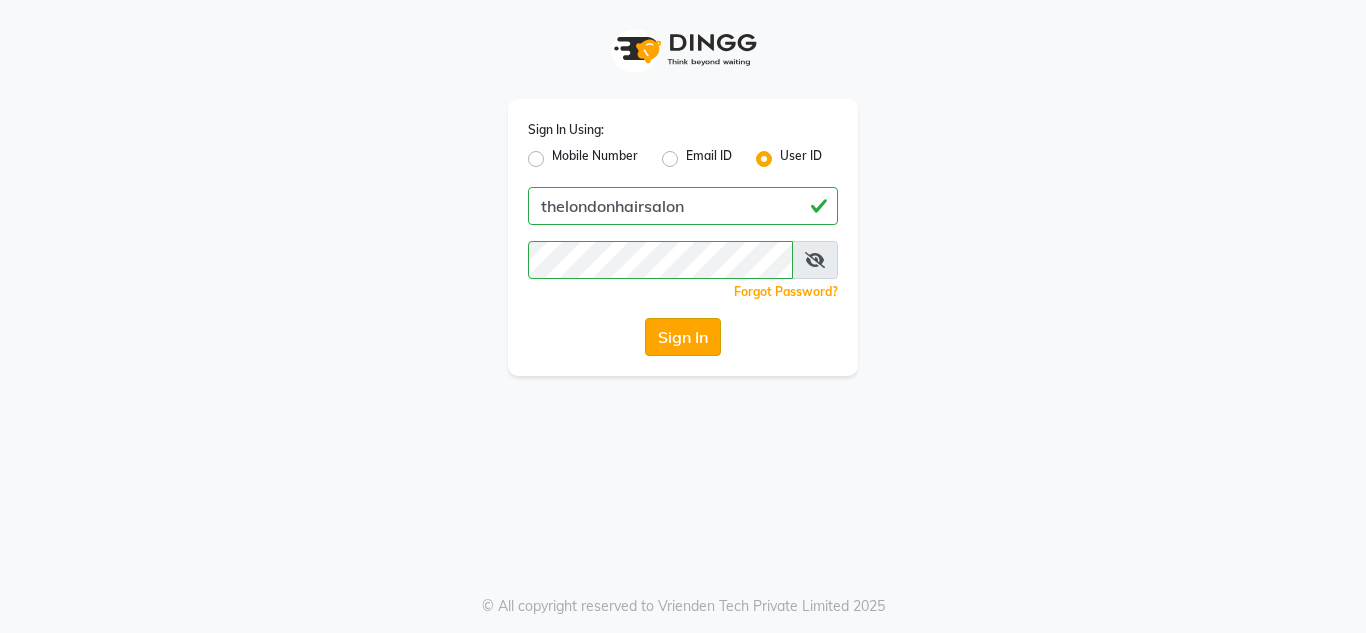 click on "Sign In" 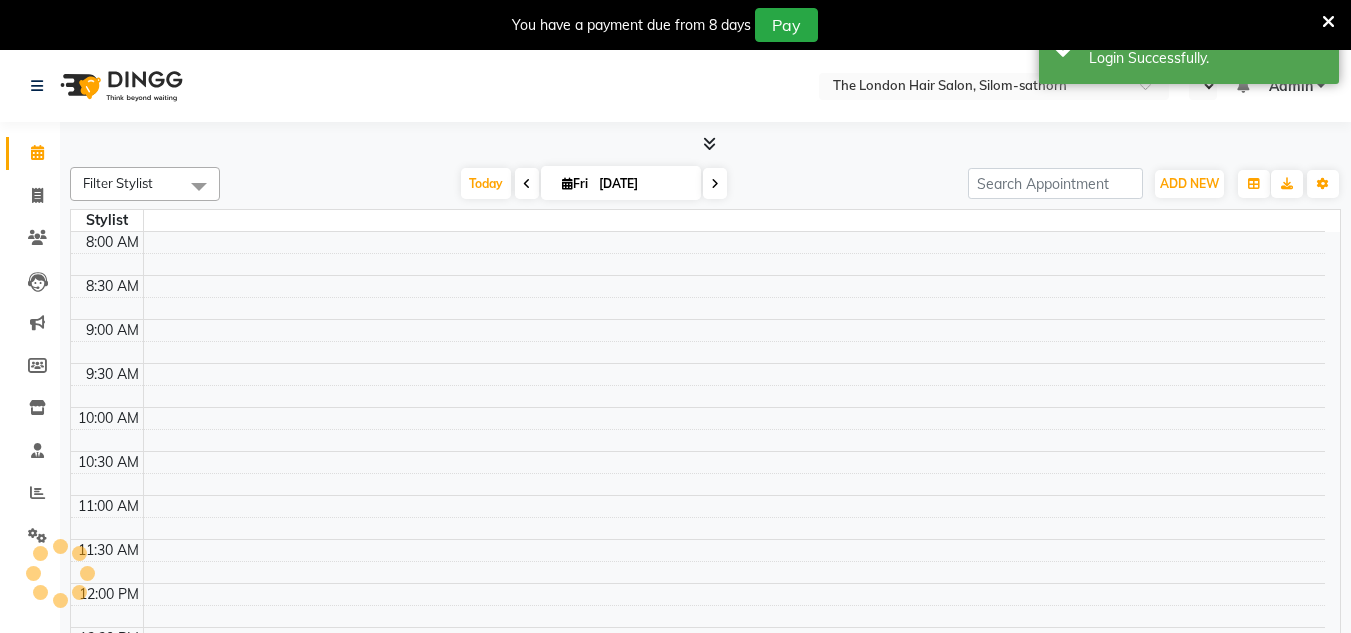 select on "en" 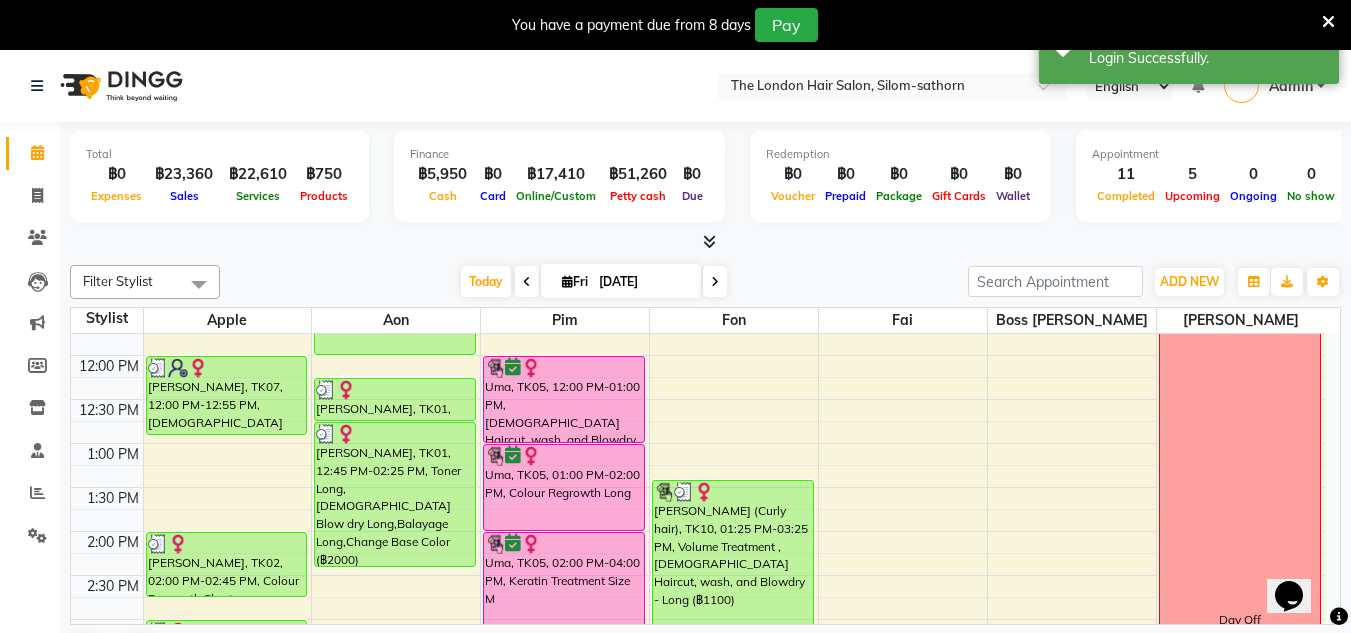 scroll, scrollTop: 257, scrollLeft: 0, axis: vertical 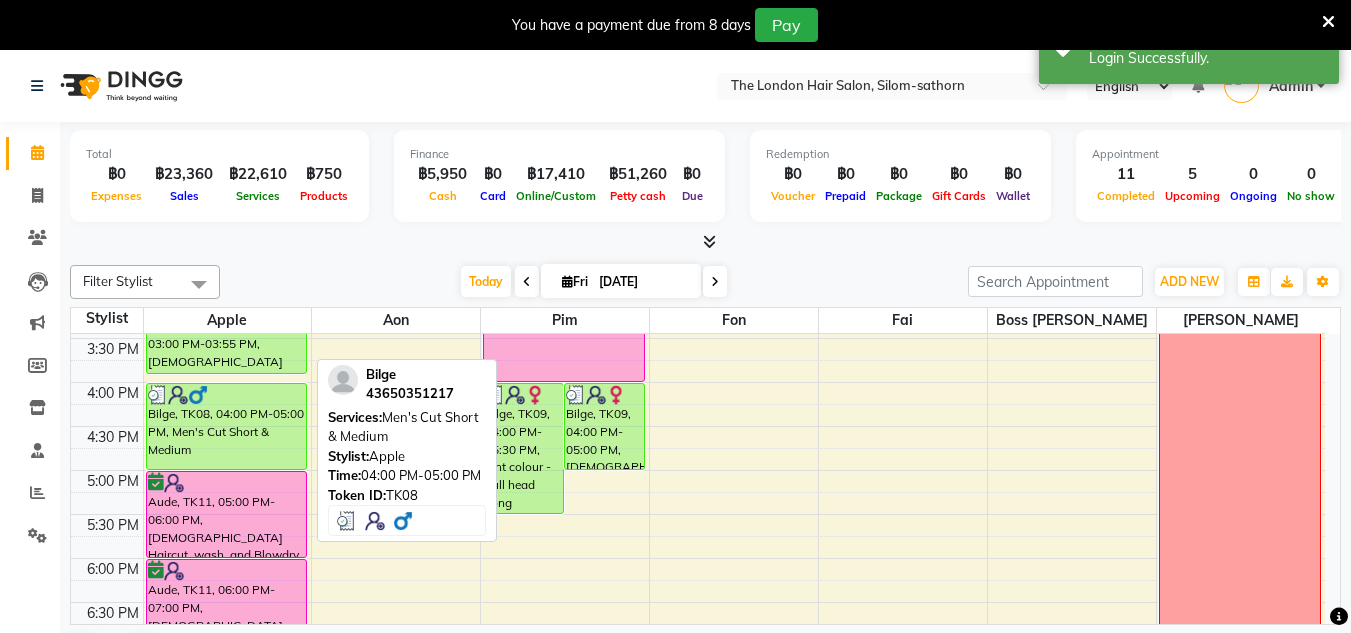 click on "Bilge, TK08, 04:00 PM-05:00 PM, Men's Cut Short & Medium" at bounding box center [227, 426] 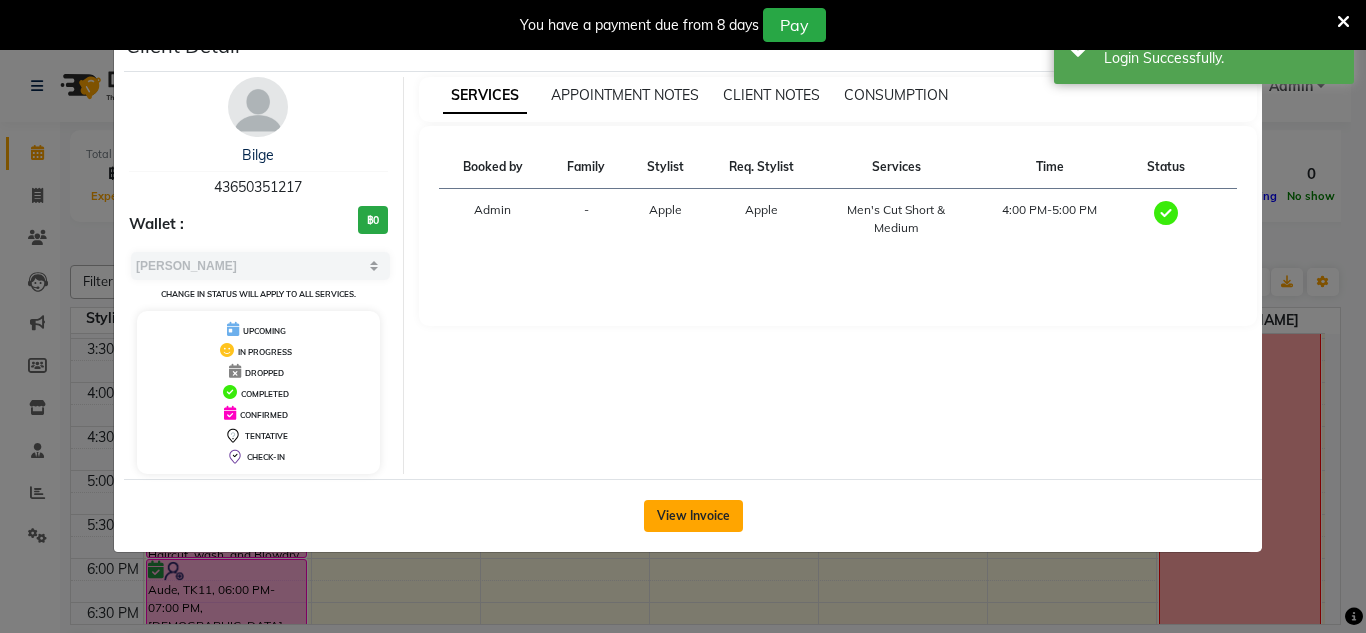 click on "View Invoice" 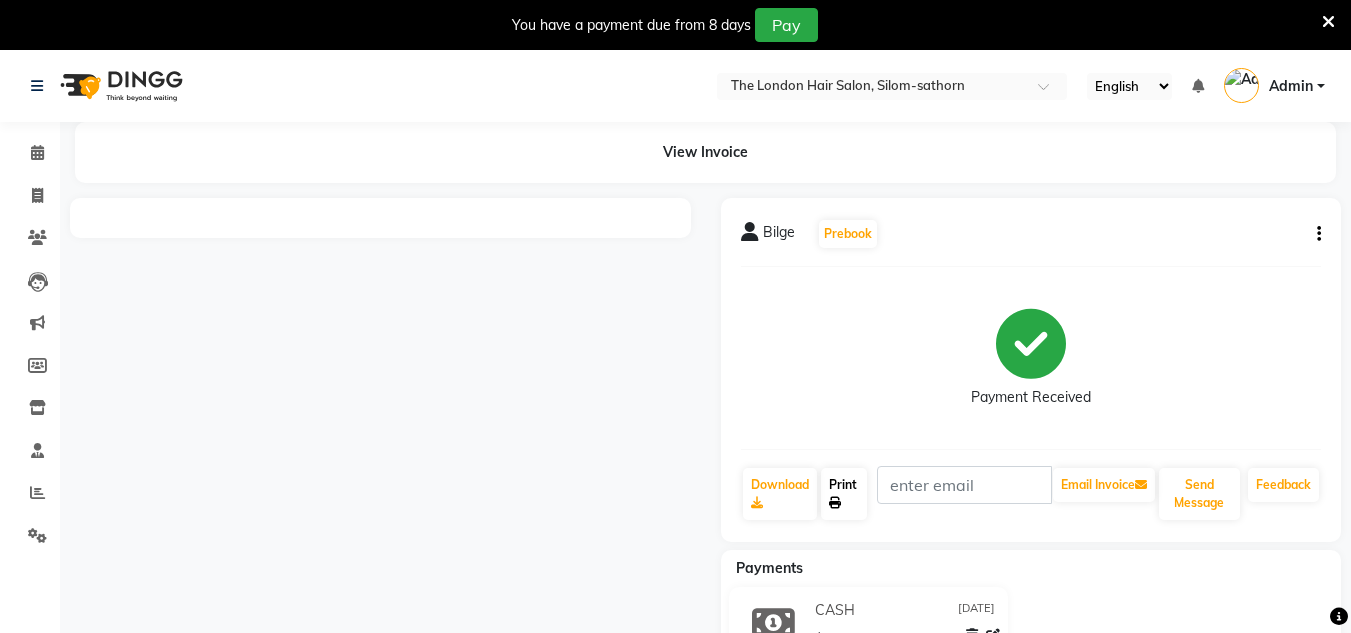 click on "Print" 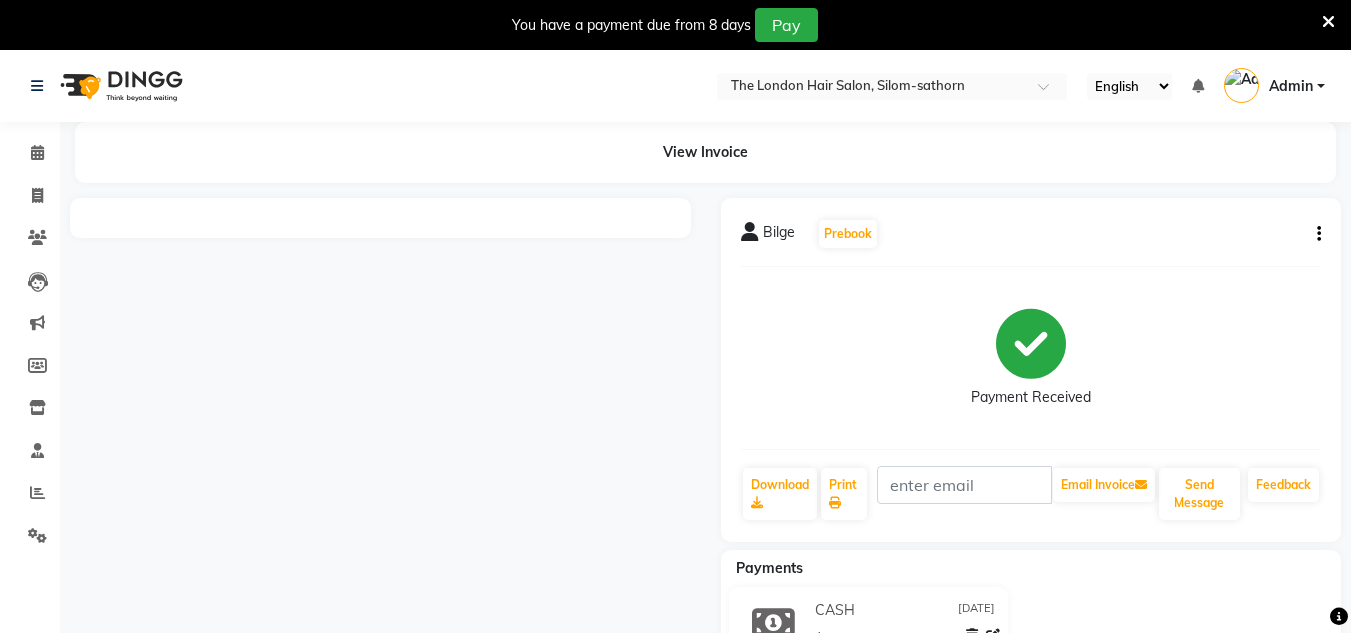 click on "Bilge   Prebook   Payment Received  Download  Print   Email Invoice   Send Message Feedback" 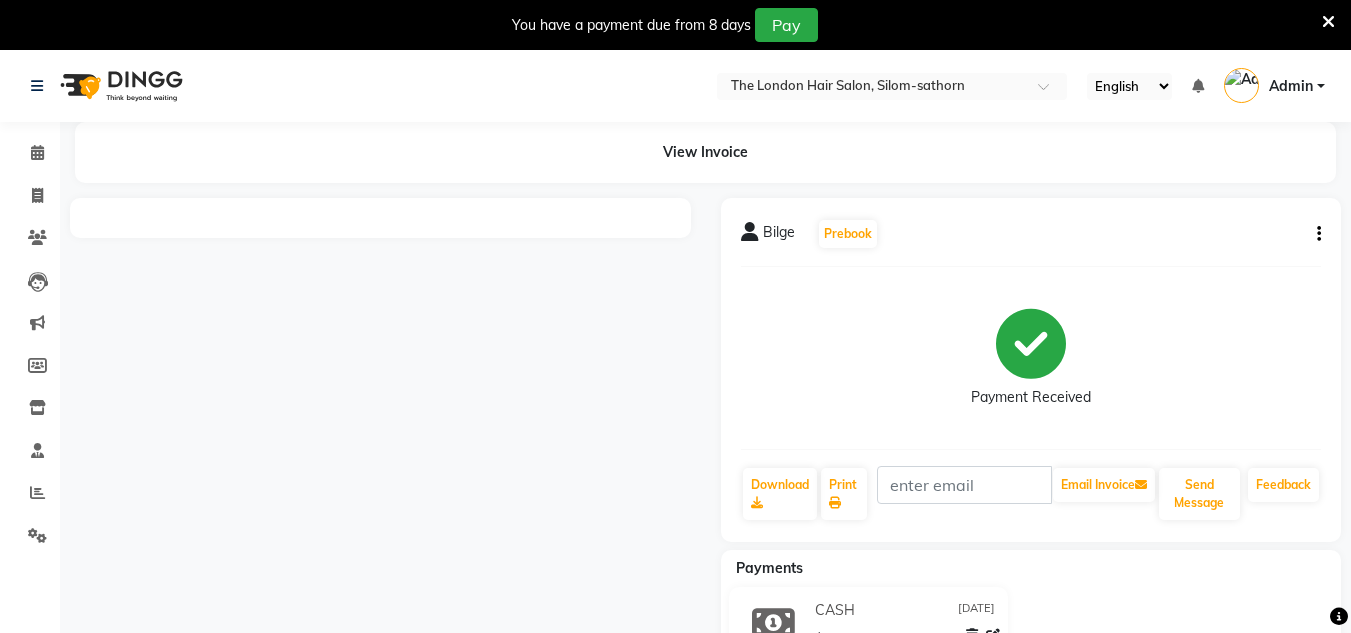 click 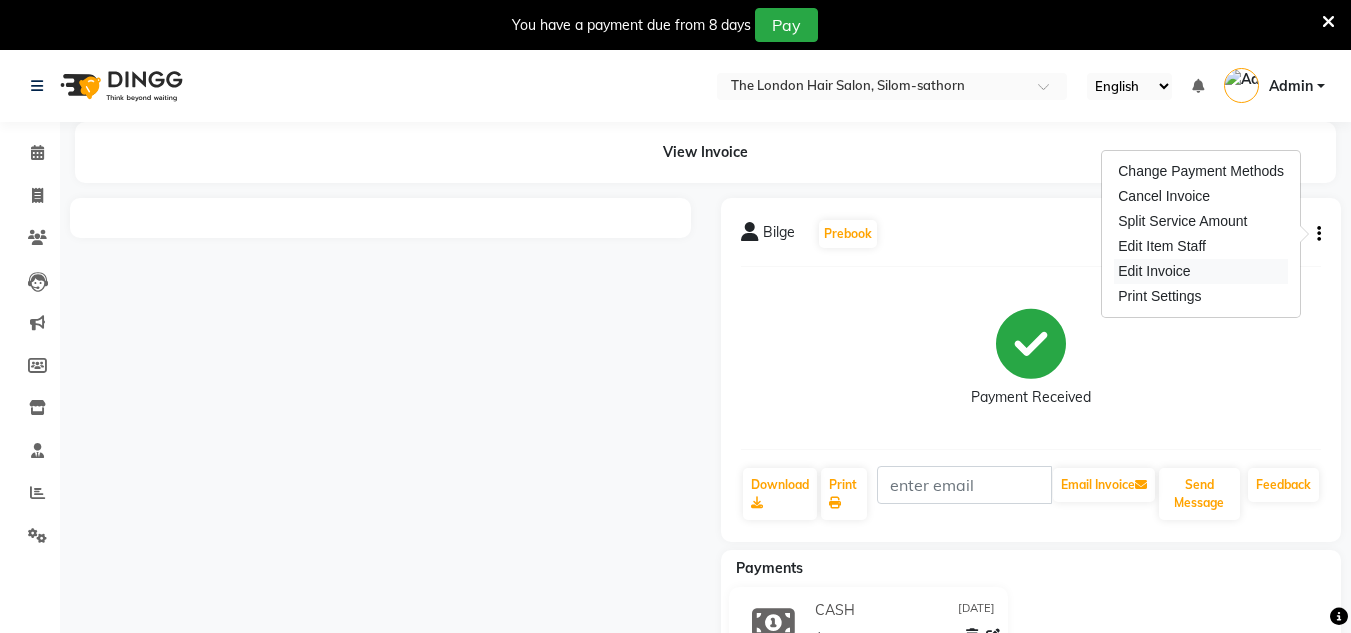 click on "Edit Invoice" at bounding box center [1201, 271] 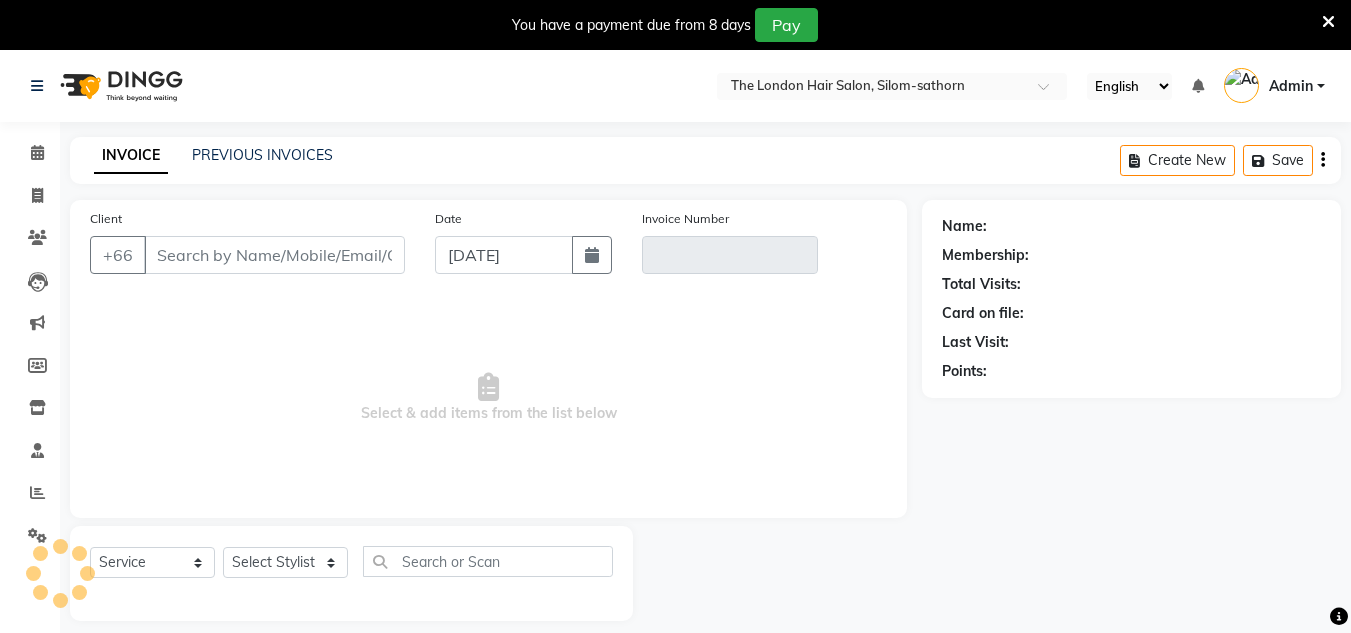 scroll, scrollTop: 50, scrollLeft: 0, axis: vertical 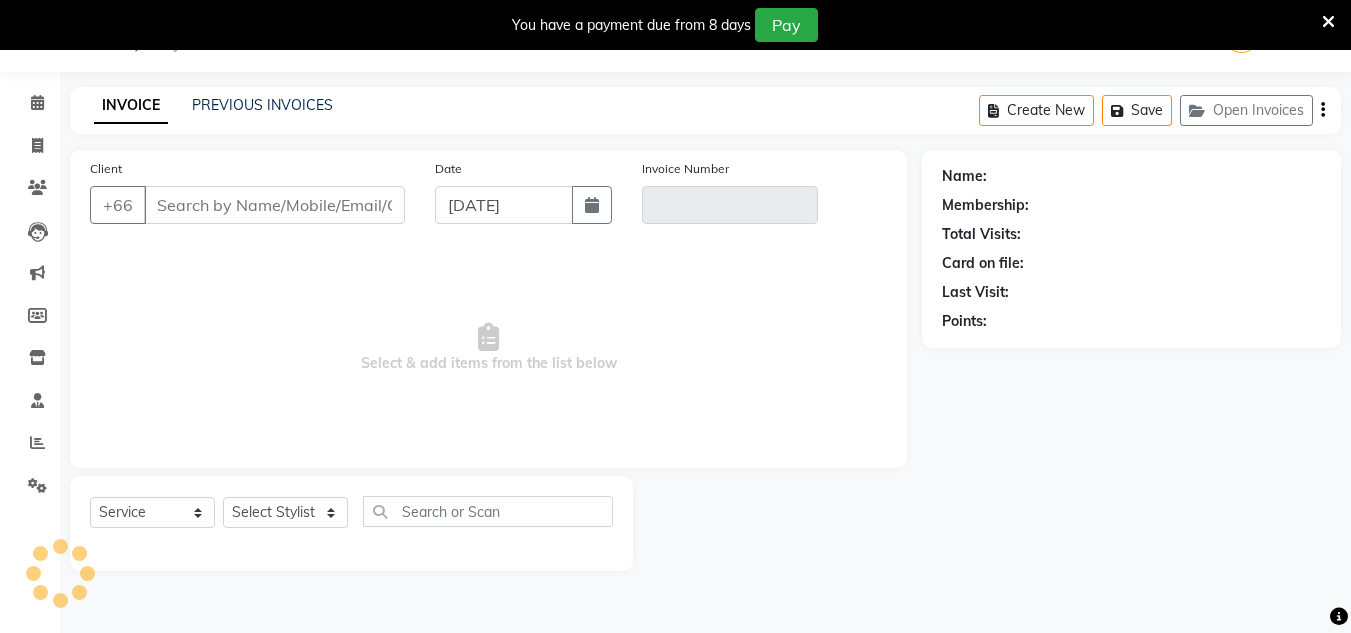 type on "650351217" 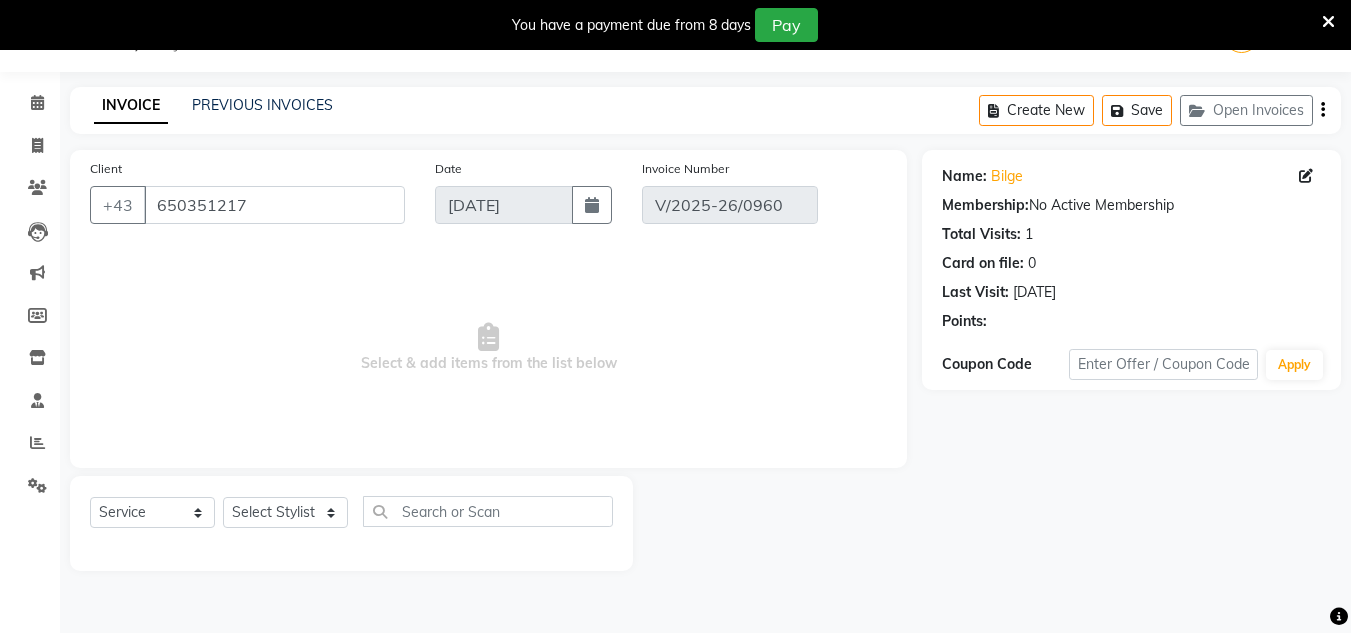 select on "select" 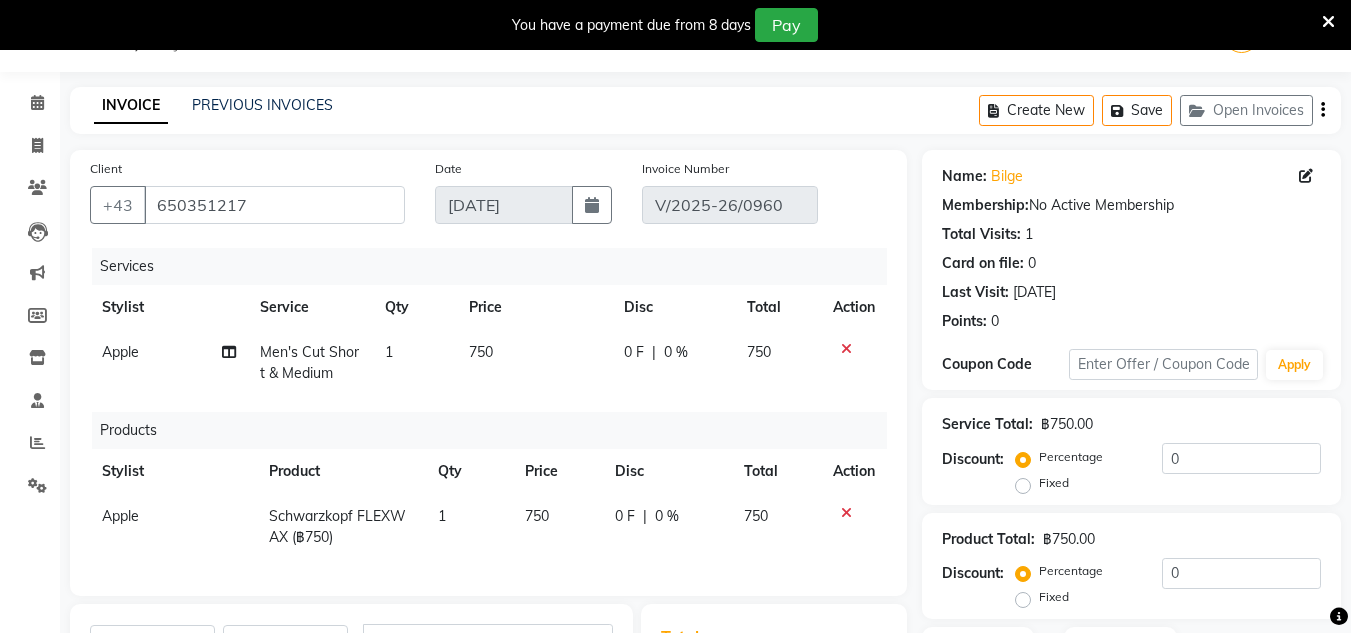 scroll, scrollTop: 0, scrollLeft: 0, axis: both 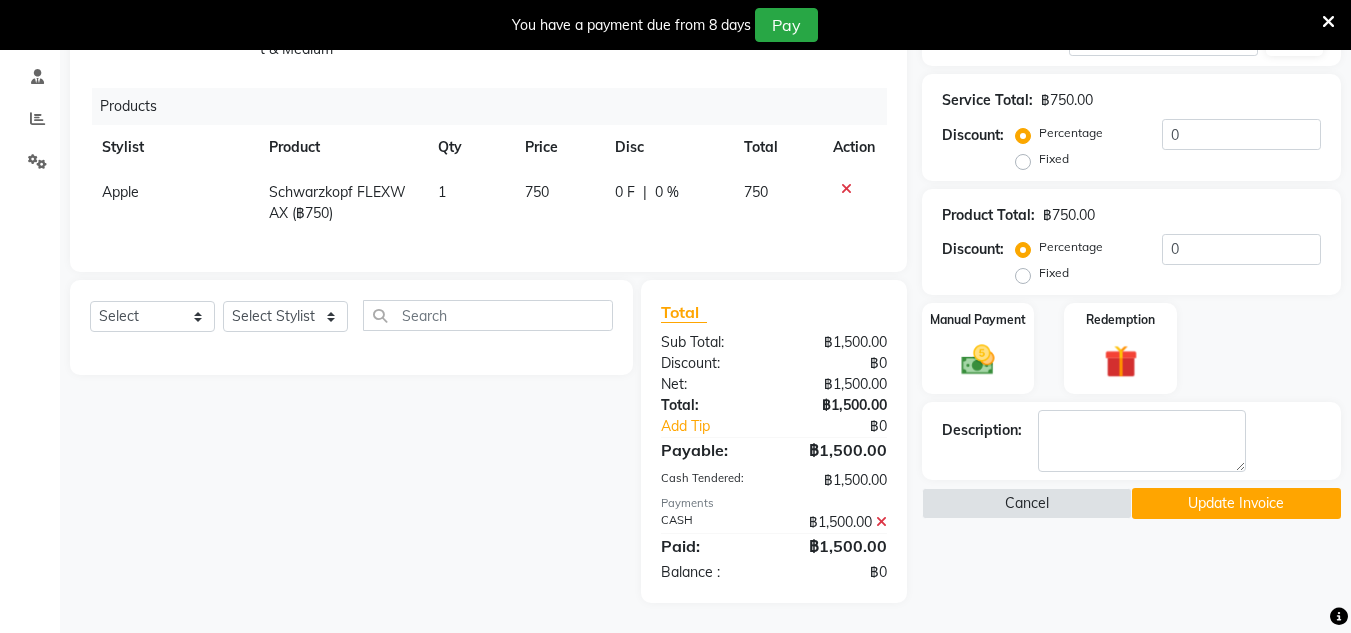 click on "Update Invoice" 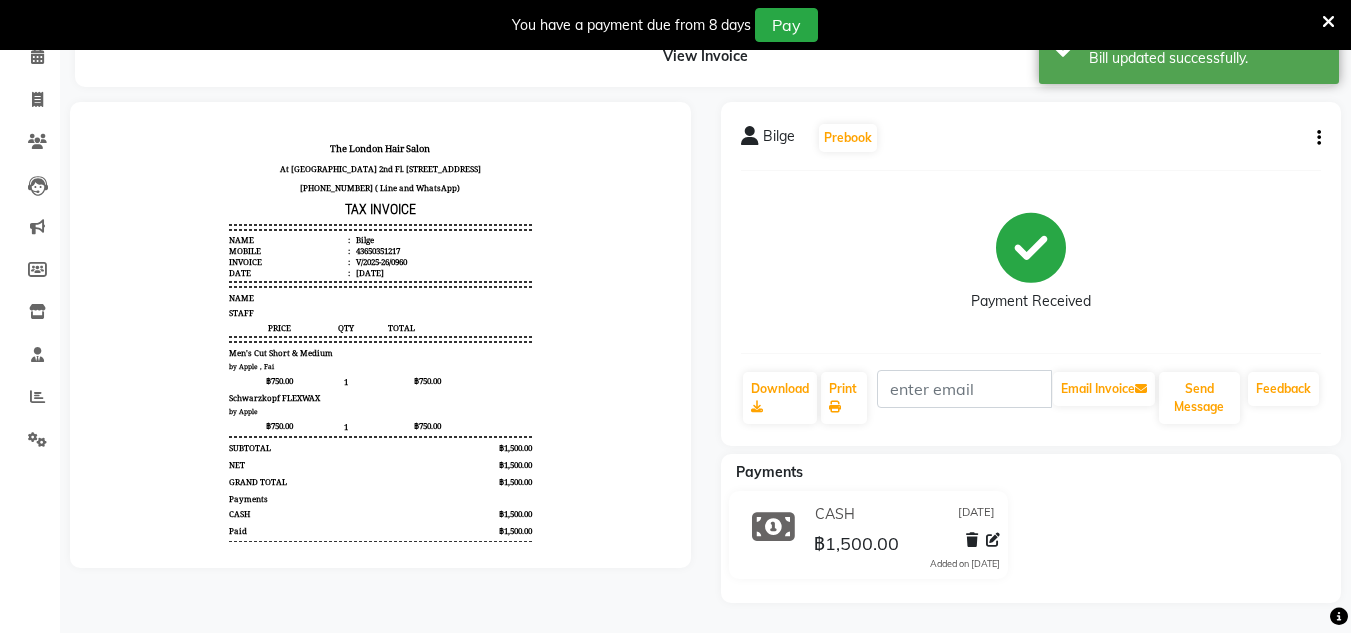 scroll, scrollTop: 0, scrollLeft: 0, axis: both 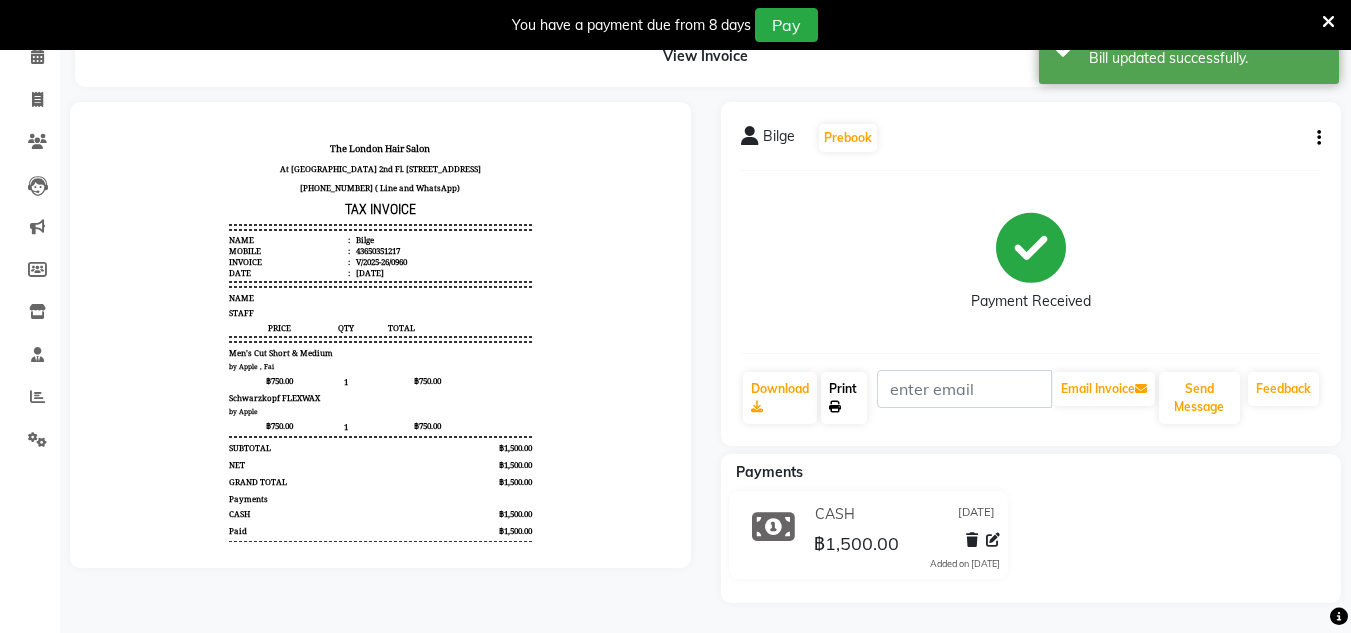 click on "Print" 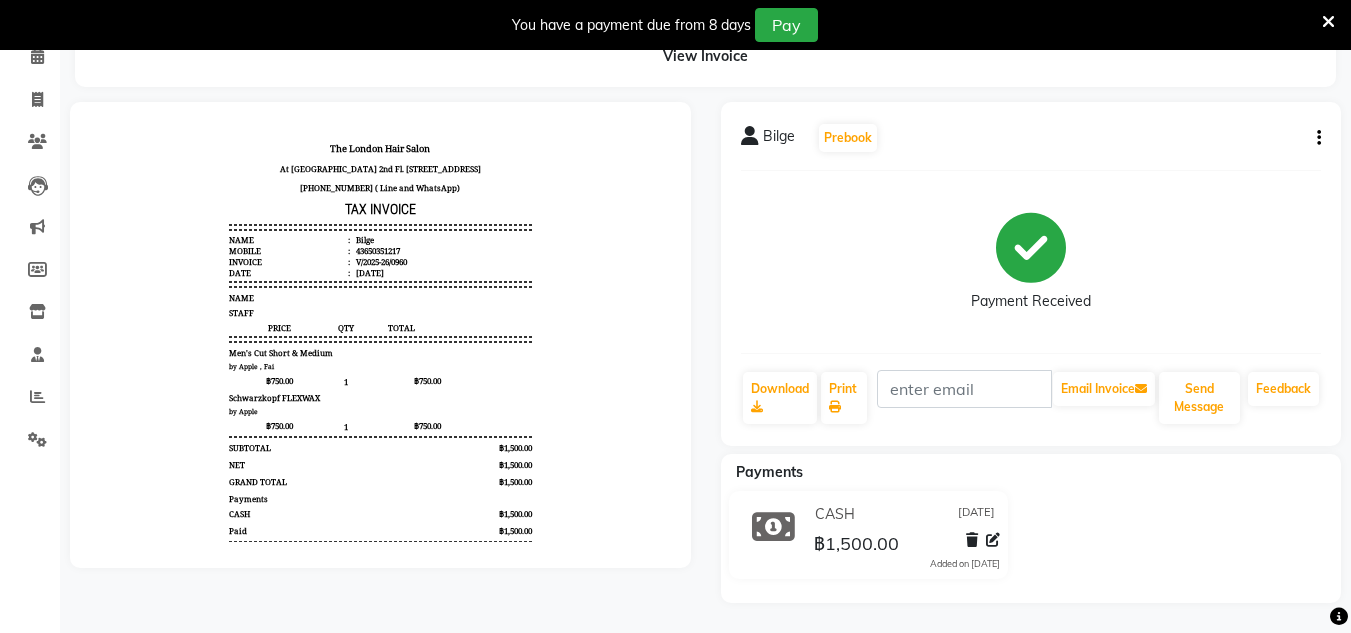 select on "service" 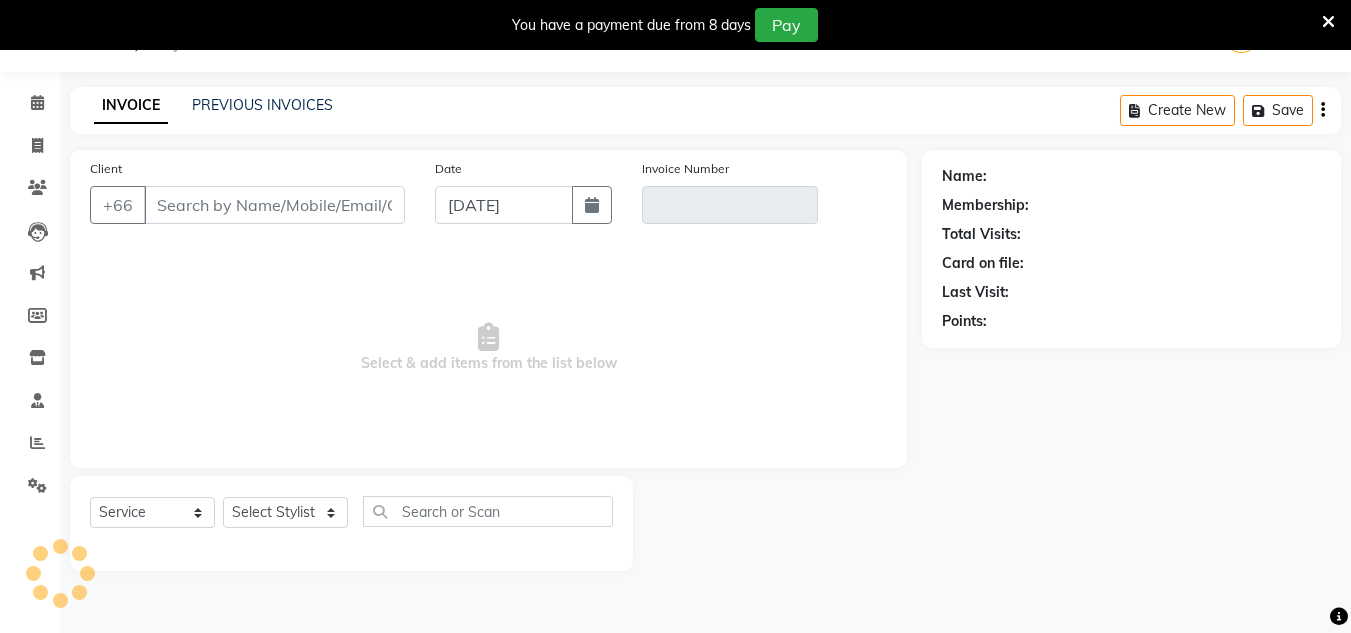 scroll, scrollTop: 50, scrollLeft: 0, axis: vertical 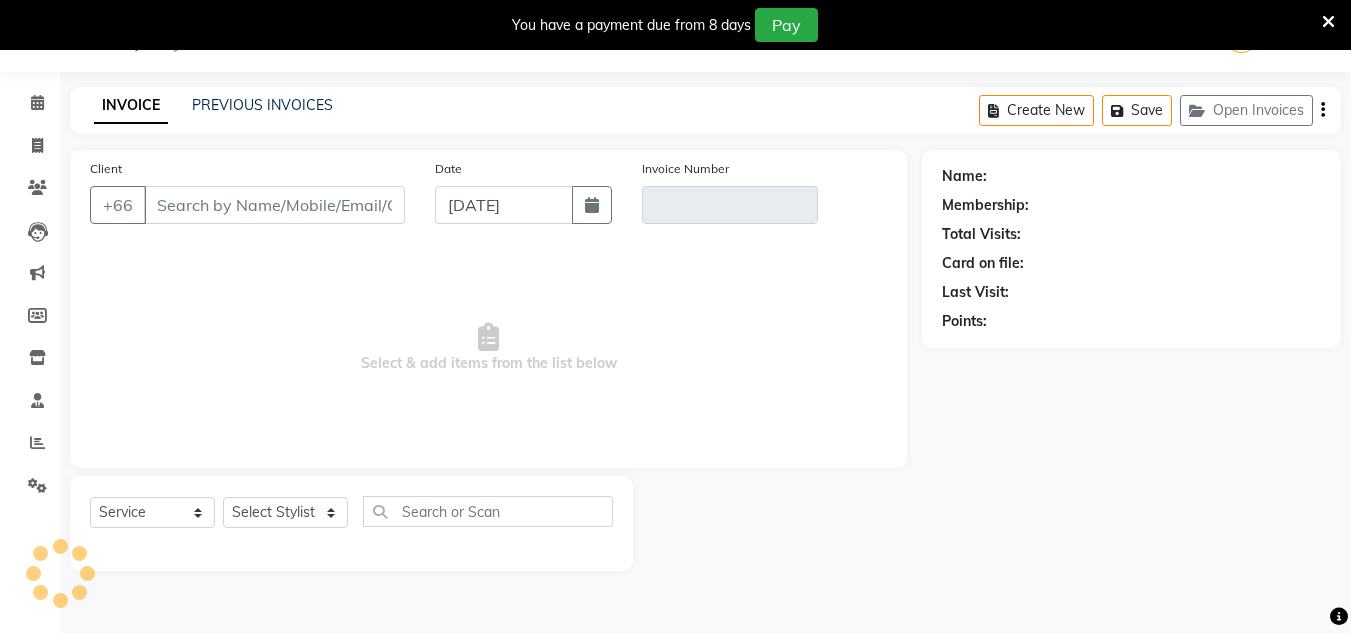 type on "650351217" 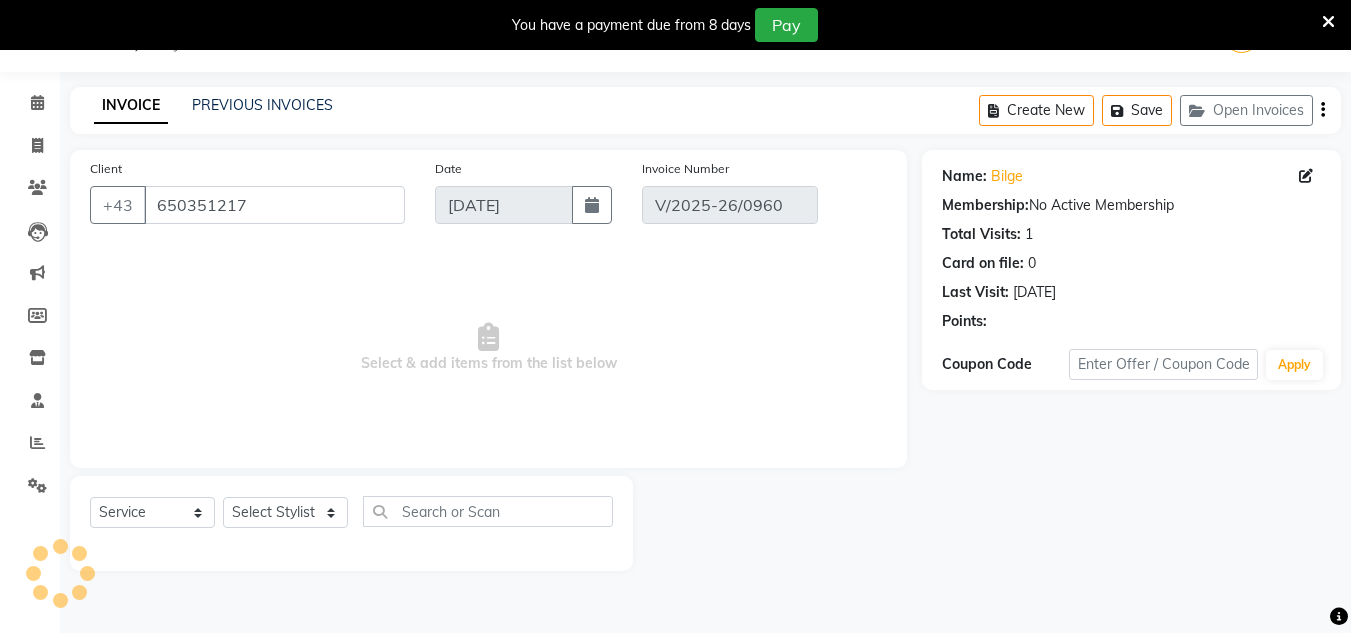 select on "select" 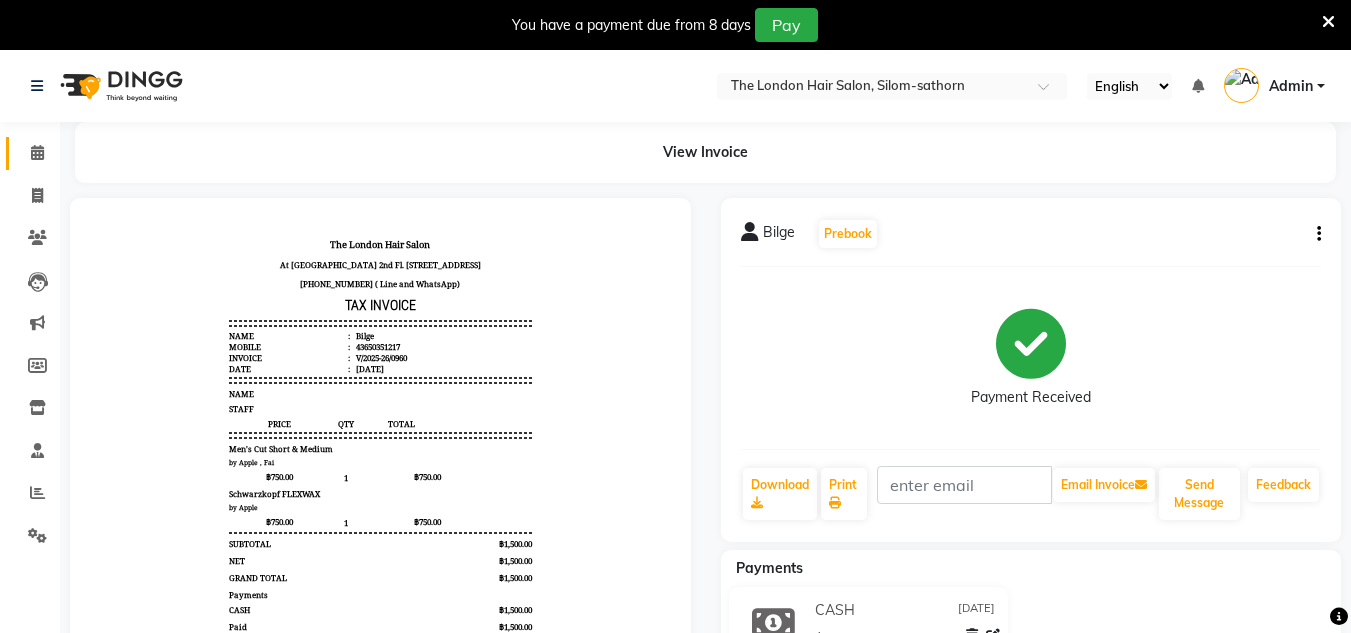 scroll, scrollTop: 0, scrollLeft: 0, axis: both 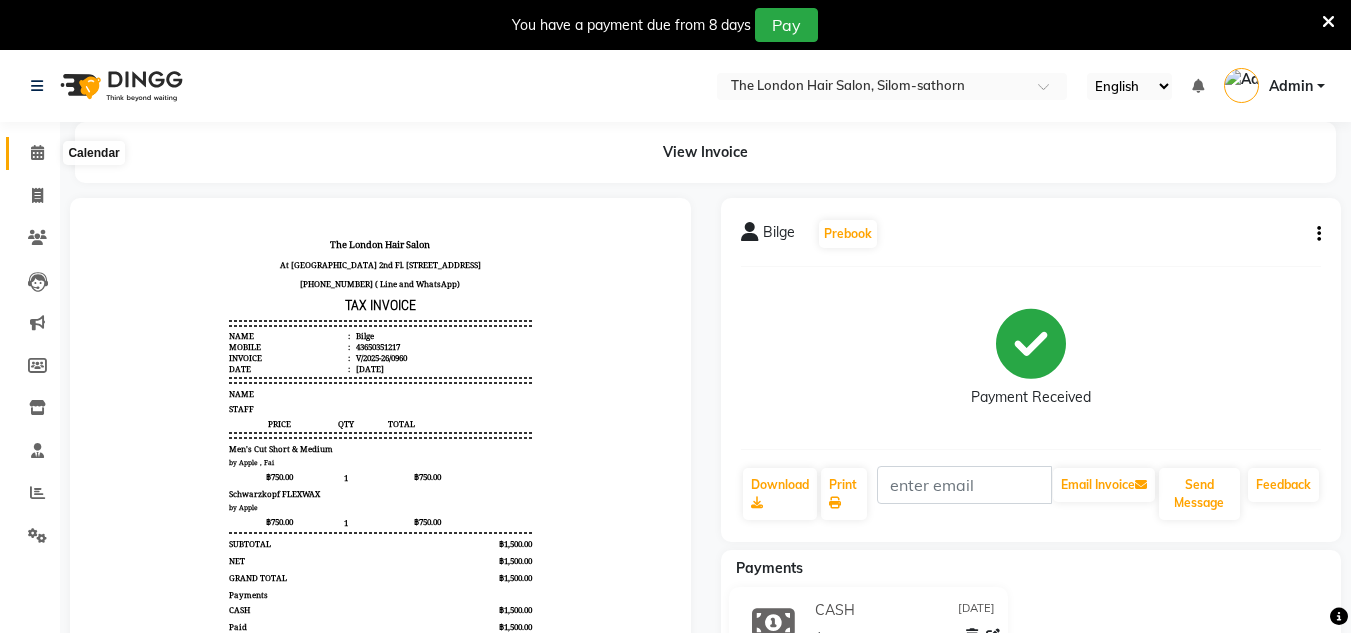 click 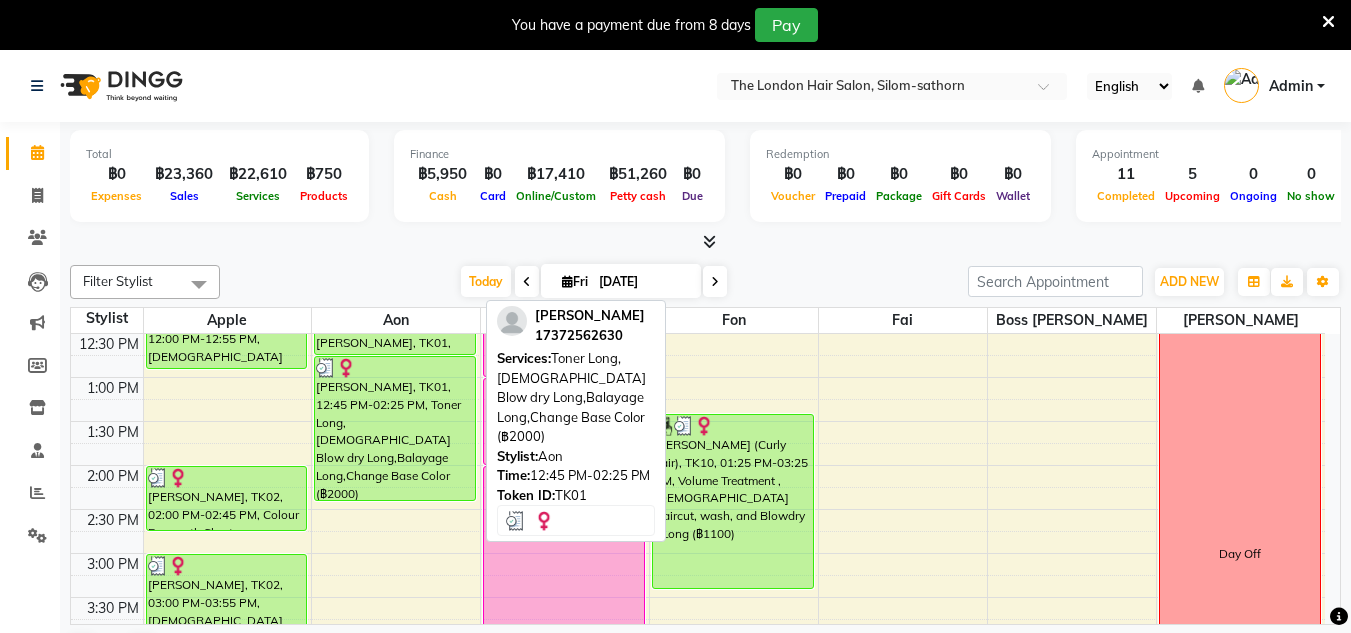 scroll, scrollTop: 309, scrollLeft: 0, axis: vertical 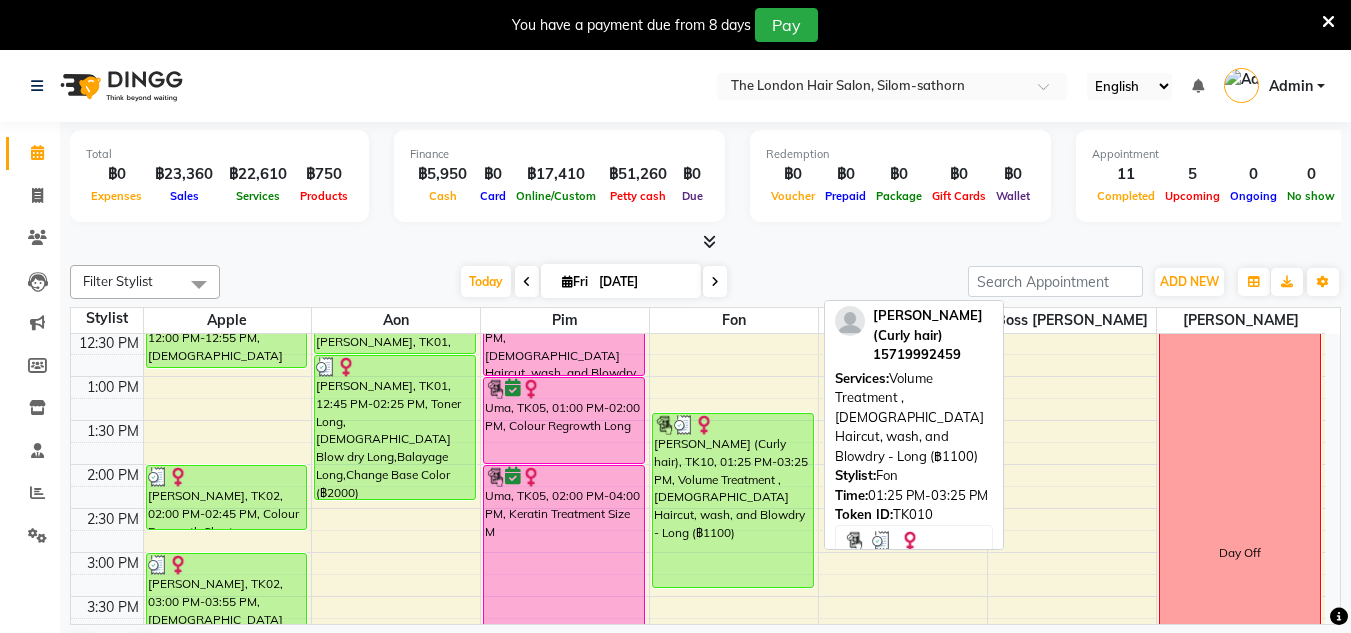 click on "[PERSON_NAME] (Curly hair), TK10, 01:25 PM-03:25 PM, Volume Treatment ,[DEMOGRAPHIC_DATA] Haircut, wash, and Blowdry - Long (฿1100)" at bounding box center (733, 500) 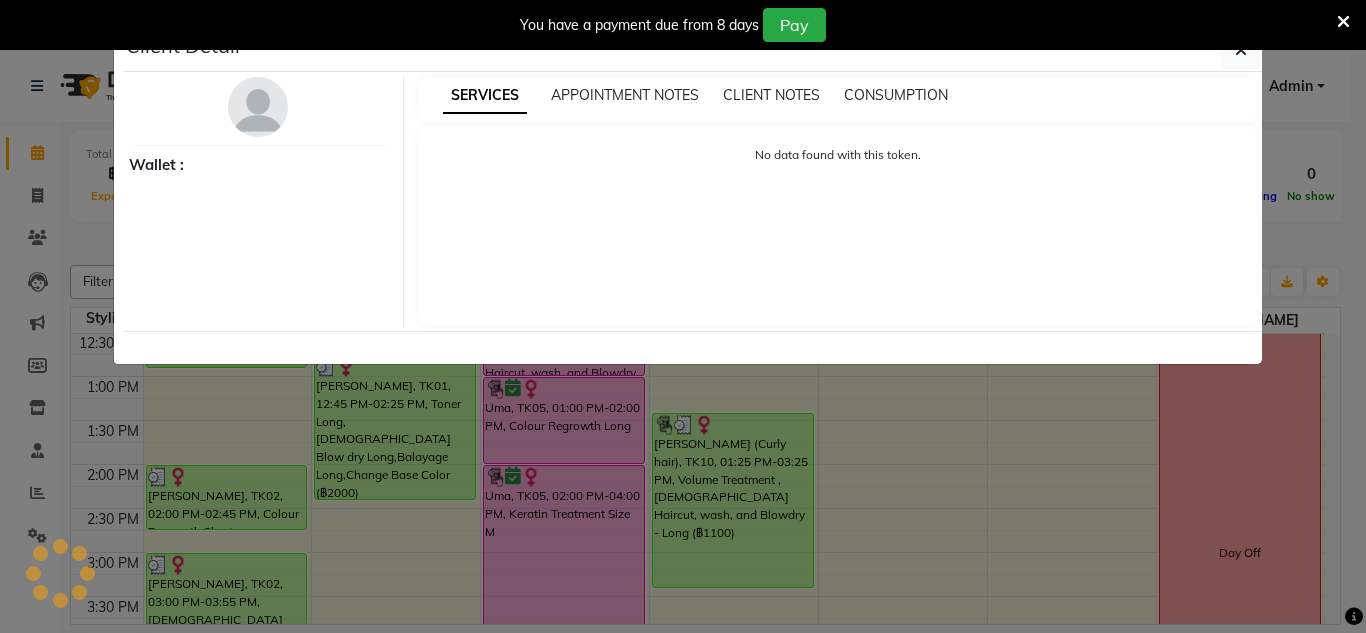 select on "3" 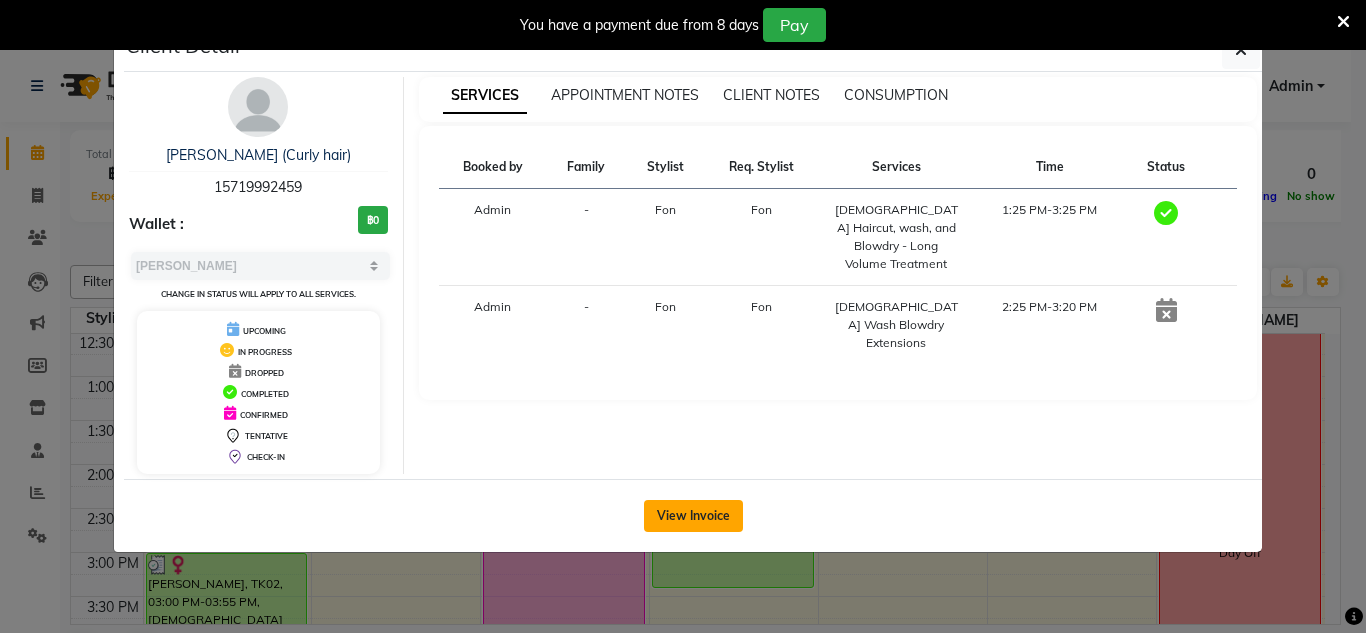 click on "View Invoice" 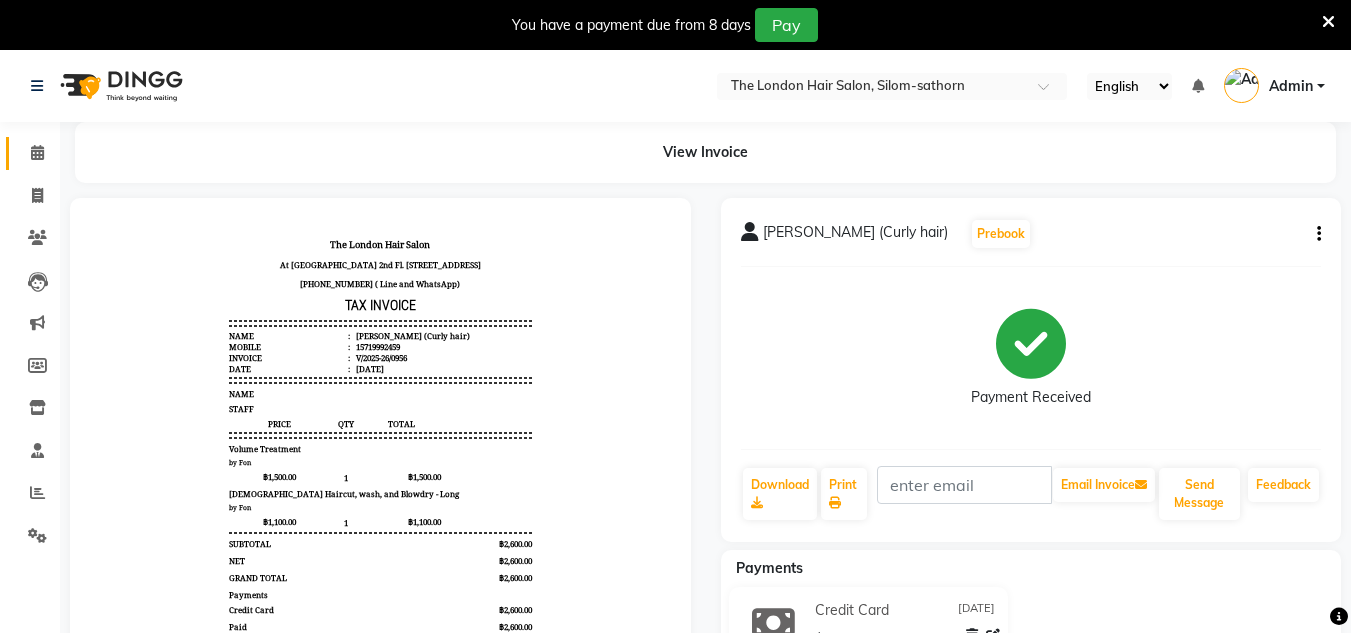 scroll, scrollTop: 0, scrollLeft: 0, axis: both 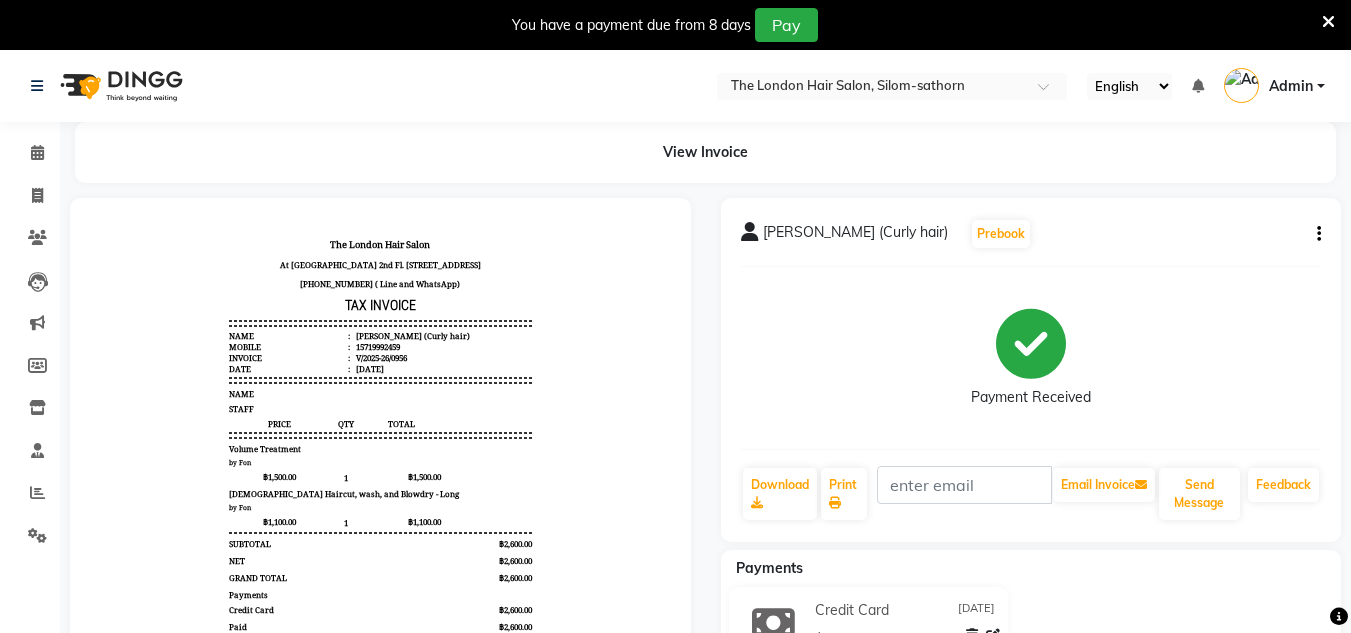 click 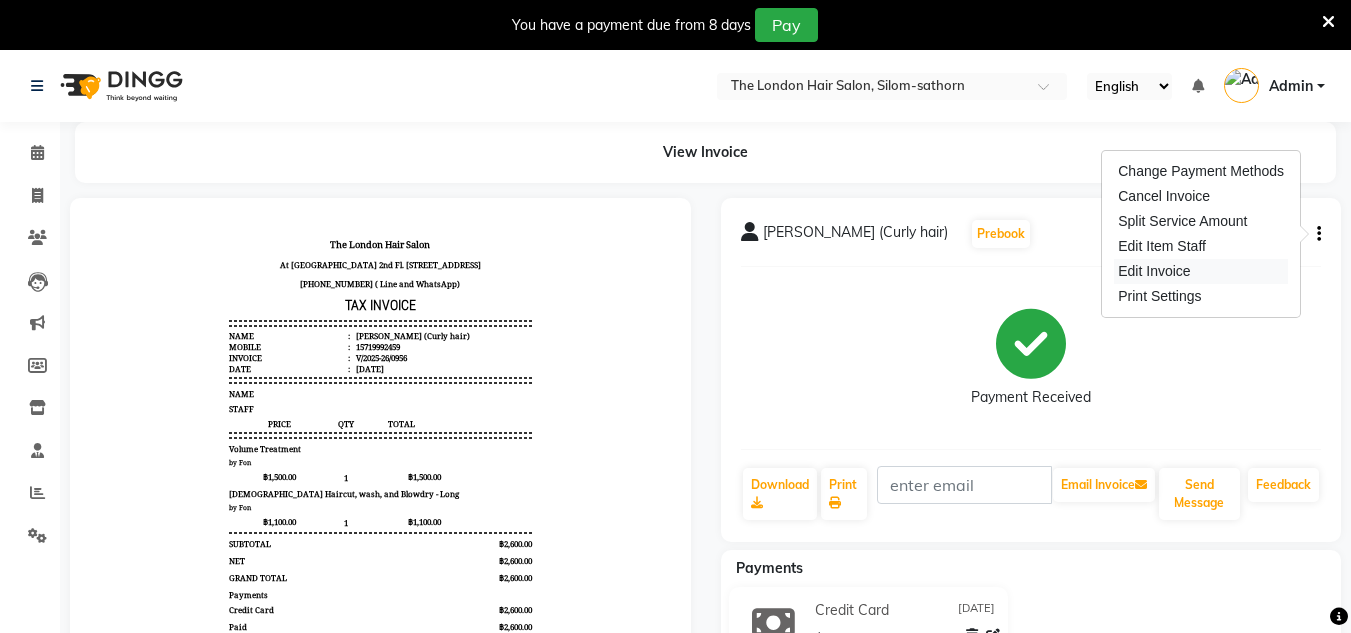 click on "Edit Invoice" at bounding box center (1201, 271) 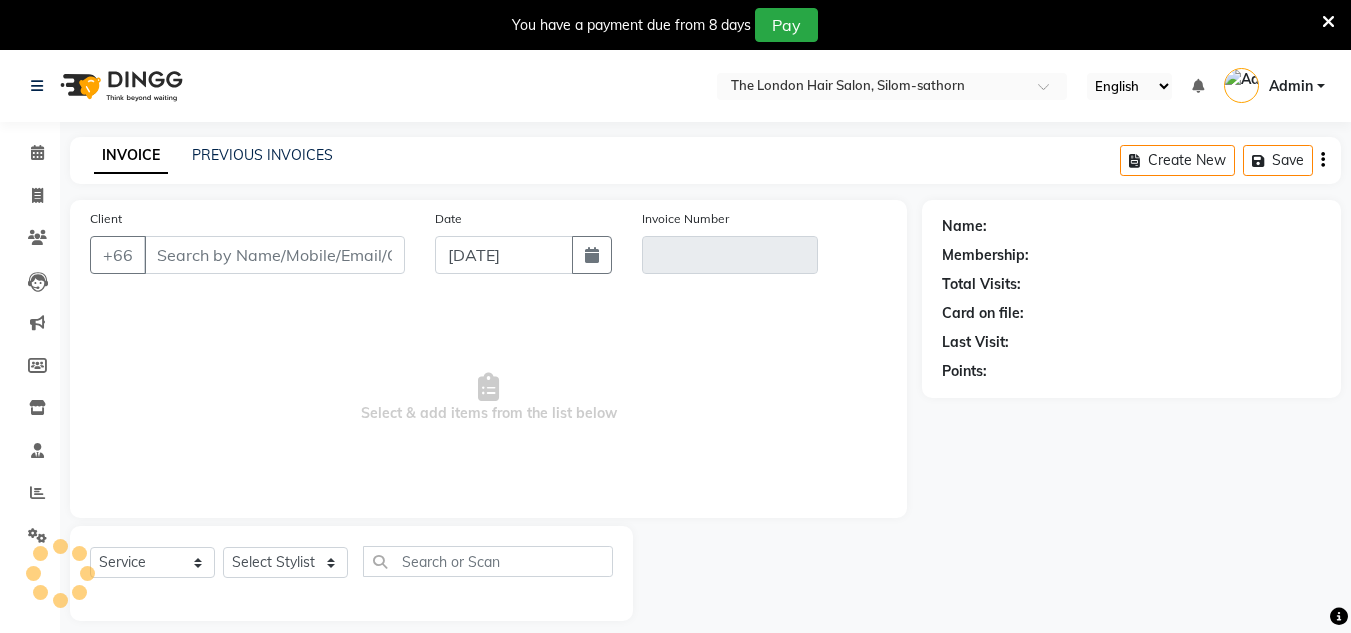 scroll, scrollTop: 50, scrollLeft: 0, axis: vertical 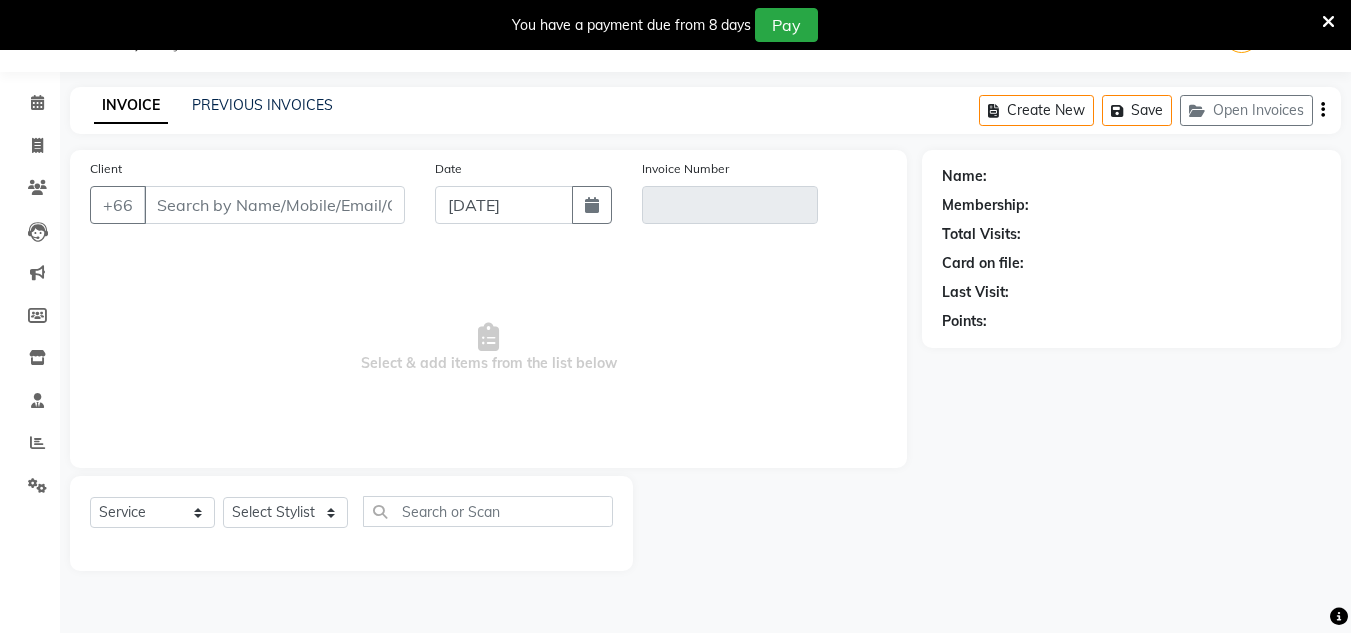 type on "5719992459" 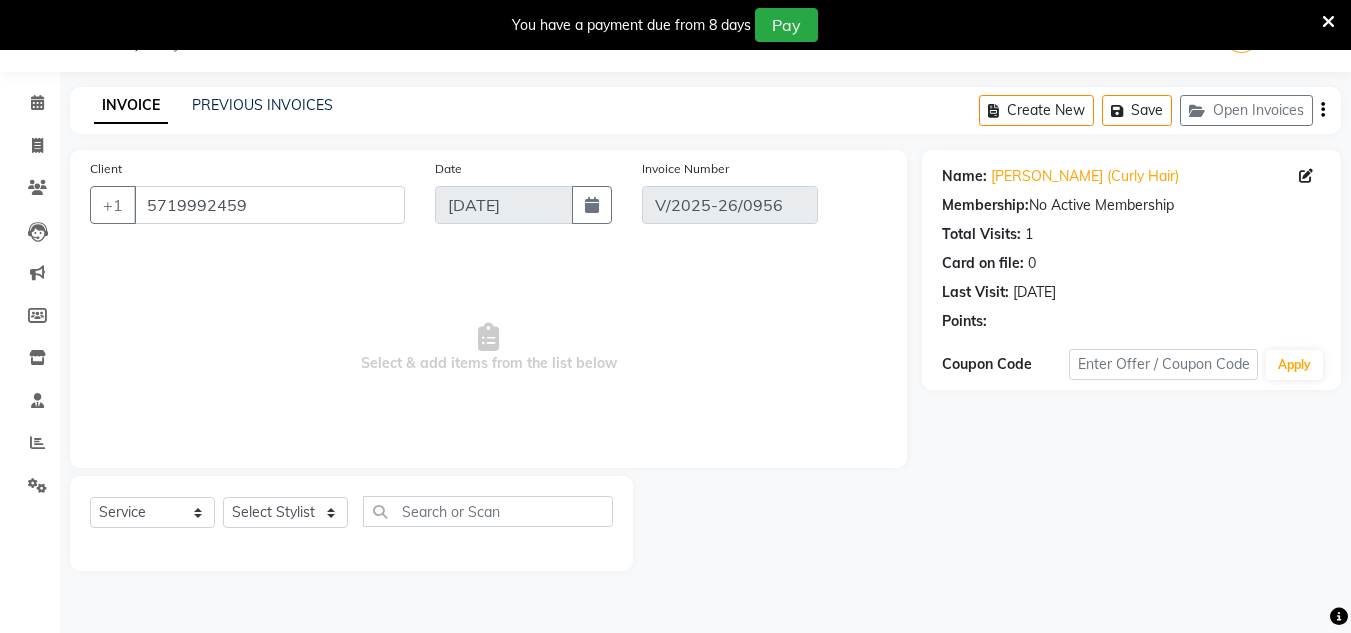 select on "select" 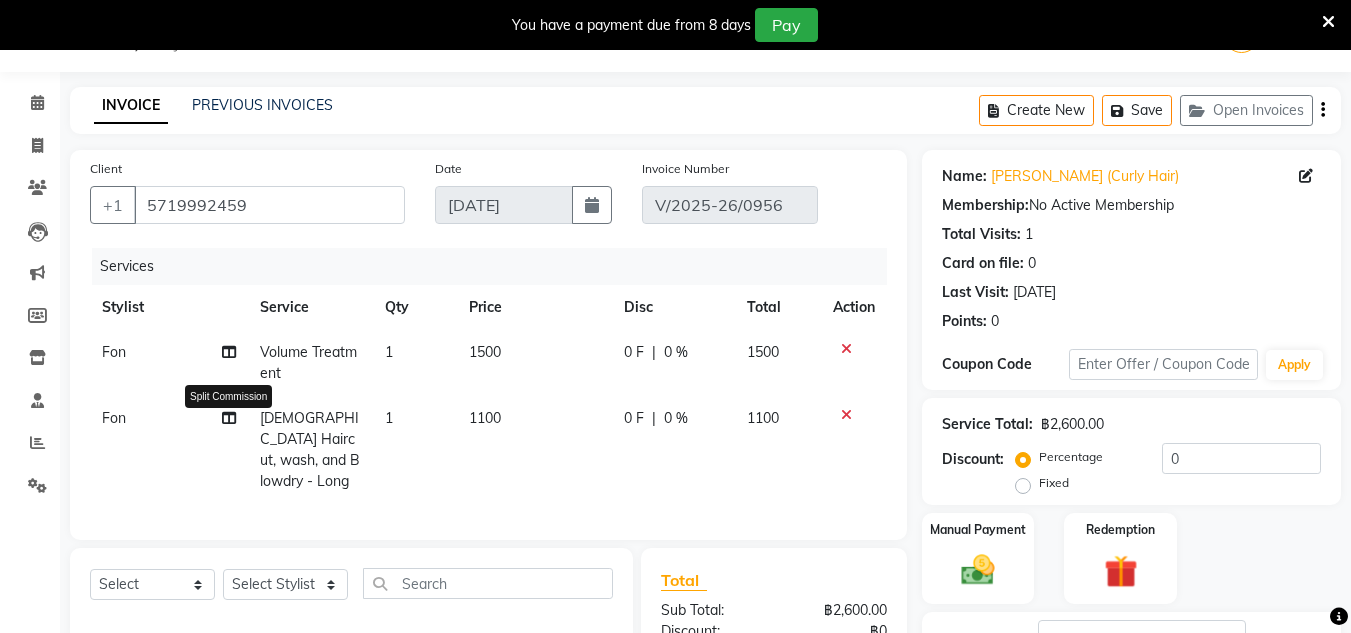 click 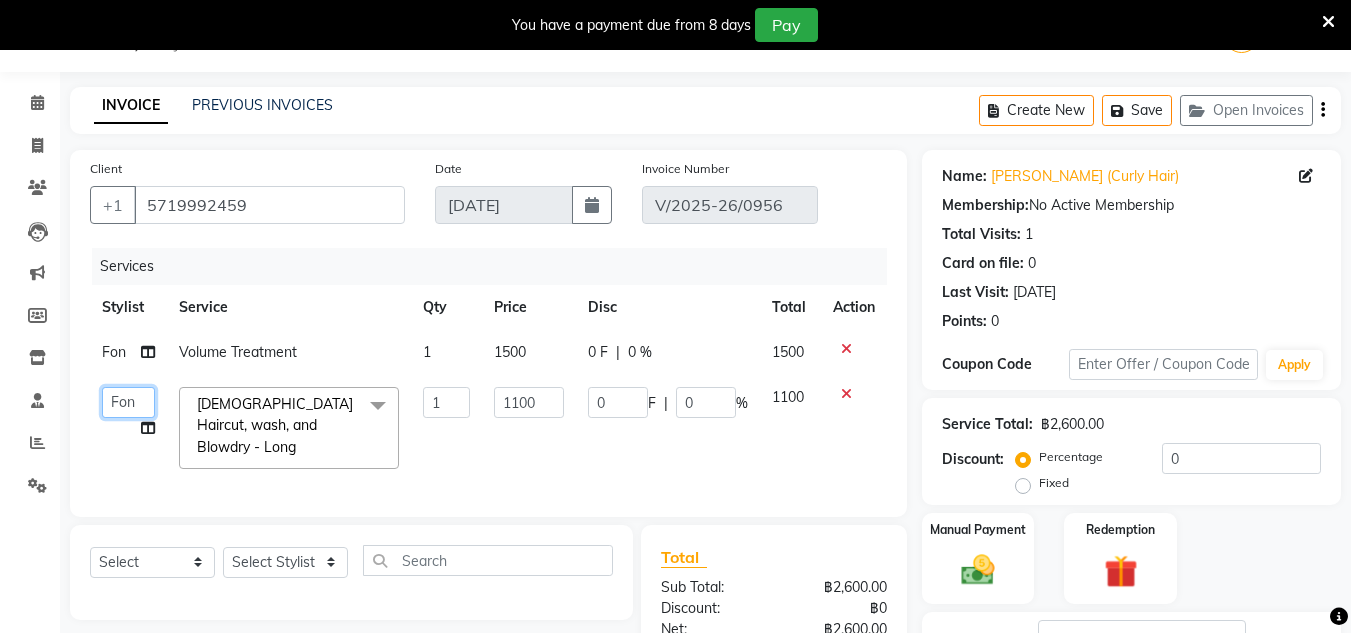 click on "Aon   Apple     Boss [PERSON_NAME]    [PERSON_NAME]" 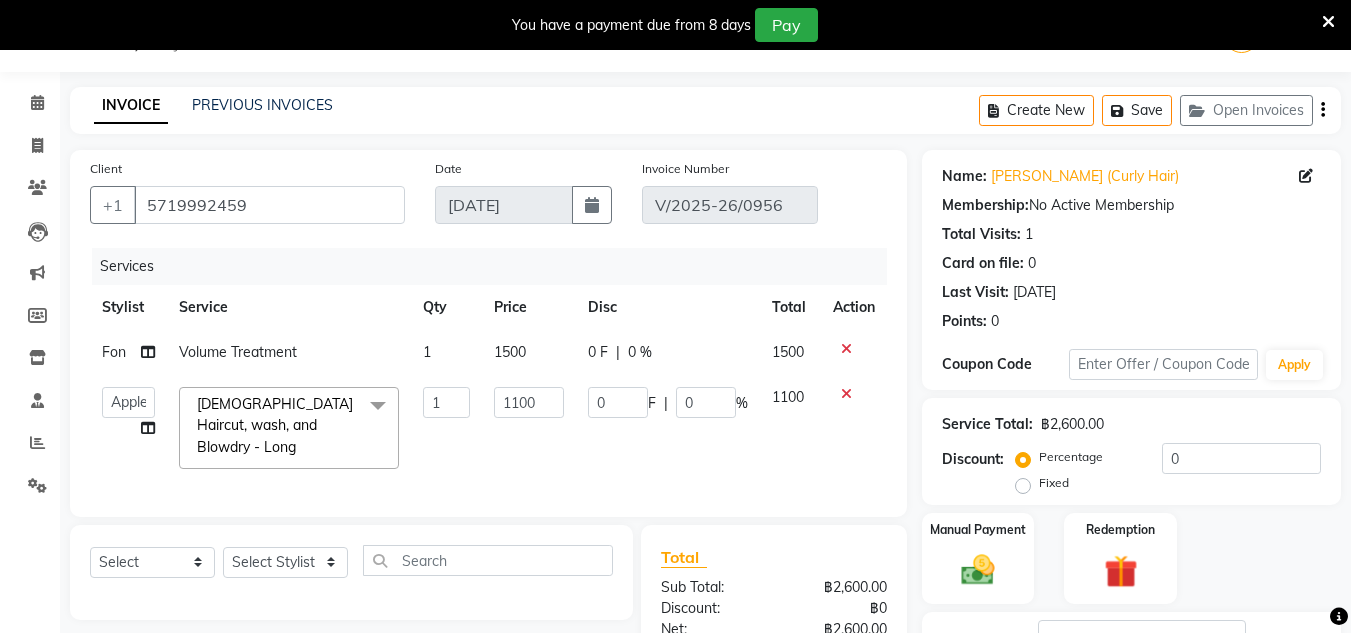select on "56710" 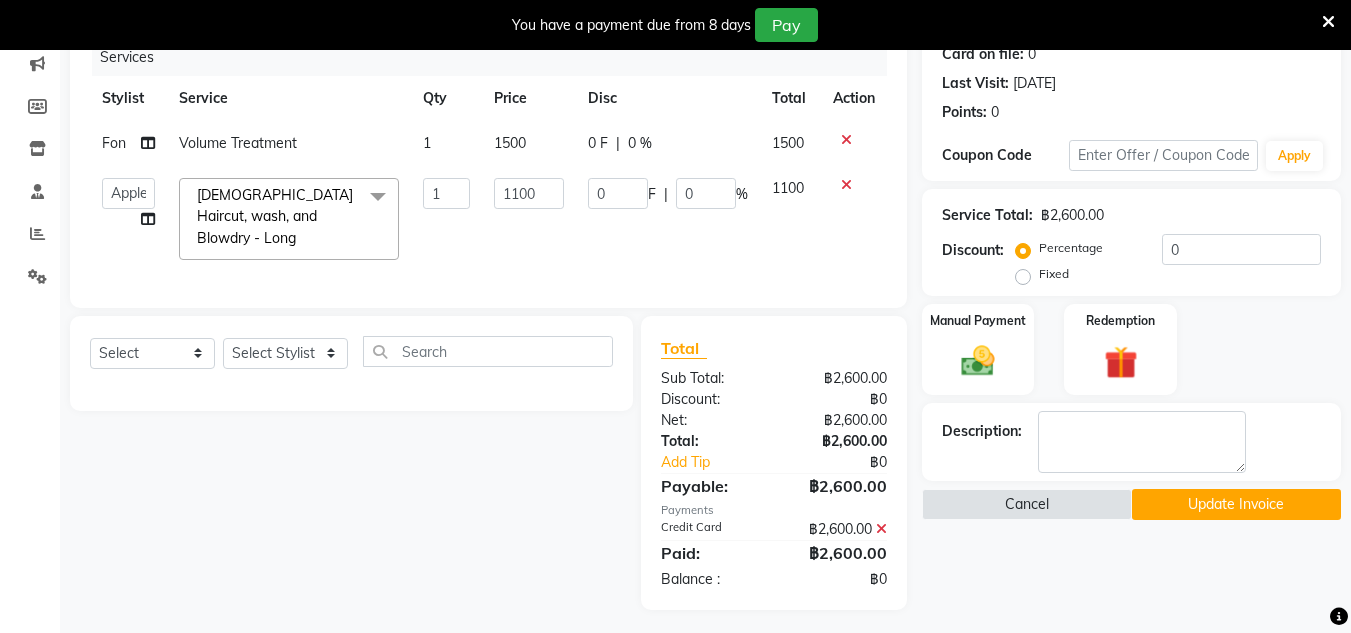 scroll, scrollTop: 260, scrollLeft: 0, axis: vertical 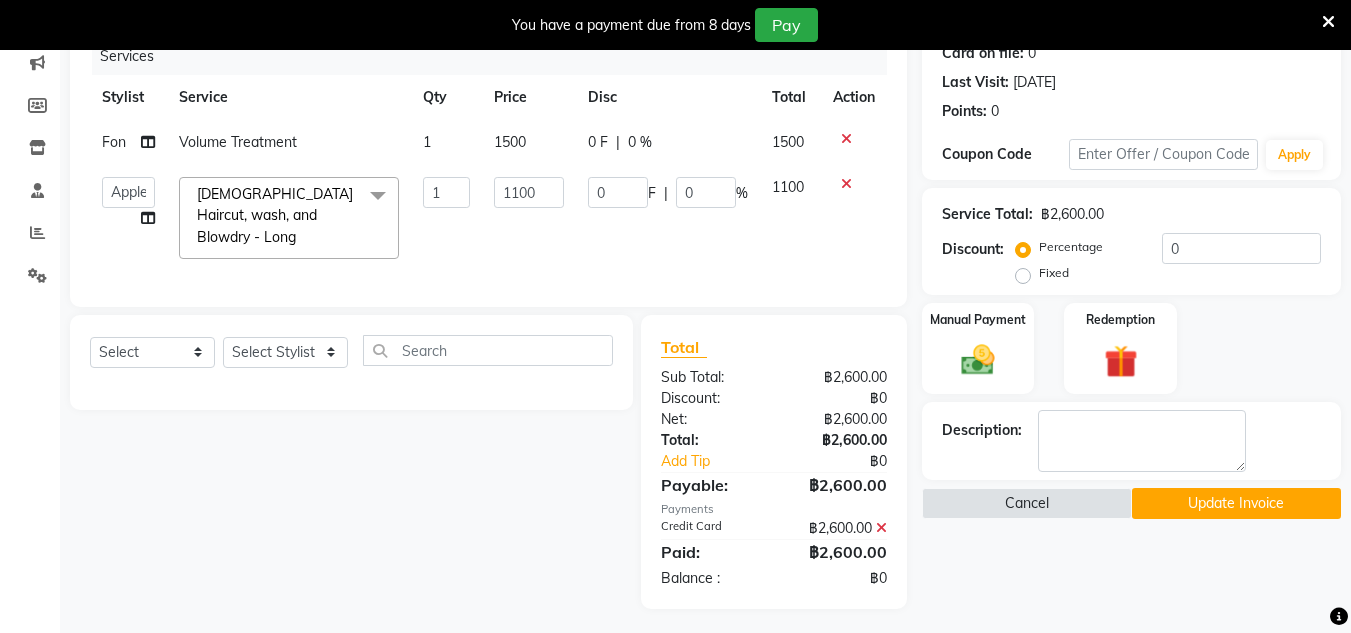 click on "Update Invoice" 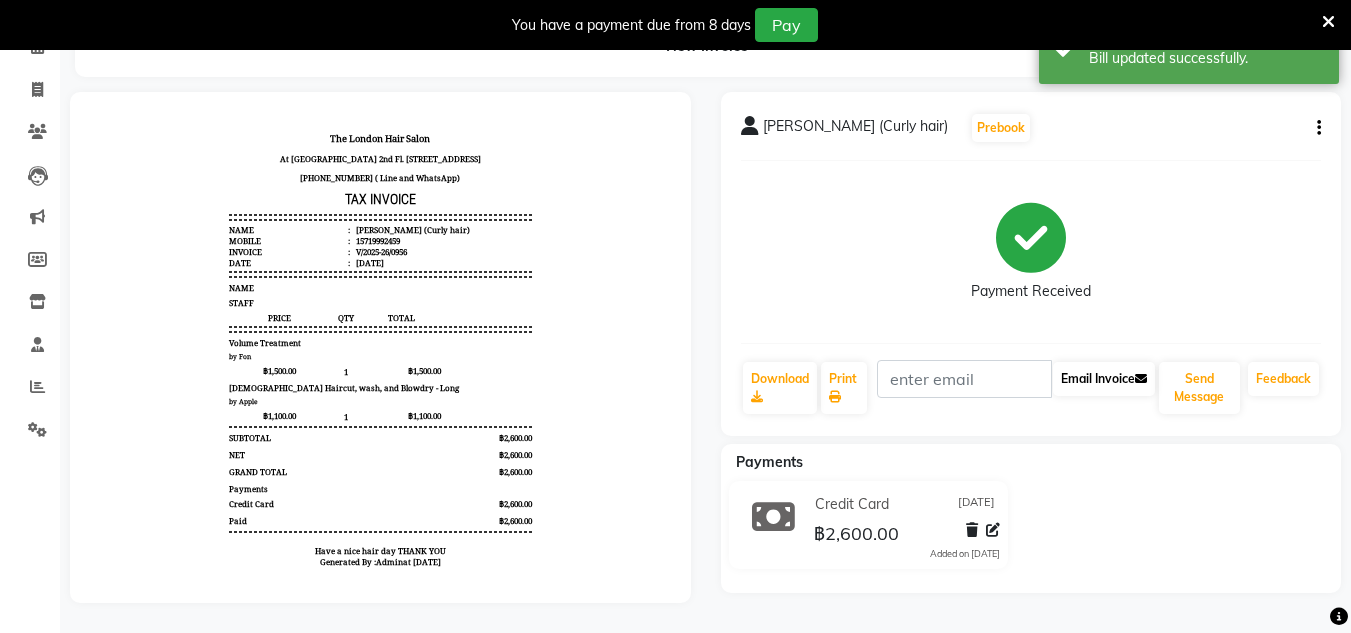 scroll, scrollTop: 0, scrollLeft: 0, axis: both 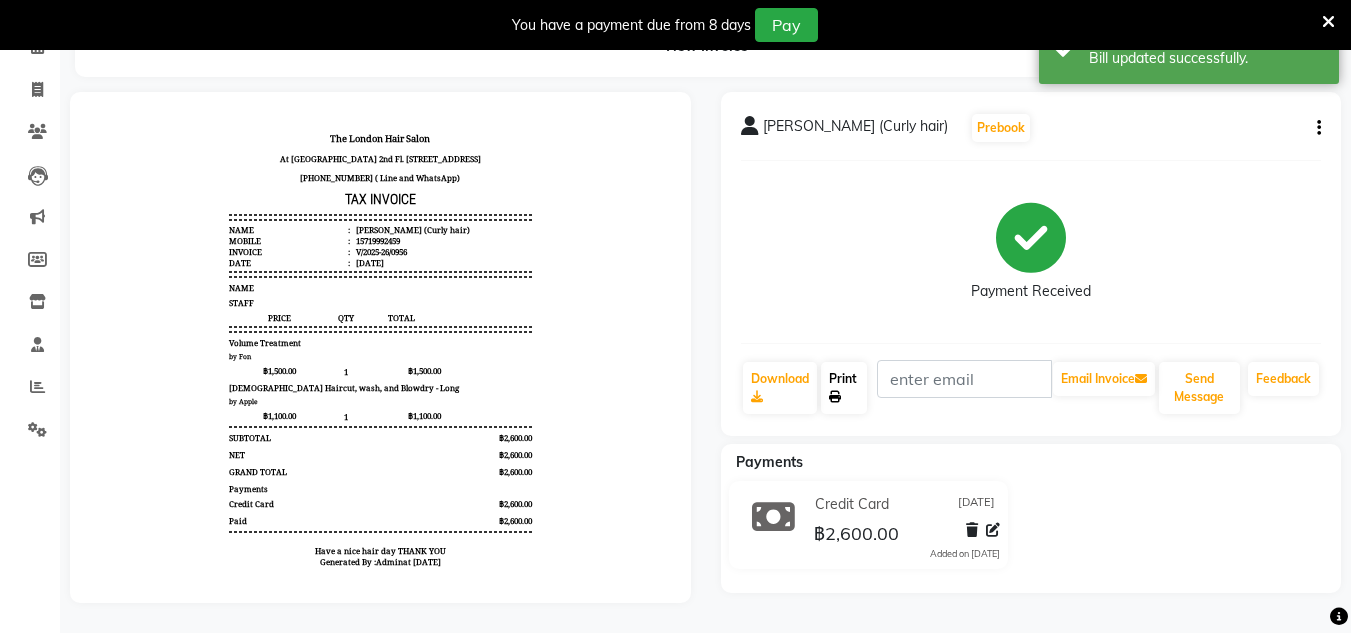 click on "Print" 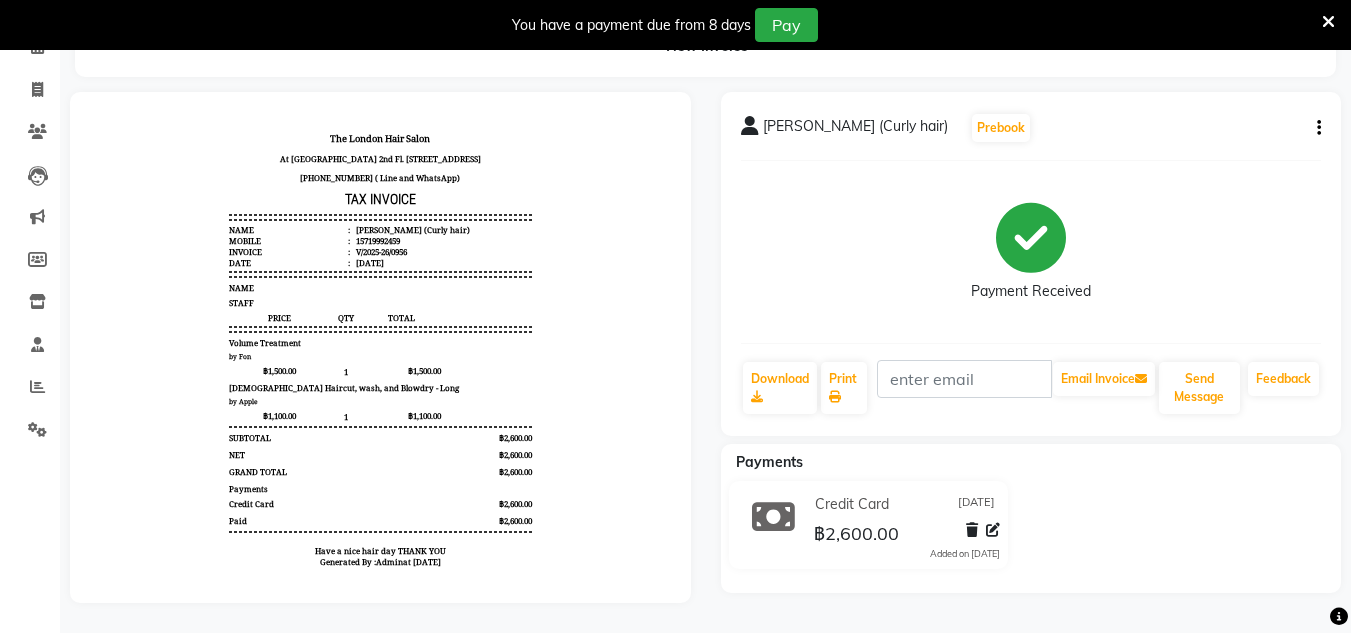 select on "service" 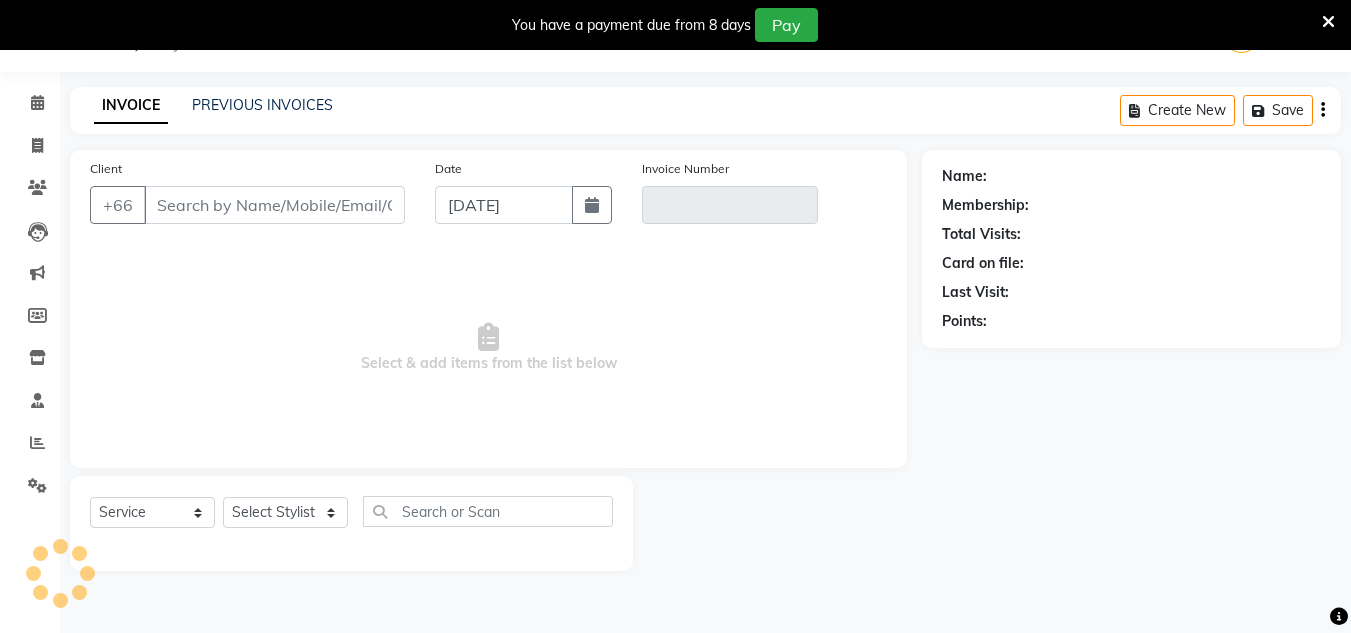 scroll, scrollTop: 50, scrollLeft: 0, axis: vertical 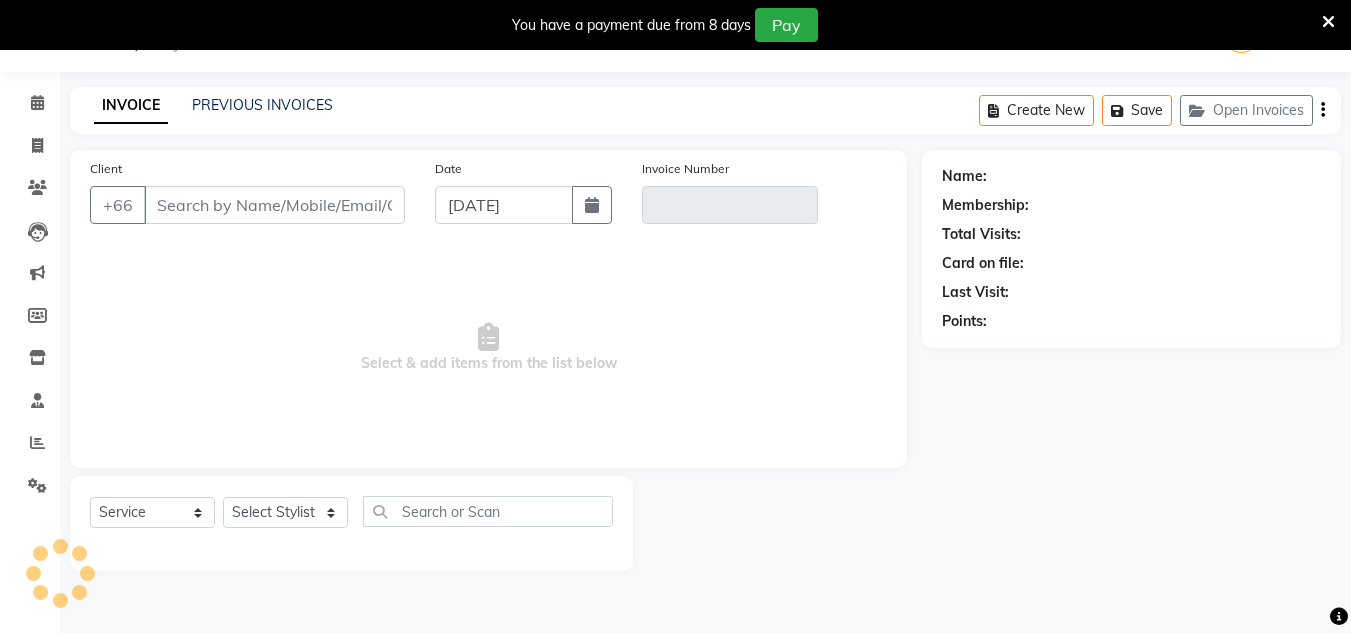 click on "You have a payment due from 8 days   Pay" at bounding box center (675, 25) 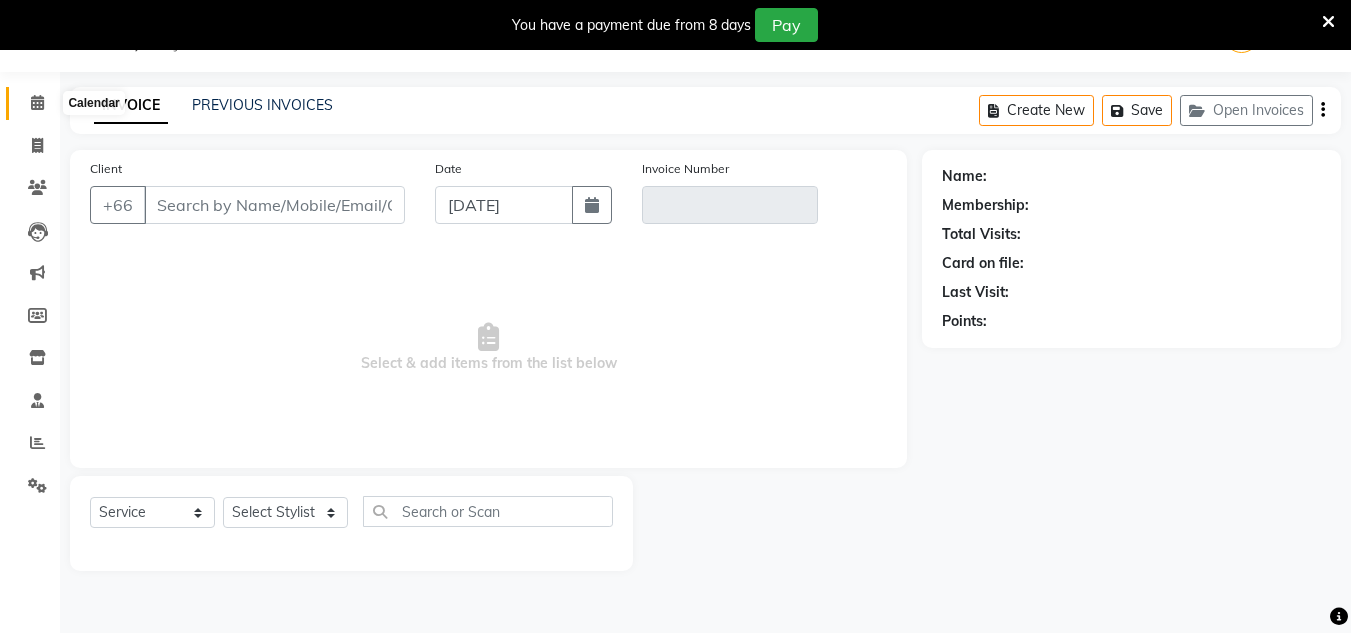 type on "5719992459" 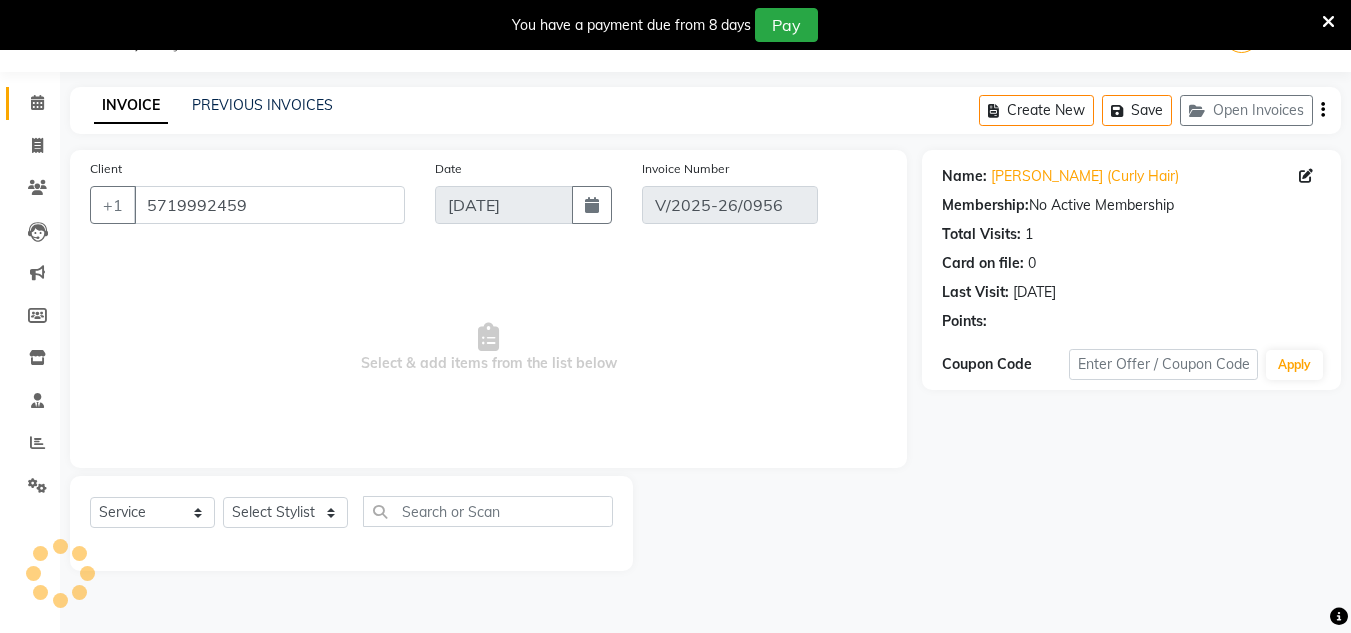 click on "Calendar" 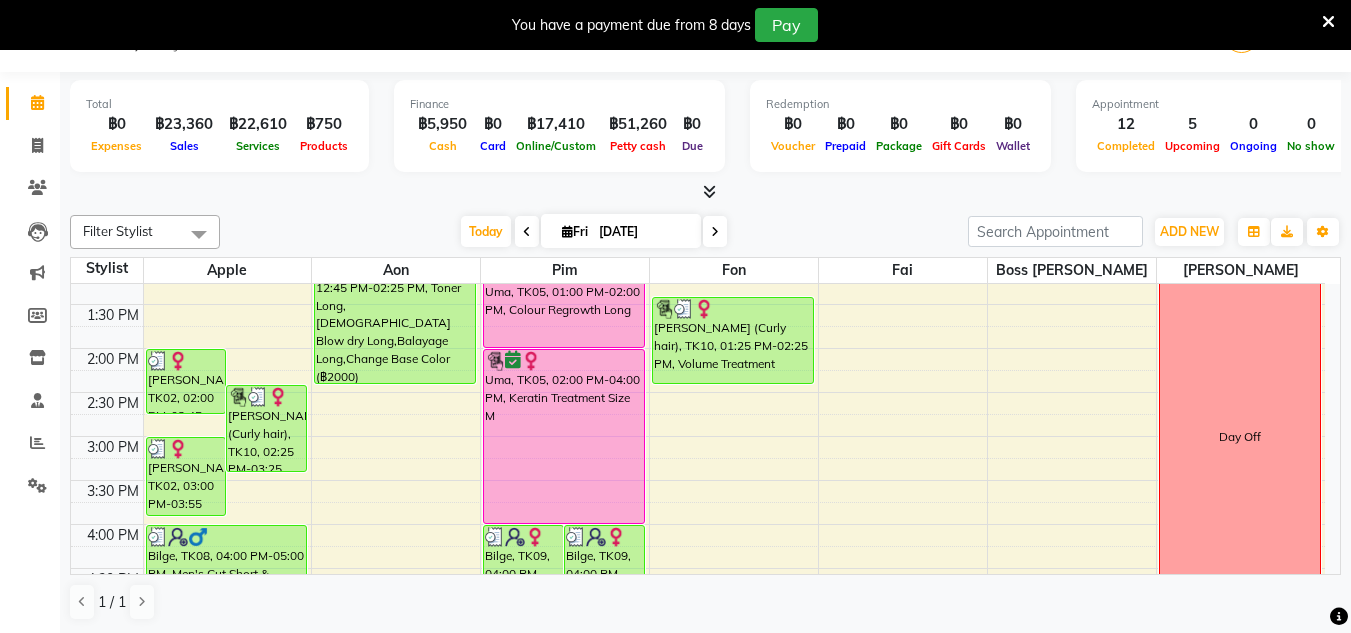 scroll, scrollTop: 375, scrollLeft: 0, axis: vertical 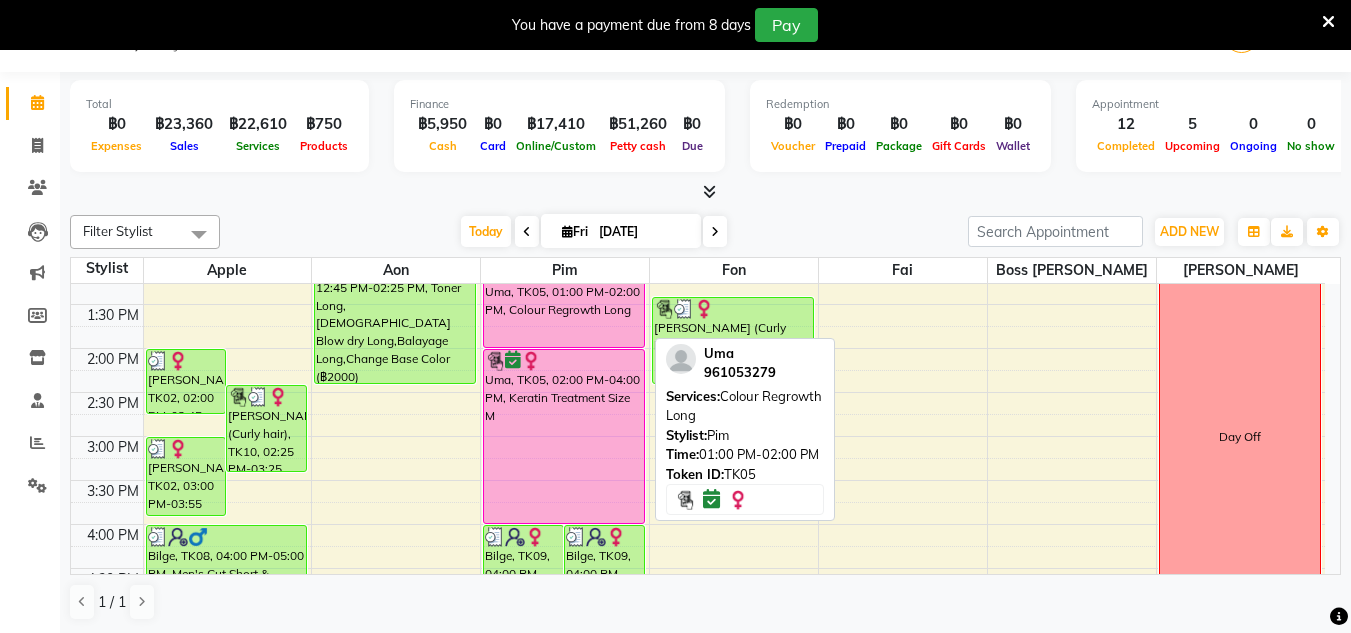 click on "Uma, TK05, 01:00 PM-02:00 PM, Colour Regrowth Long" at bounding box center [564, 304] 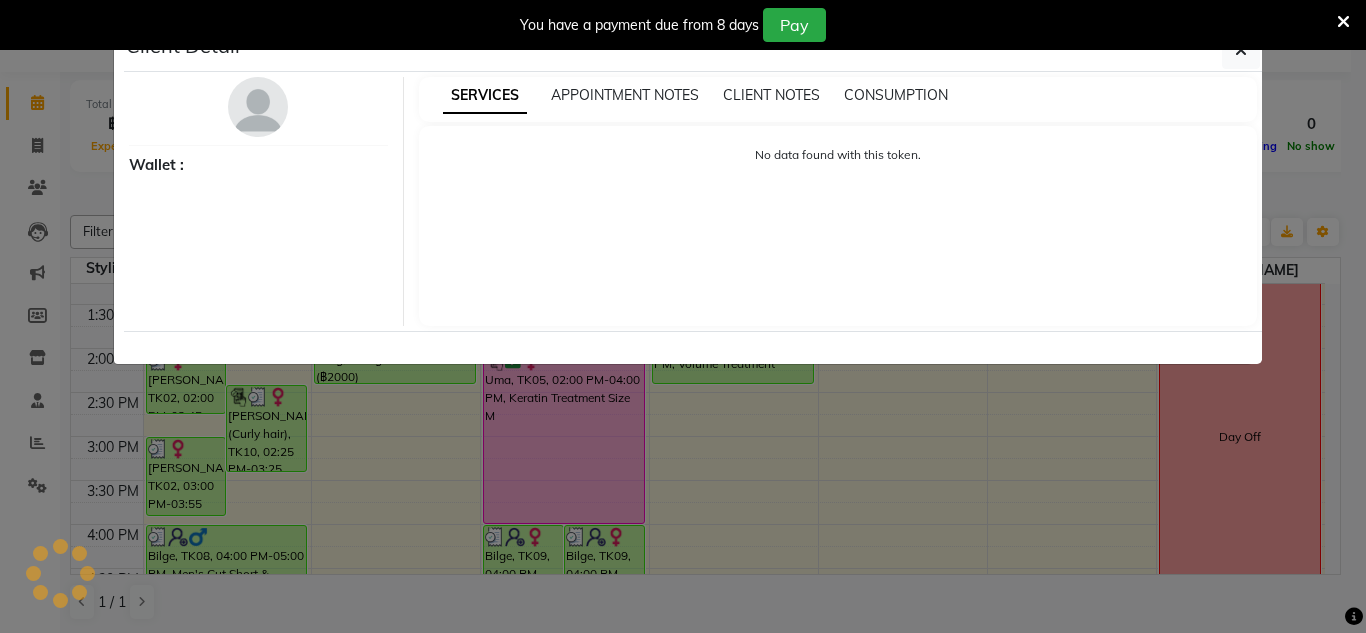 select on "6" 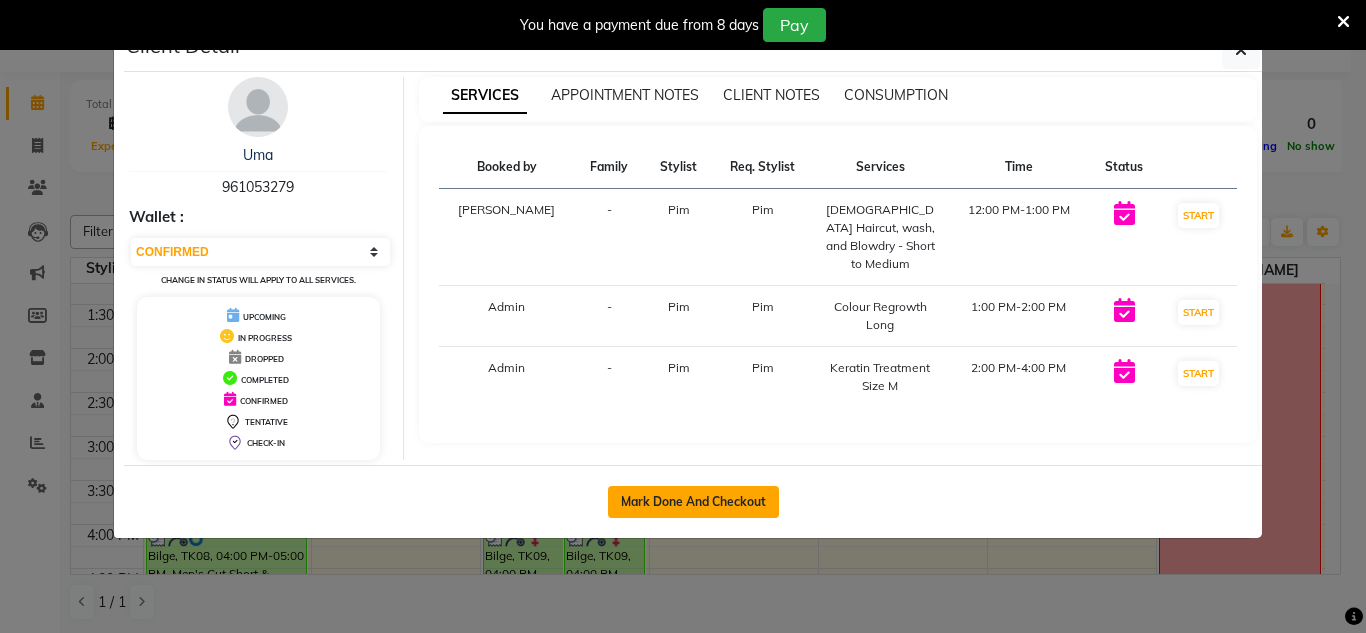 click on "Mark Done And Checkout" 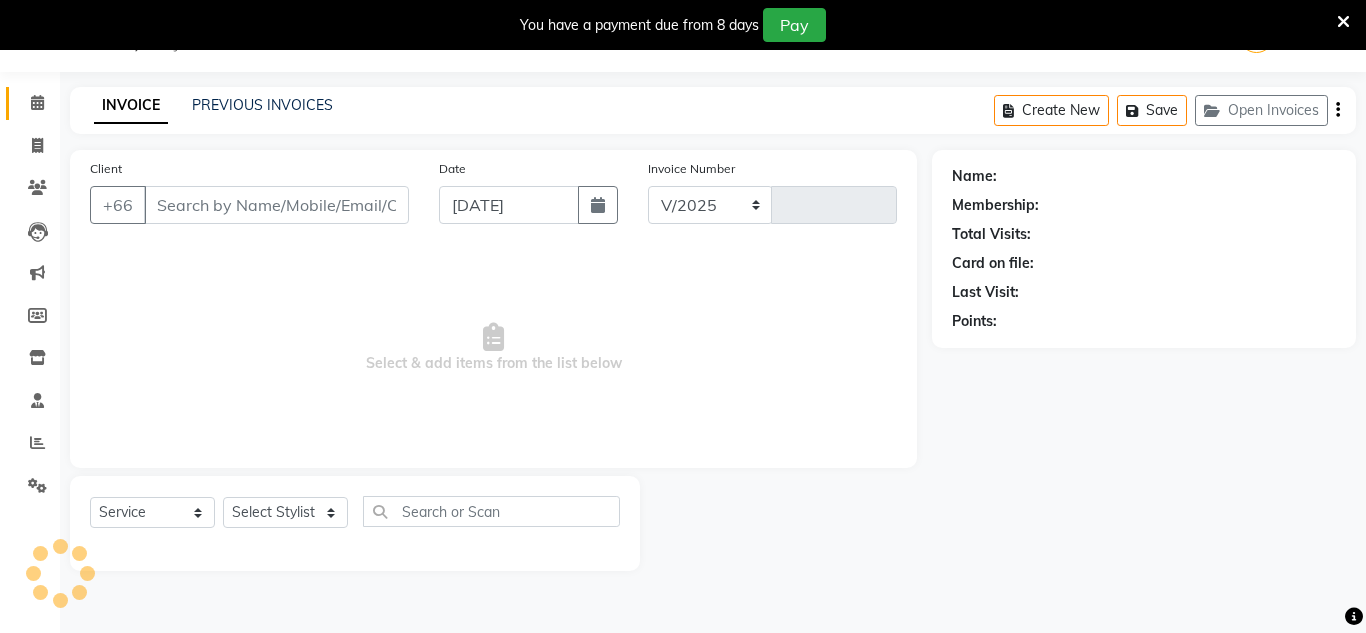 select on "6977" 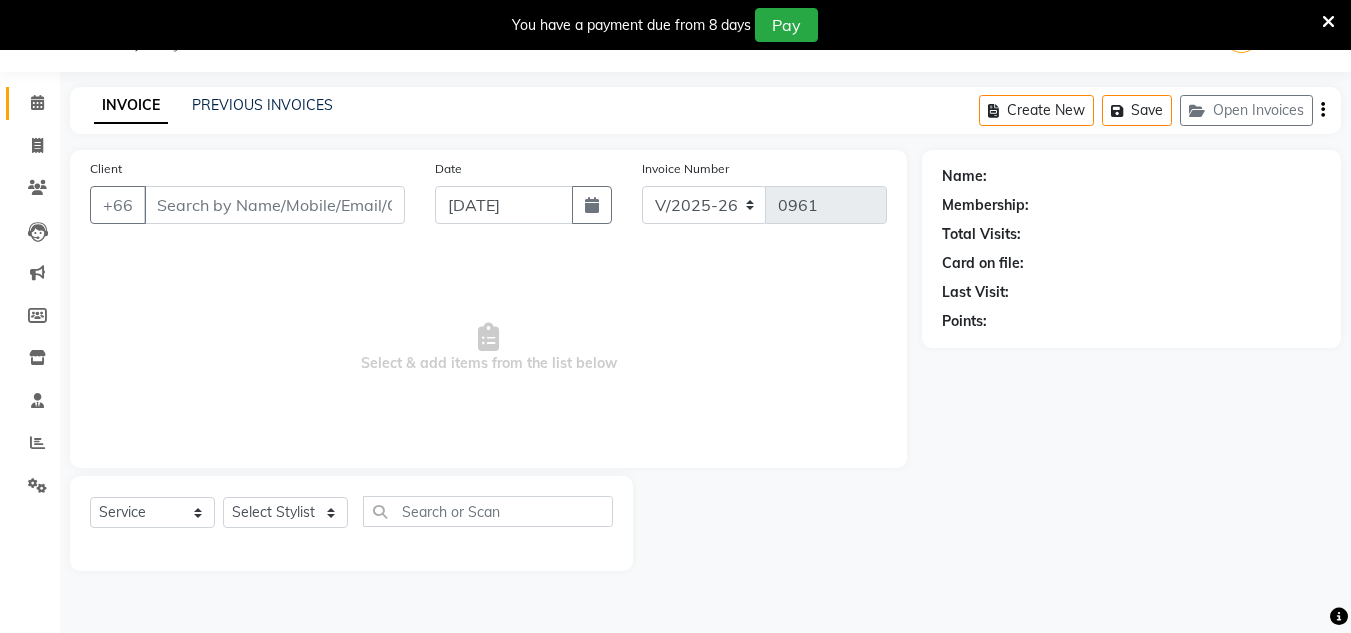 type on "961053279" 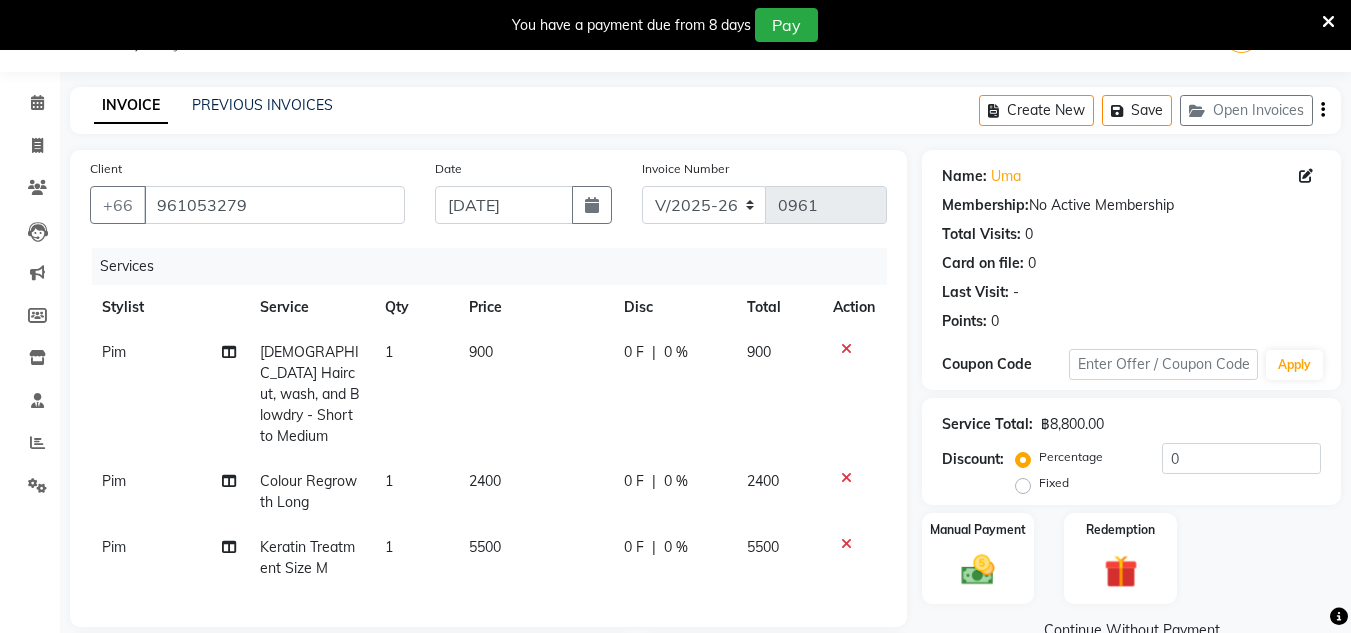 click on "5500" 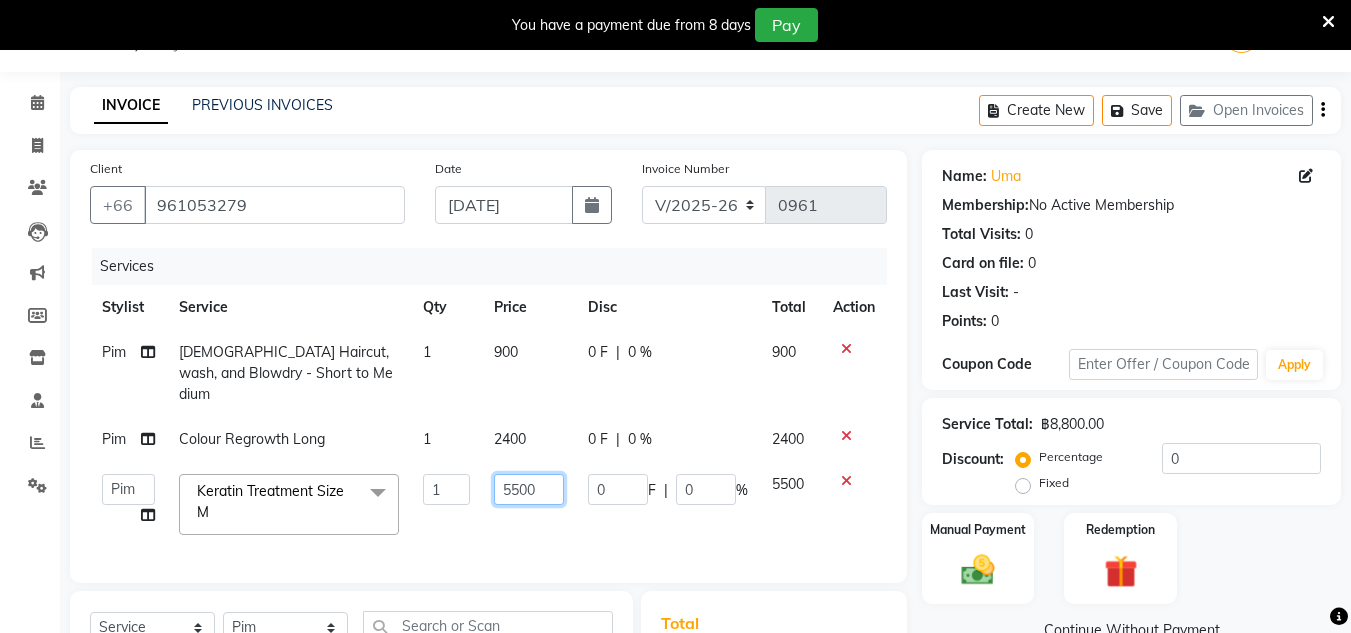 click on "5500" 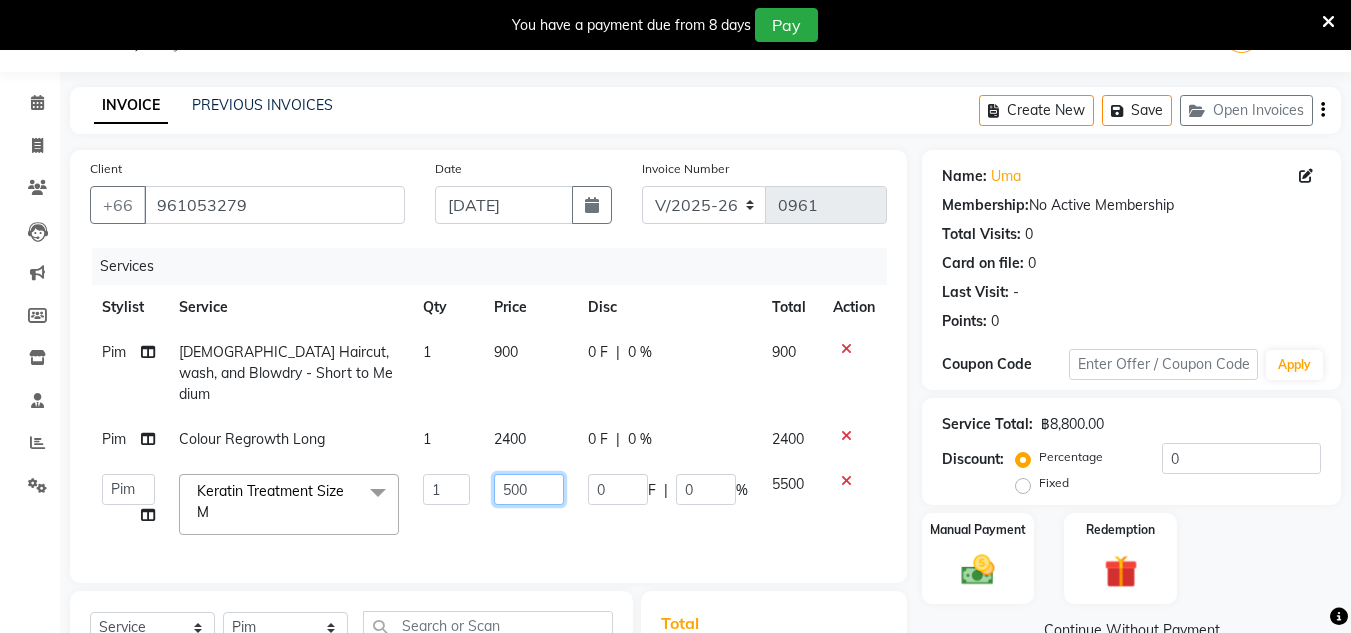 type on "5000" 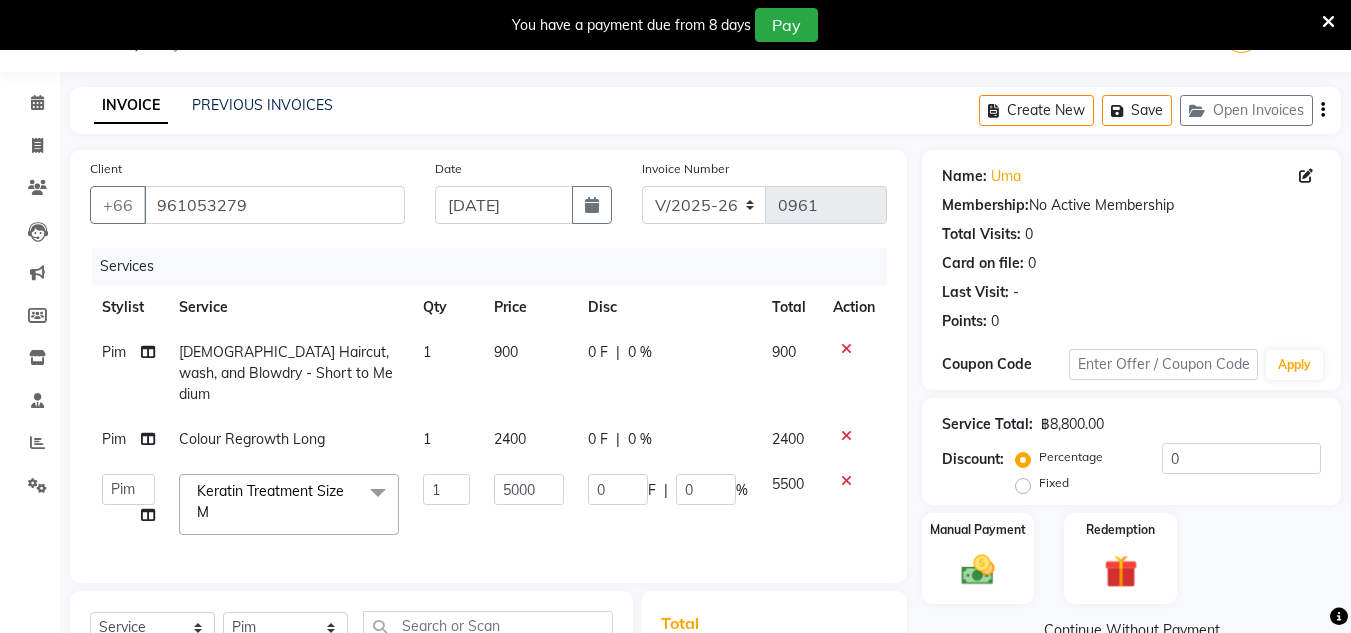 click on "5000" 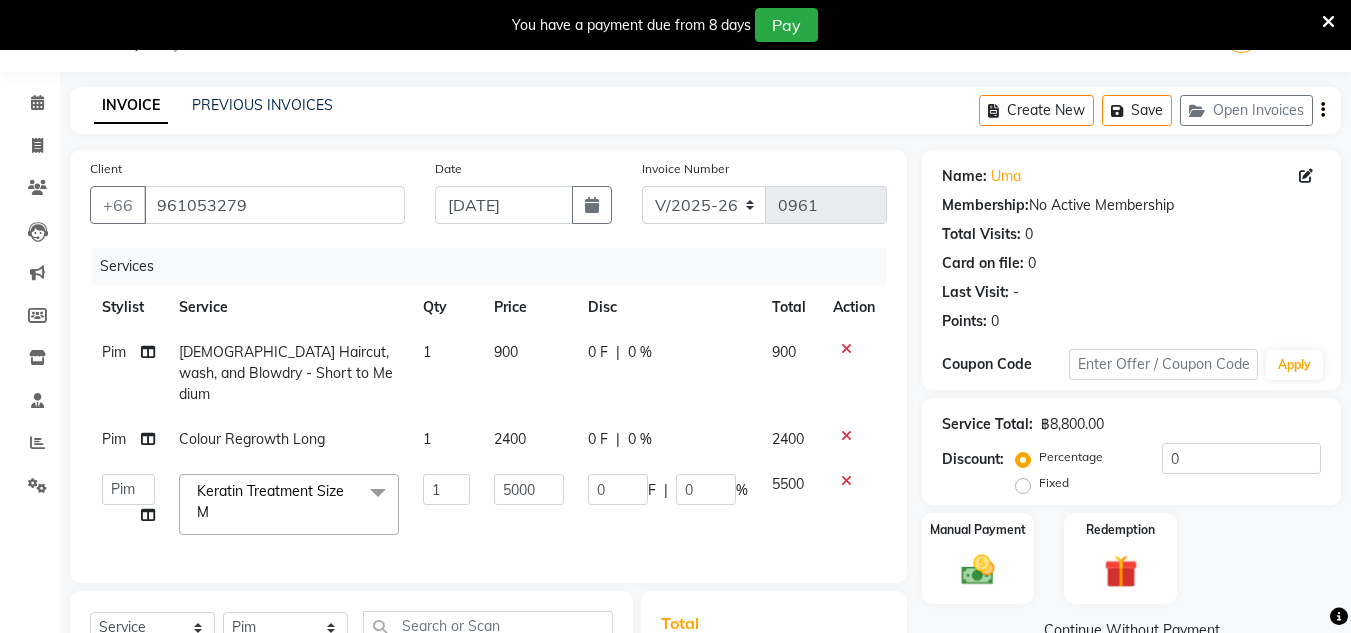 select on "65351" 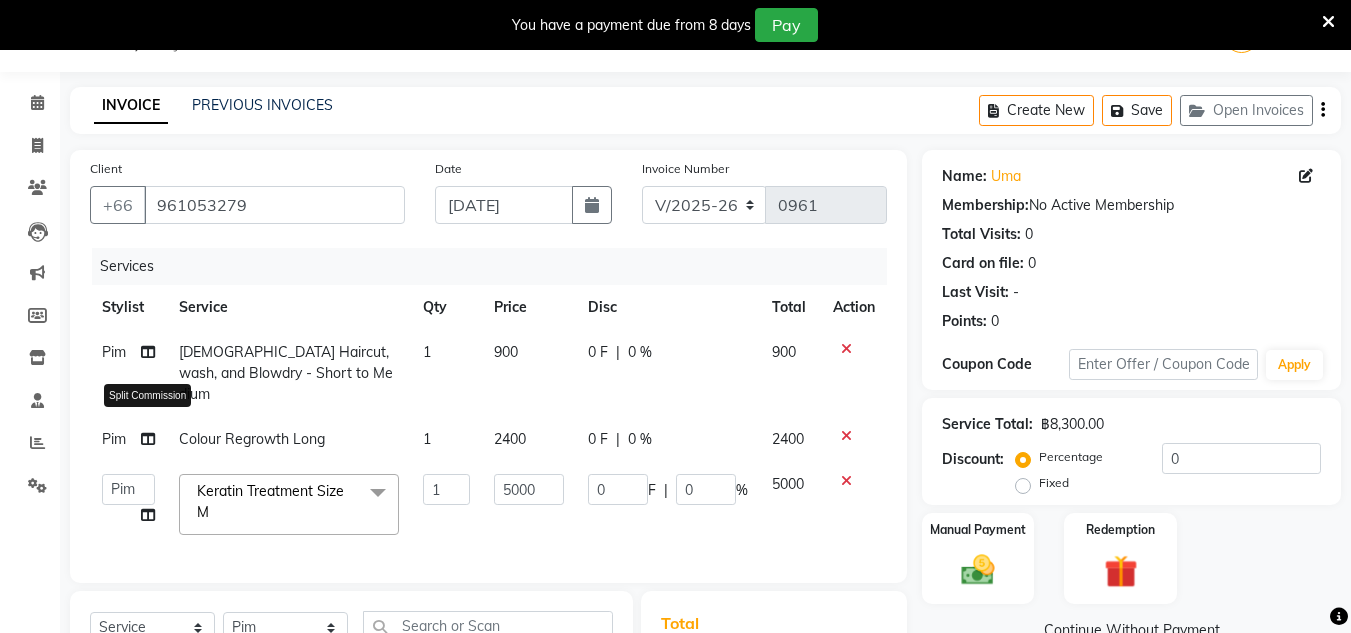 click 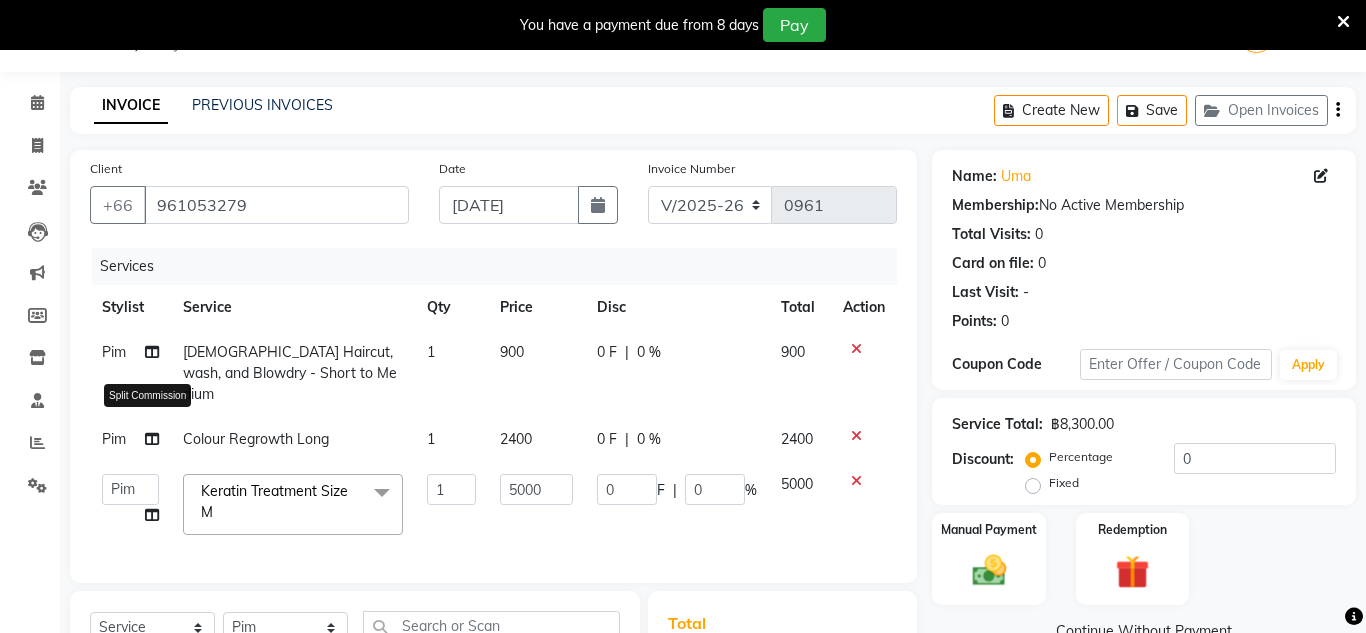 select on "65351" 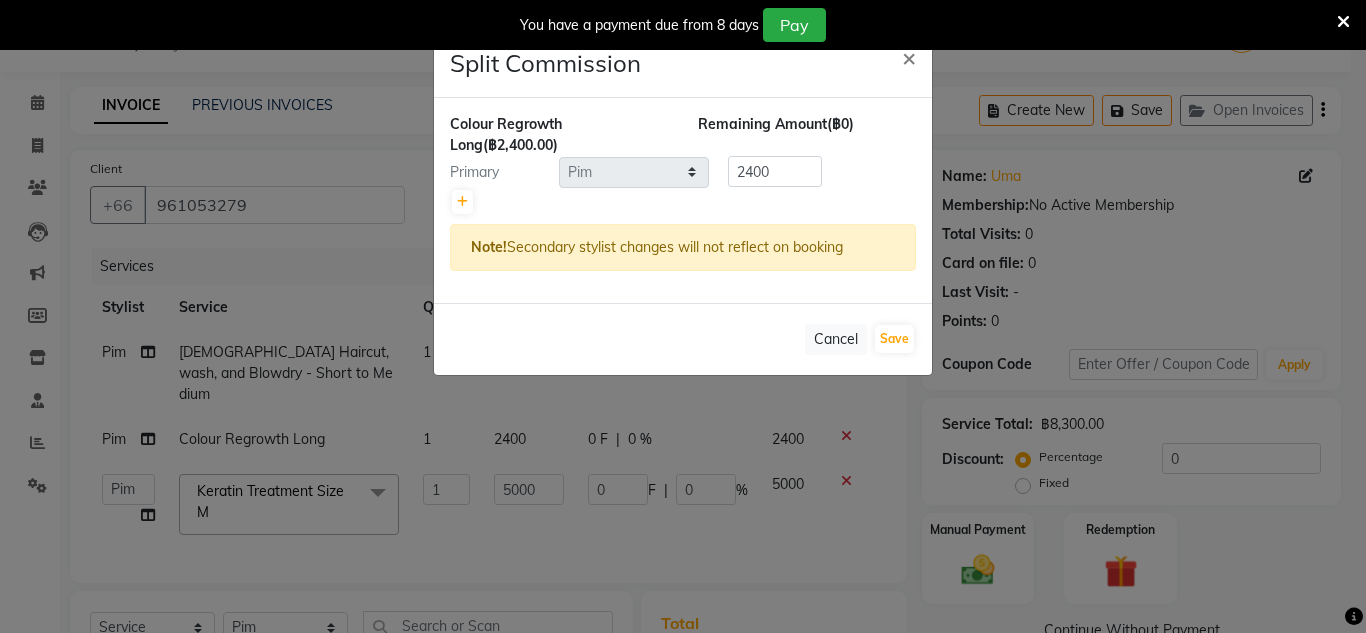 click on "Split Commission × Colour Regrowth Long  (฿2,400.00) Remaining Amount  (฿0) Primary Select  Aon   Apple     Boss Luke   Fai    Fon   Kate    Pim  2400 Note!  Secondary stylist changes will not reflect on booking   Cancel   Save" 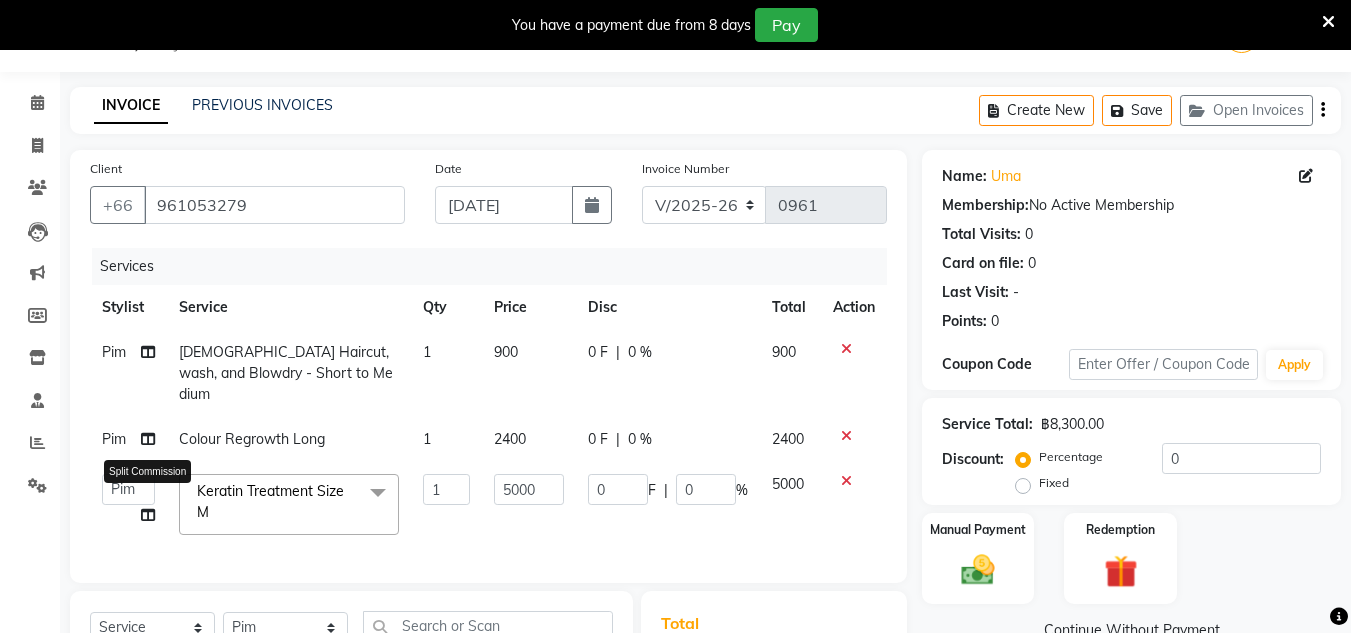 click 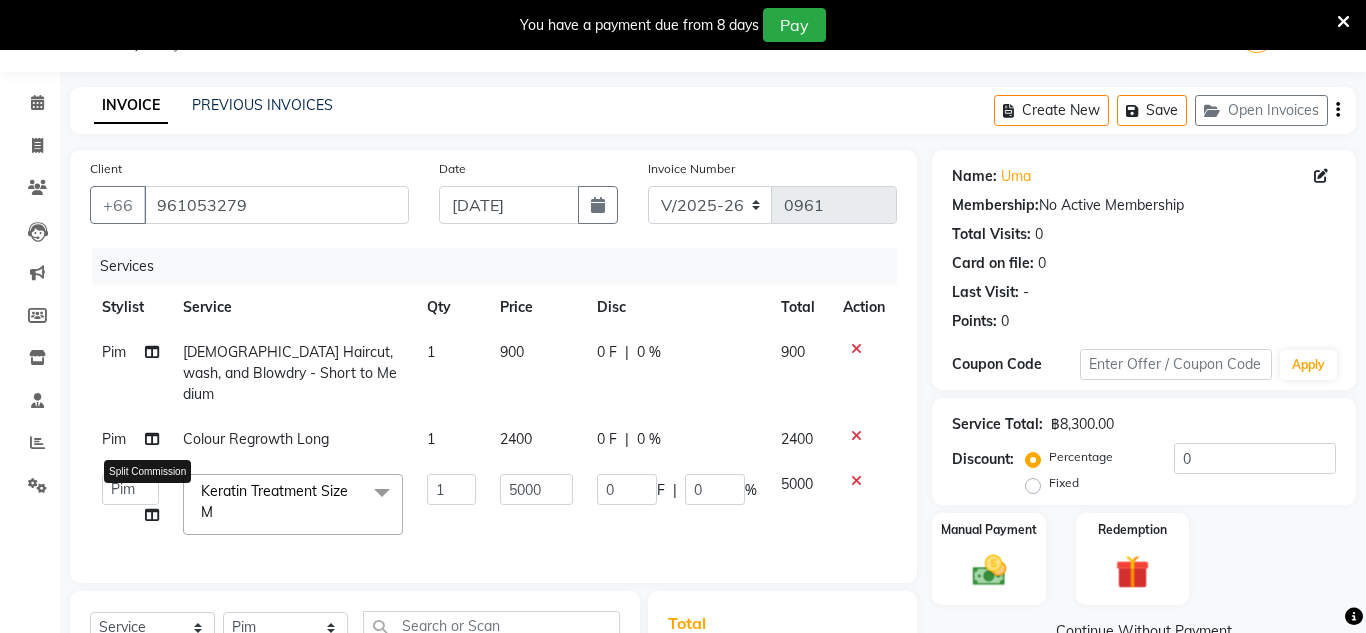 select on "65351" 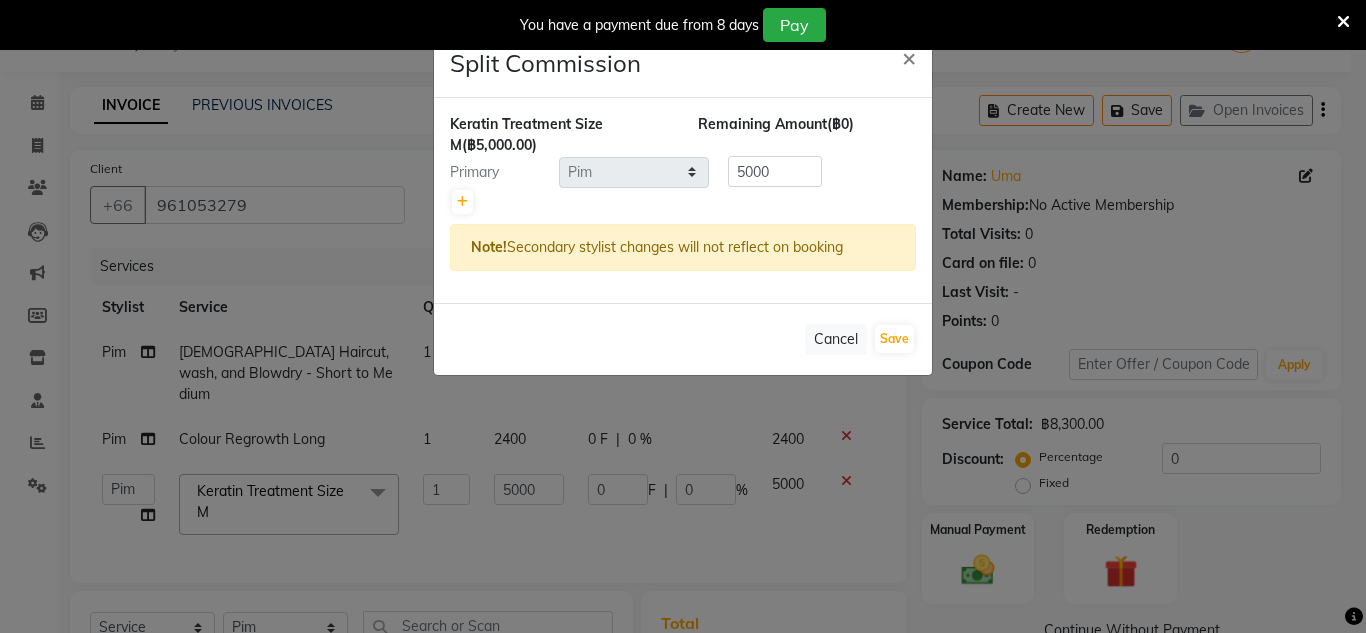 click on "Keratin Treatment Size M   (฿5,000.00) Remaining Amount  (฿0) Primary Select  Aon   Apple     Boss [PERSON_NAME]    [PERSON_NAME]    Pim  5000 Note!  Secondary stylist changes will not reflect on booking" 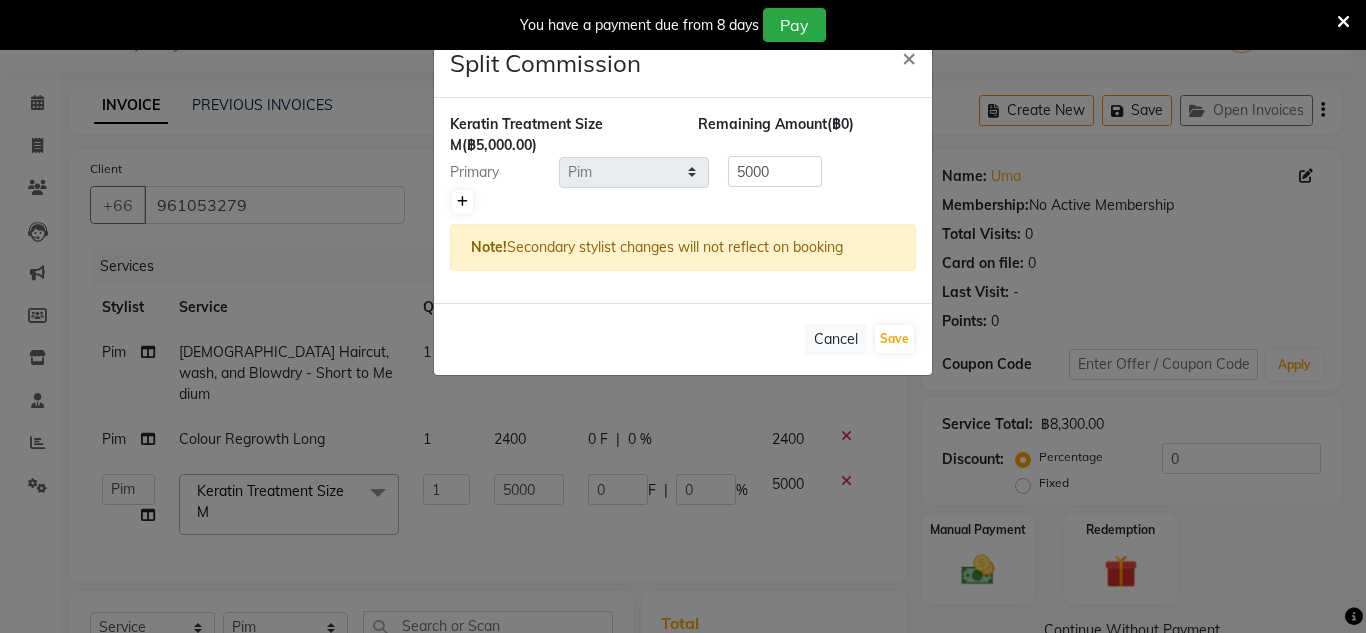 click 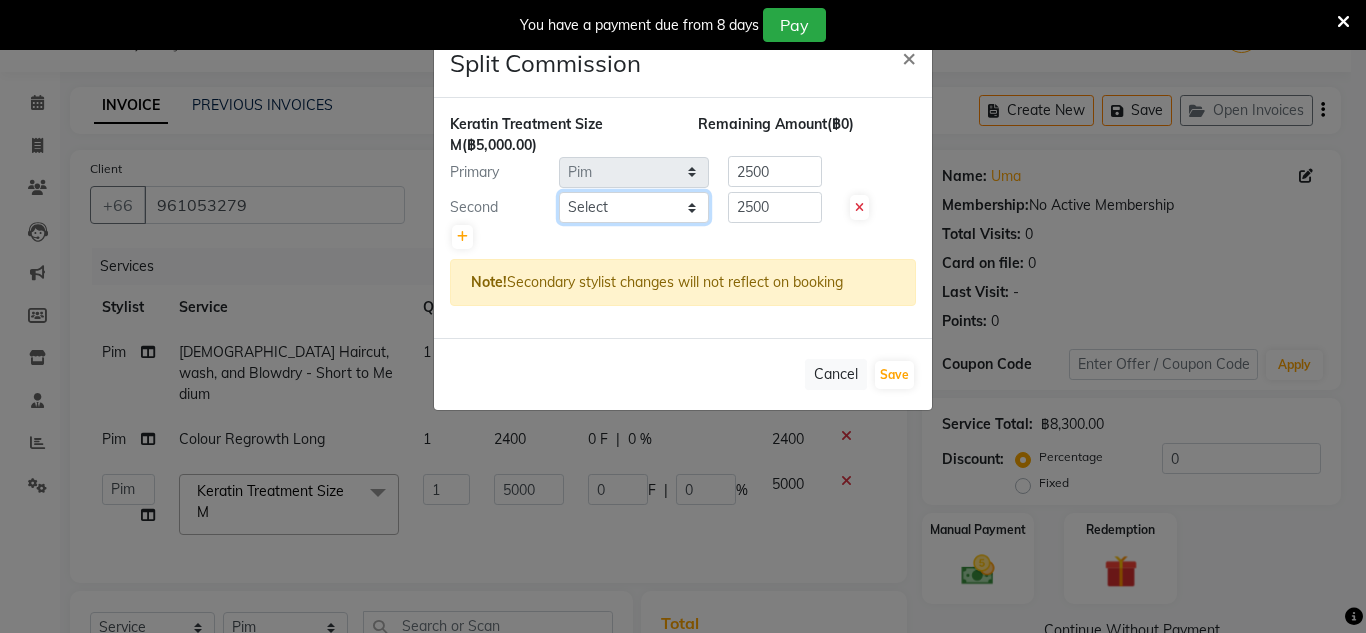click on "Select  Aon   Apple     Boss [PERSON_NAME]    [PERSON_NAME]    Pim" 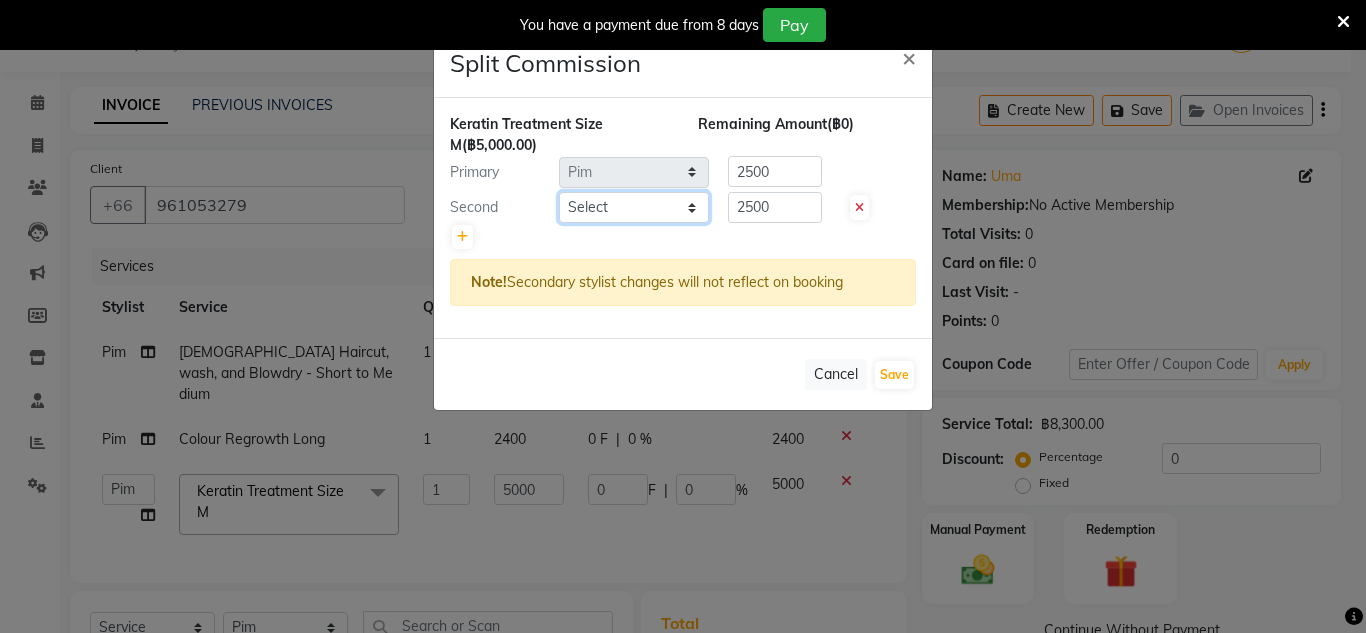 select on "56711" 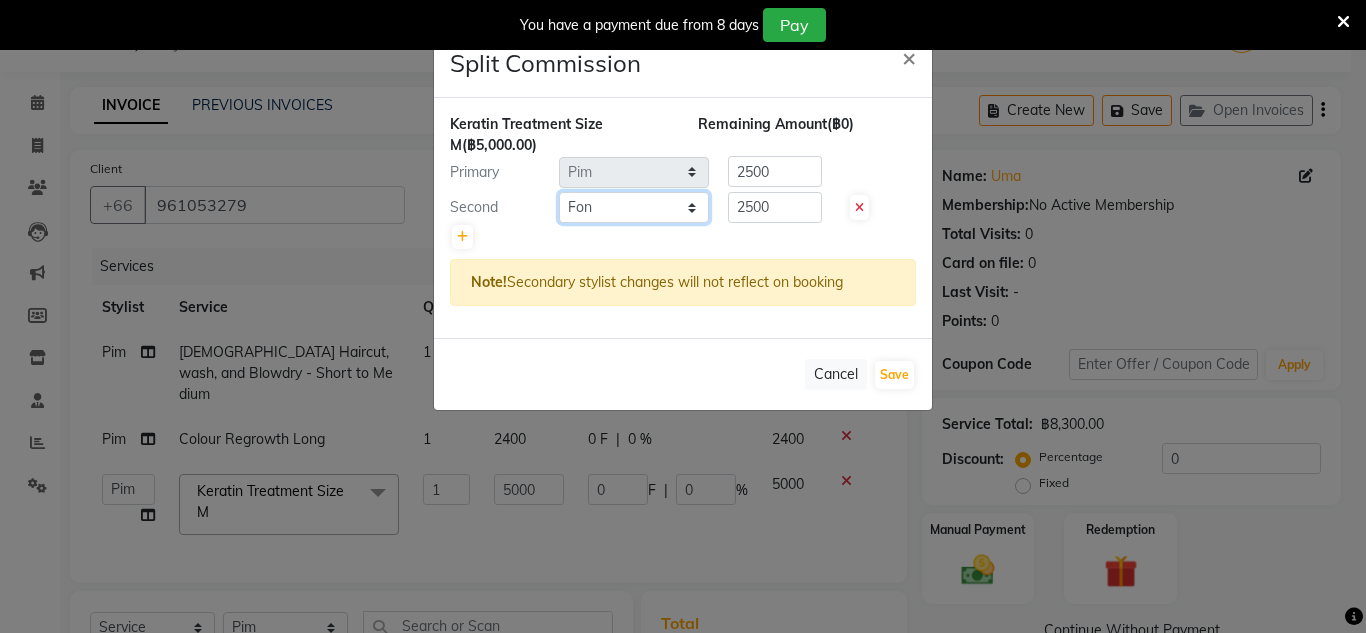 click on "Select  Aon   Apple     Boss [PERSON_NAME]    [PERSON_NAME]    Pim" 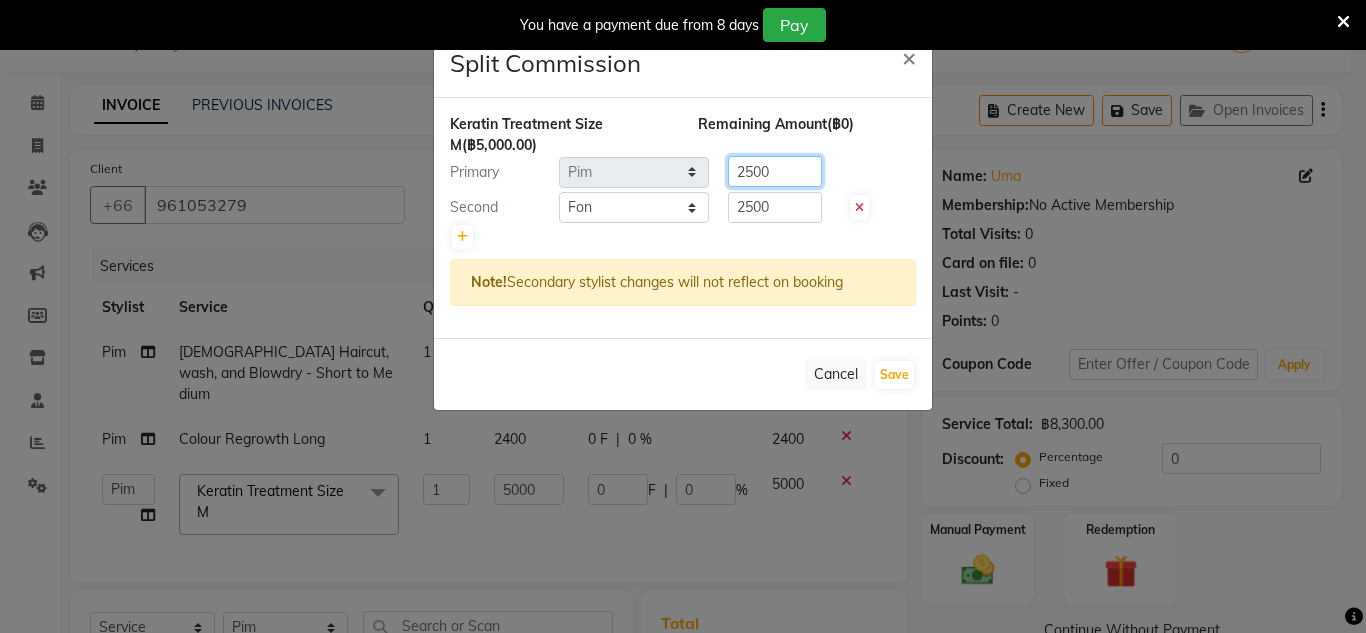 click on "2500" 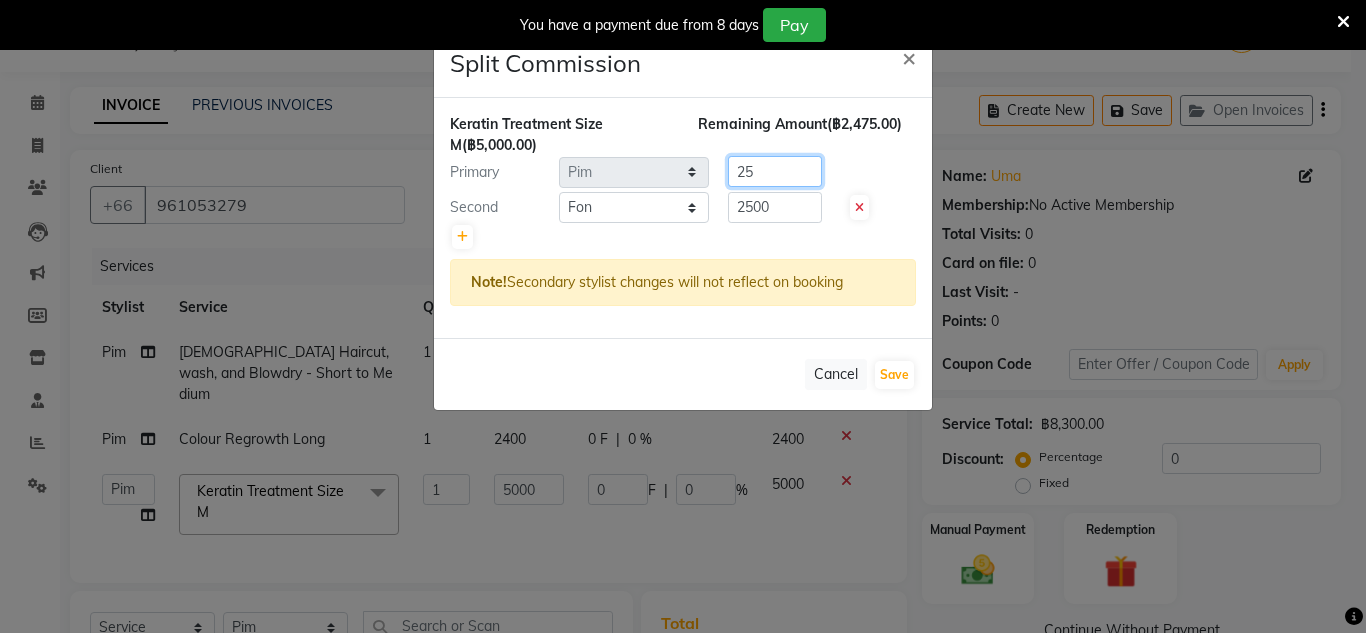type on "2" 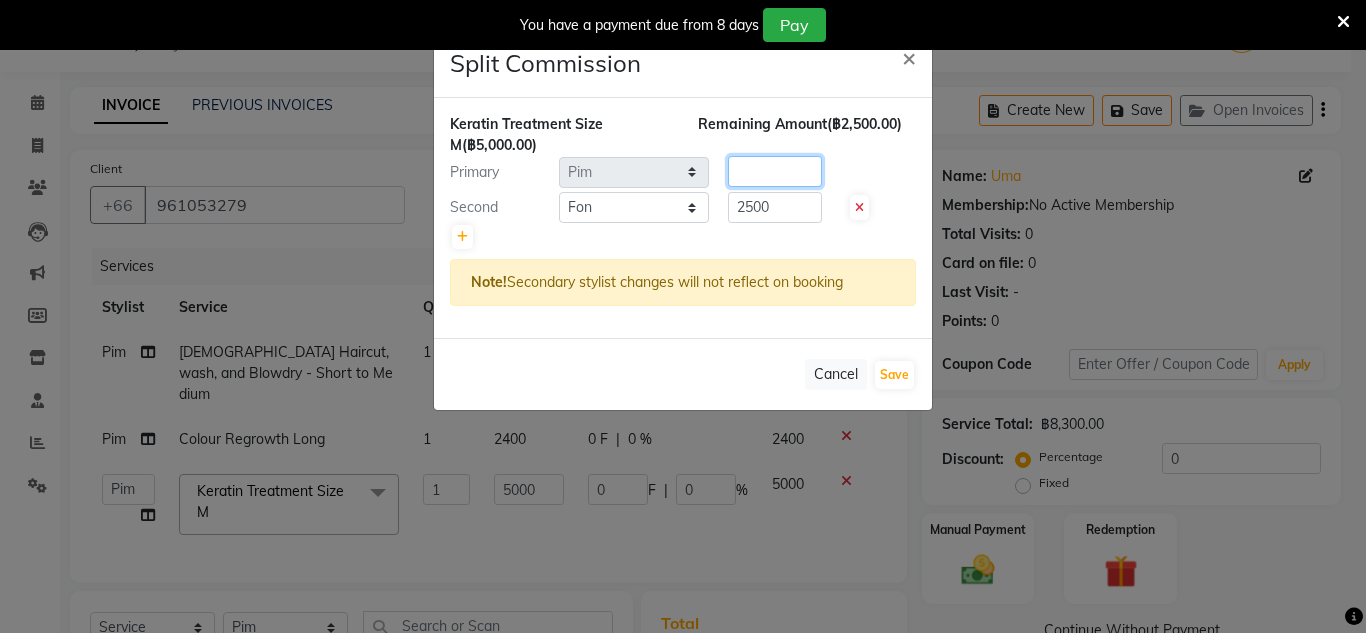type 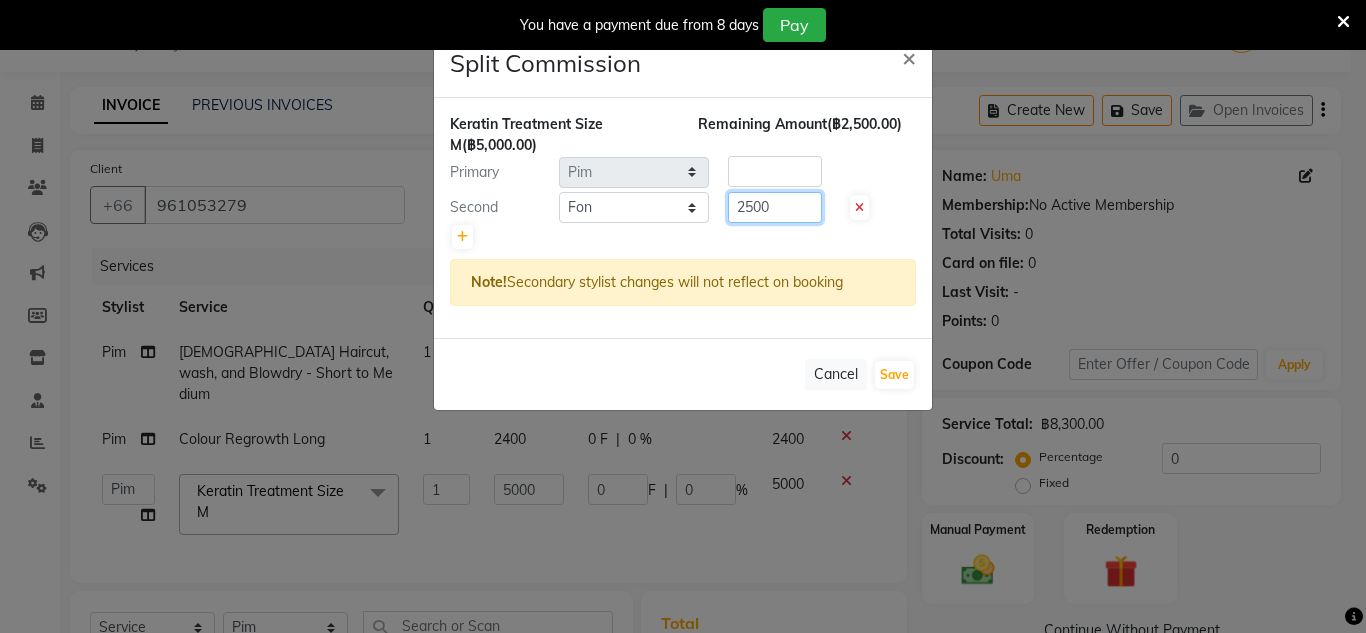 click on "2500" 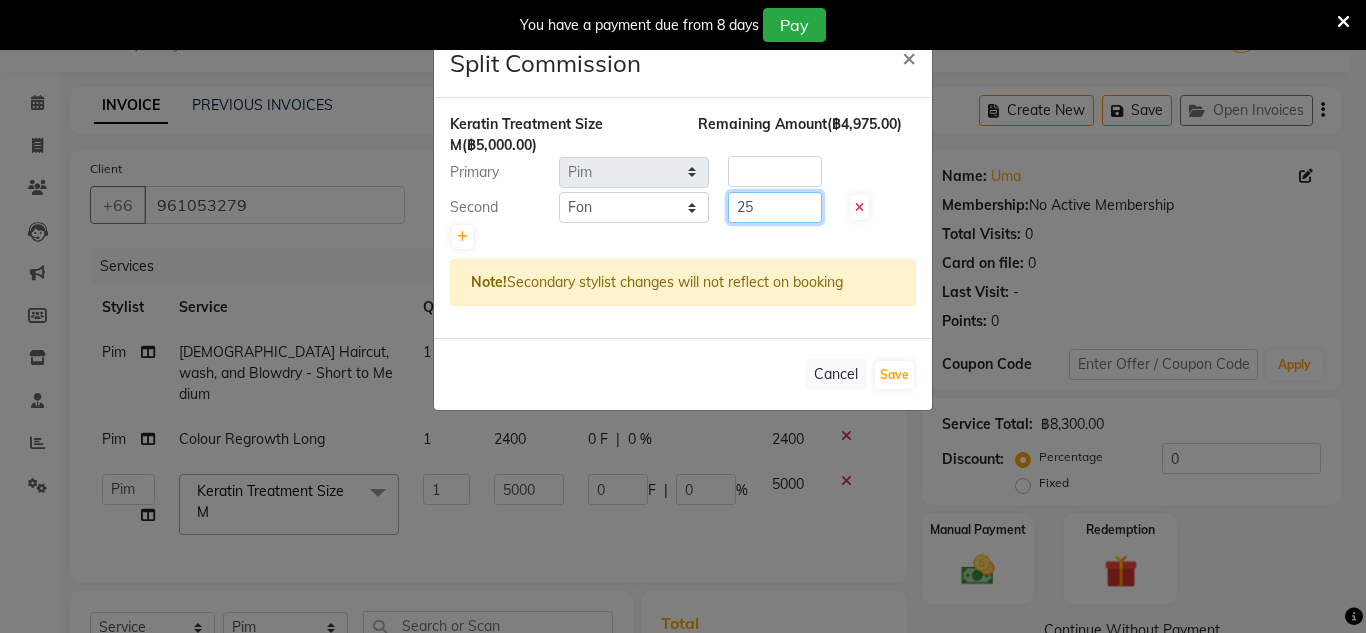 type on "2" 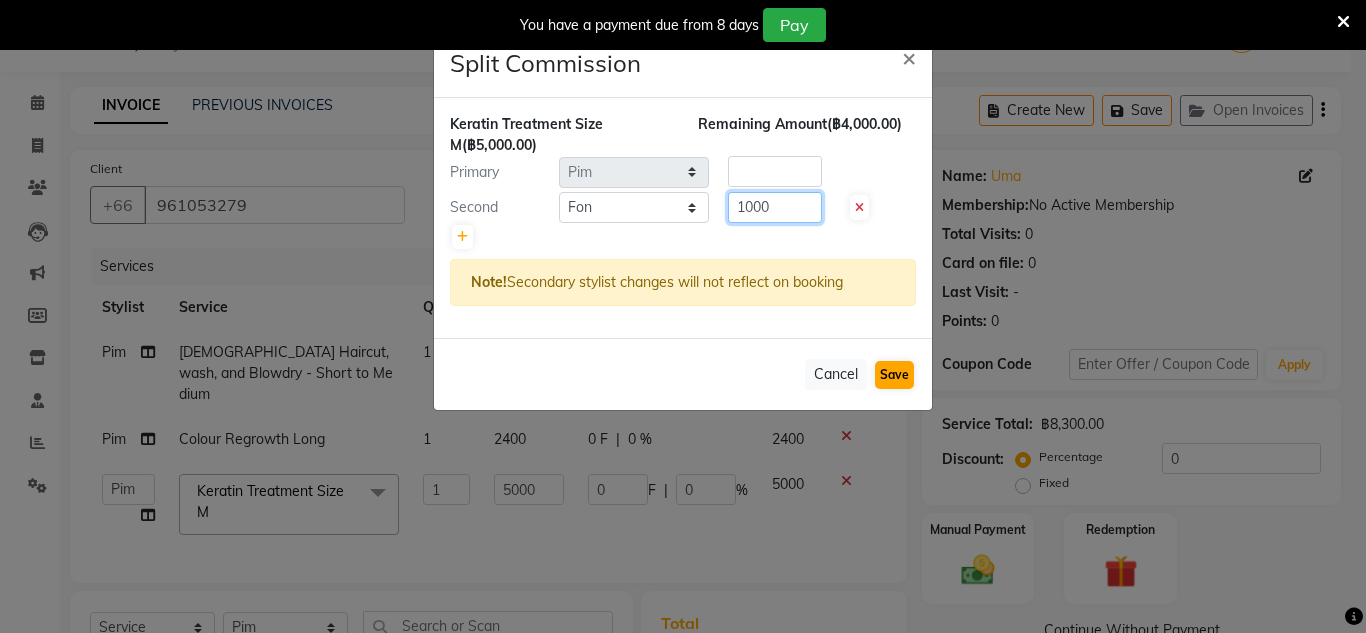 type on "1000" 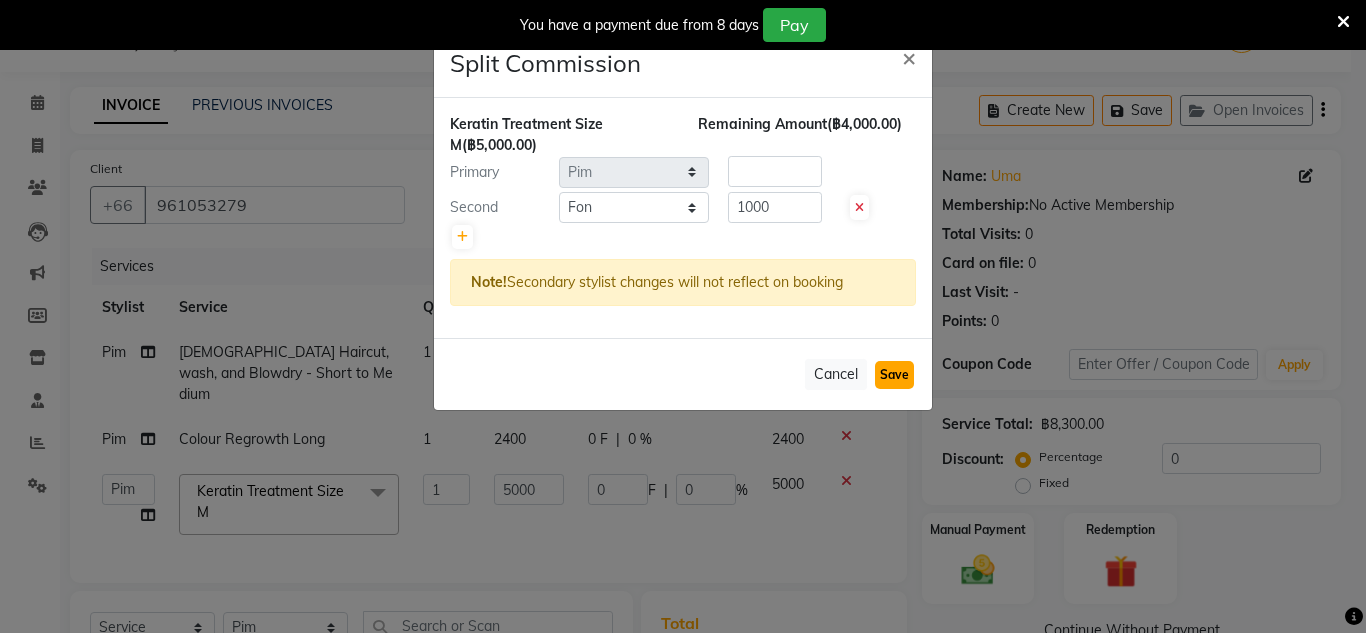 click on "Save" 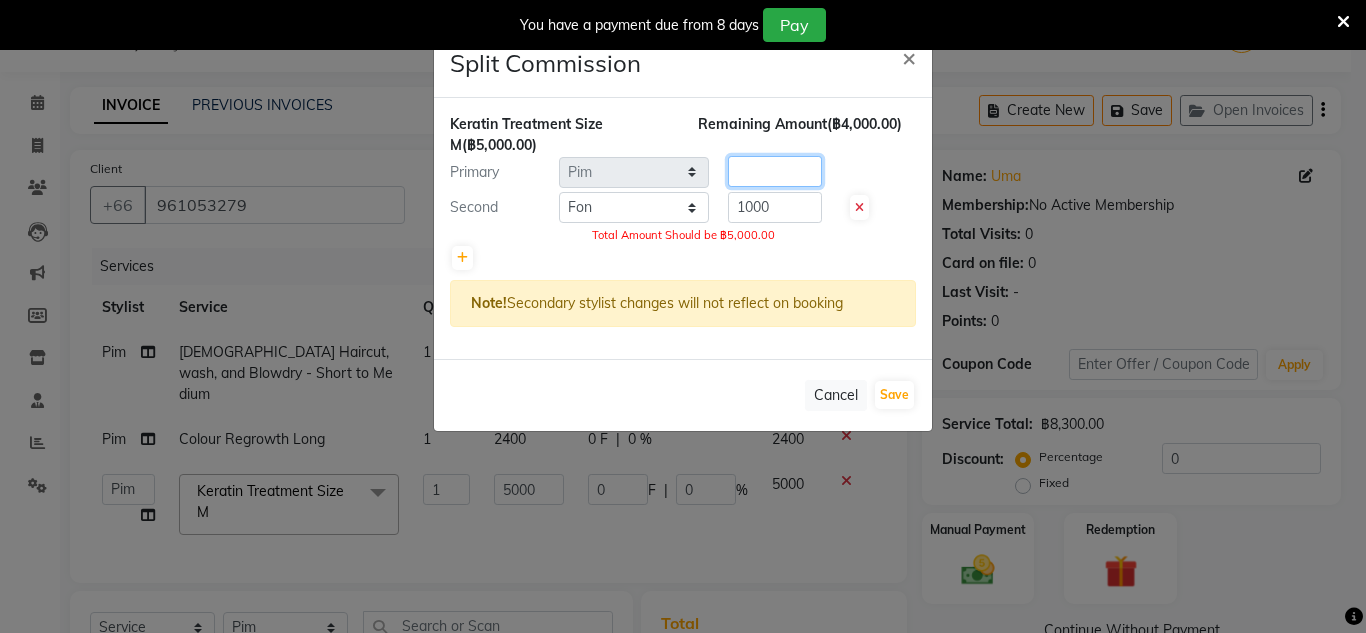click 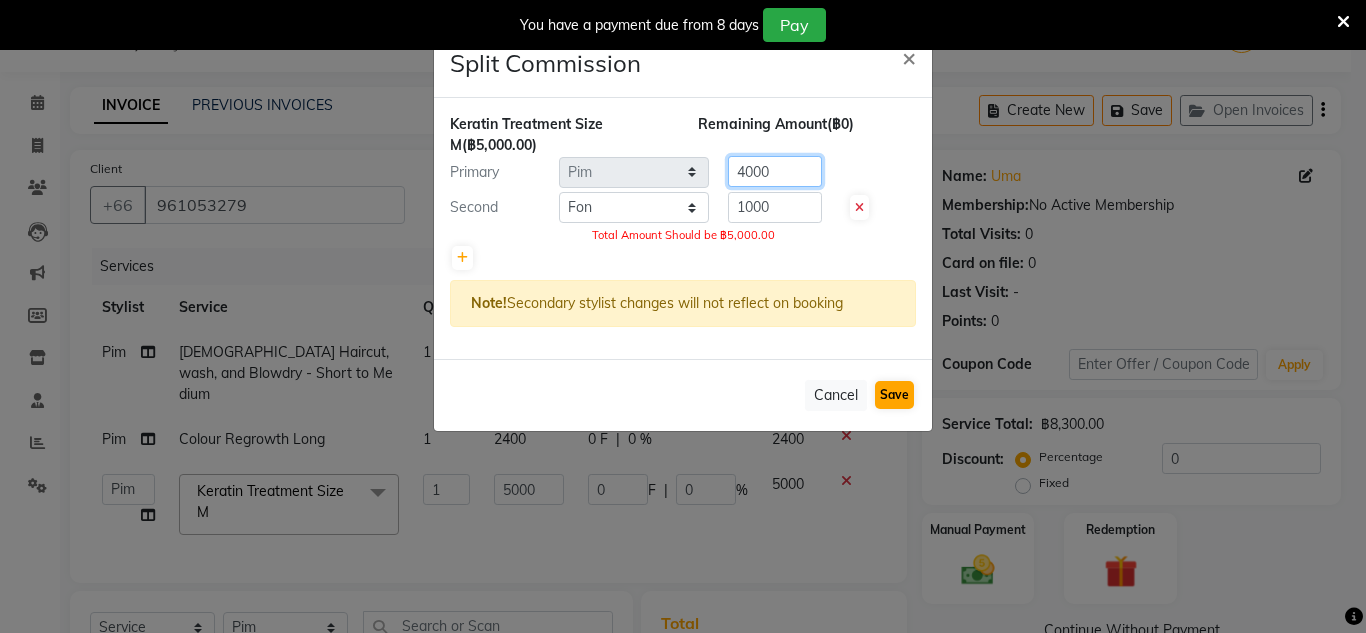 type on "4000" 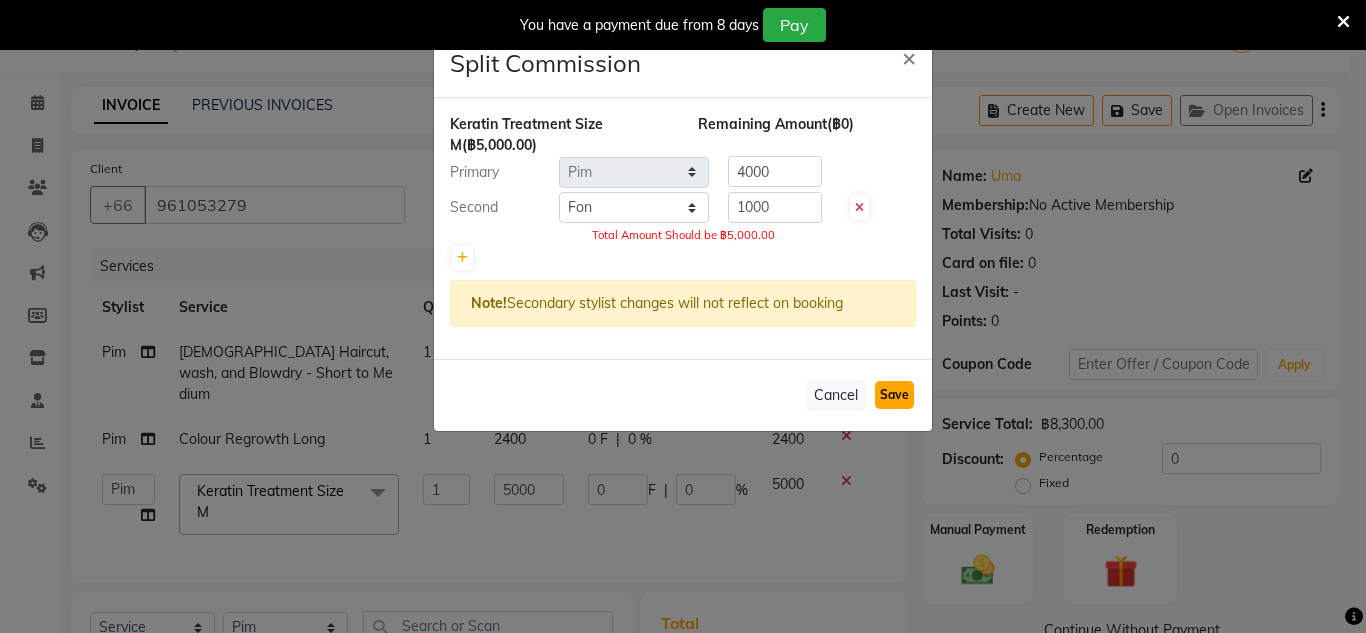 click on "Save" 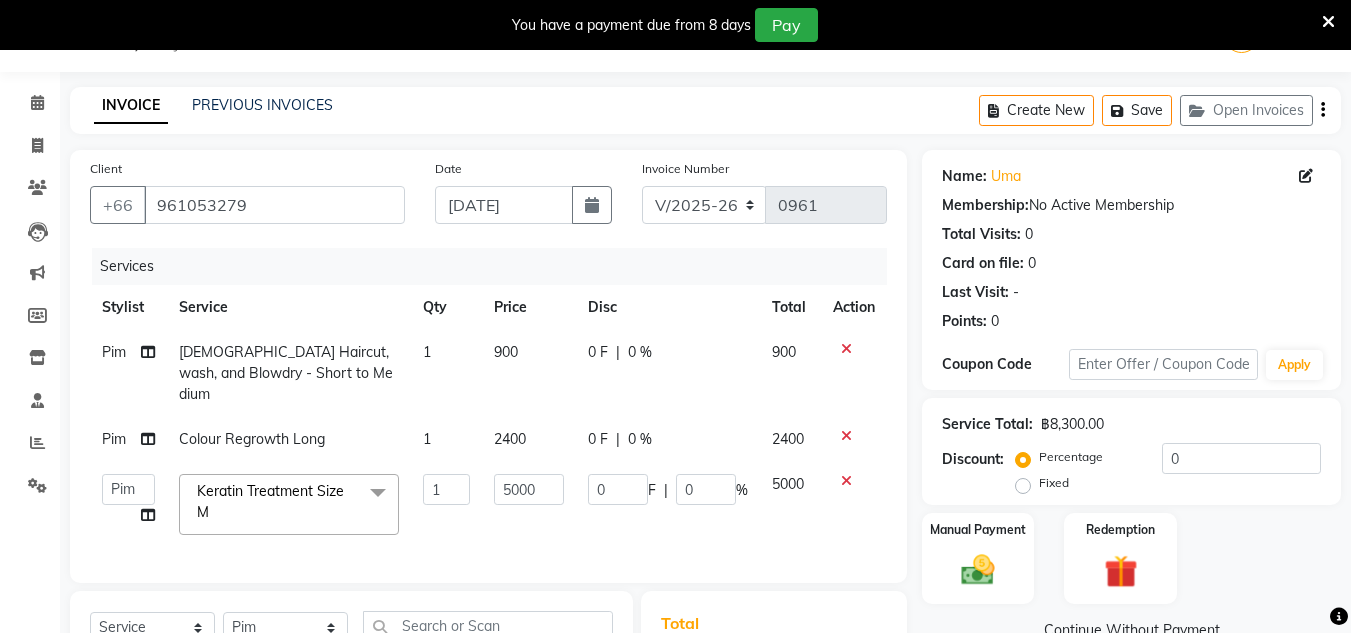 click 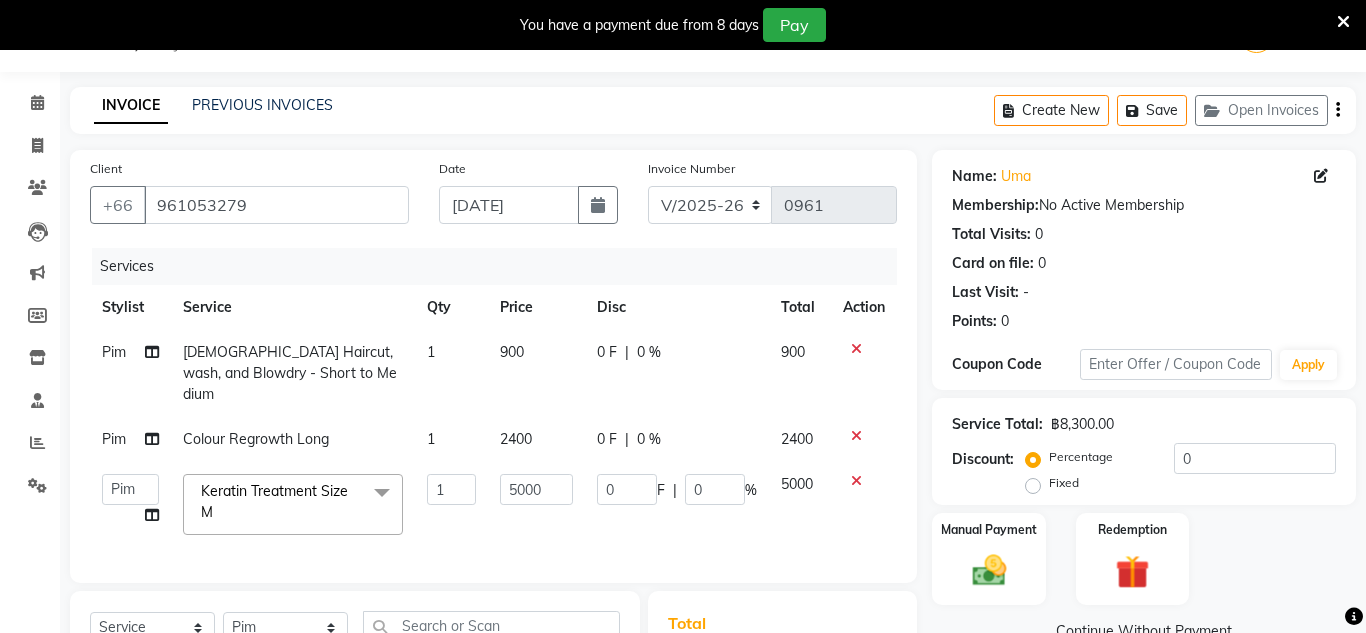 select on "65351" 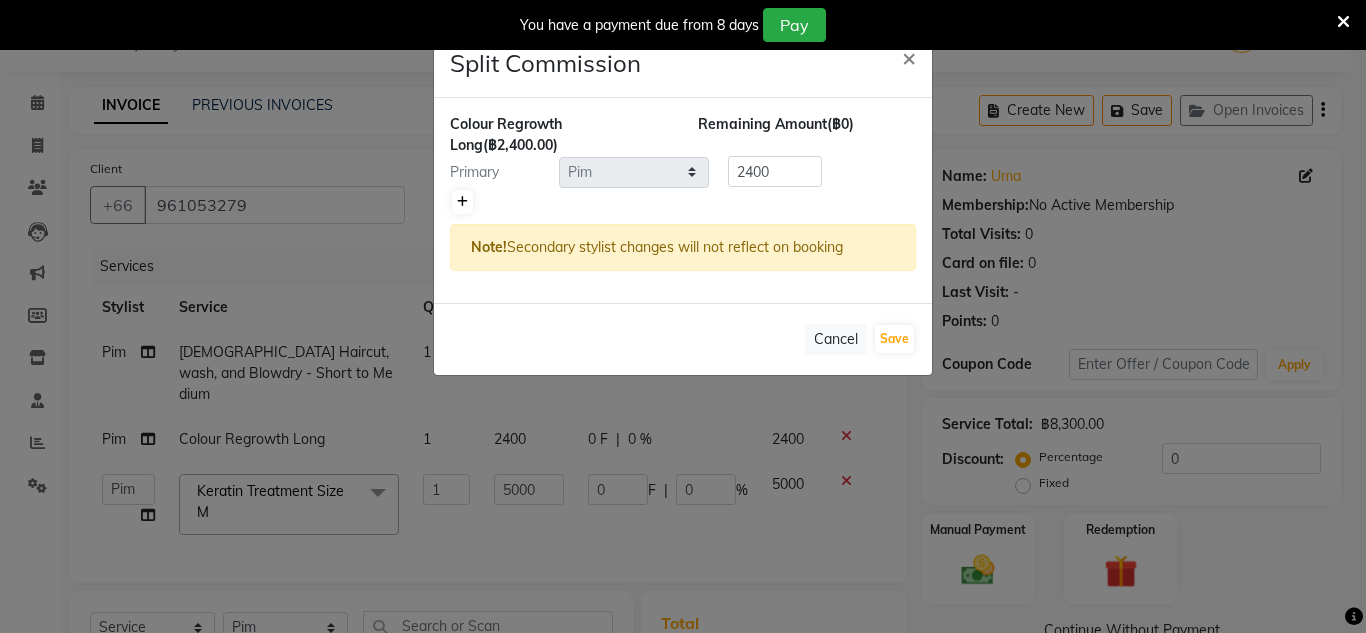 click 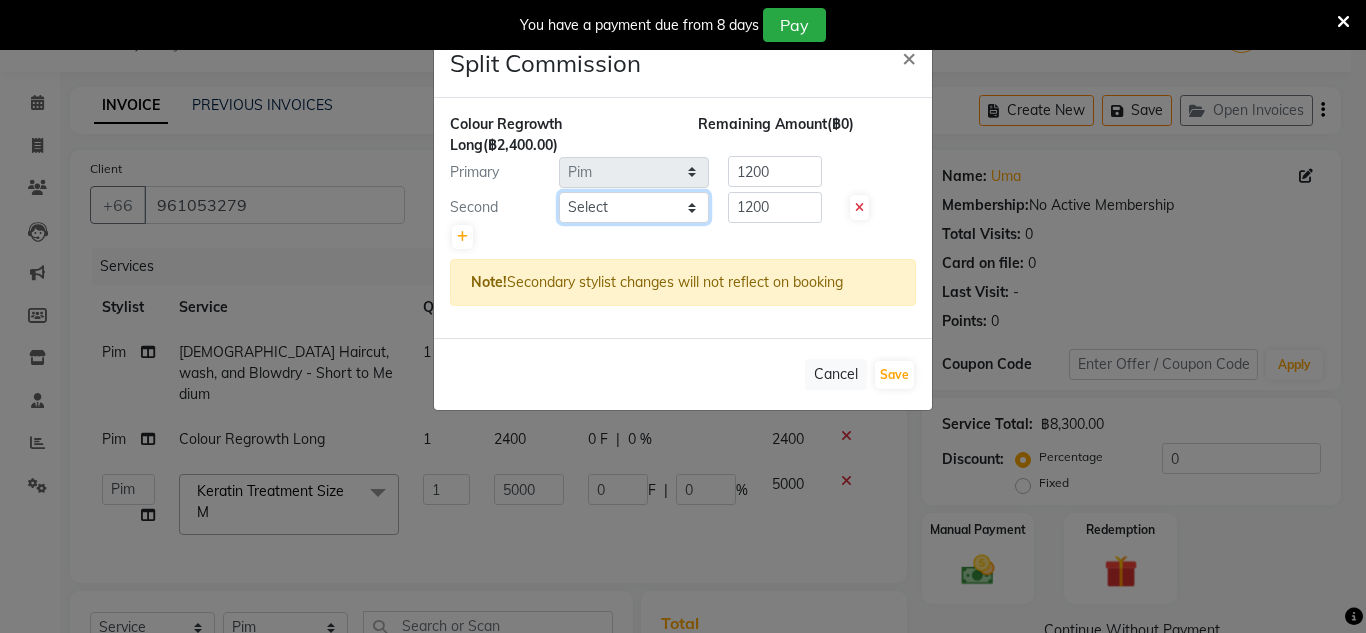 click on "Select  Aon   Apple     Boss [PERSON_NAME]    [PERSON_NAME]    Pim" 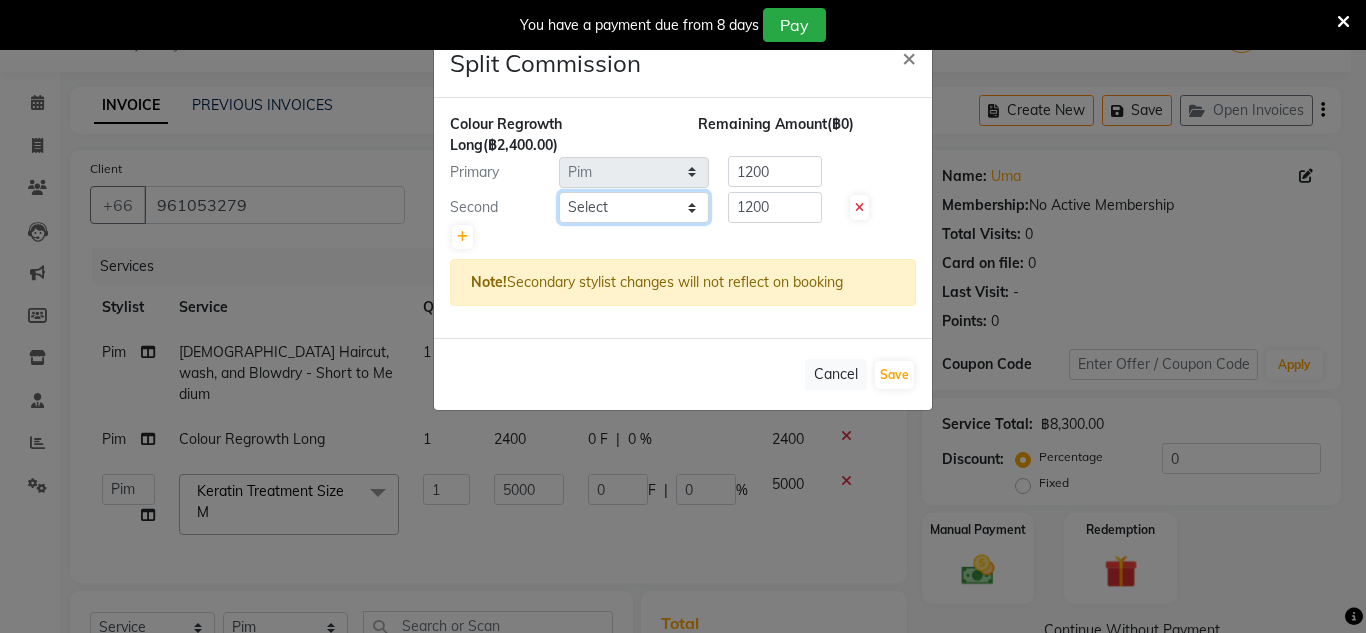 select on "56711" 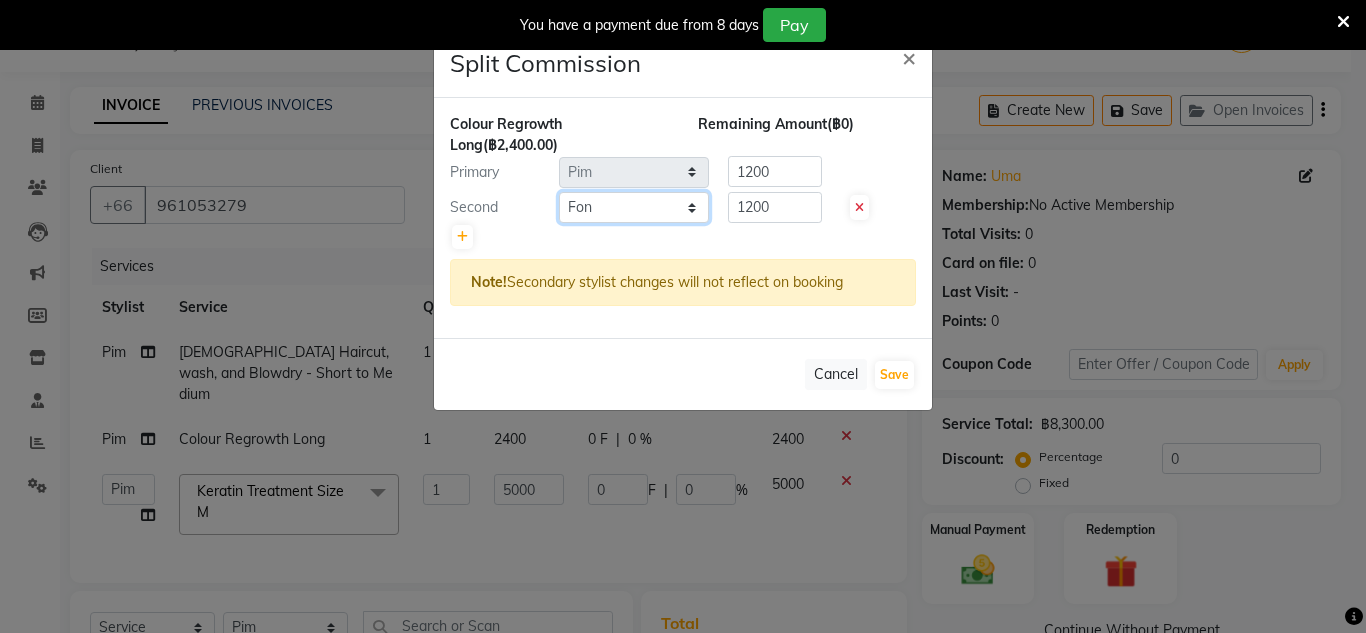 click on "Select  Aon   Apple     Boss [PERSON_NAME]    [PERSON_NAME]    Pim" 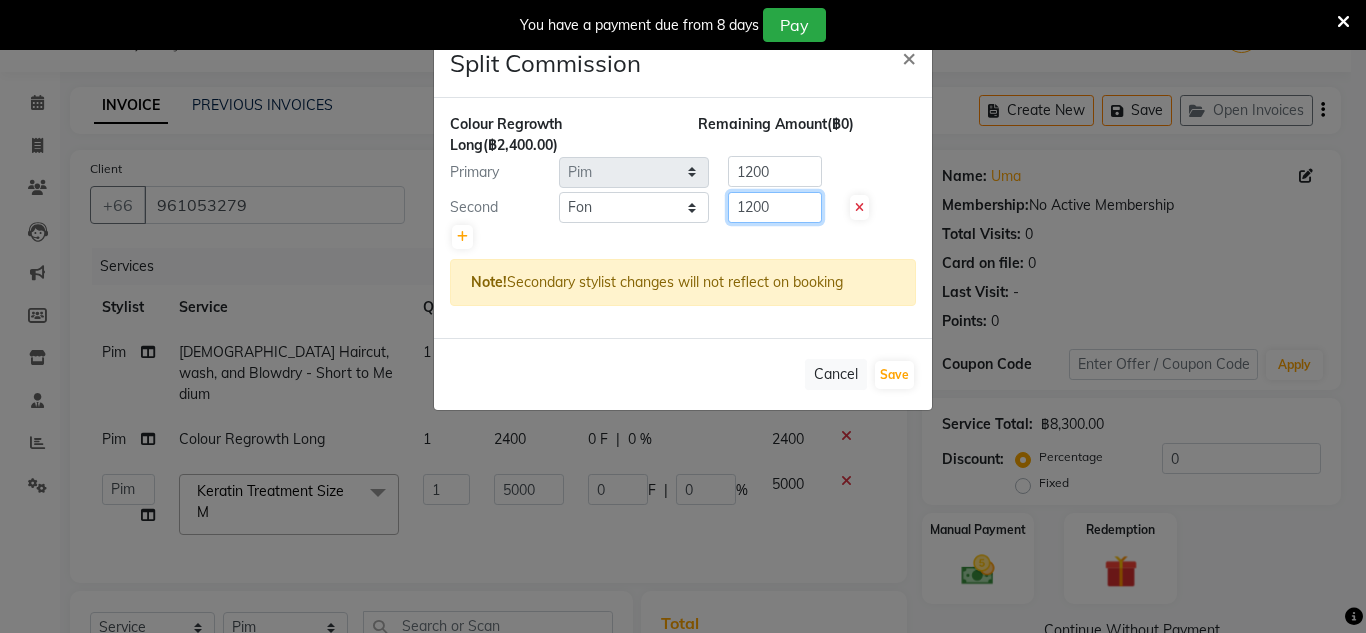 click on "1200" 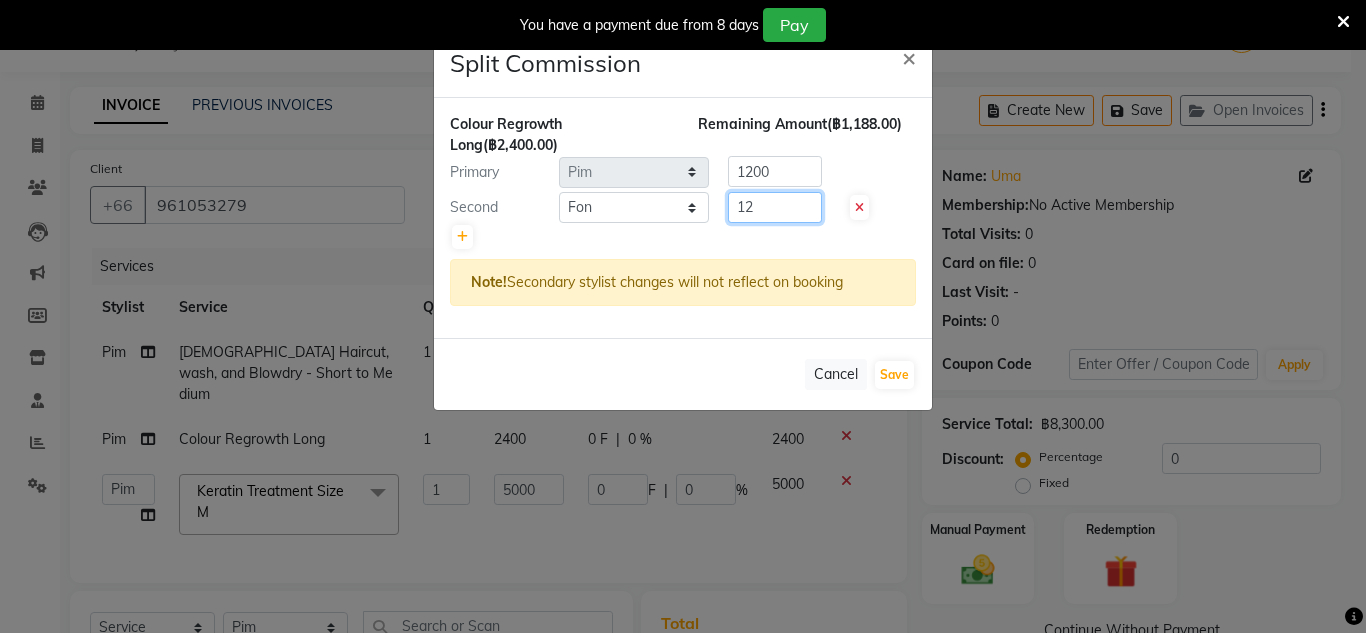 type on "1" 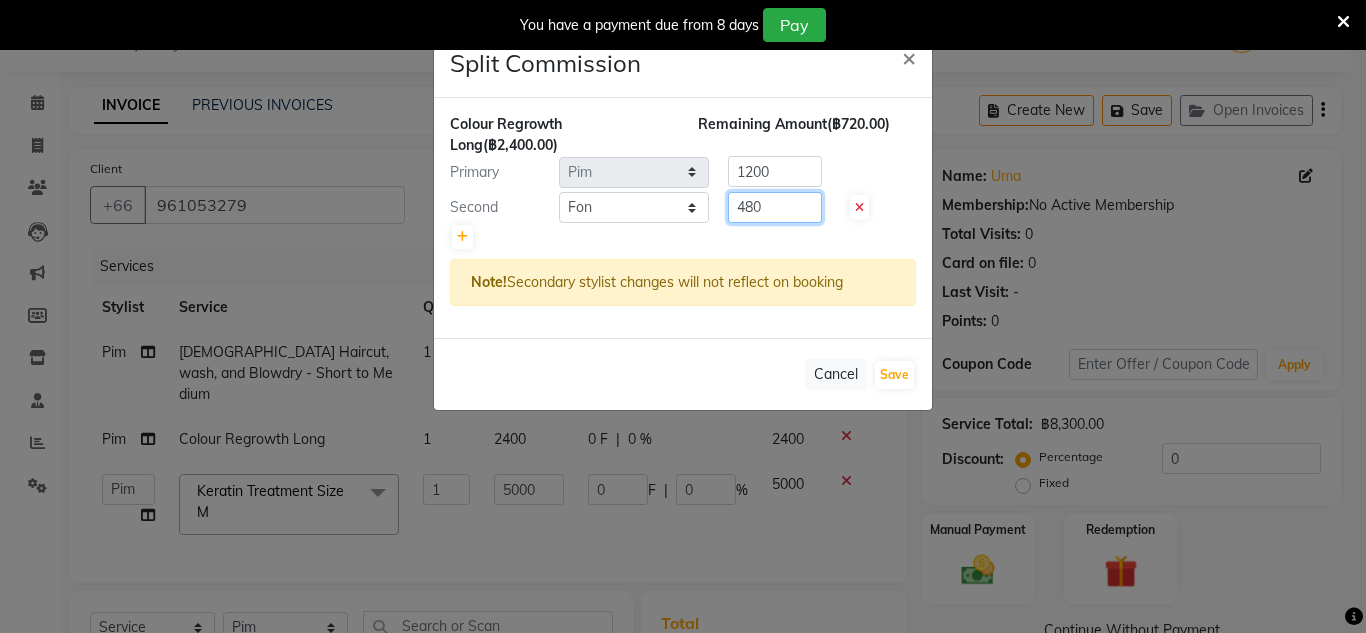 type on "480" 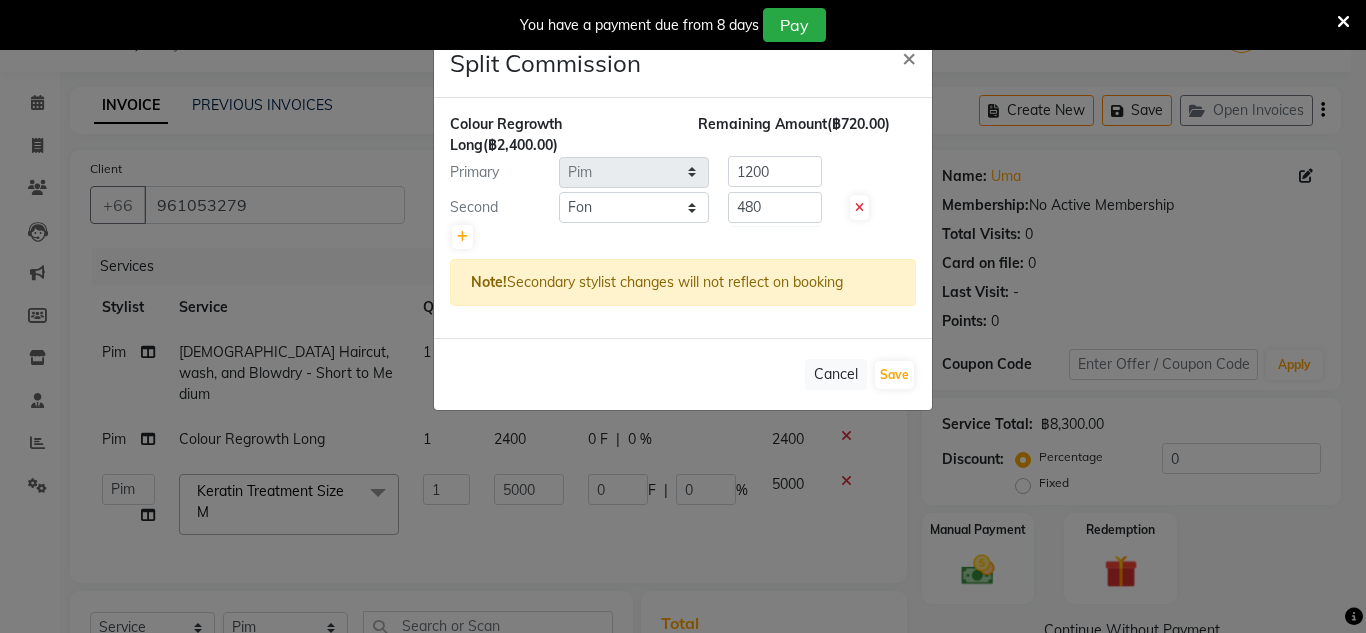 click 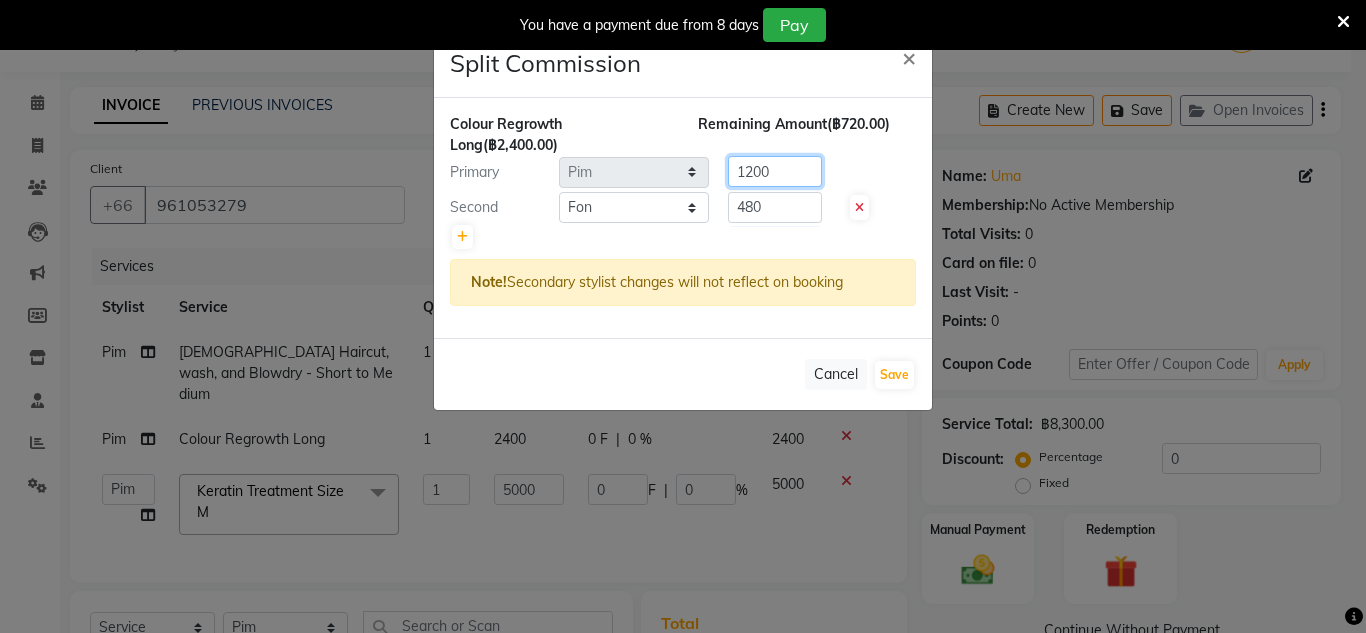 click on "1200" 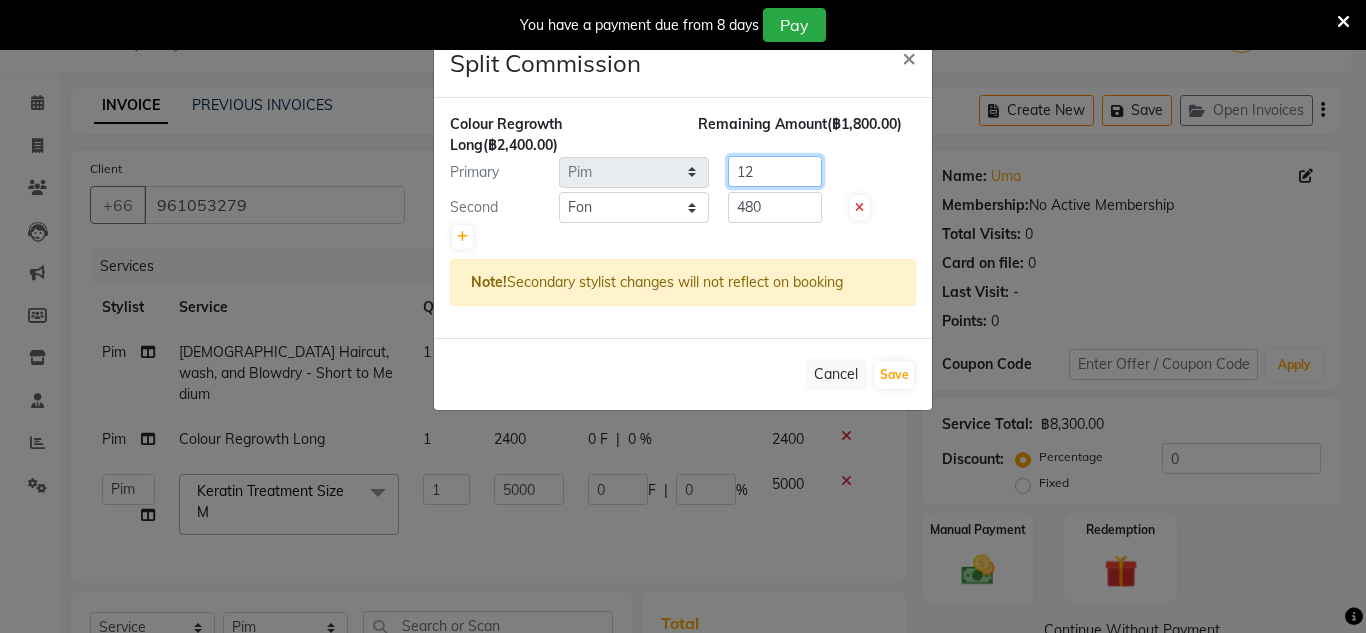 type on "1" 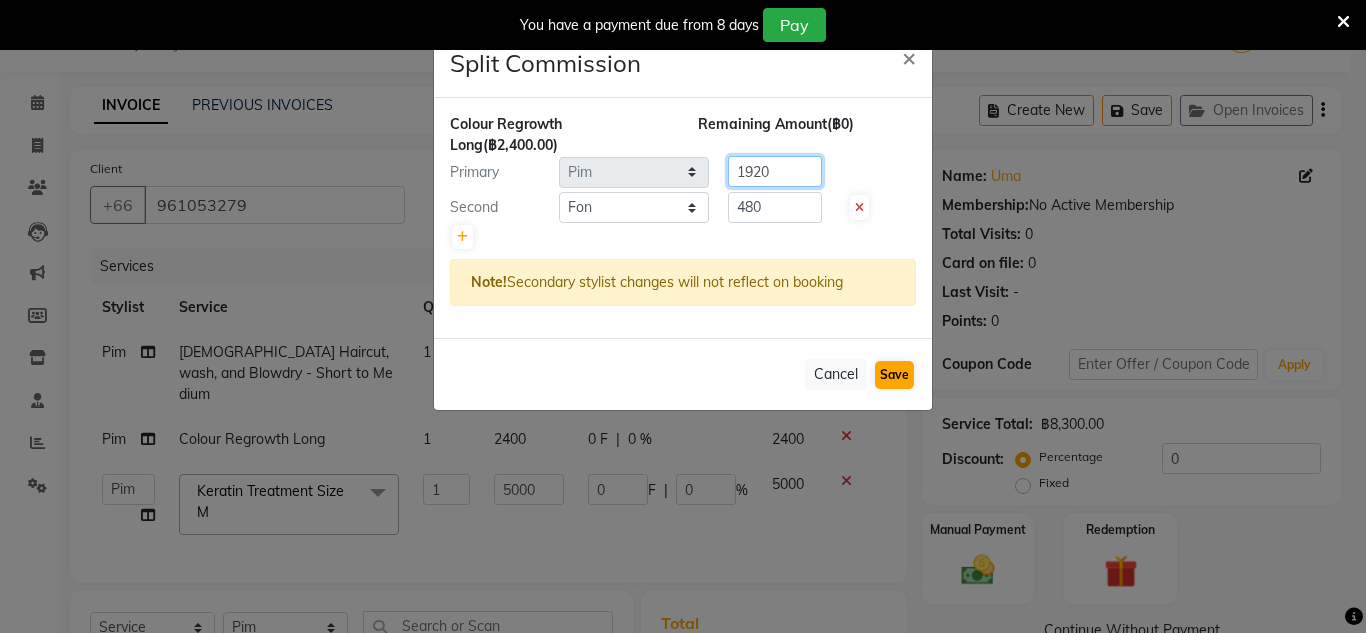 type on "1920" 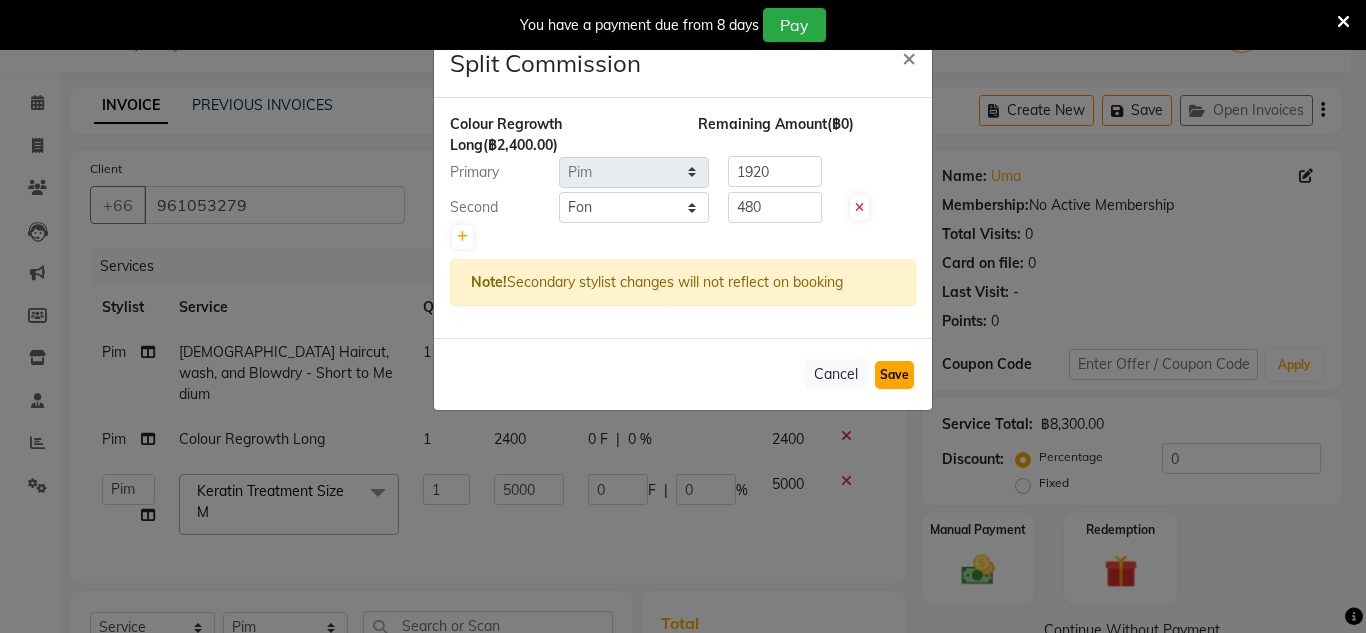 click on "Save" 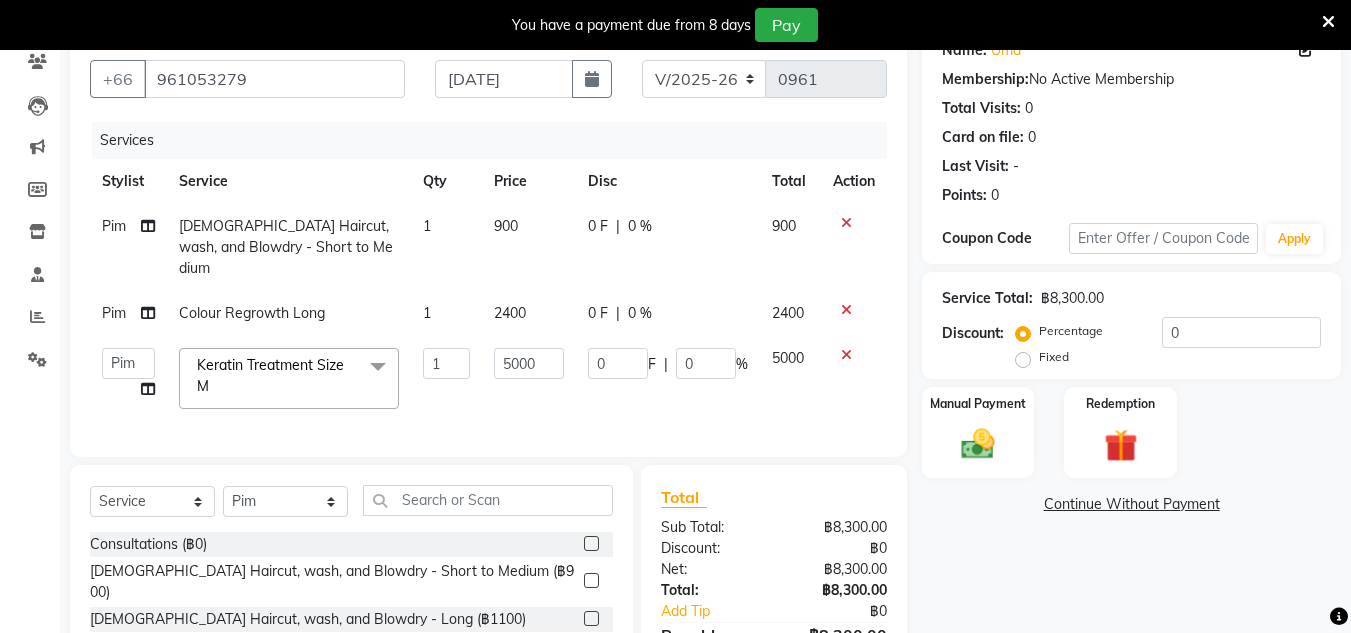 click 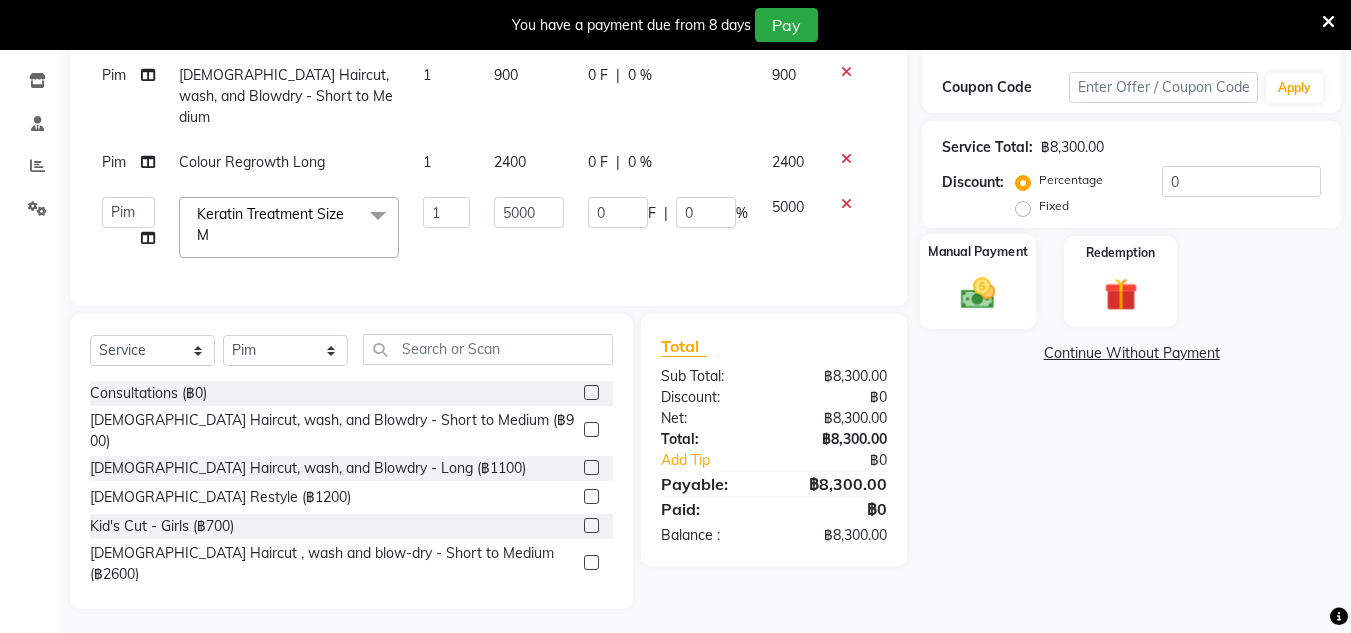 click 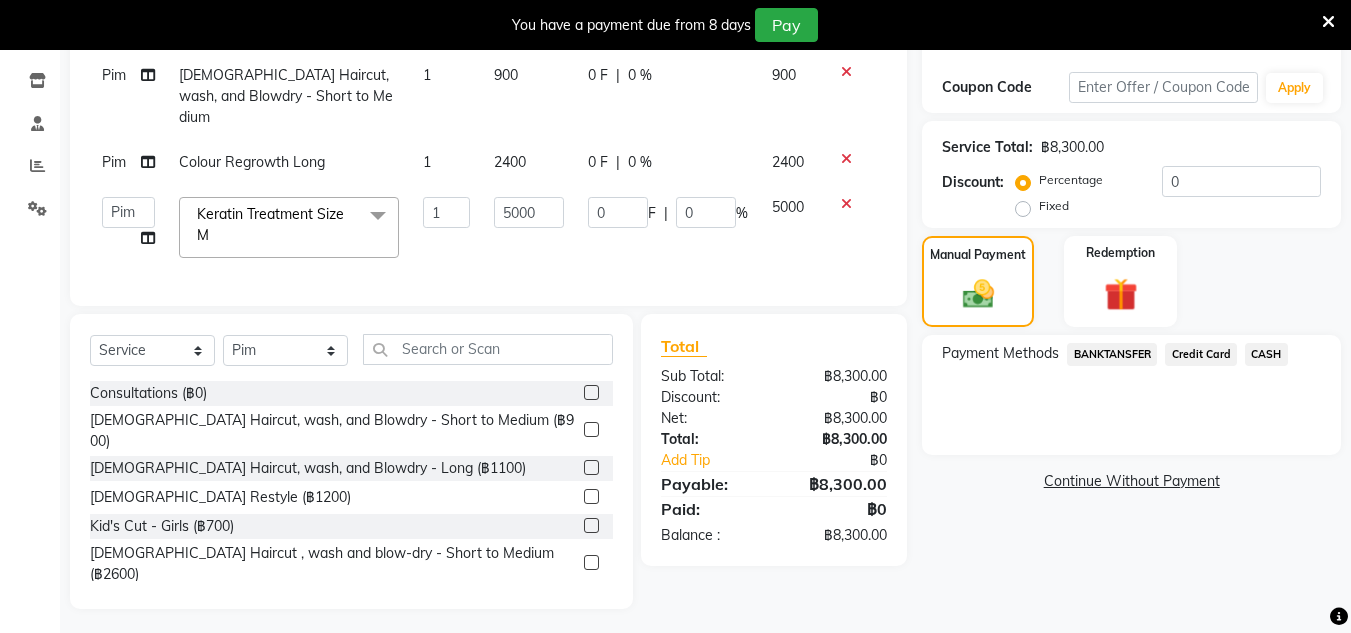 click on "CASH" 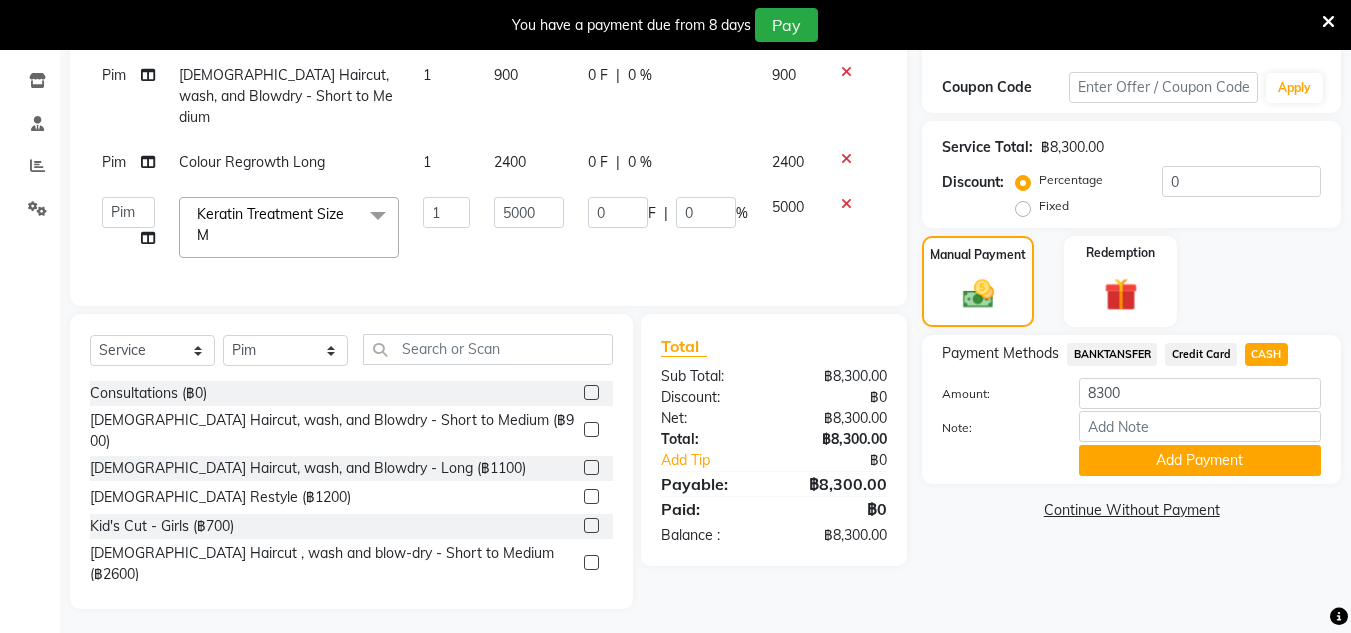 drag, startPoint x: 1278, startPoint y: 463, endPoint x: 1325, endPoint y: 444, distance: 50.695168 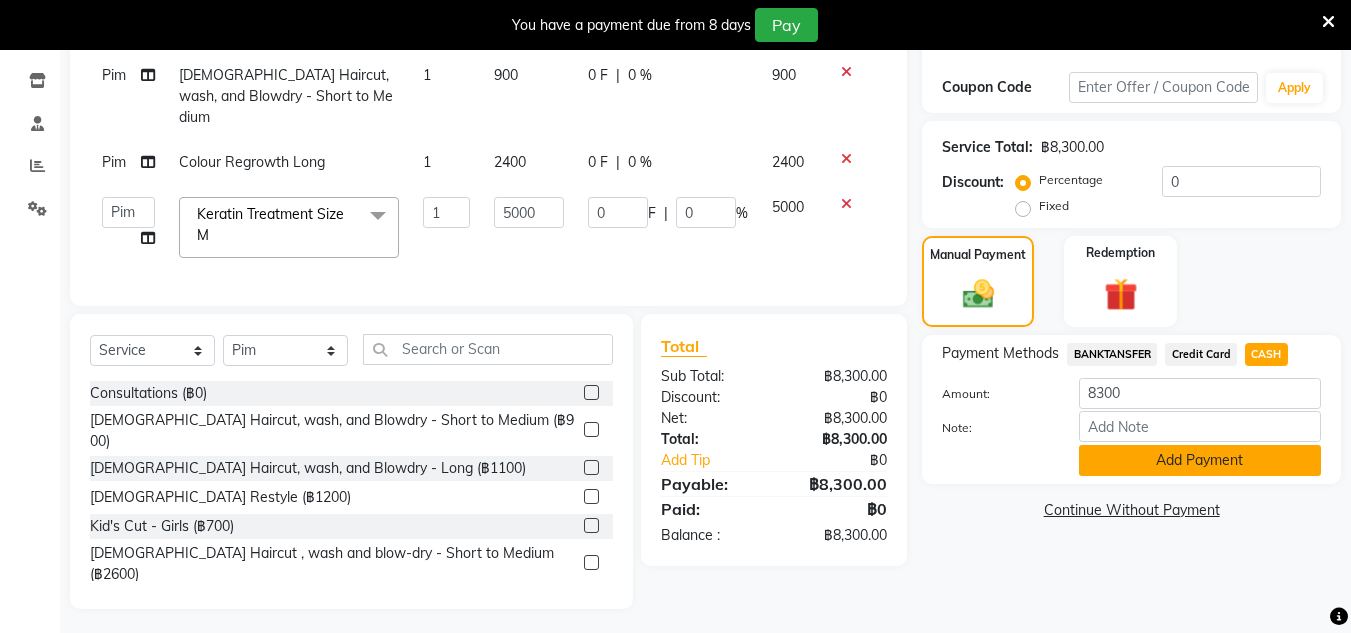 drag, startPoint x: 1325, startPoint y: 444, endPoint x: 1205, endPoint y: 467, distance: 122.18429 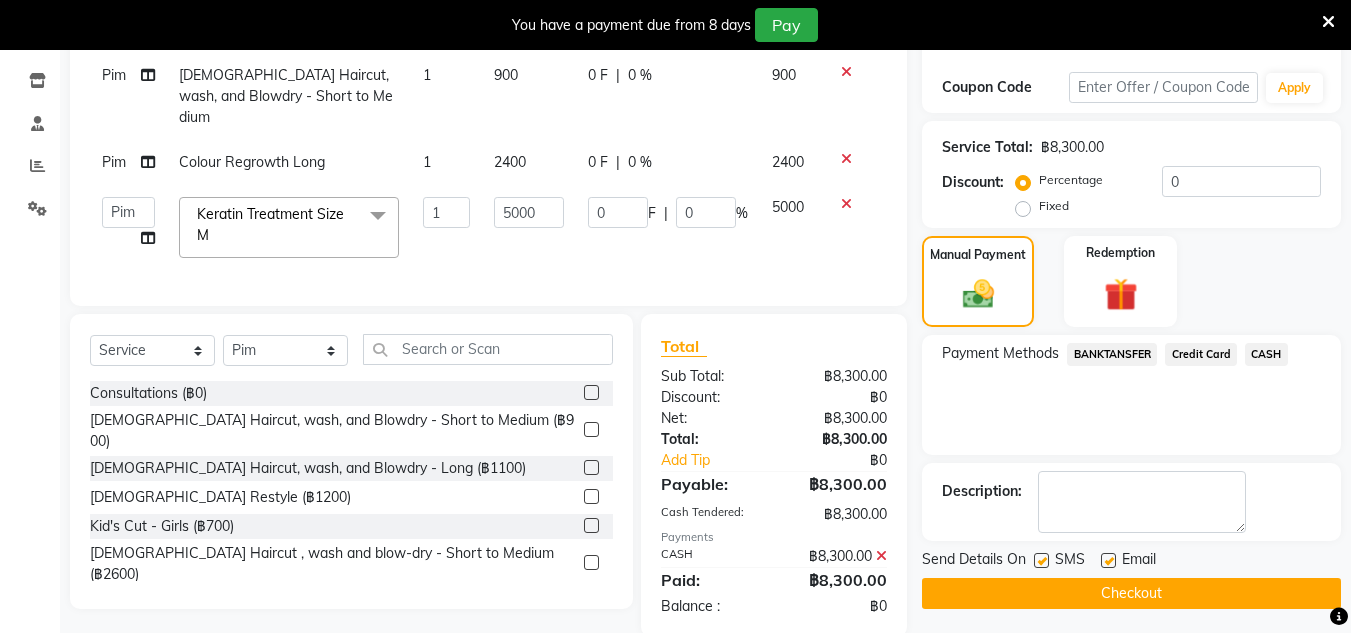 scroll, scrollTop: 355, scrollLeft: 0, axis: vertical 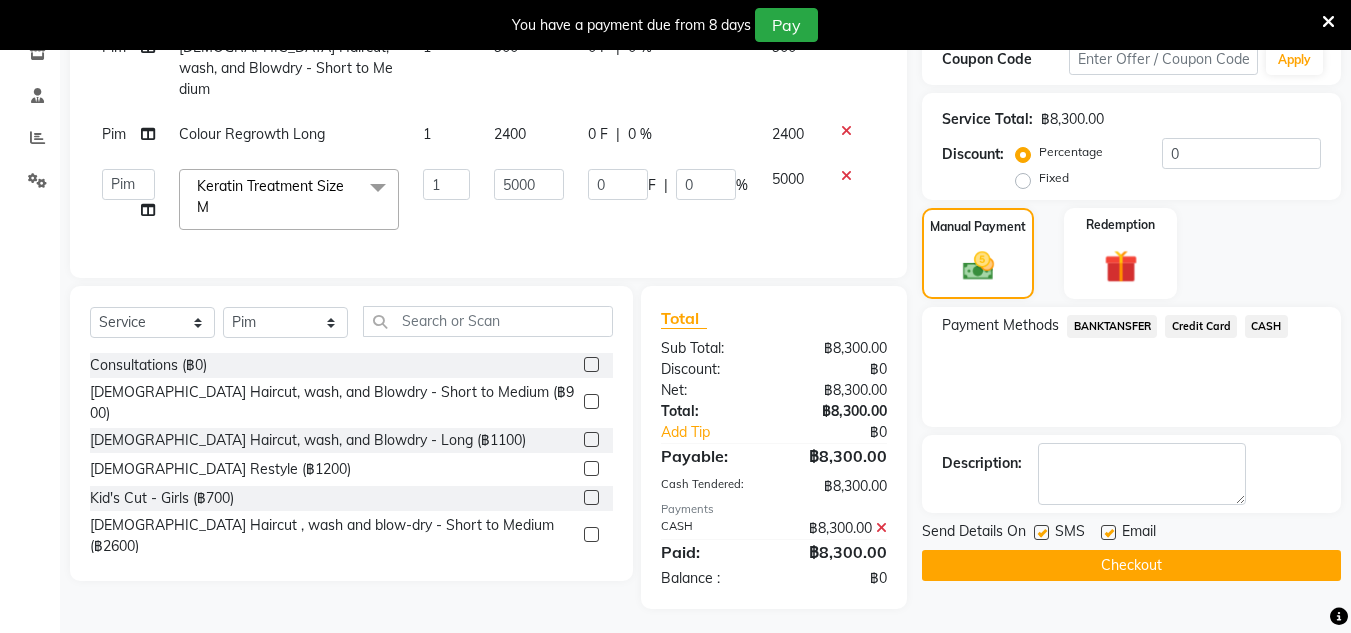 click on "Checkout" 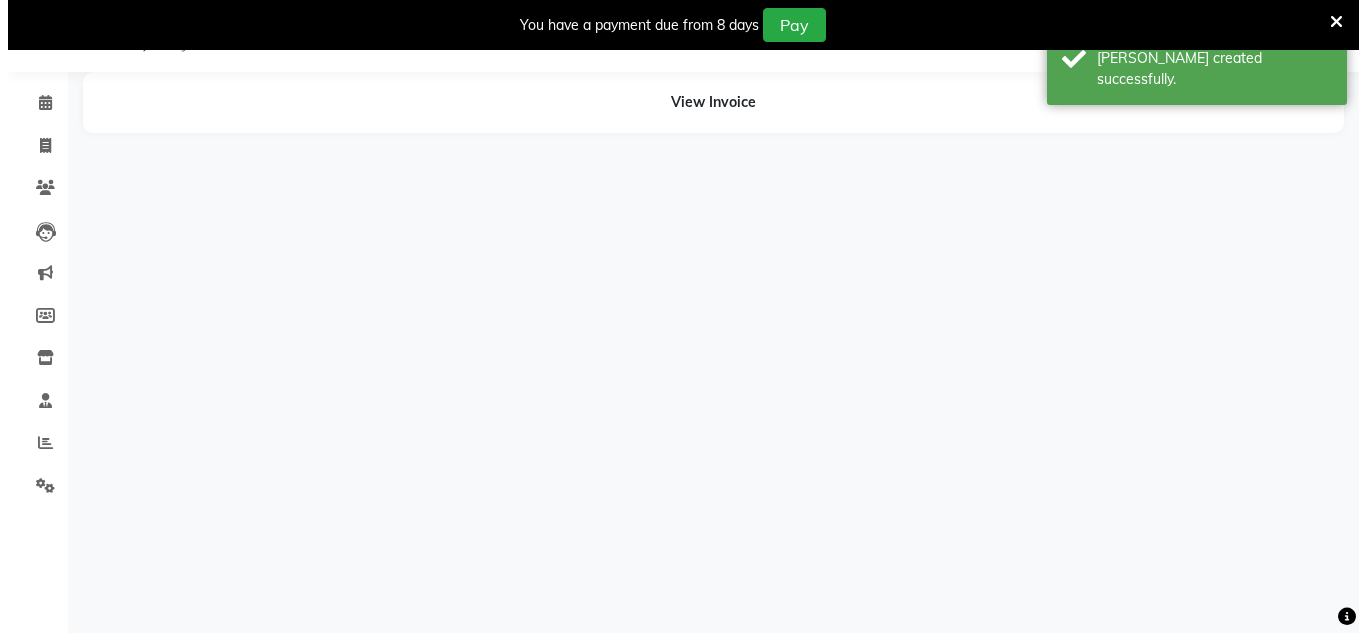 scroll, scrollTop: 50, scrollLeft: 0, axis: vertical 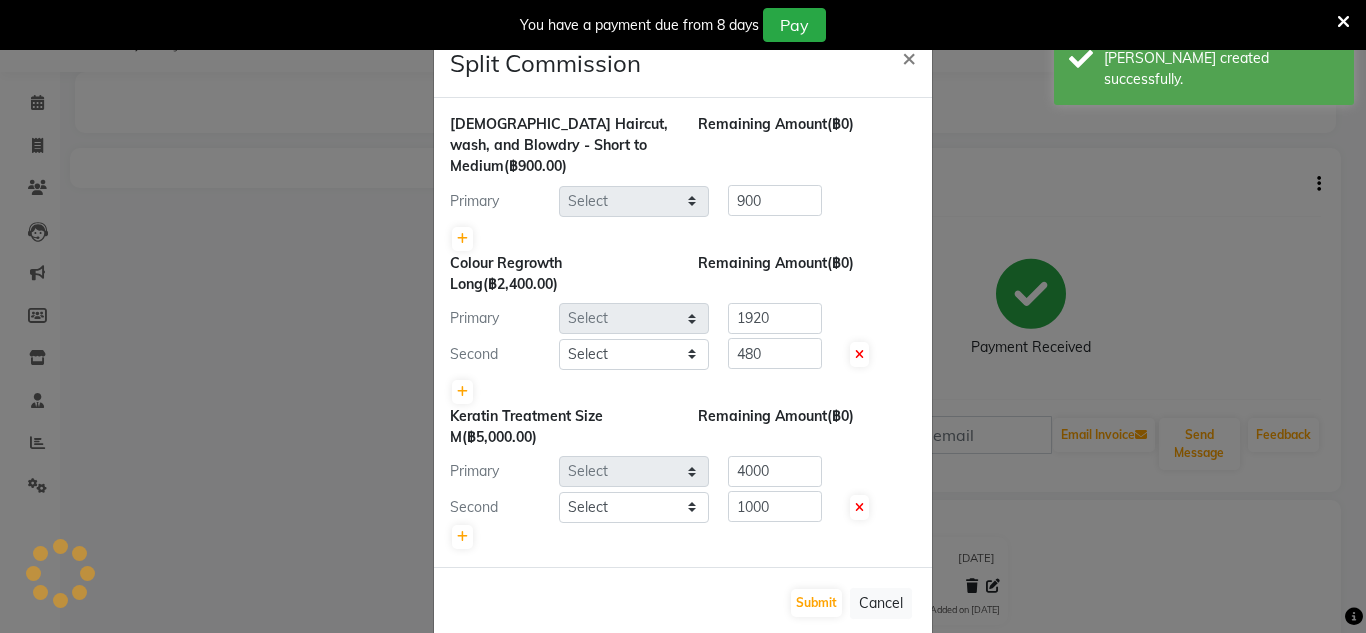 select on "65351" 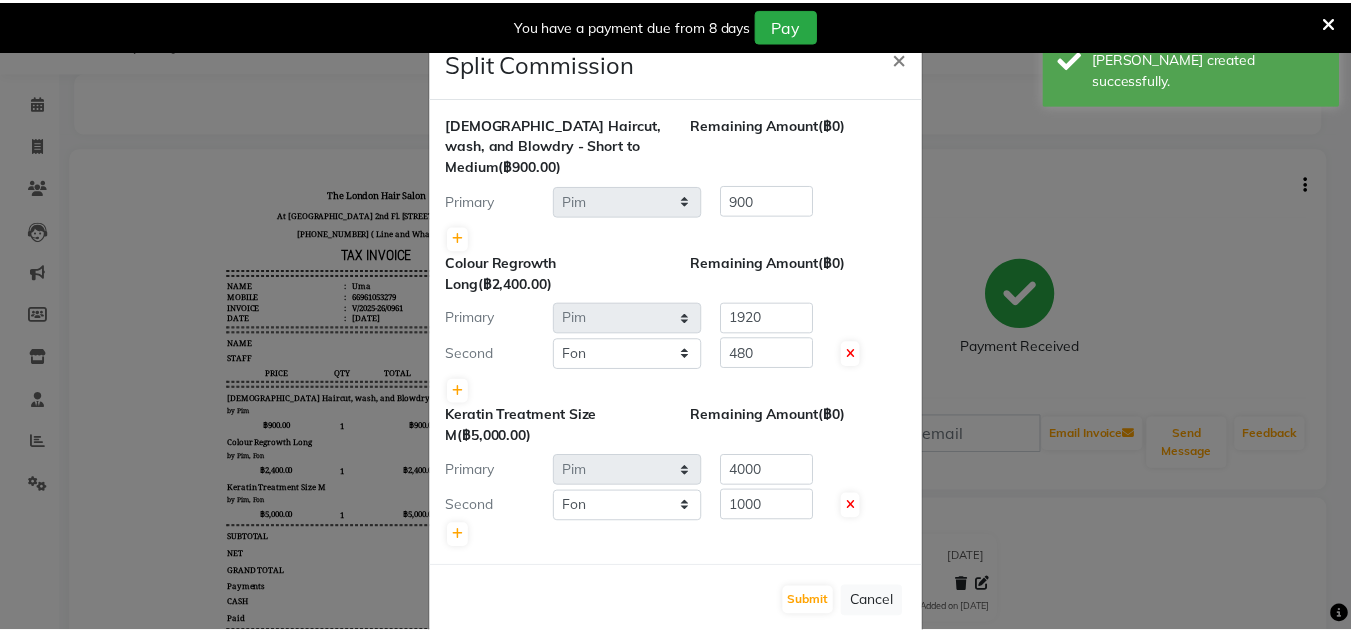 scroll, scrollTop: 0, scrollLeft: 0, axis: both 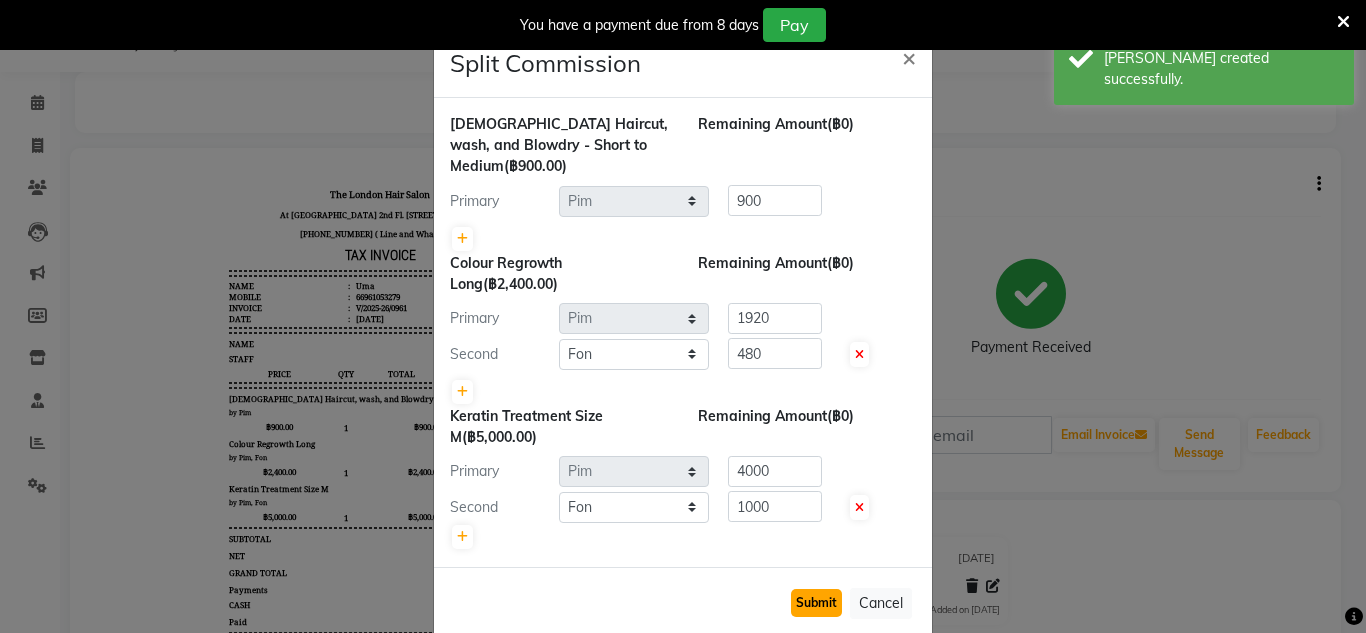 click on "Submit" 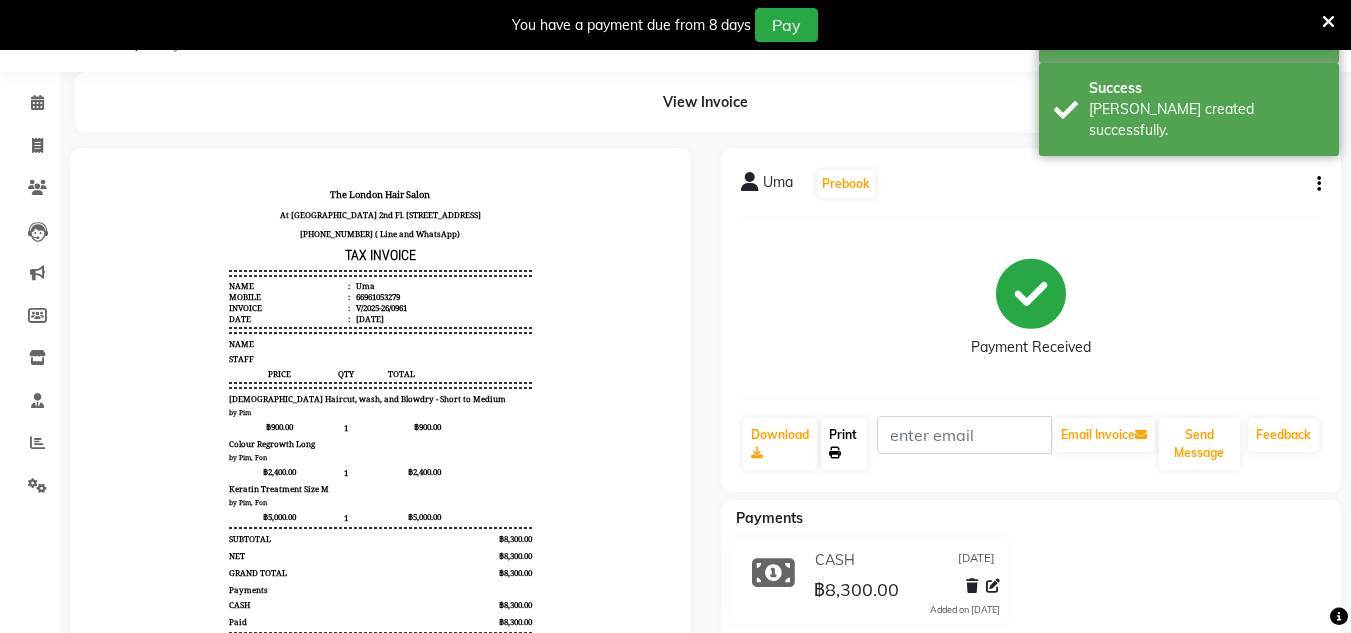 click on "Print" 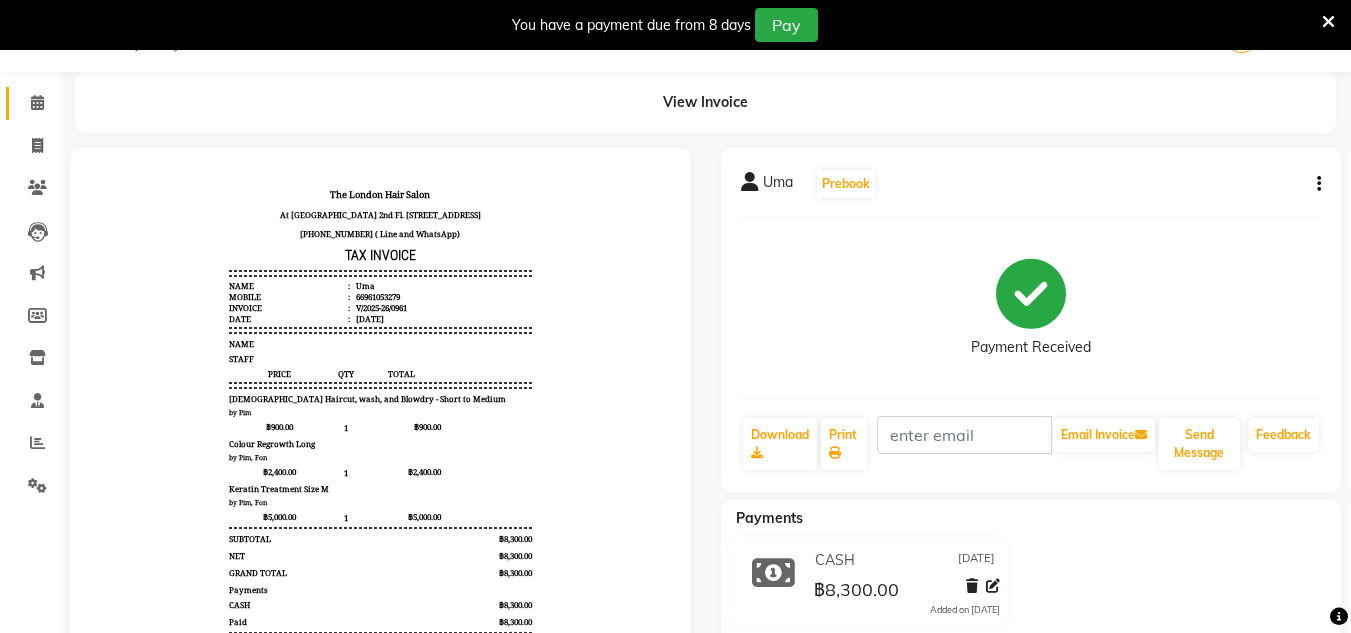 click 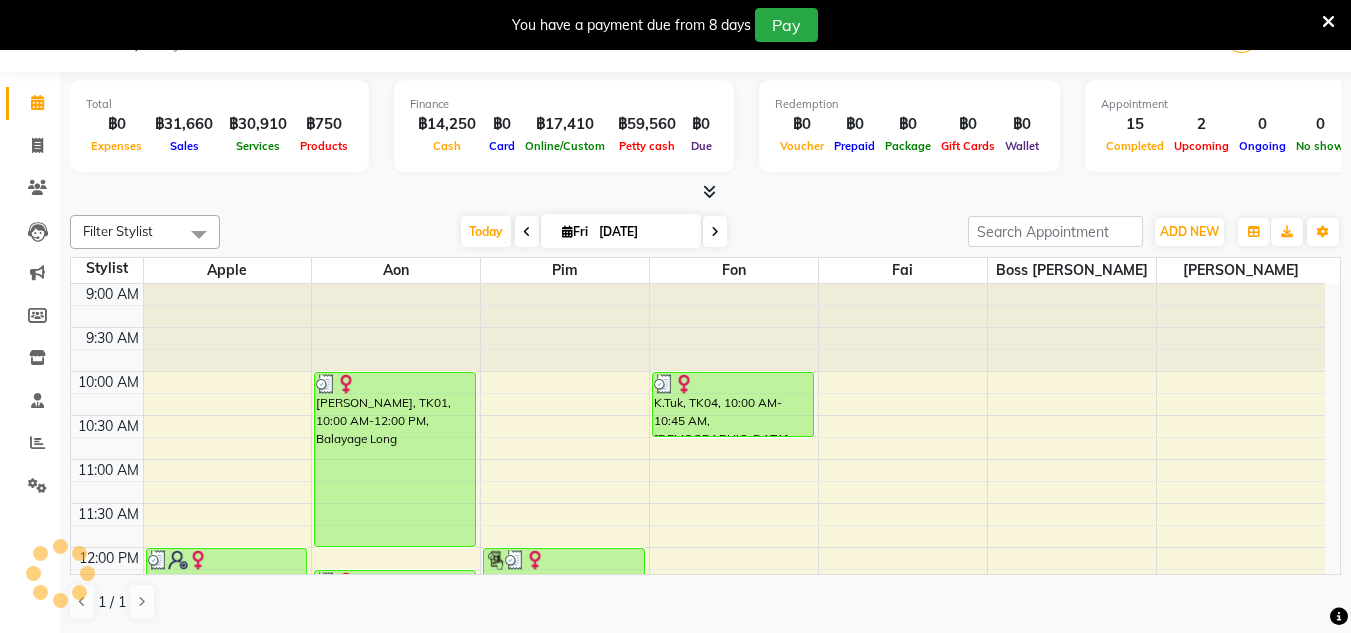 scroll, scrollTop: 0, scrollLeft: 0, axis: both 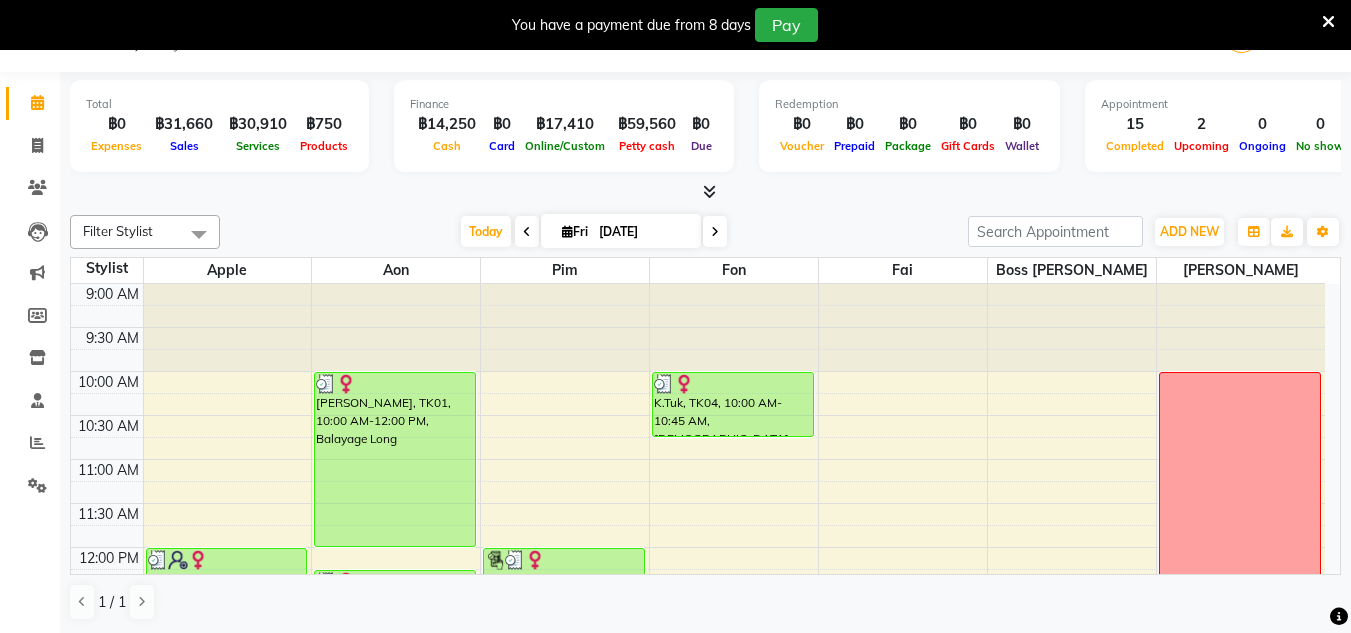 click at bounding box center [527, 231] 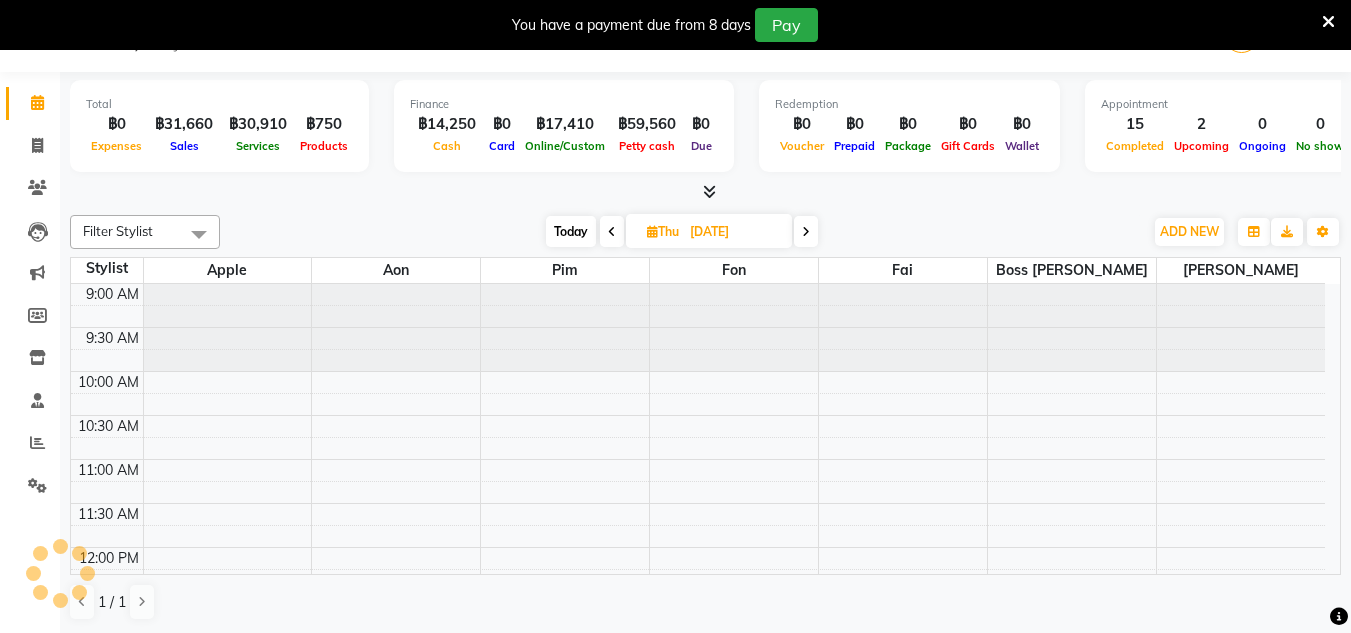 scroll, scrollTop: 765, scrollLeft: 0, axis: vertical 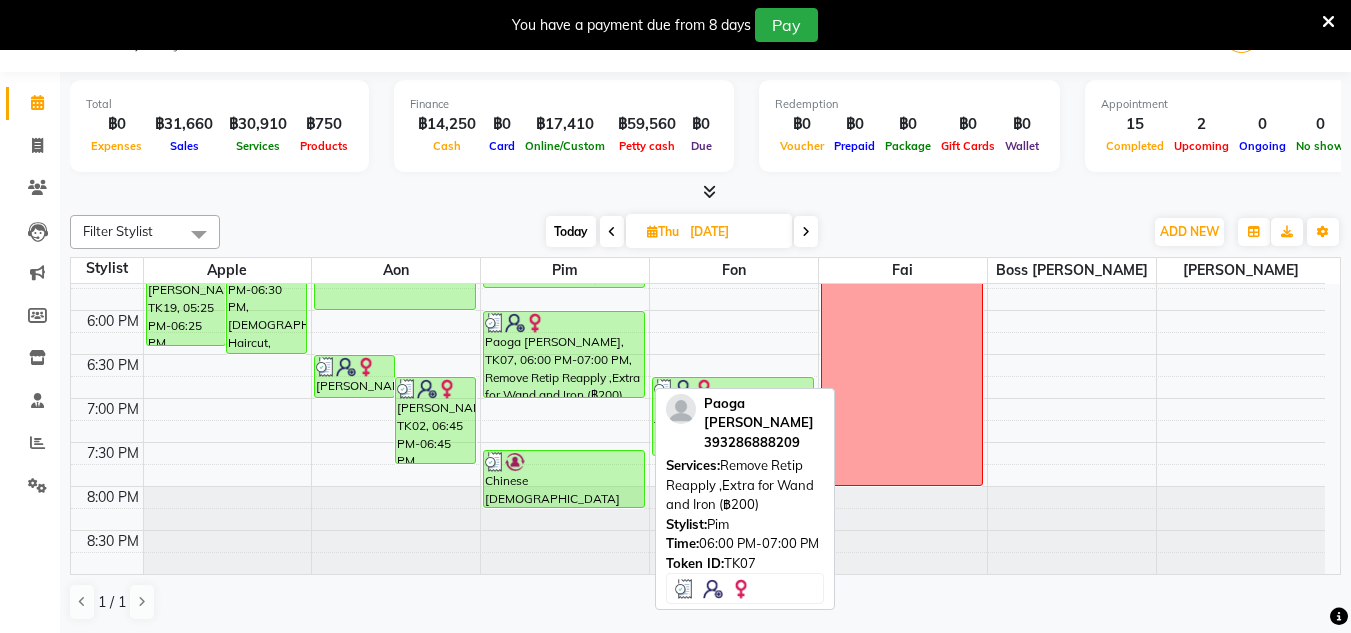 click at bounding box center [564, 323] 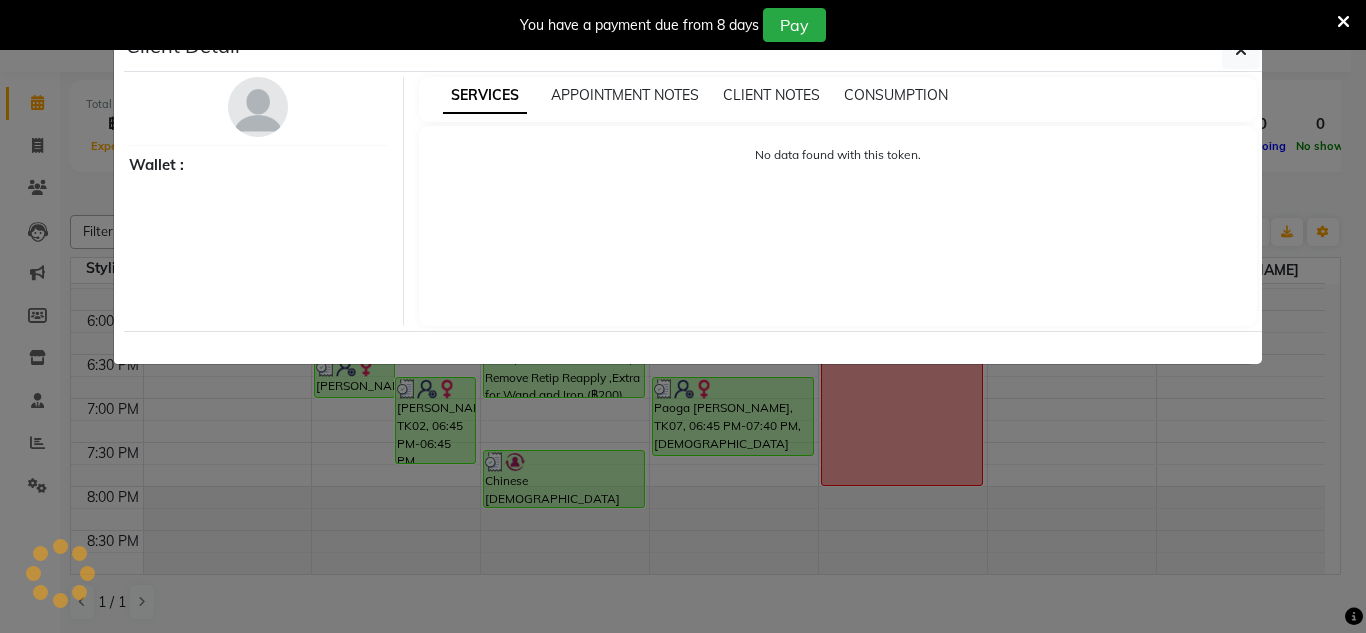 select on "3" 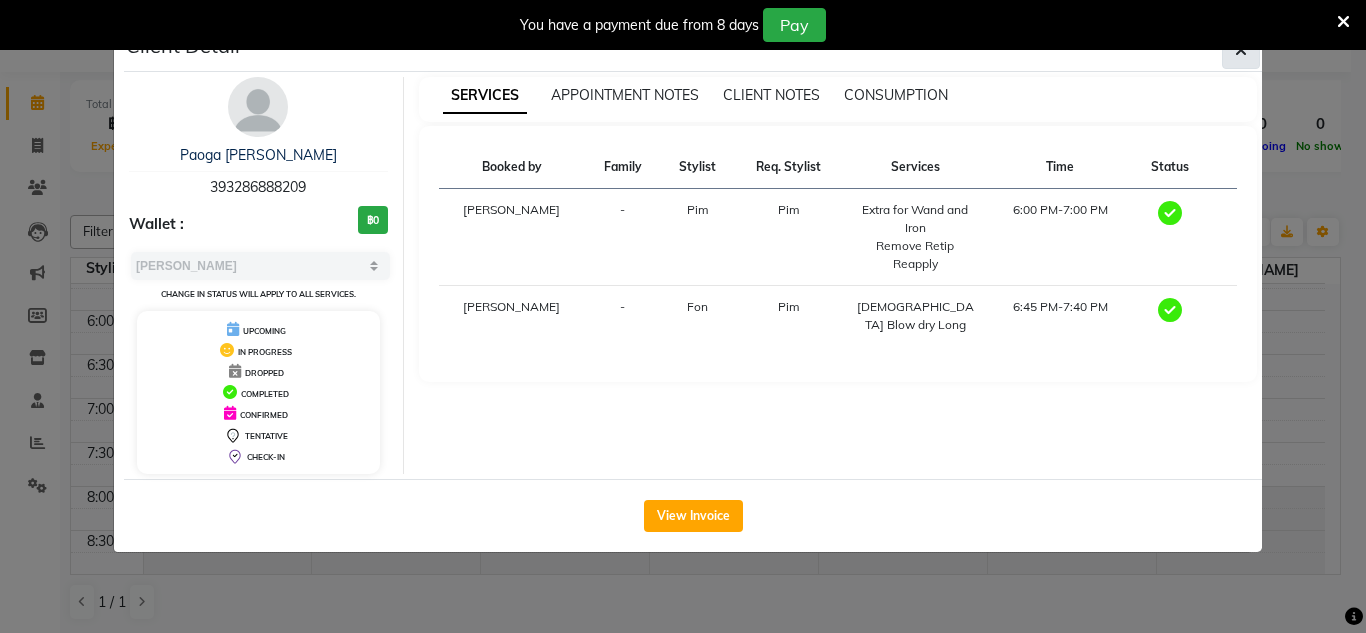 click 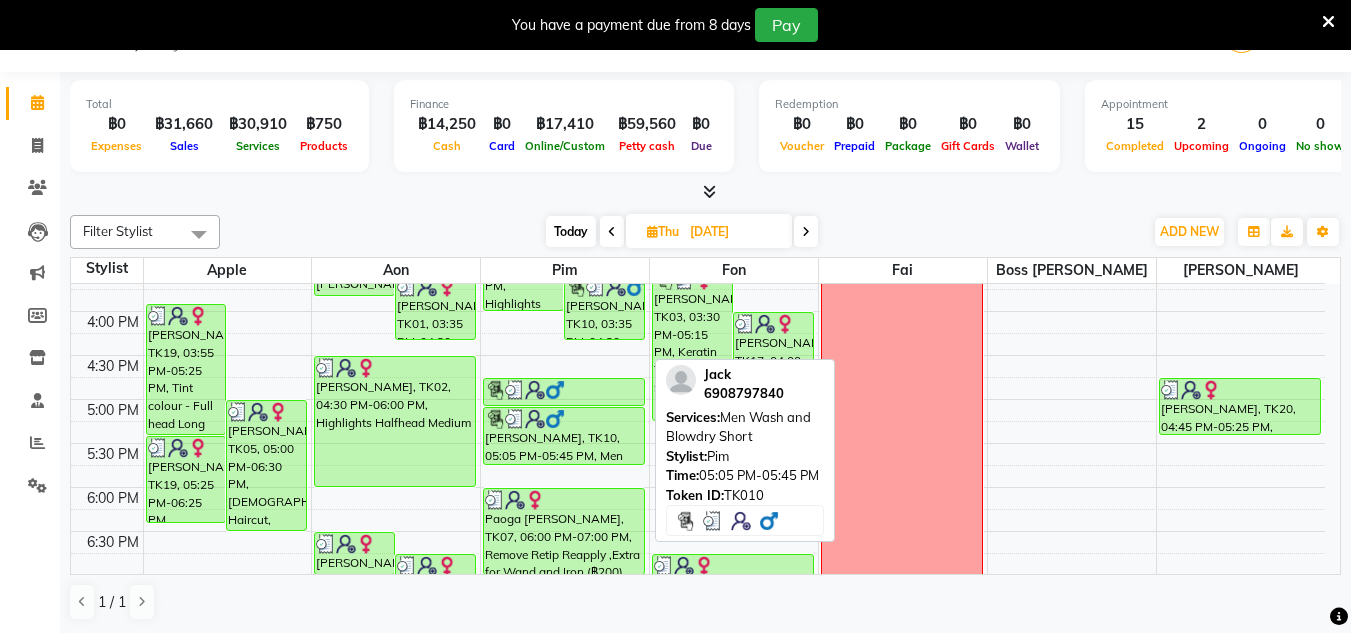 scroll, scrollTop: 589, scrollLeft: 0, axis: vertical 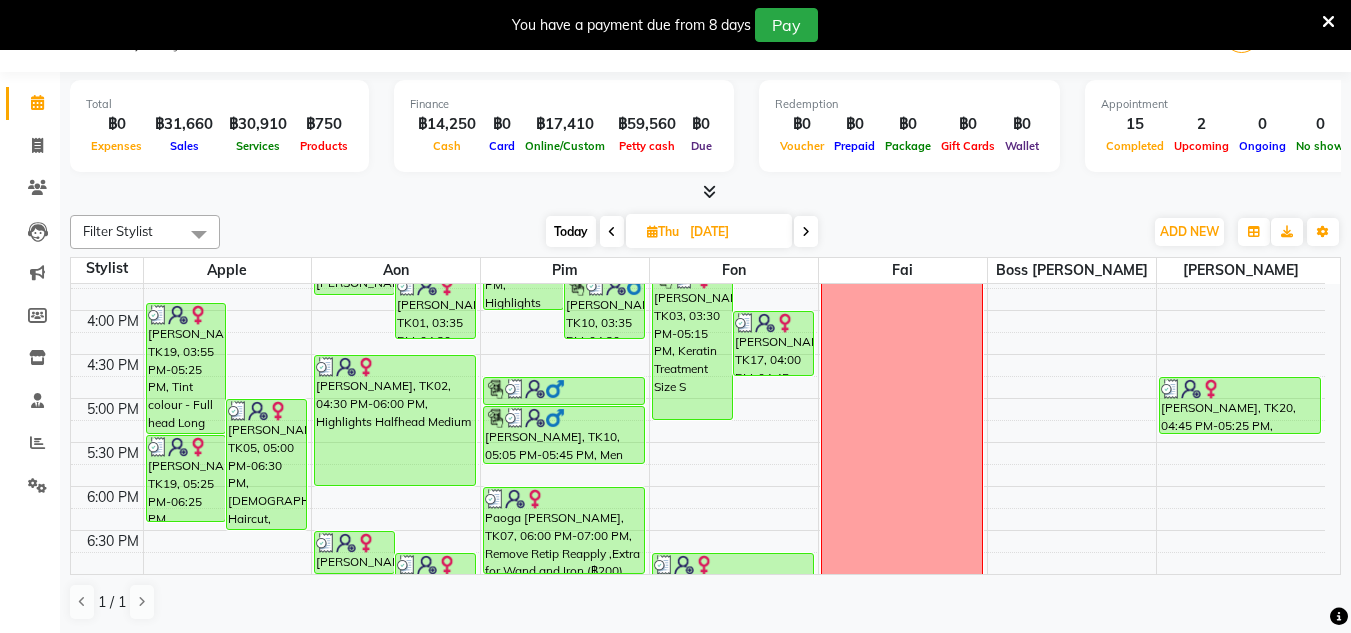 click at bounding box center [806, 231] 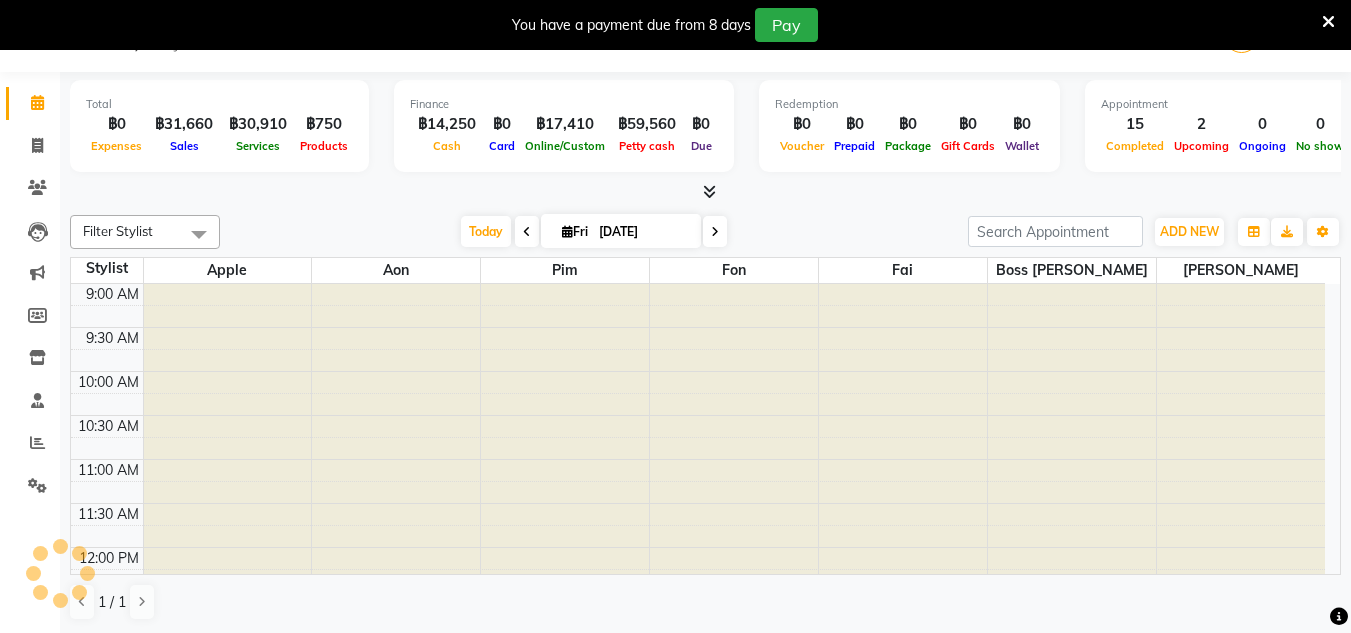 scroll, scrollTop: 765, scrollLeft: 0, axis: vertical 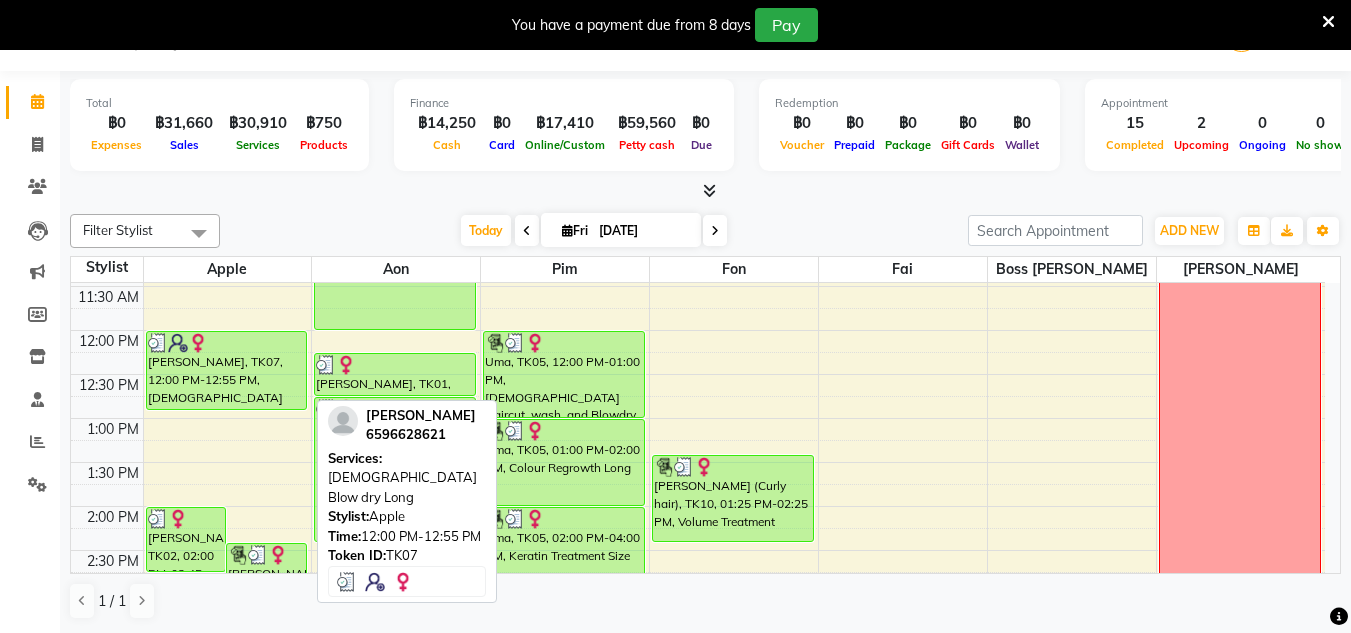 click on "[PERSON_NAME], TK07, 12:00 PM-12:55 PM, [DEMOGRAPHIC_DATA] Blow dry Long" at bounding box center (227, 370) 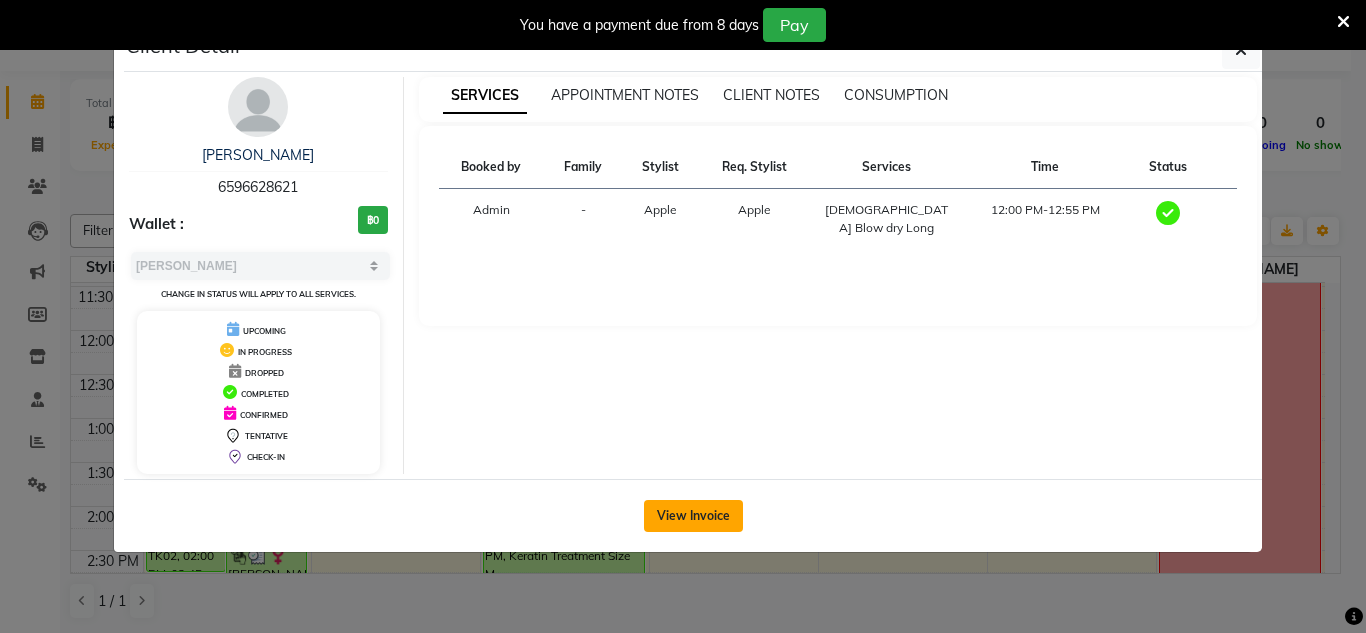 click on "View Invoice" 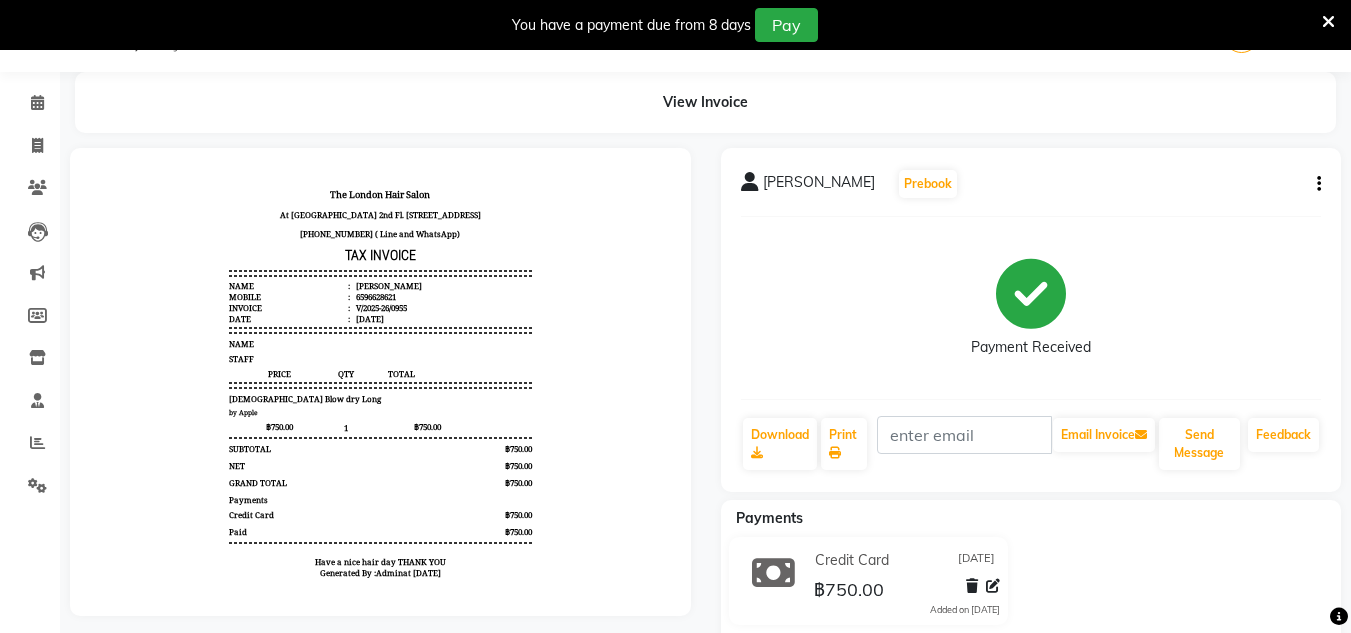 scroll, scrollTop: 0, scrollLeft: 0, axis: both 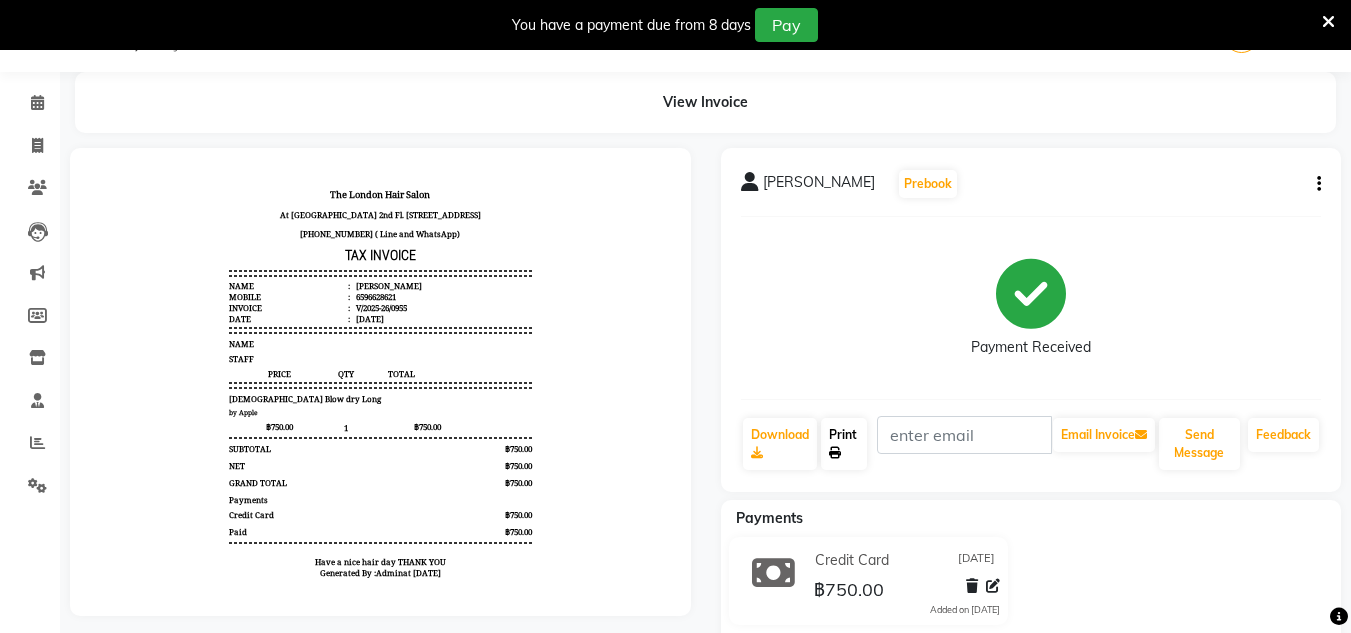 click on "Print" 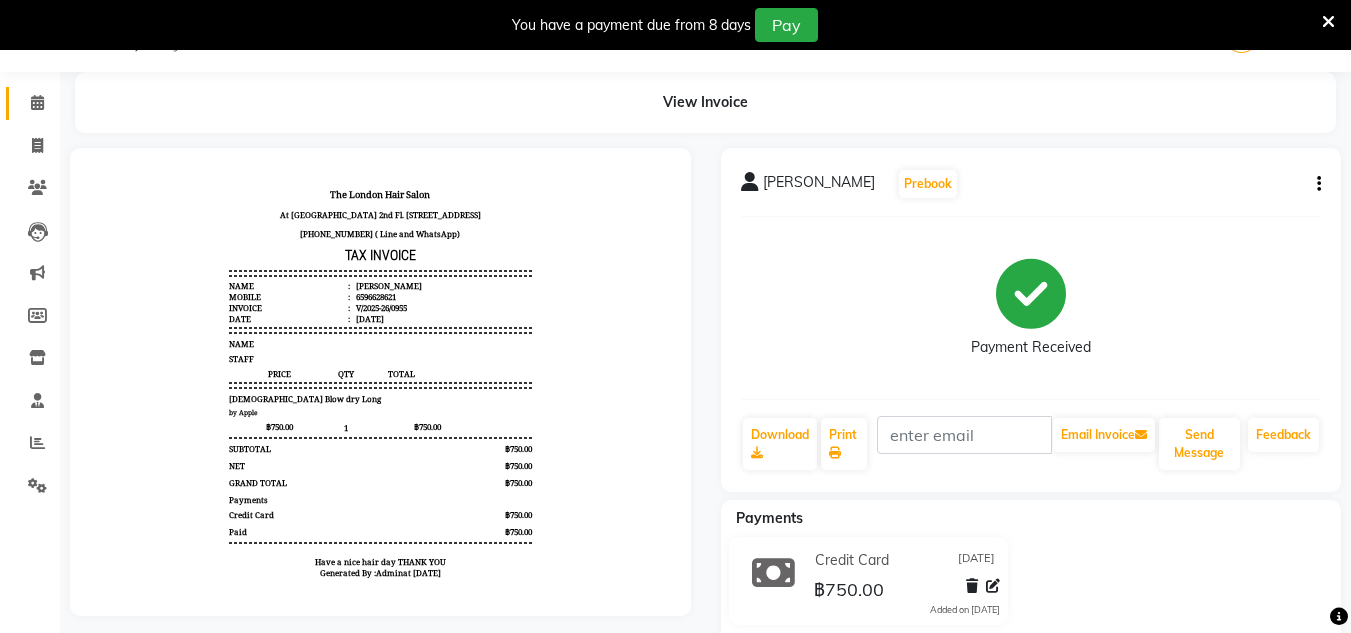 click on "Calendar" 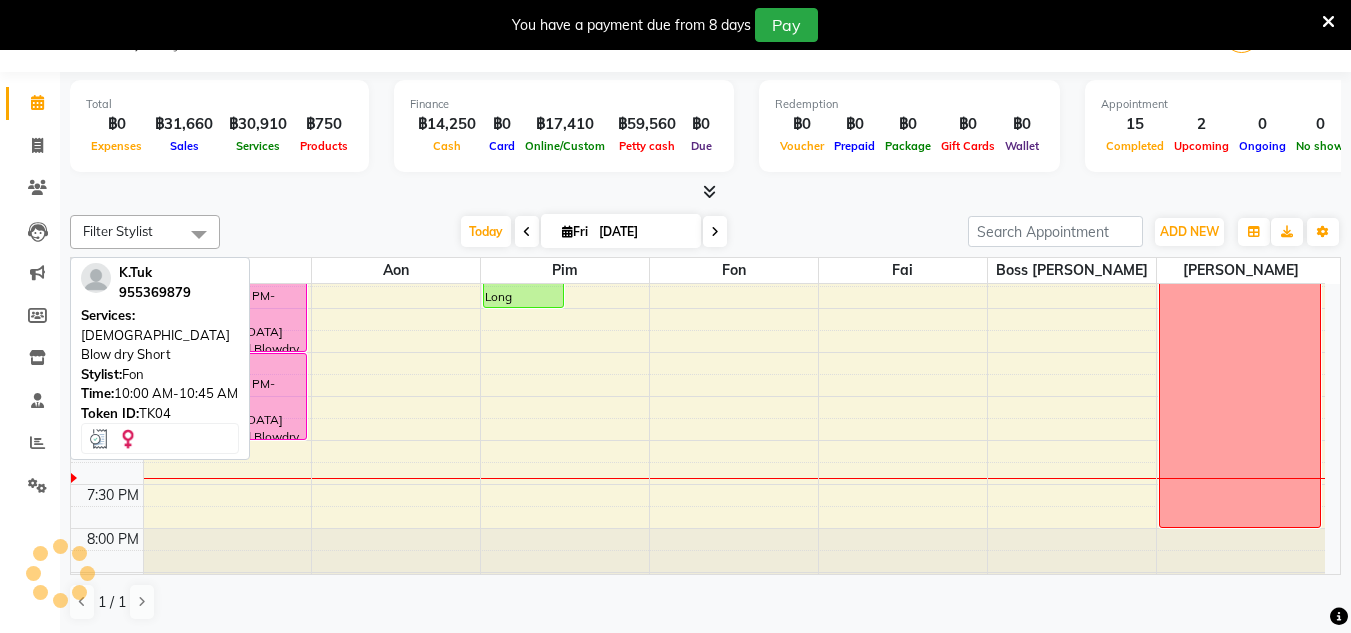 scroll, scrollTop: 0, scrollLeft: 0, axis: both 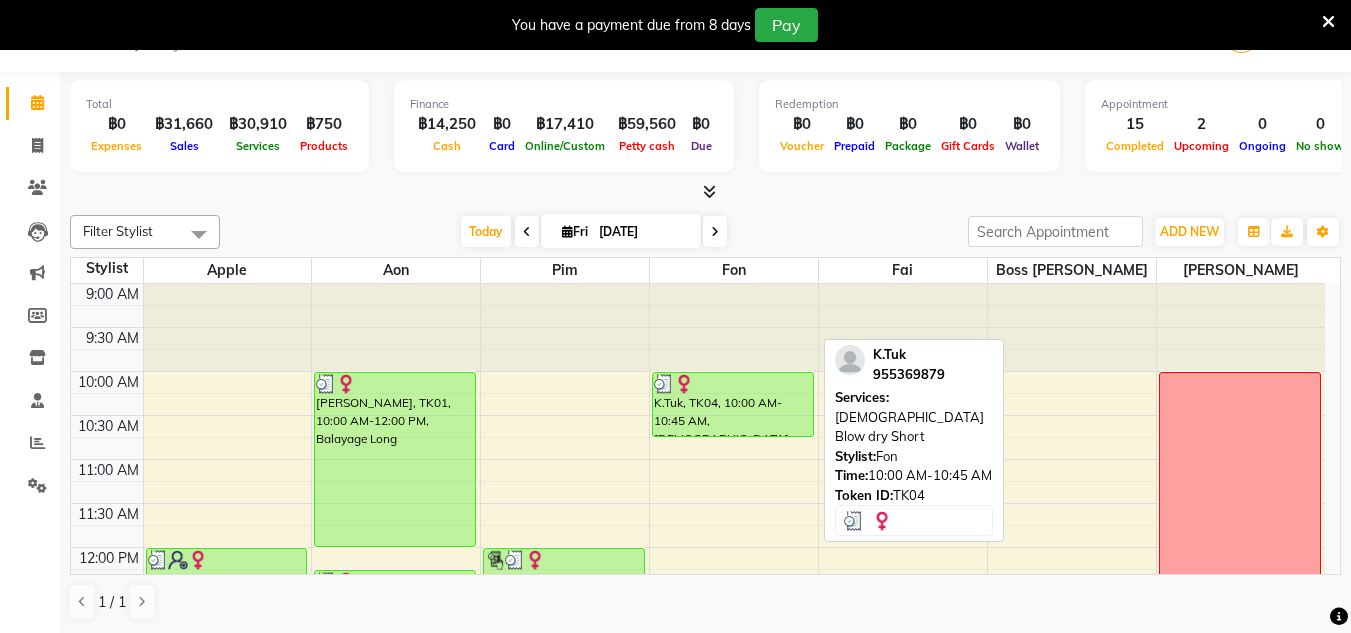 click at bounding box center (684, 384) 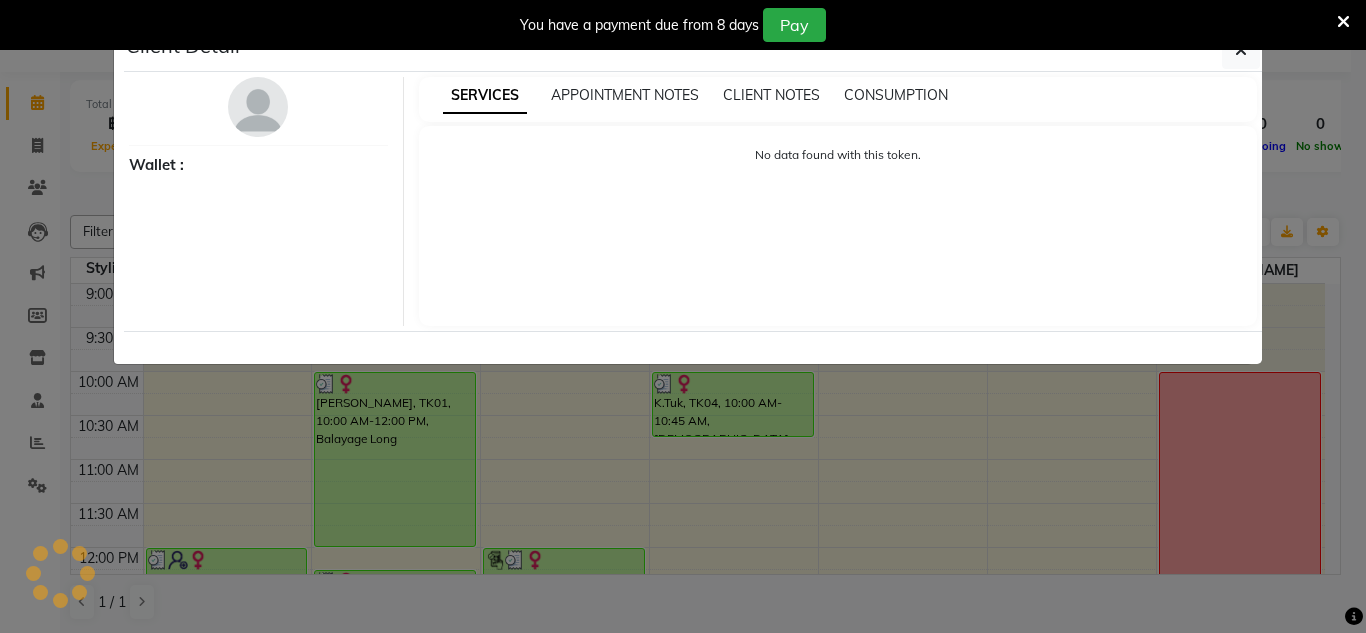 select on "3" 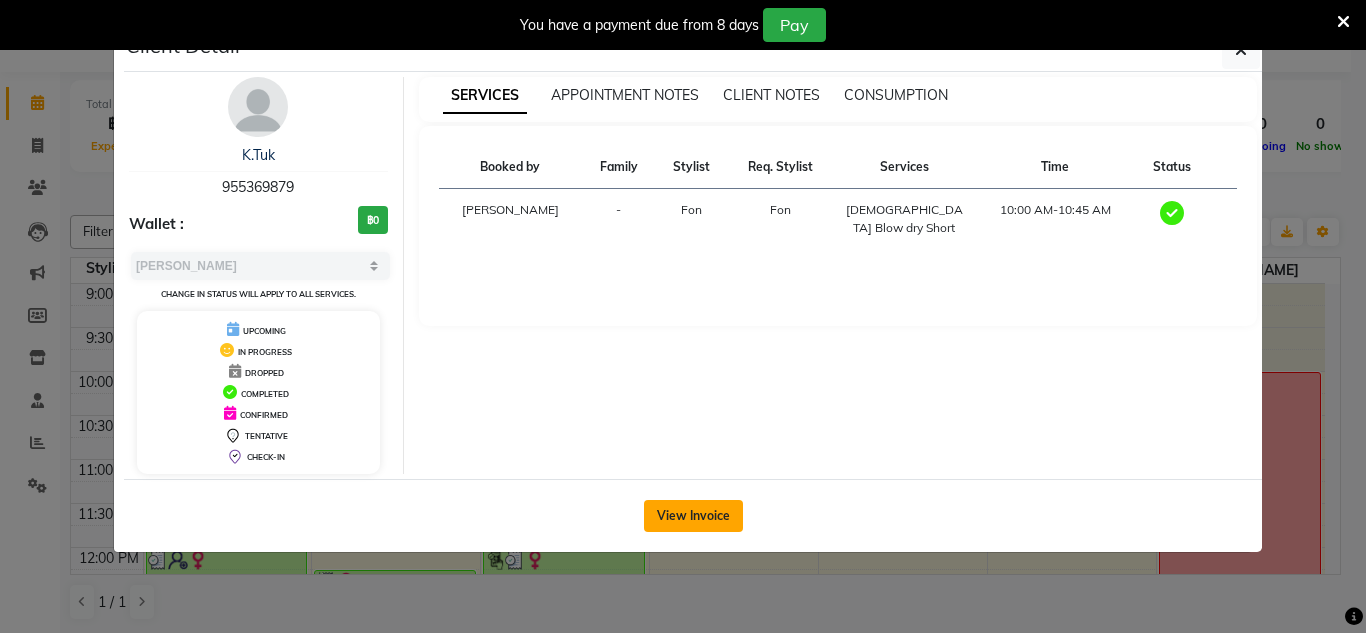 click on "View Invoice" 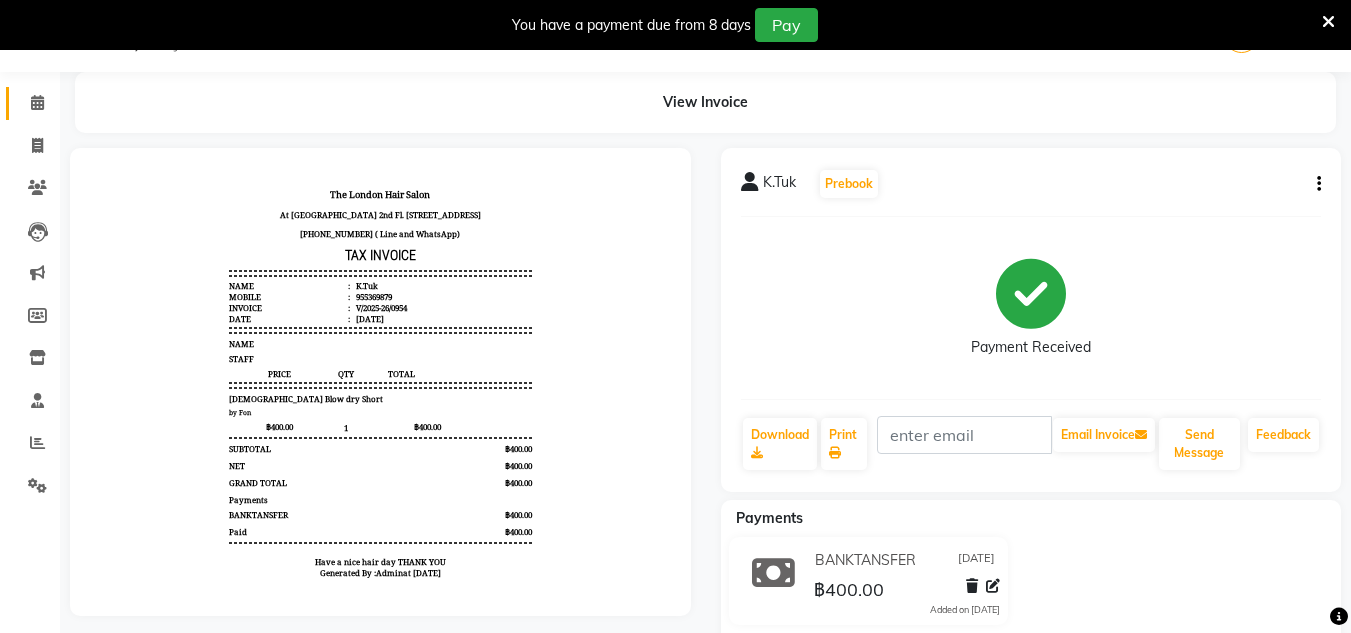 scroll, scrollTop: 0, scrollLeft: 0, axis: both 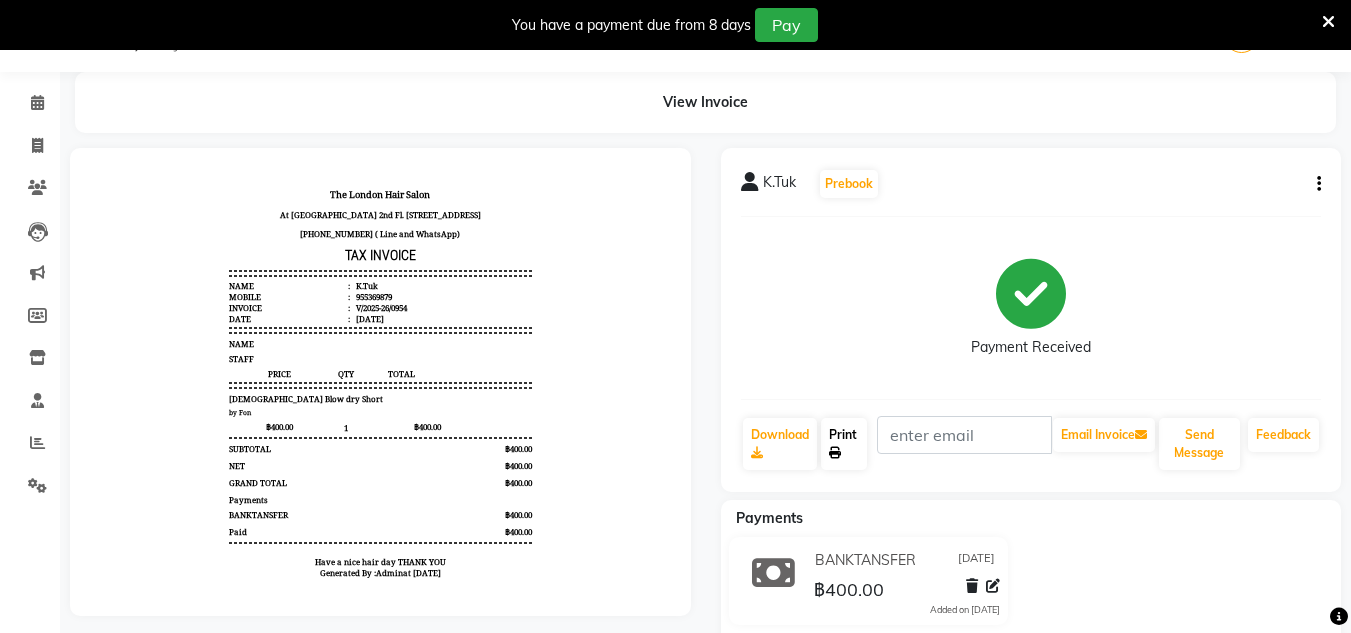 click on "Print" 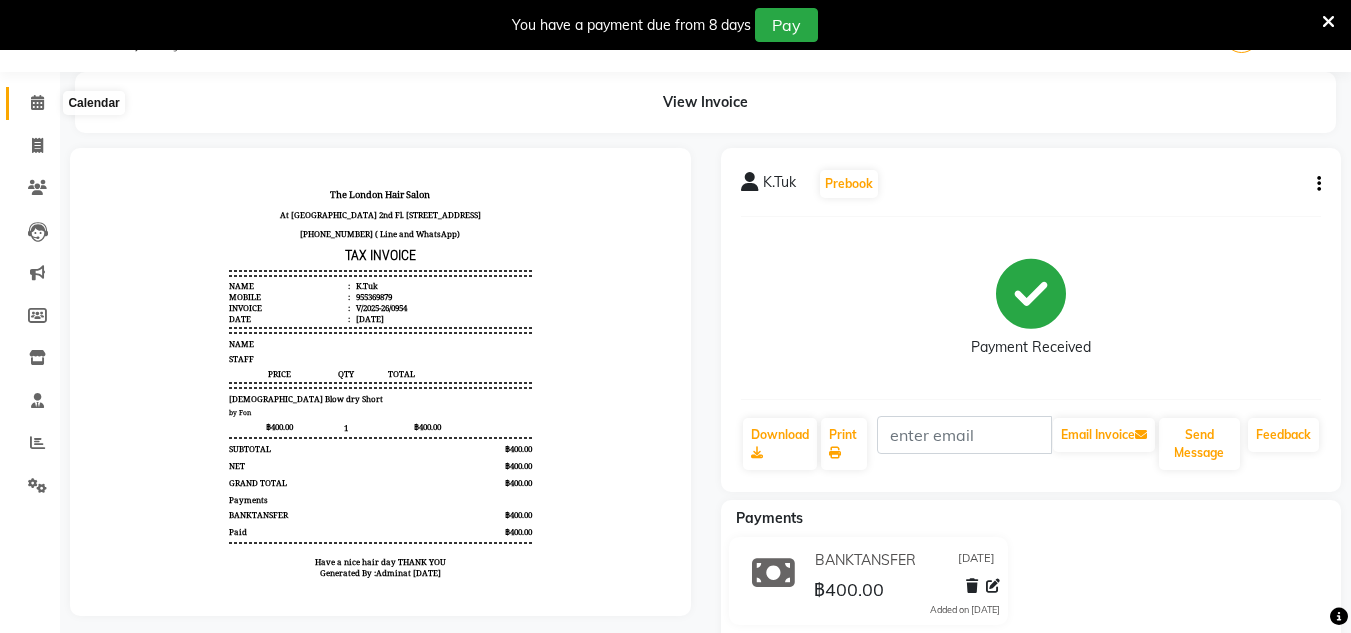 click 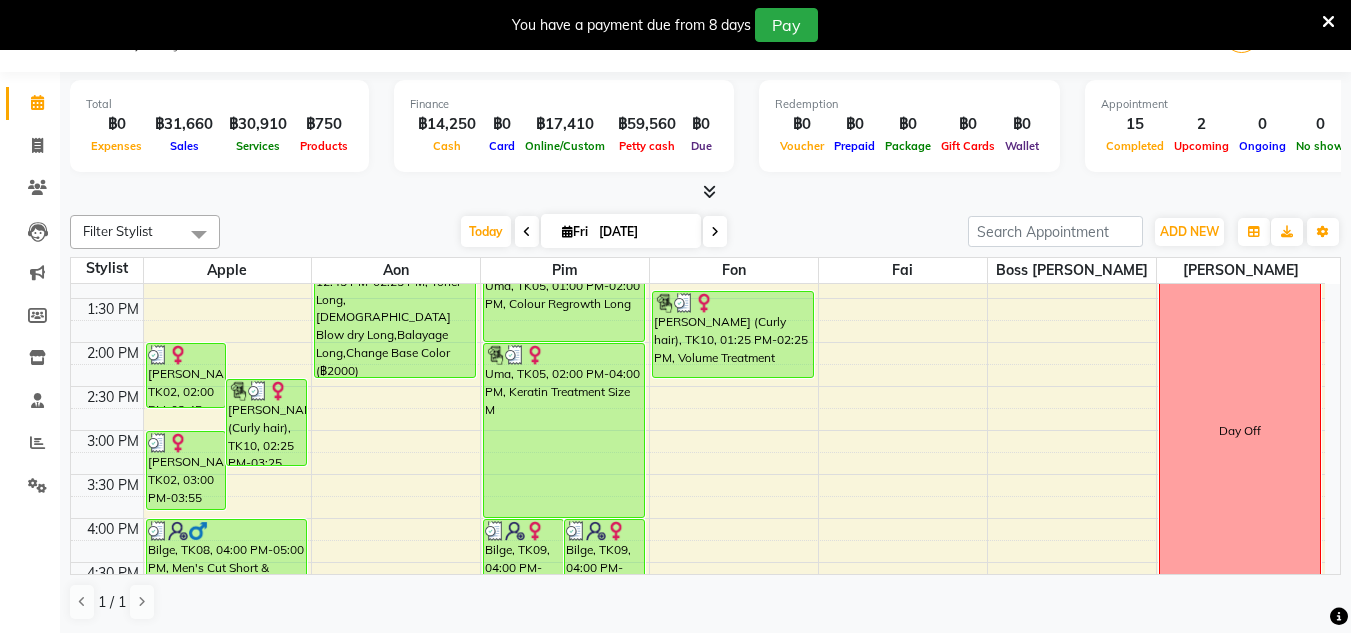 scroll, scrollTop: 382, scrollLeft: 0, axis: vertical 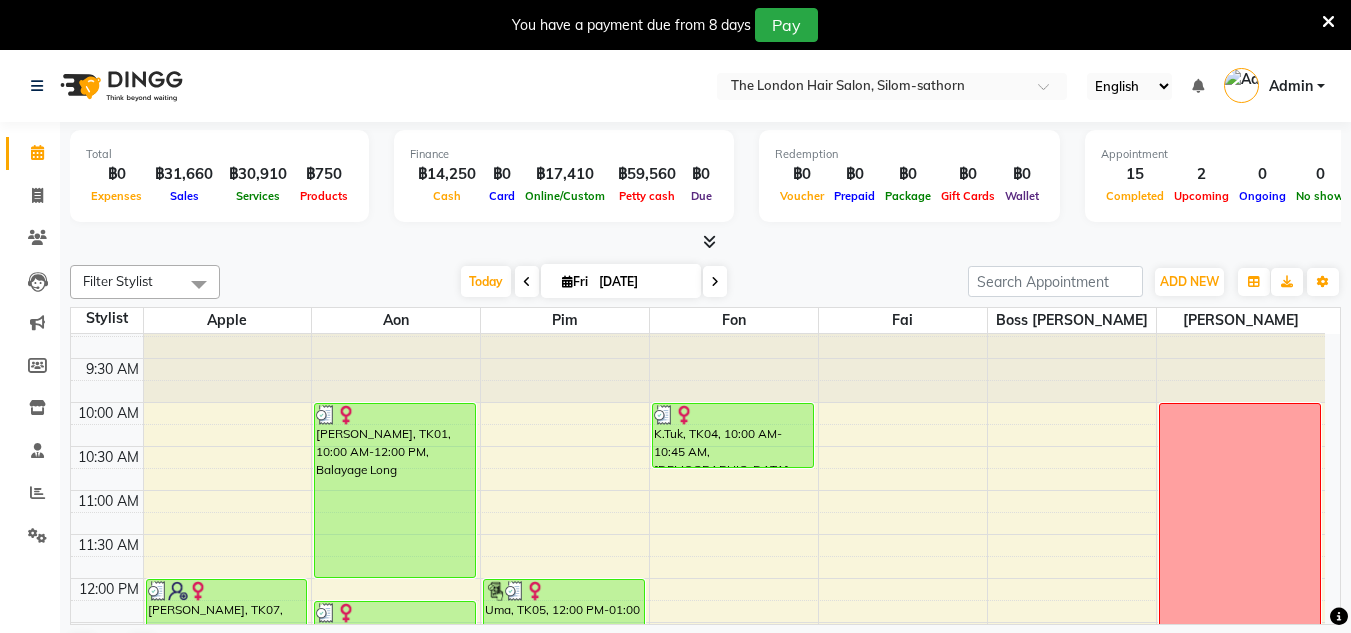 click on "Clients" 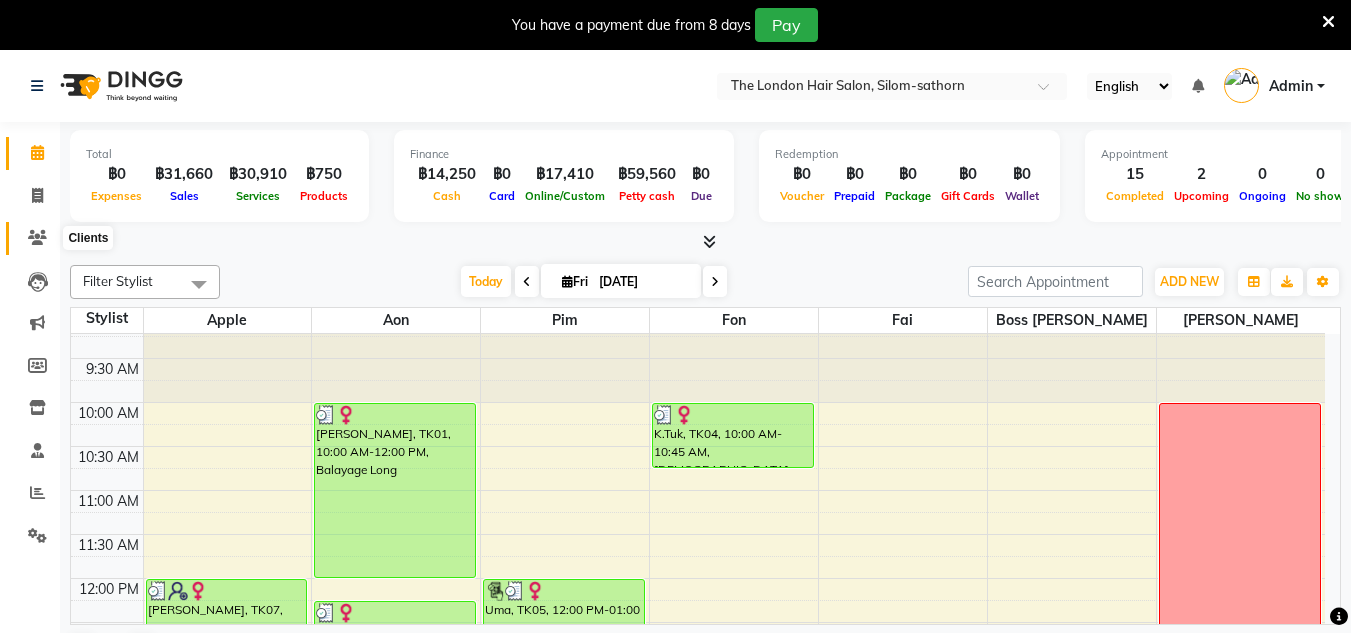 click 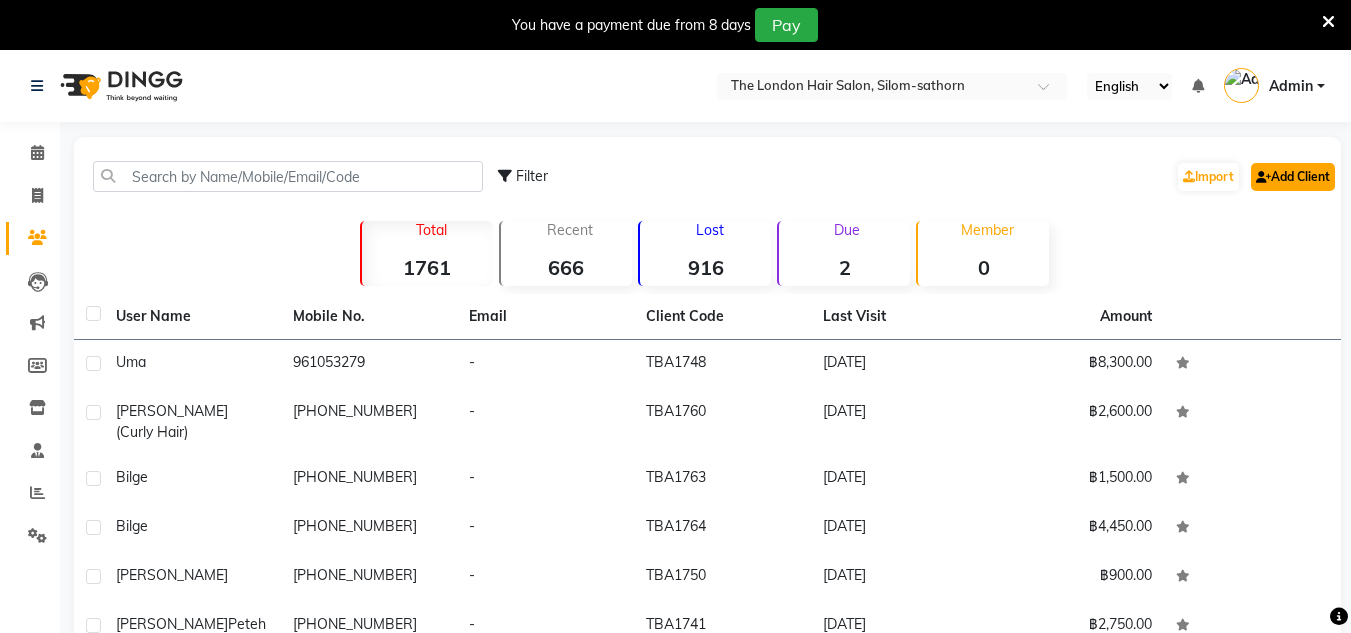 click on "Add Client" 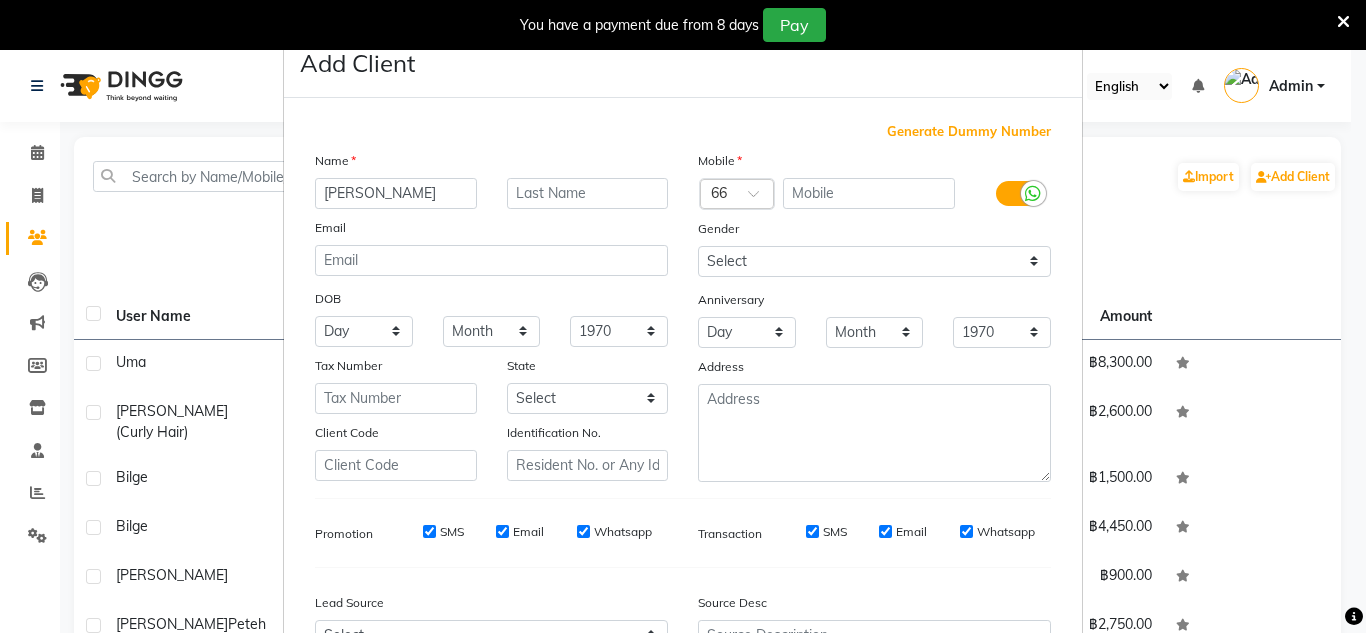 type on "[PERSON_NAME]" 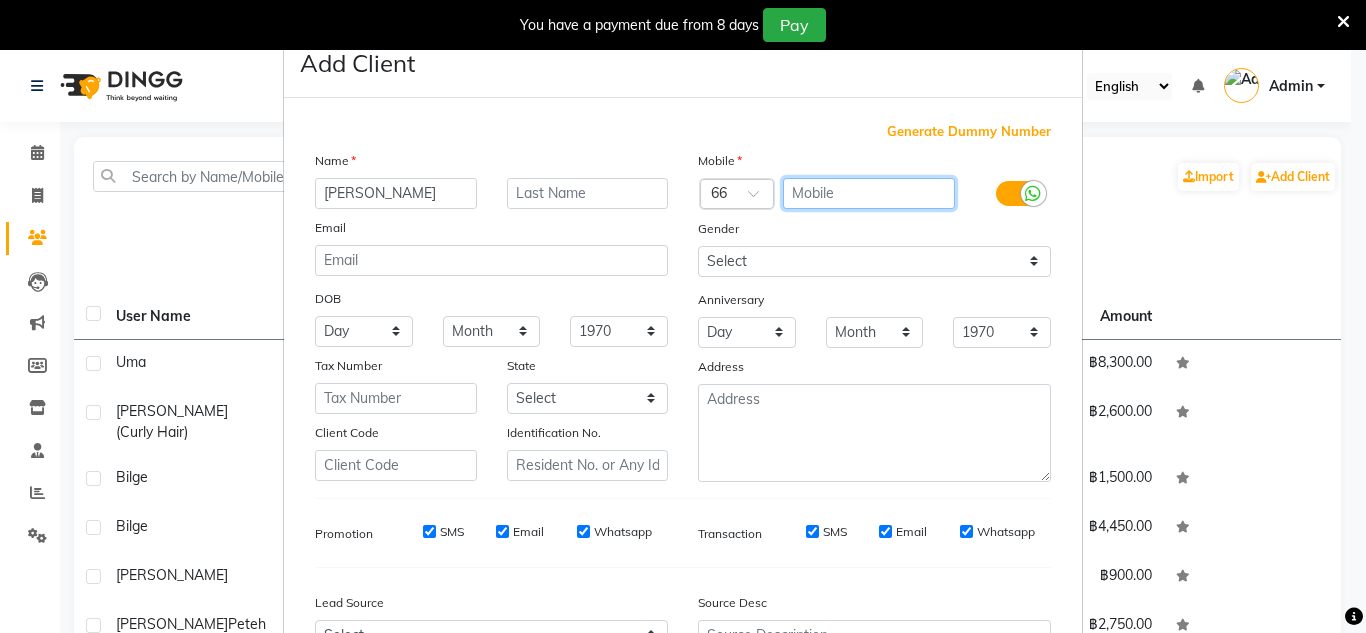click at bounding box center [869, 193] 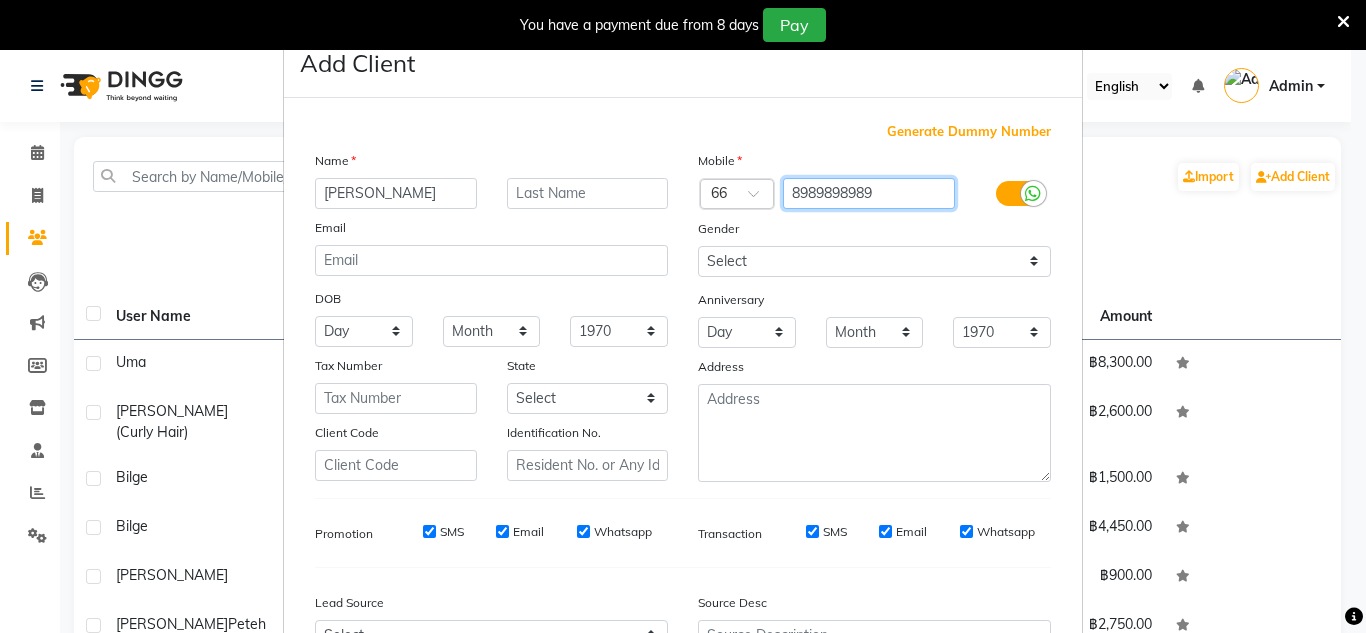 scroll, scrollTop: 216, scrollLeft: 0, axis: vertical 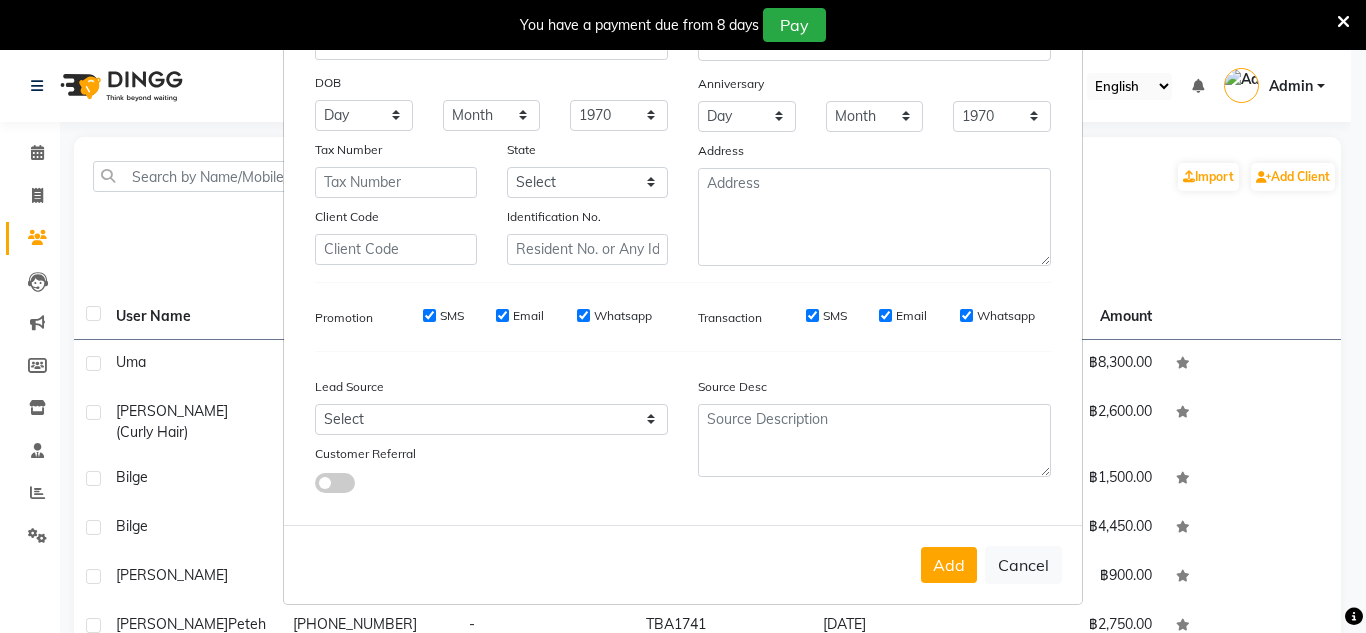 type on "8989898989" 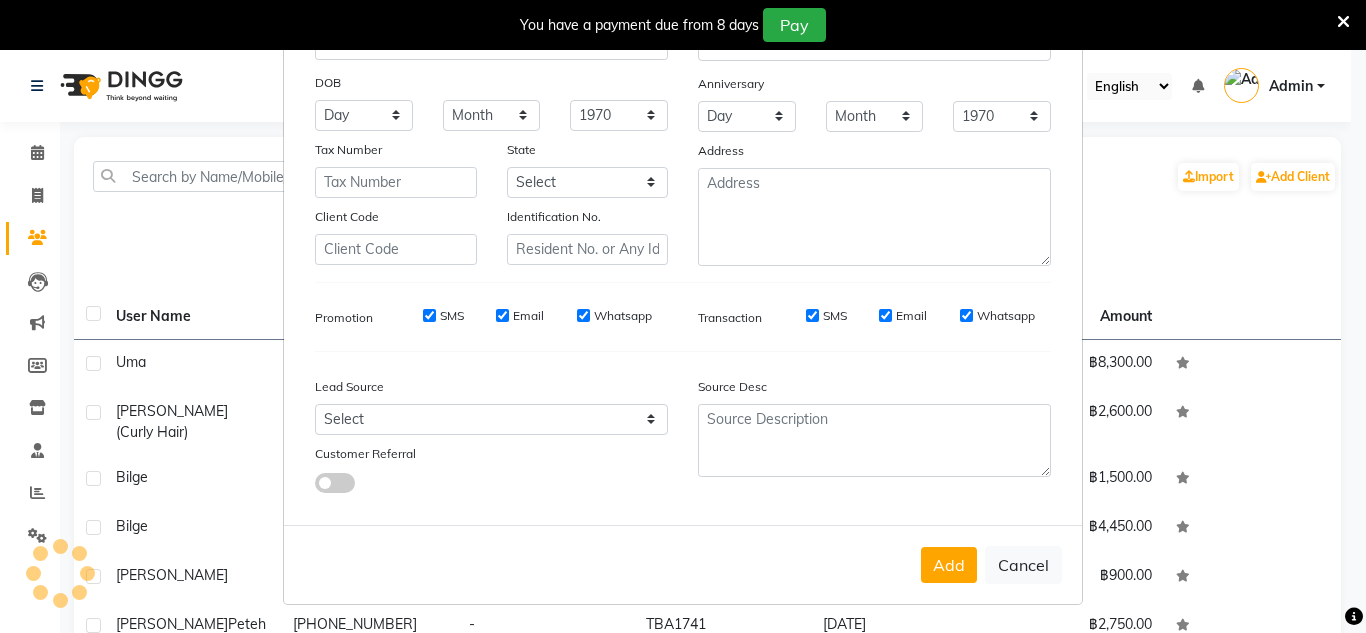 click on "Add   Cancel" at bounding box center (683, 564) 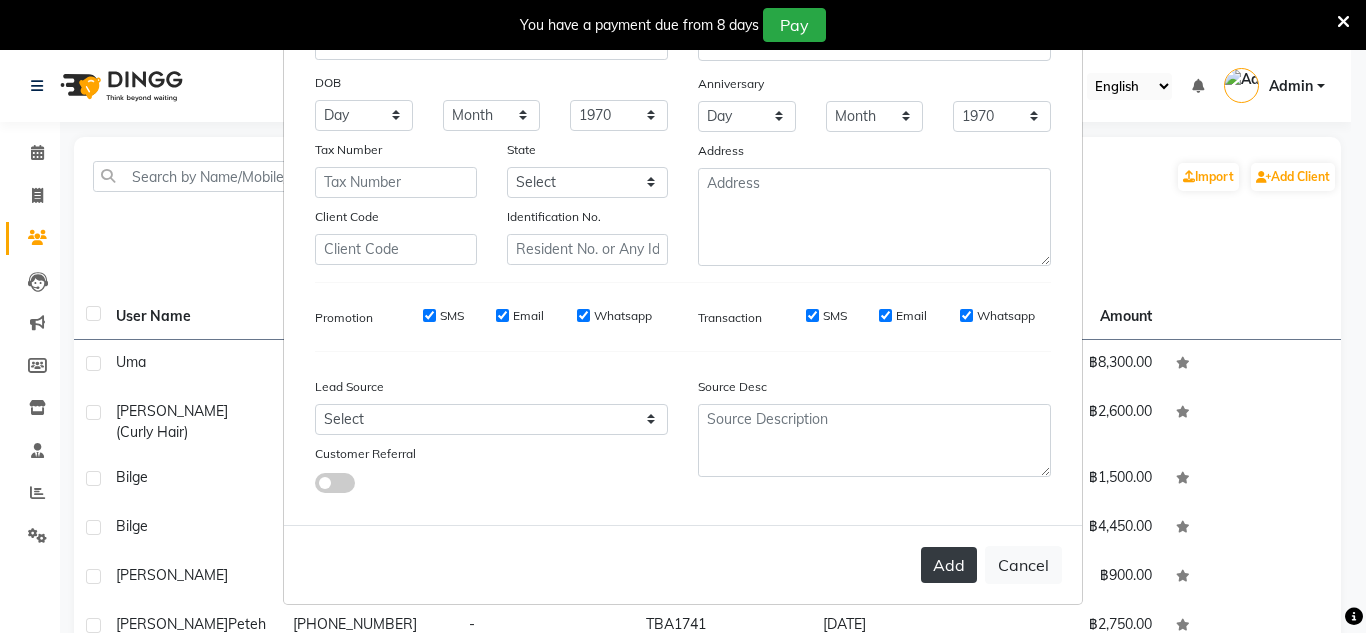 click on "Add" at bounding box center (949, 565) 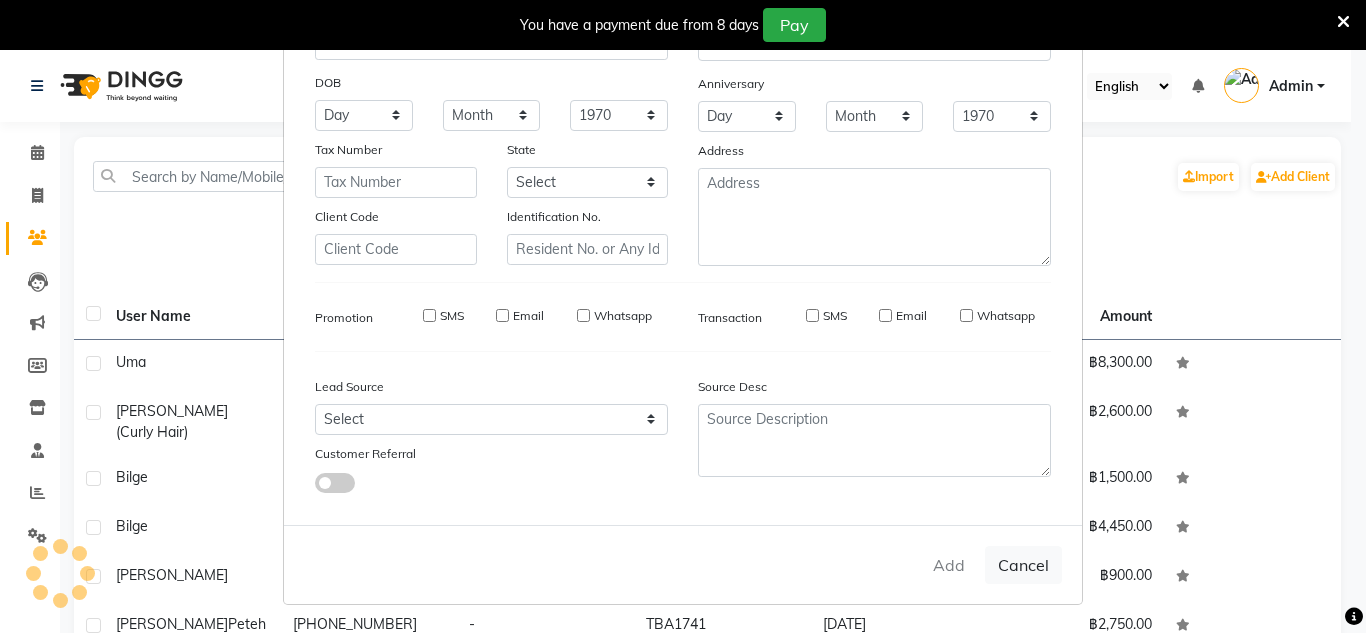 type 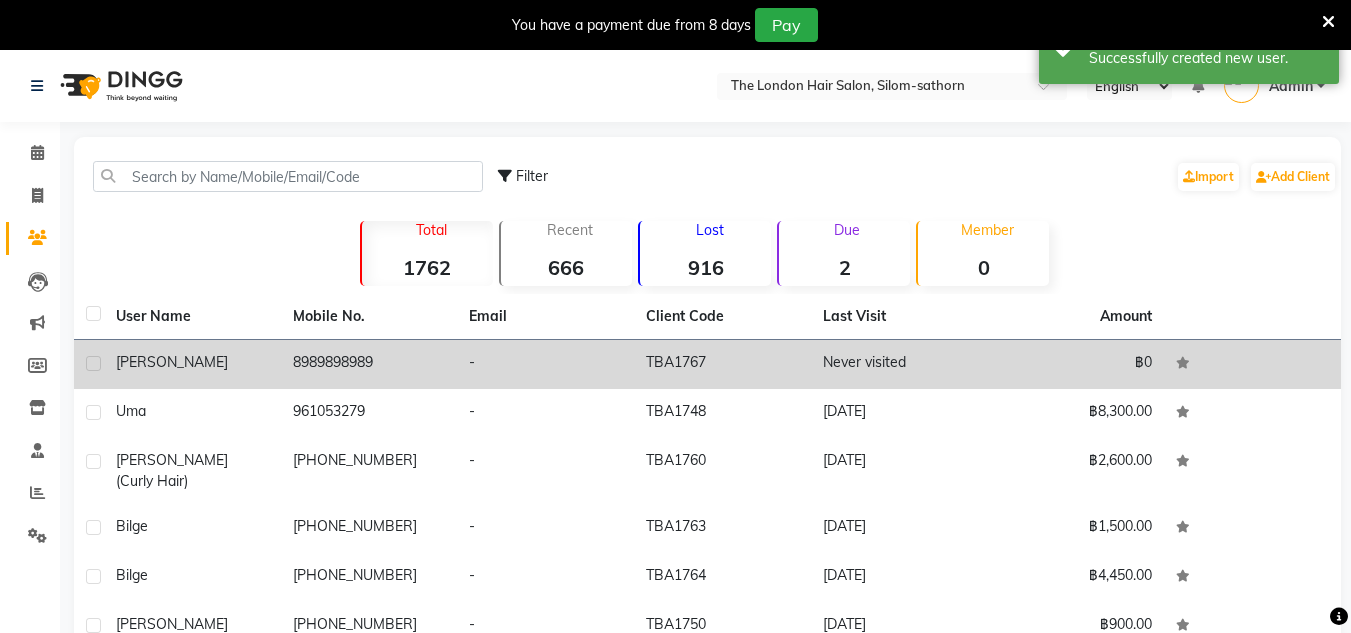 click on "8989898989" 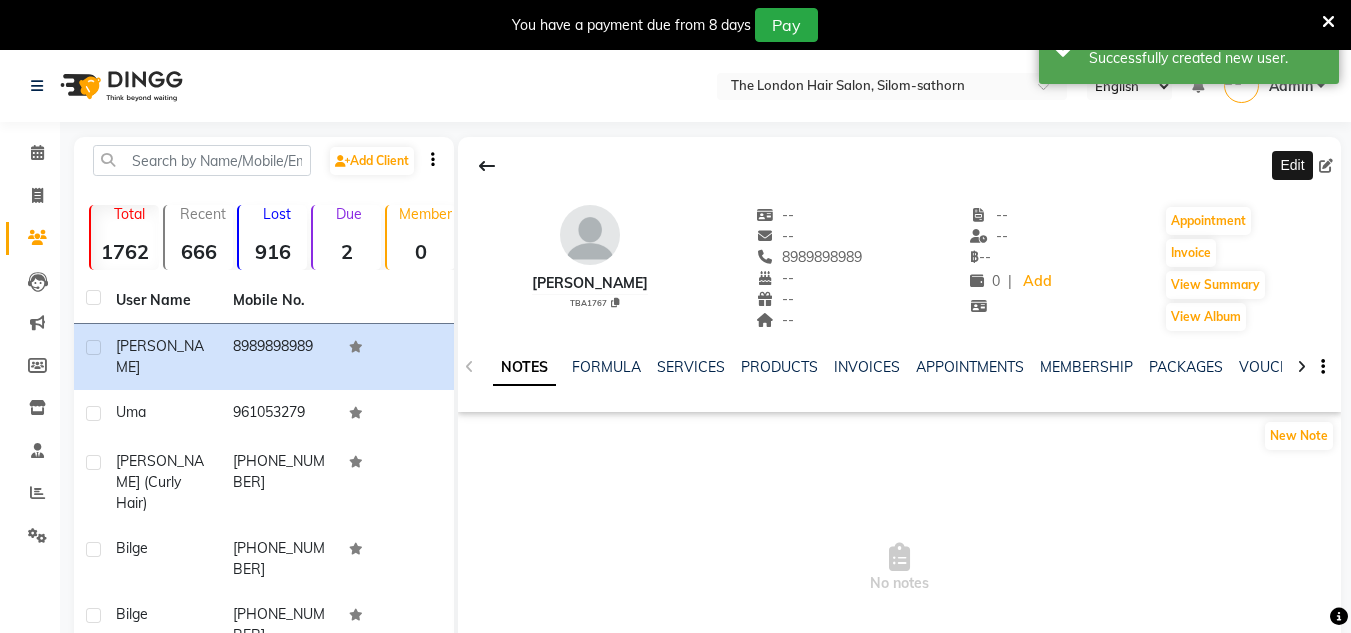 click 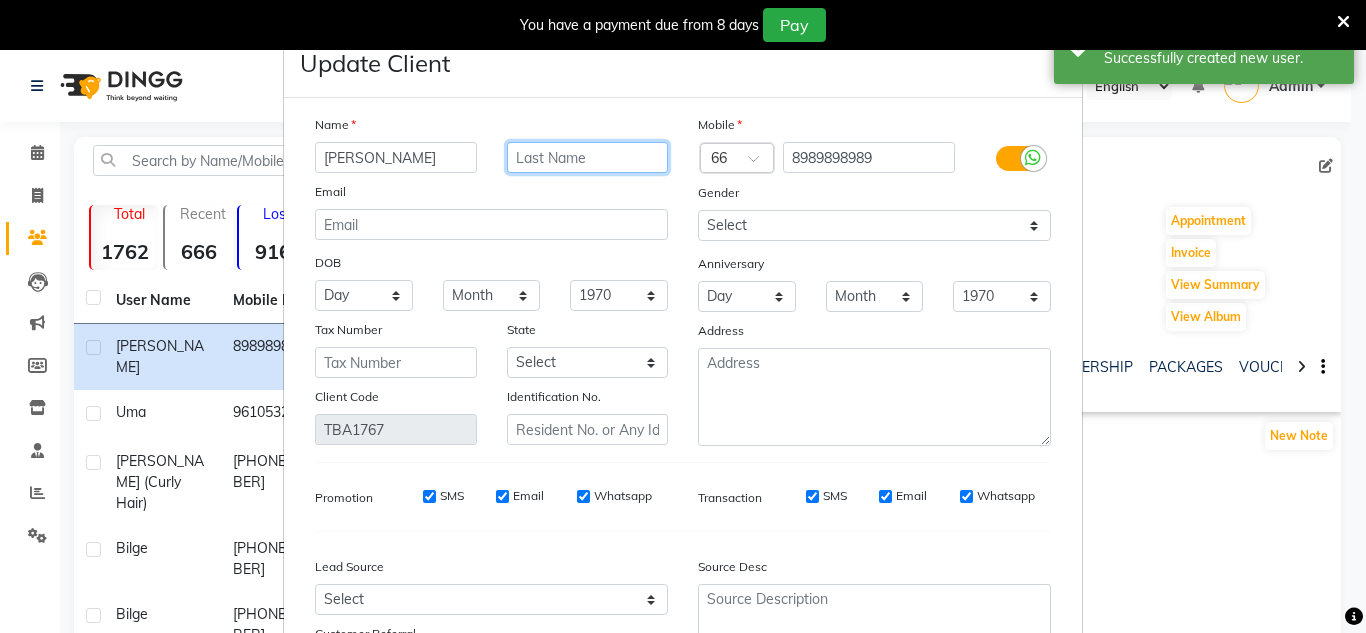click at bounding box center [588, 157] 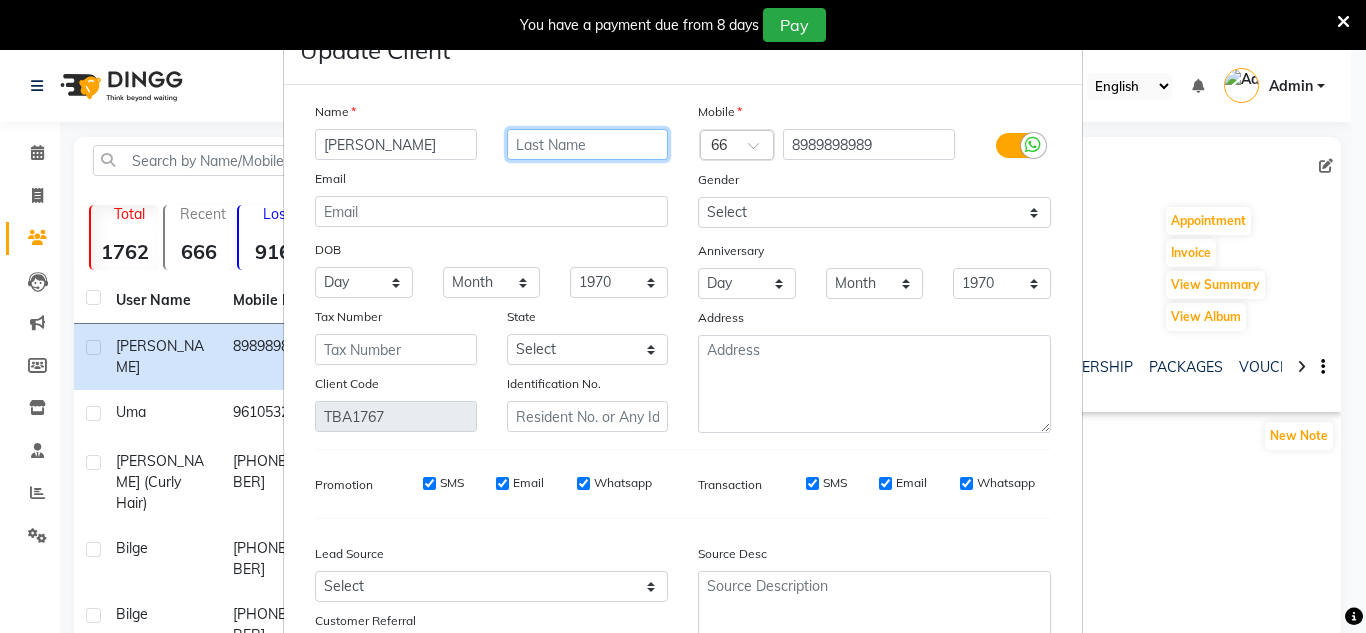 scroll, scrollTop: 0, scrollLeft: 0, axis: both 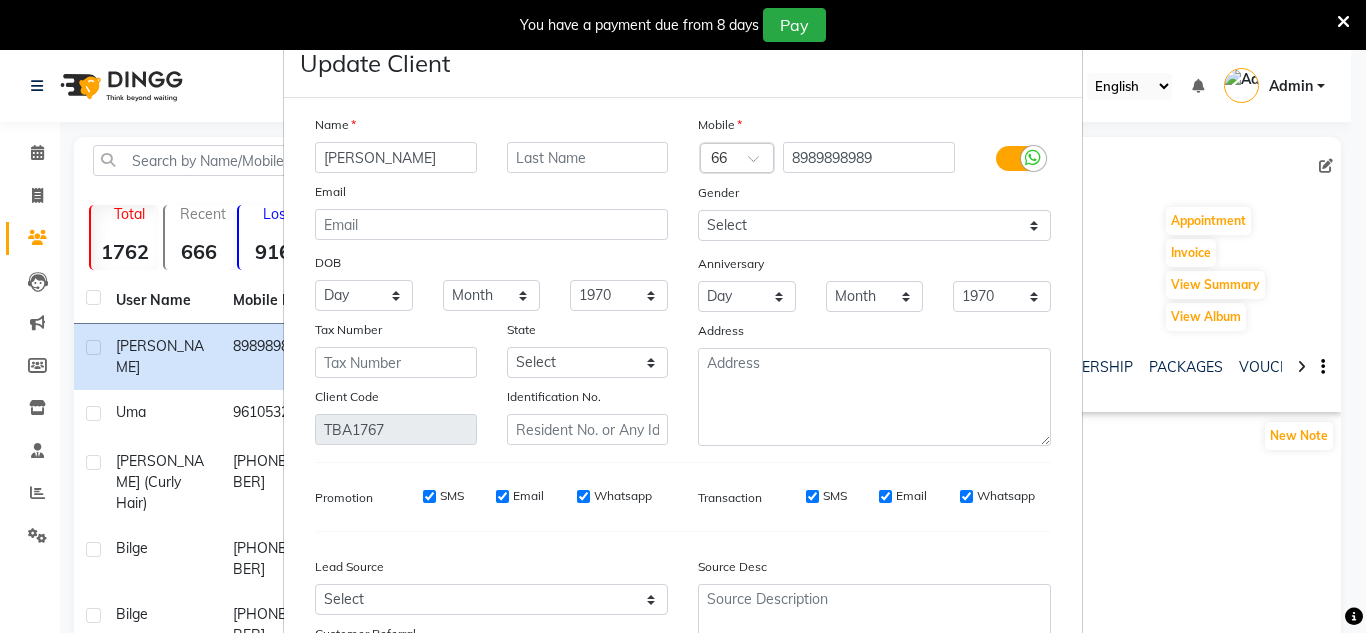 click at bounding box center (1343, 22) 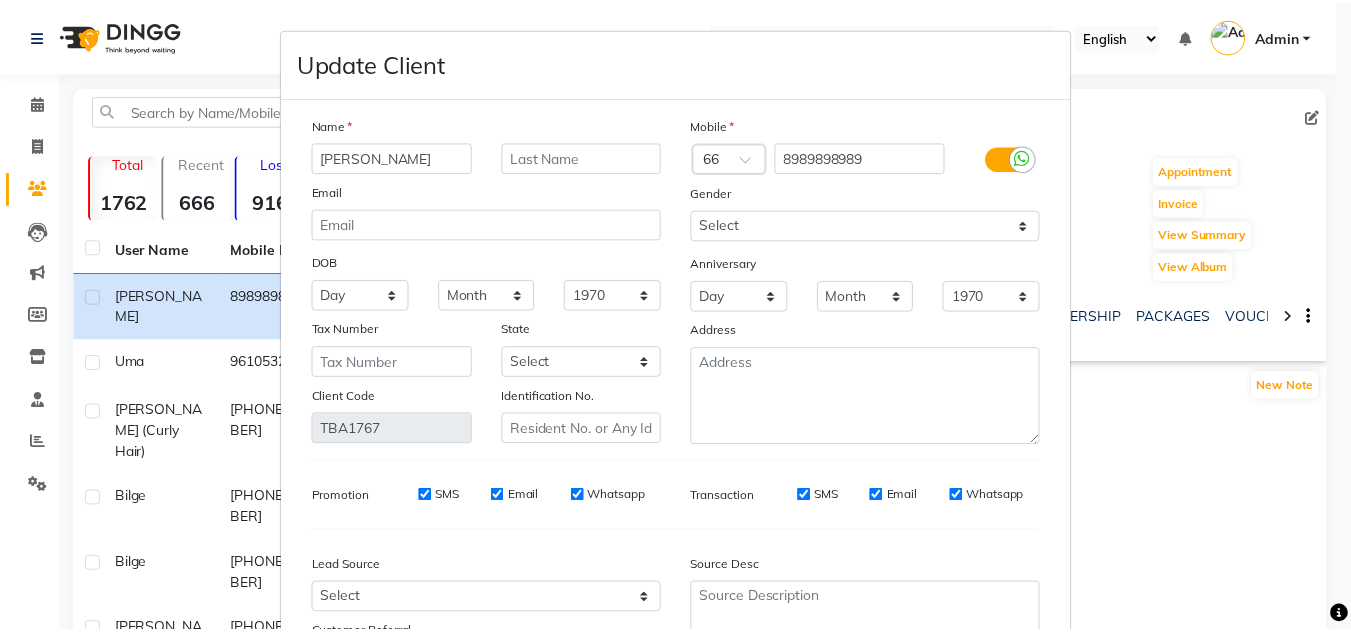 scroll, scrollTop: 180, scrollLeft: 0, axis: vertical 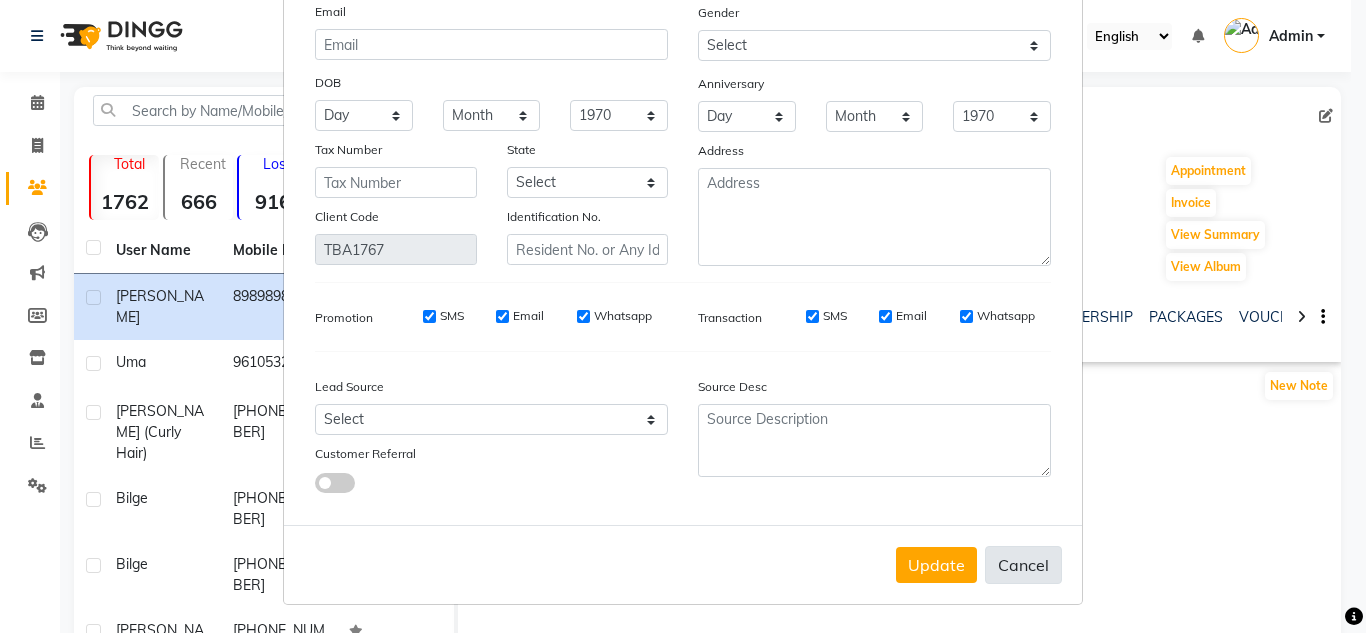 click on "Cancel" at bounding box center [1023, 565] 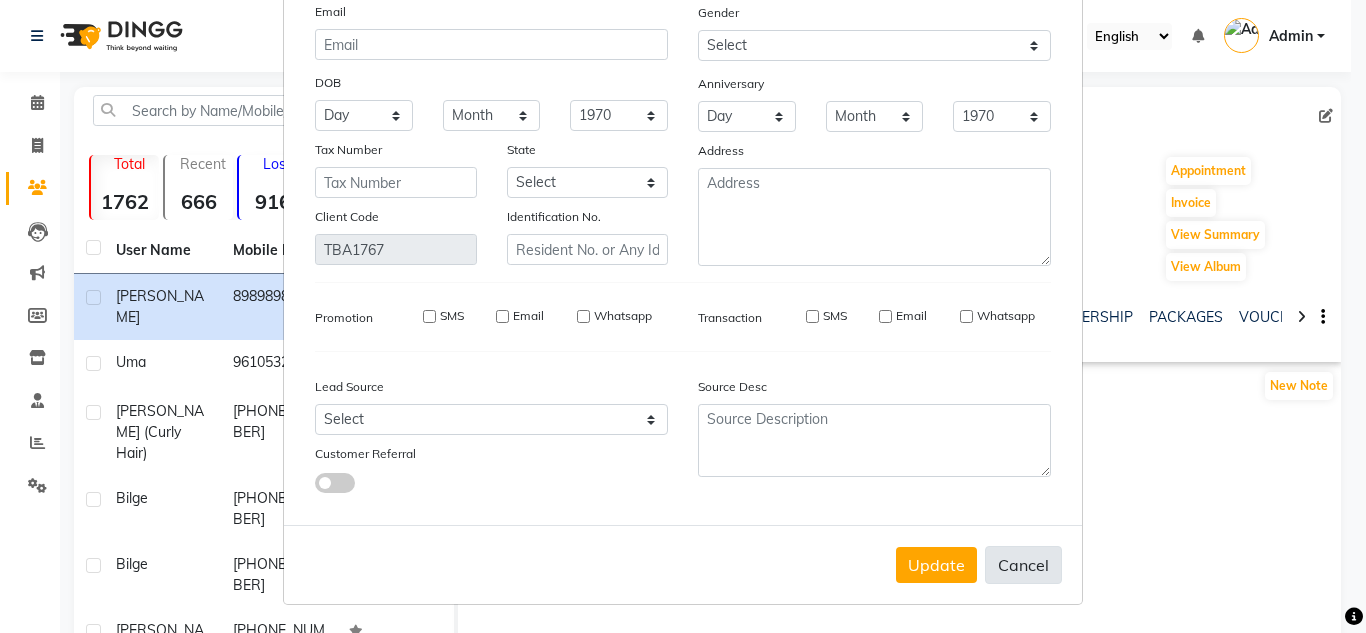 type 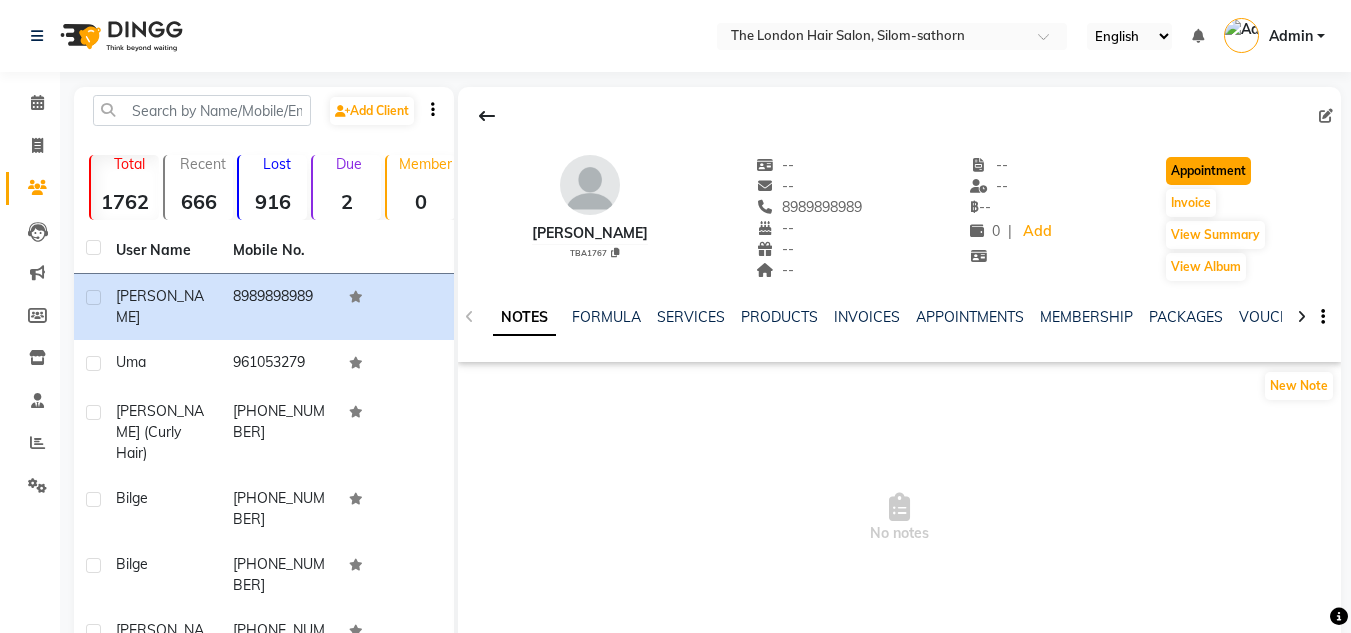 click on "Appointment" 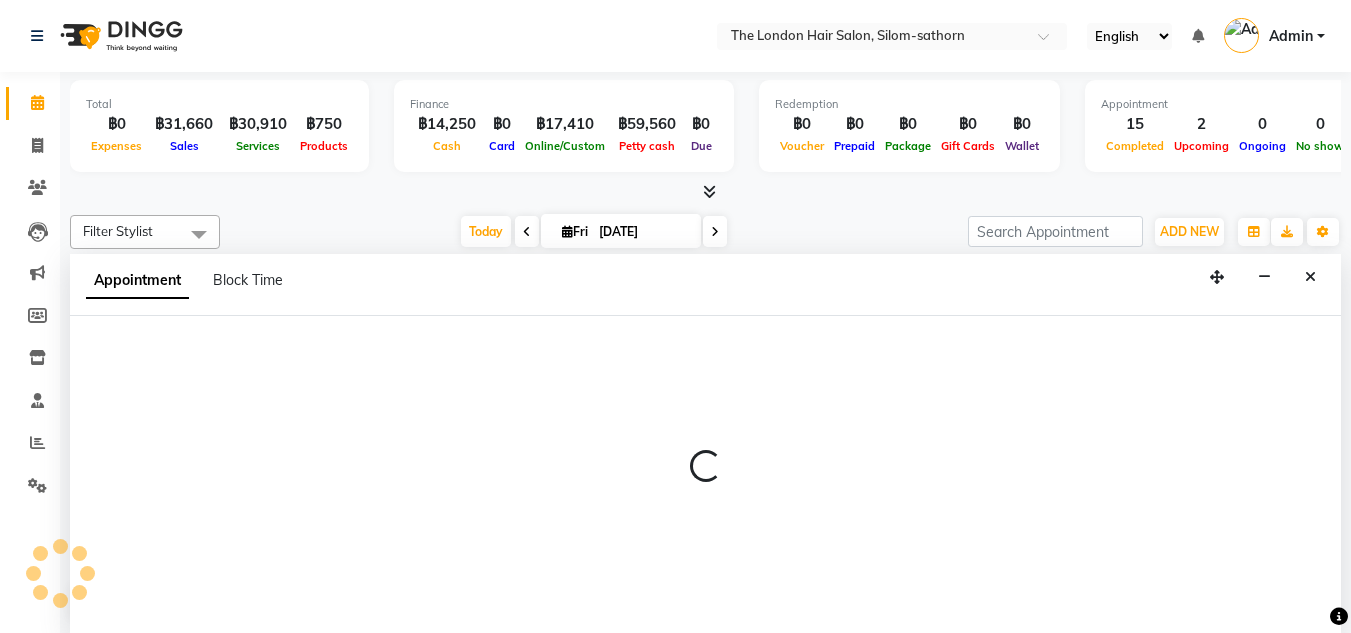 scroll, scrollTop: 0, scrollLeft: 0, axis: both 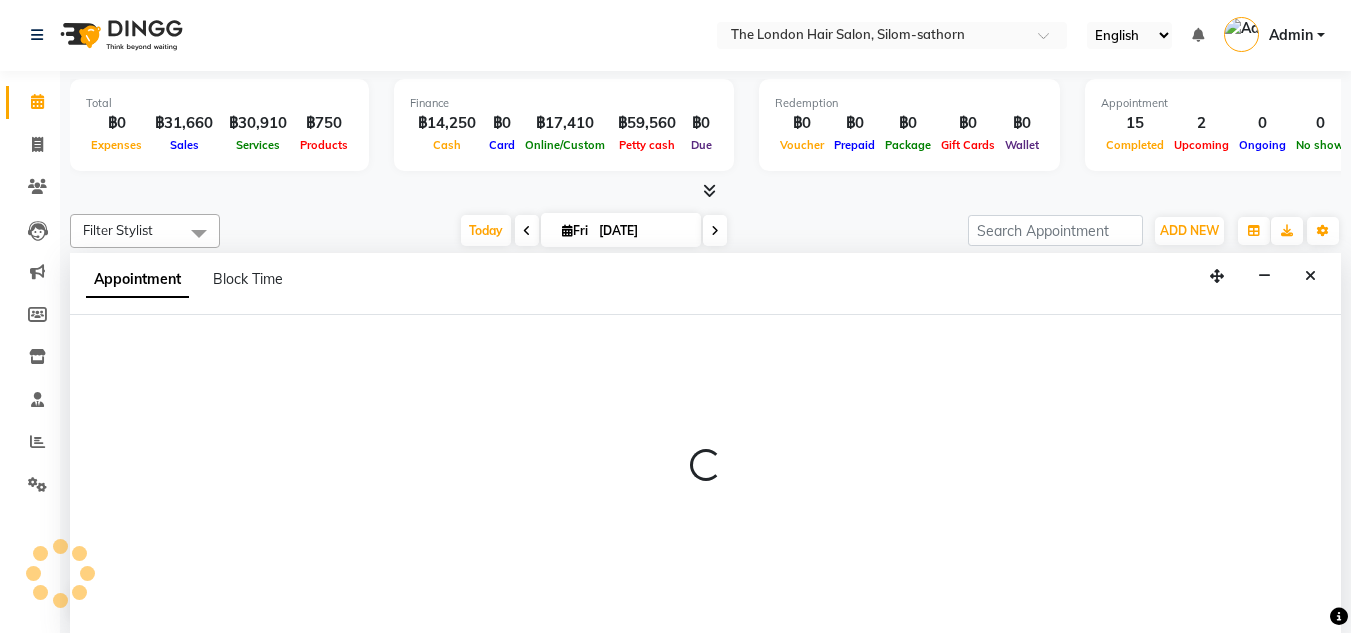select on "tentative" 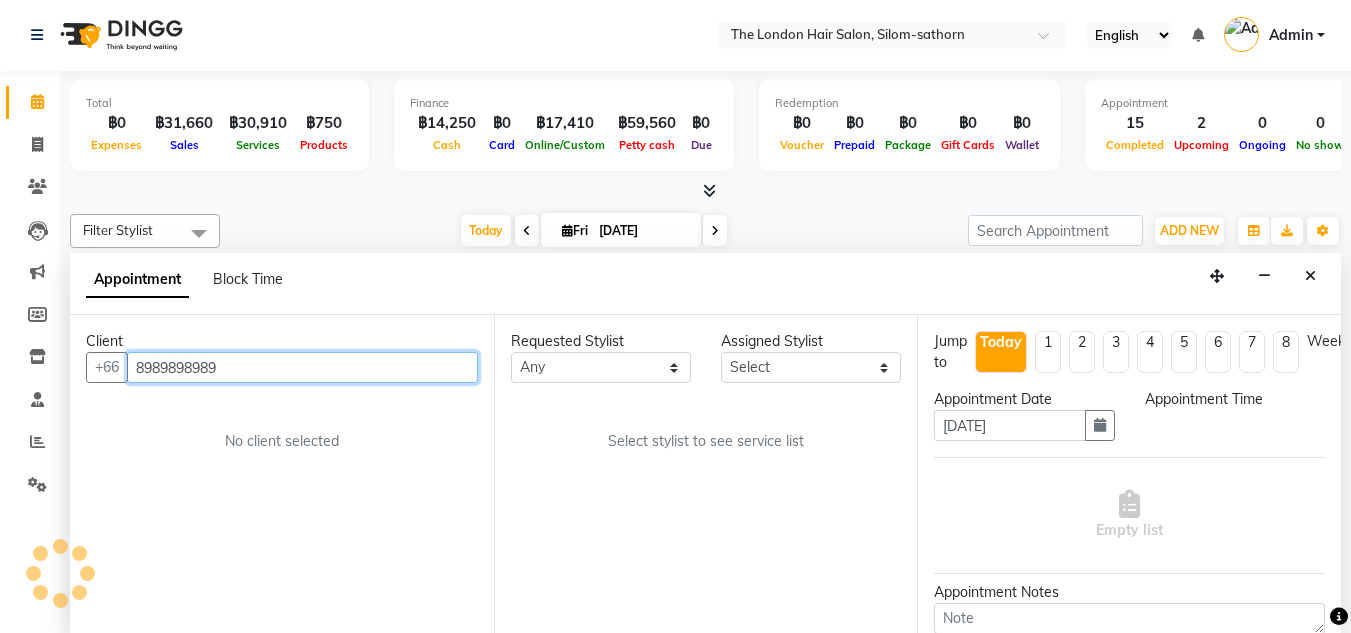 select on "600" 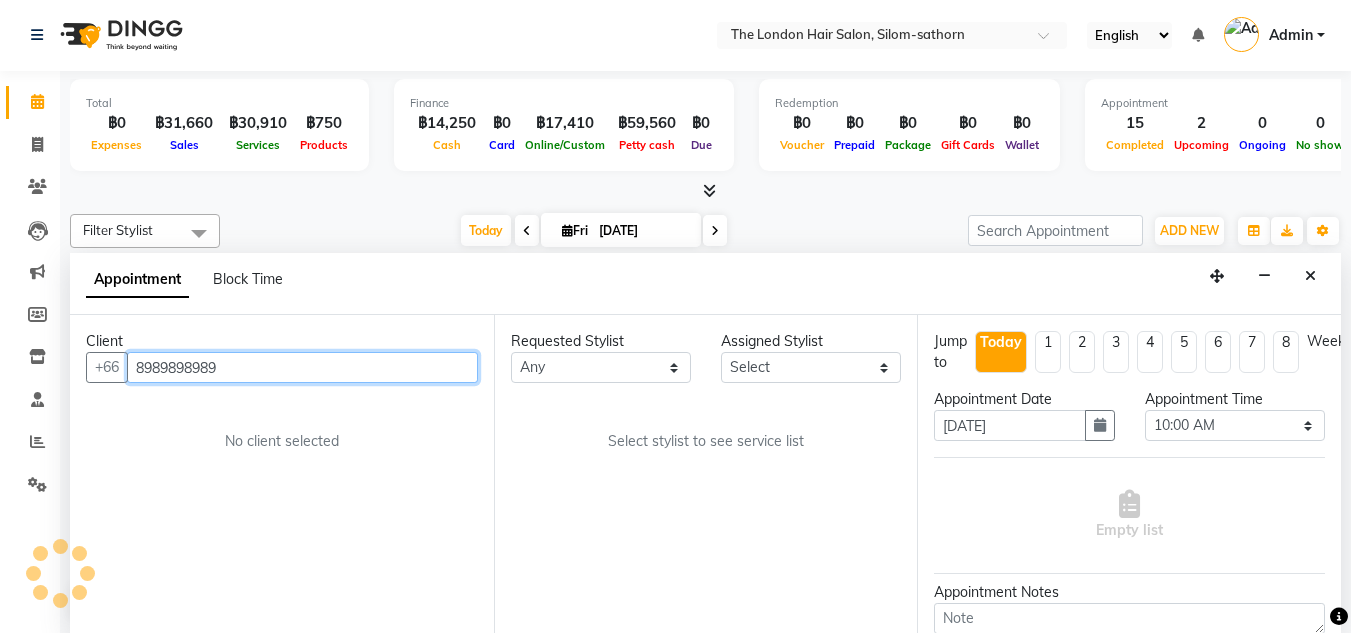 scroll, scrollTop: 765, scrollLeft: 0, axis: vertical 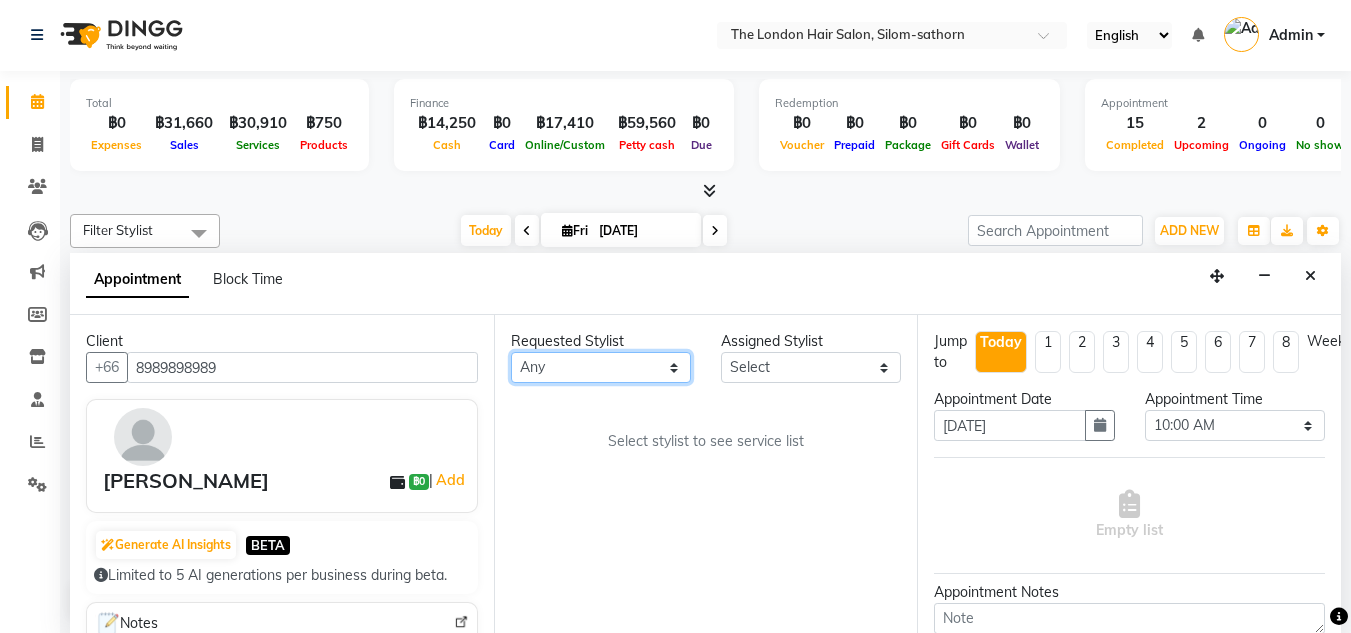 click on "Any Aon Apple   Boss [PERSON_NAME]  [PERSON_NAME]" at bounding box center (601, 367) 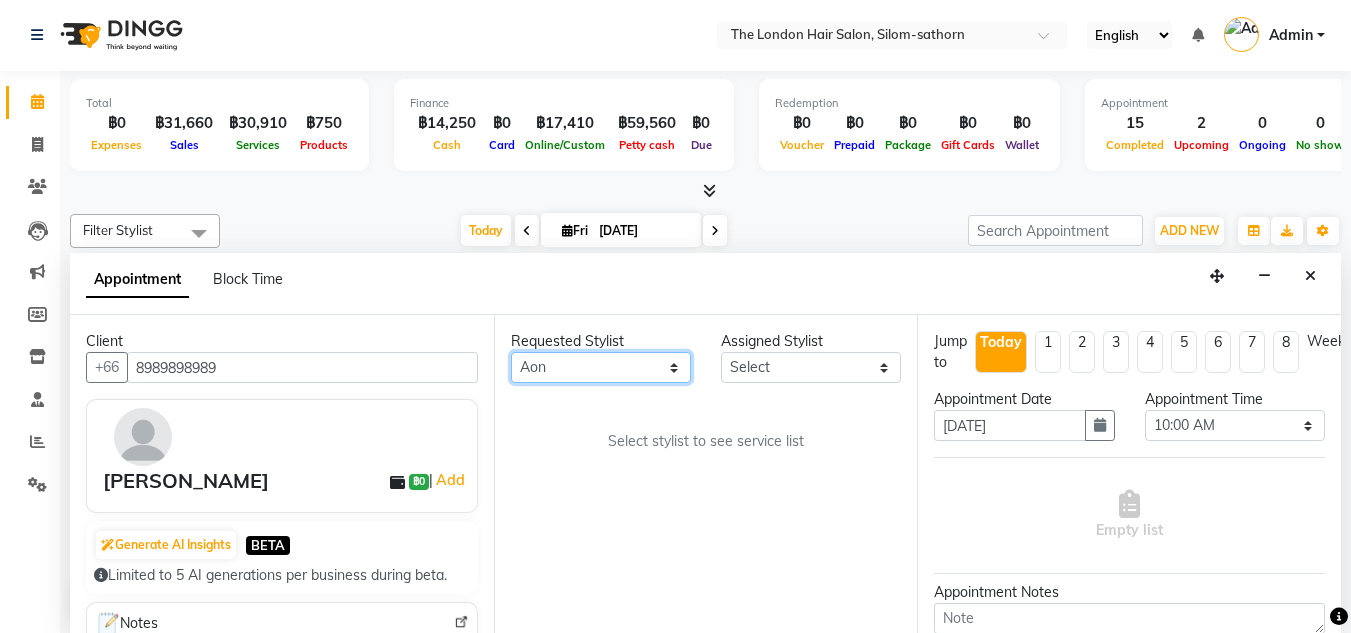 click on "Any Aon Apple   Boss [PERSON_NAME]  [PERSON_NAME]" at bounding box center [601, 367] 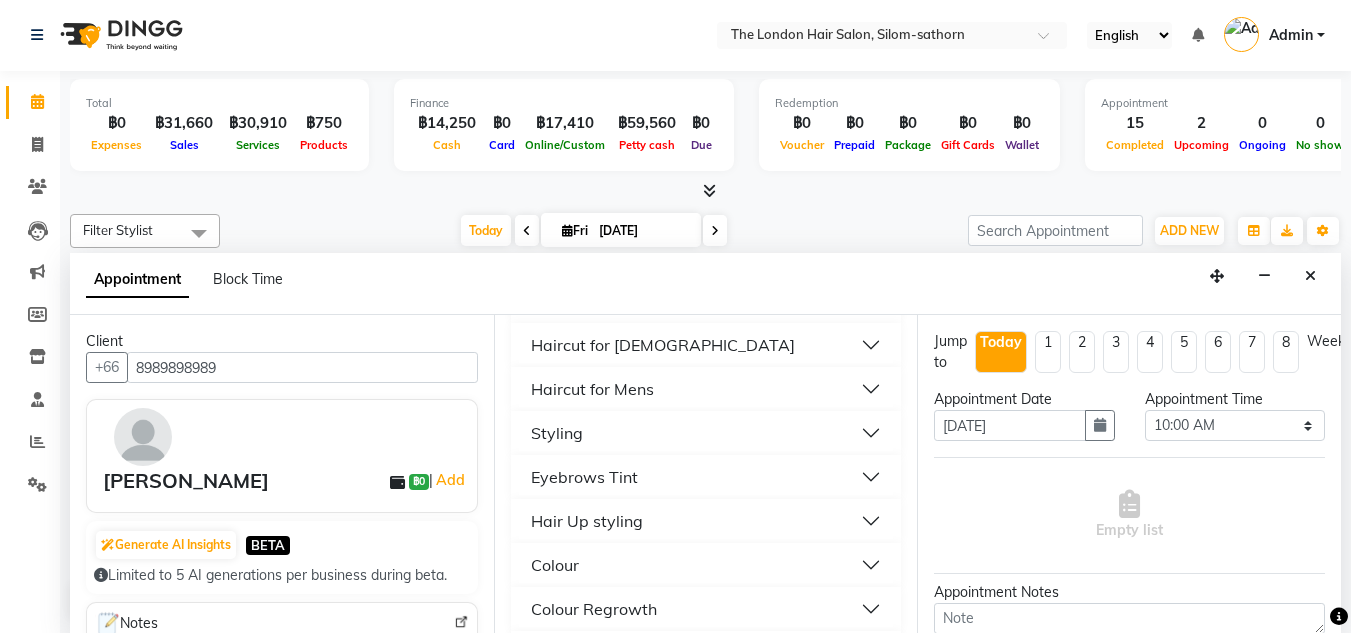scroll, scrollTop: 218, scrollLeft: 0, axis: vertical 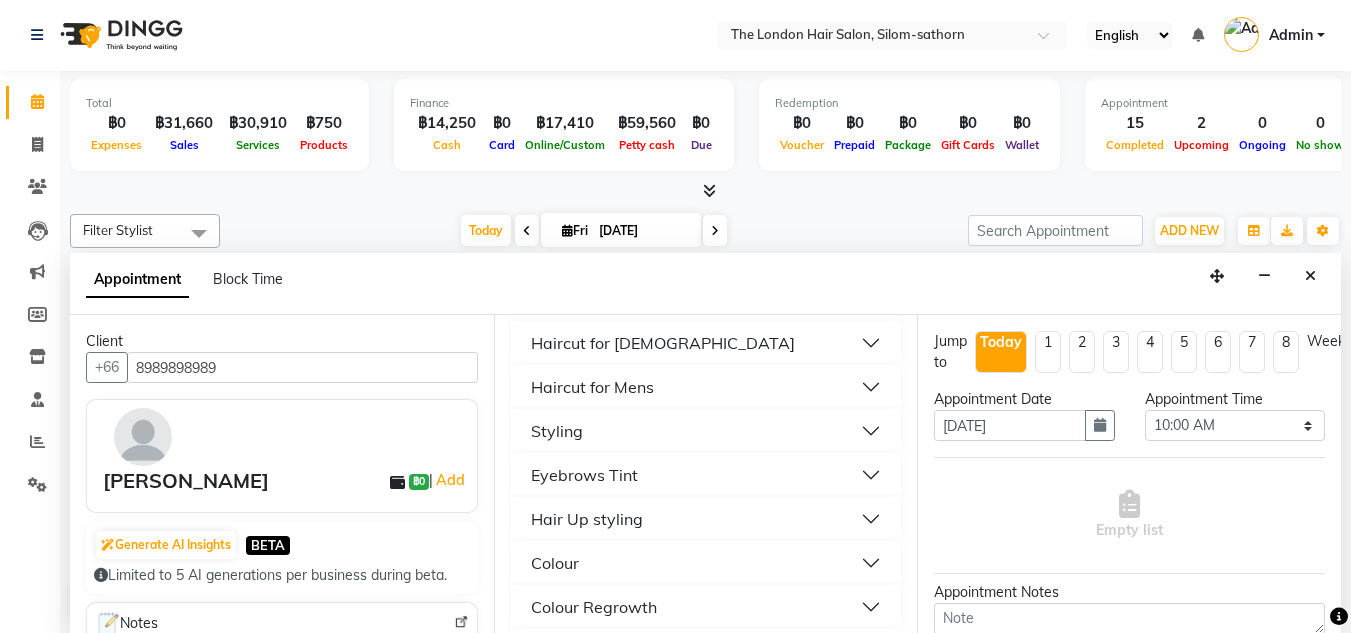 click on "Styling" at bounding box center (706, 431) 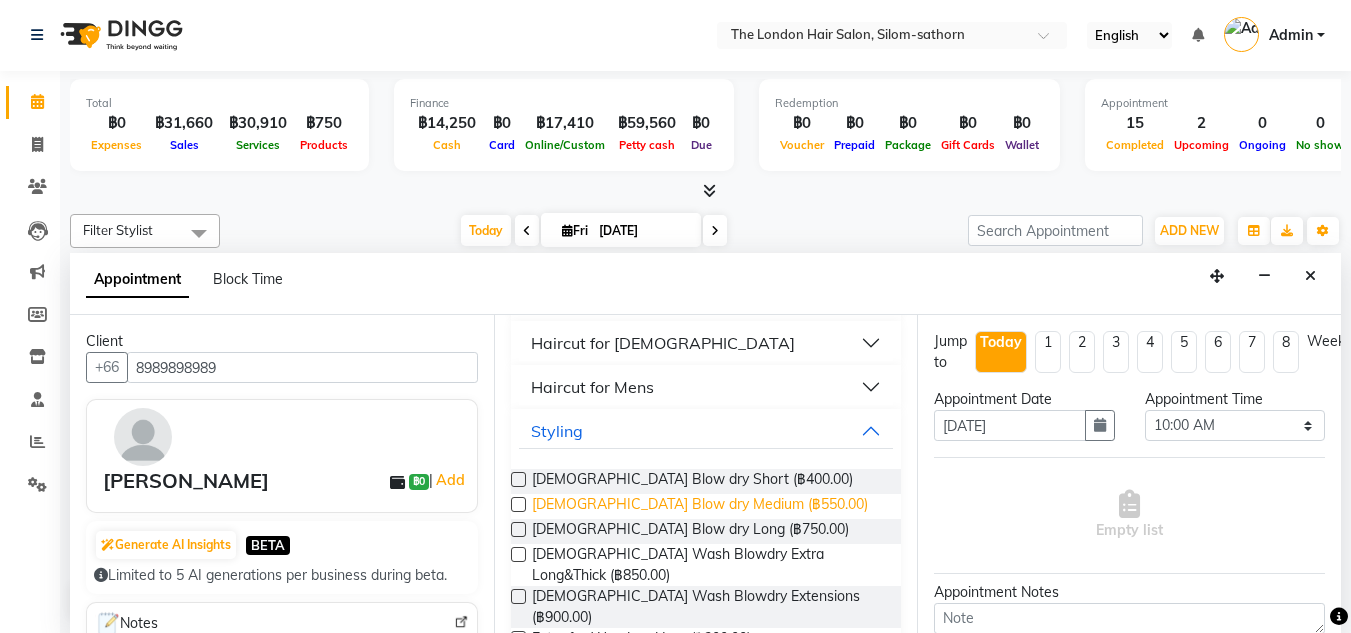 click on "[DEMOGRAPHIC_DATA] Blow dry Medium (฿550.00)" at bounding box center [700, 506] 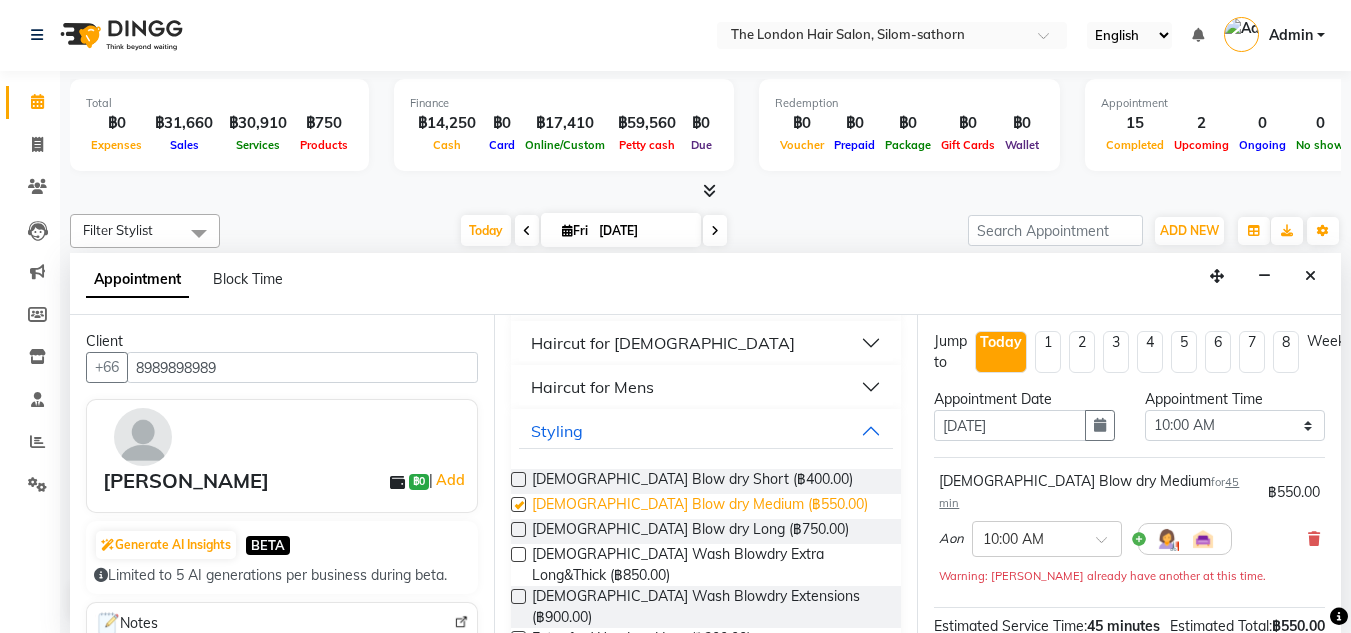 checkbox on "false" 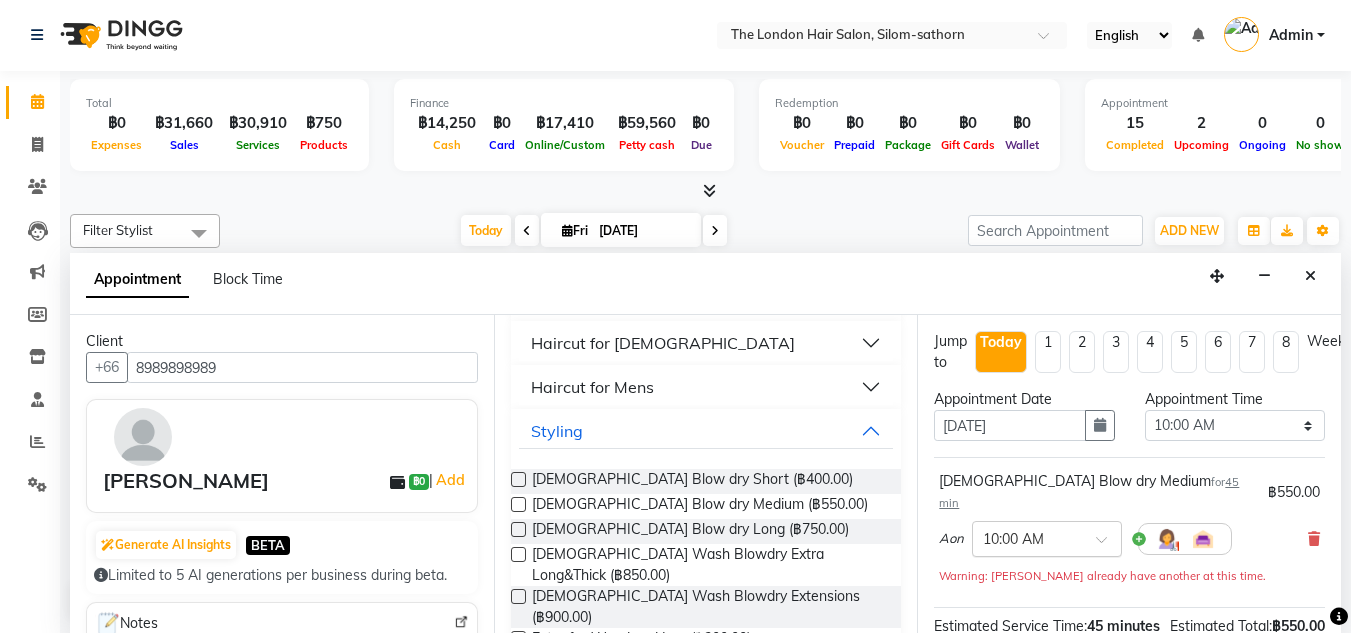 click at bounding box center [1027, 537] 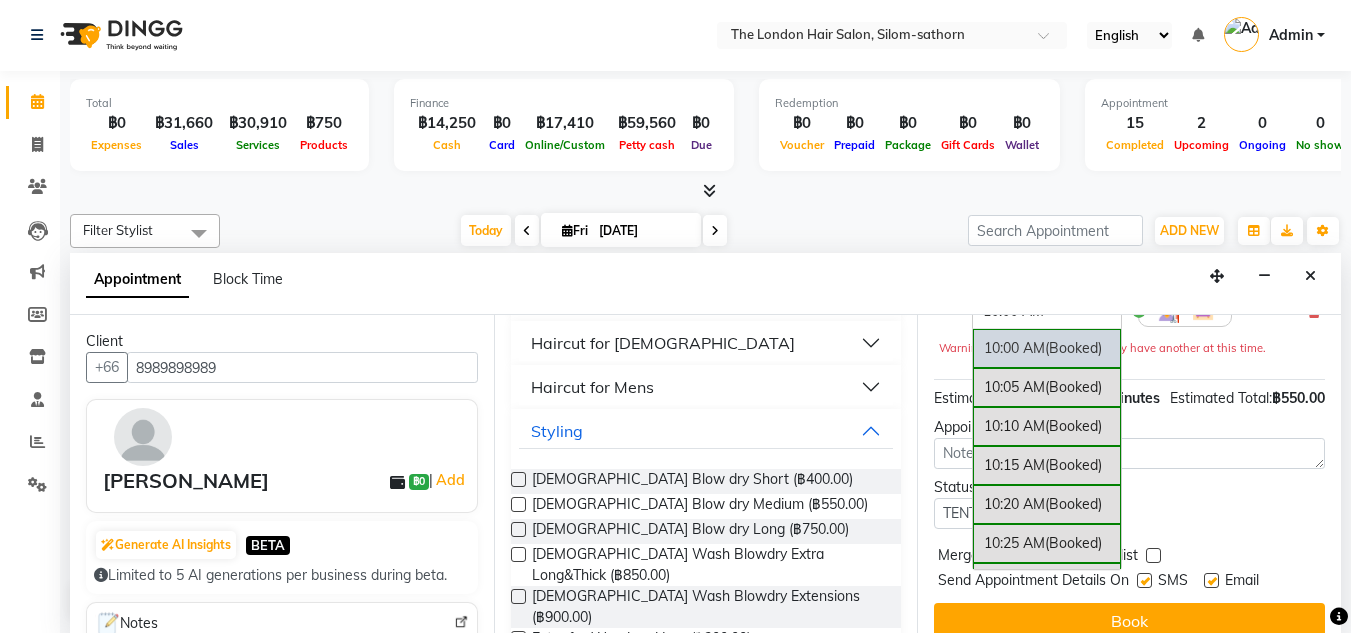 scroll, scrollTop: 265, scrollLeft: 0, axis: vertical 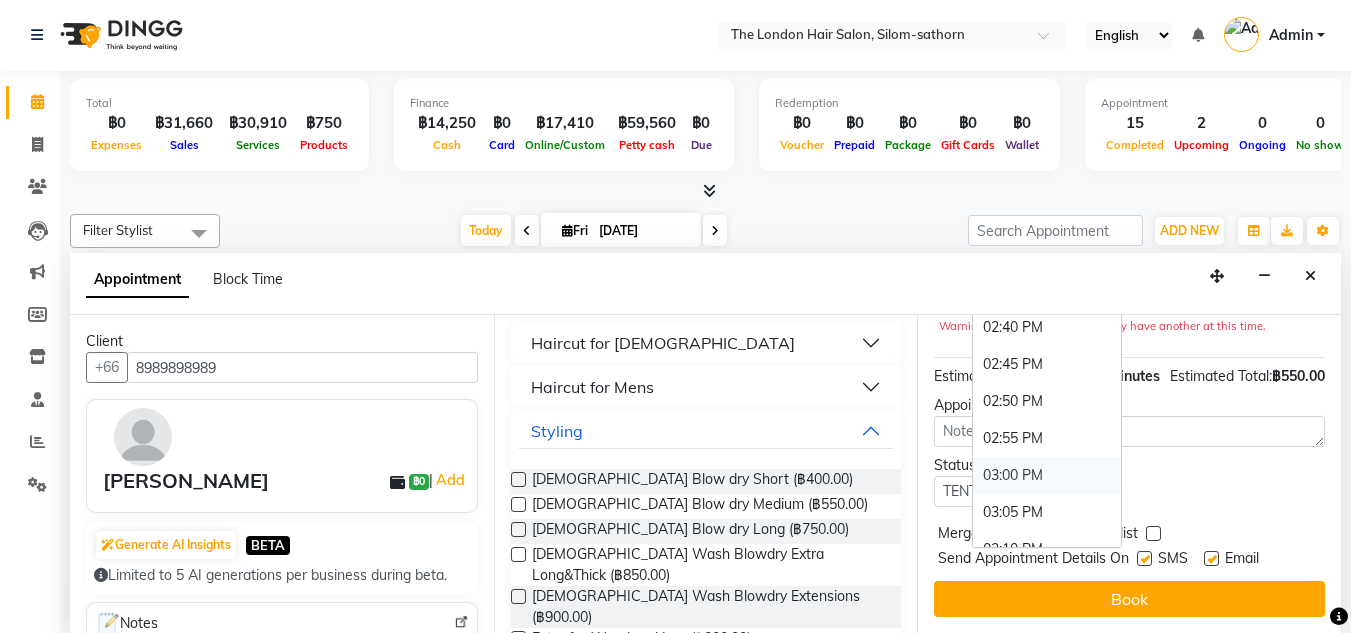 click on "03:00 PM" at bounding box center (1047, 475) 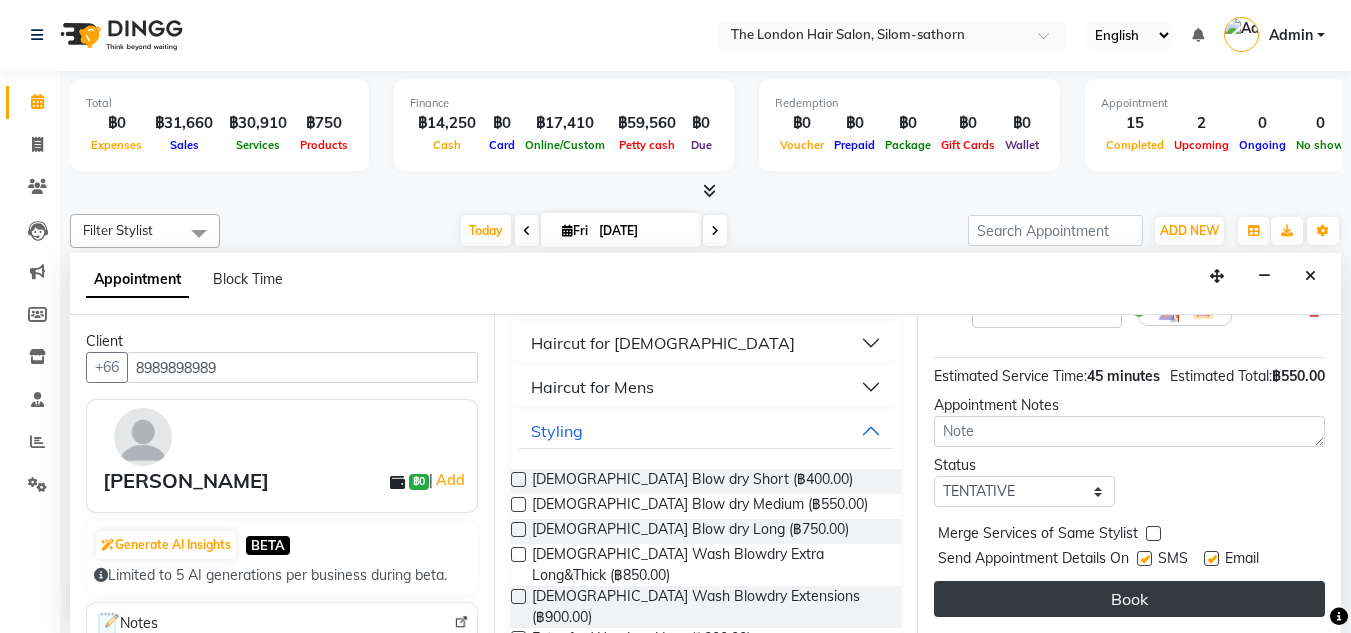 click on "Book" at bounding box center (1129, 599) 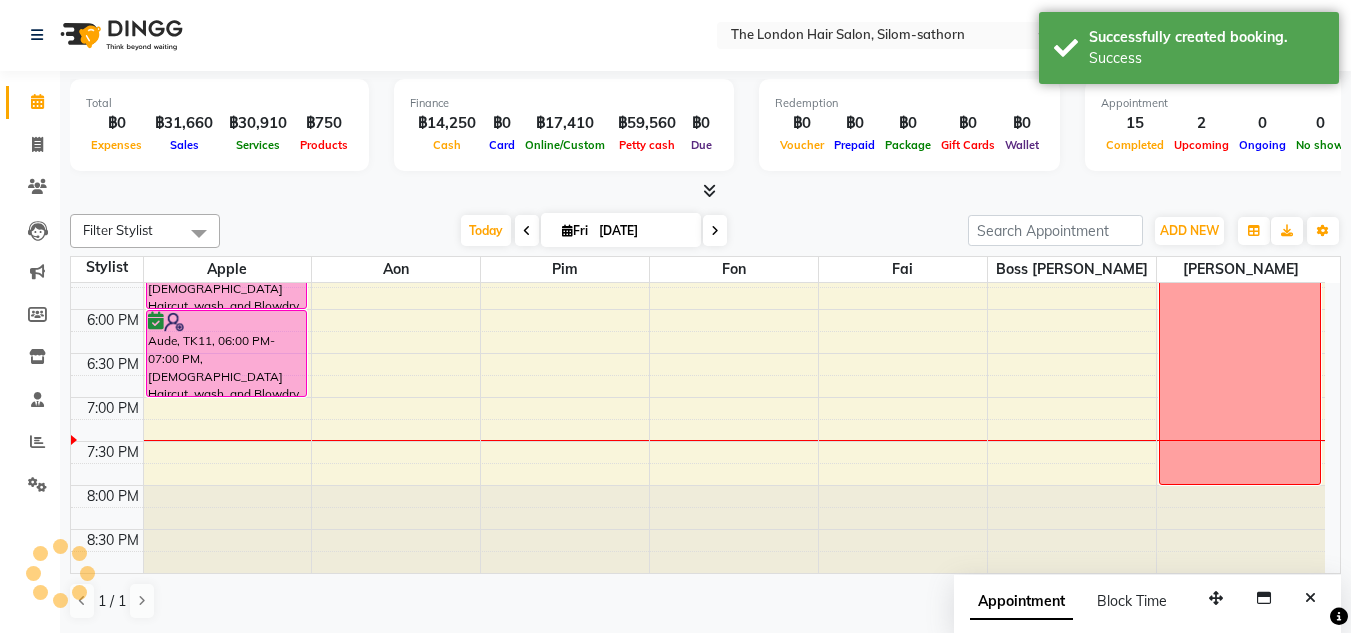 scroll, scrollTop: 0, scrollLeft: 0, axis: both 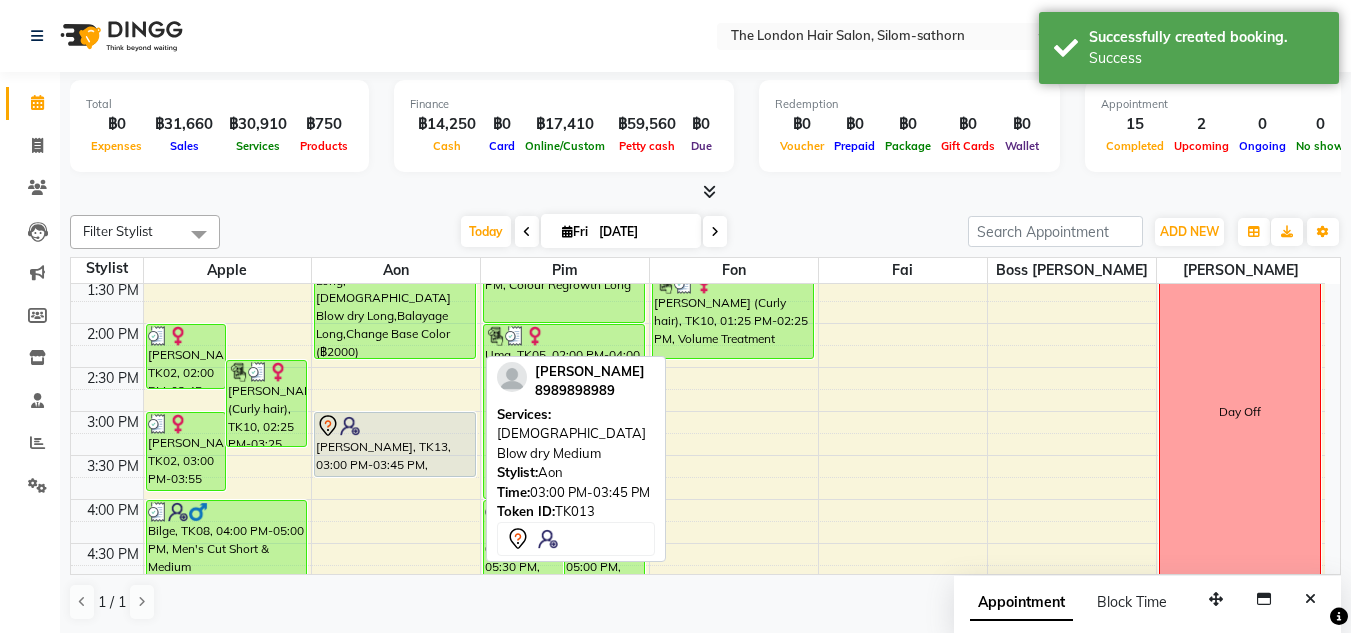 click at bounding box center (395, 426) 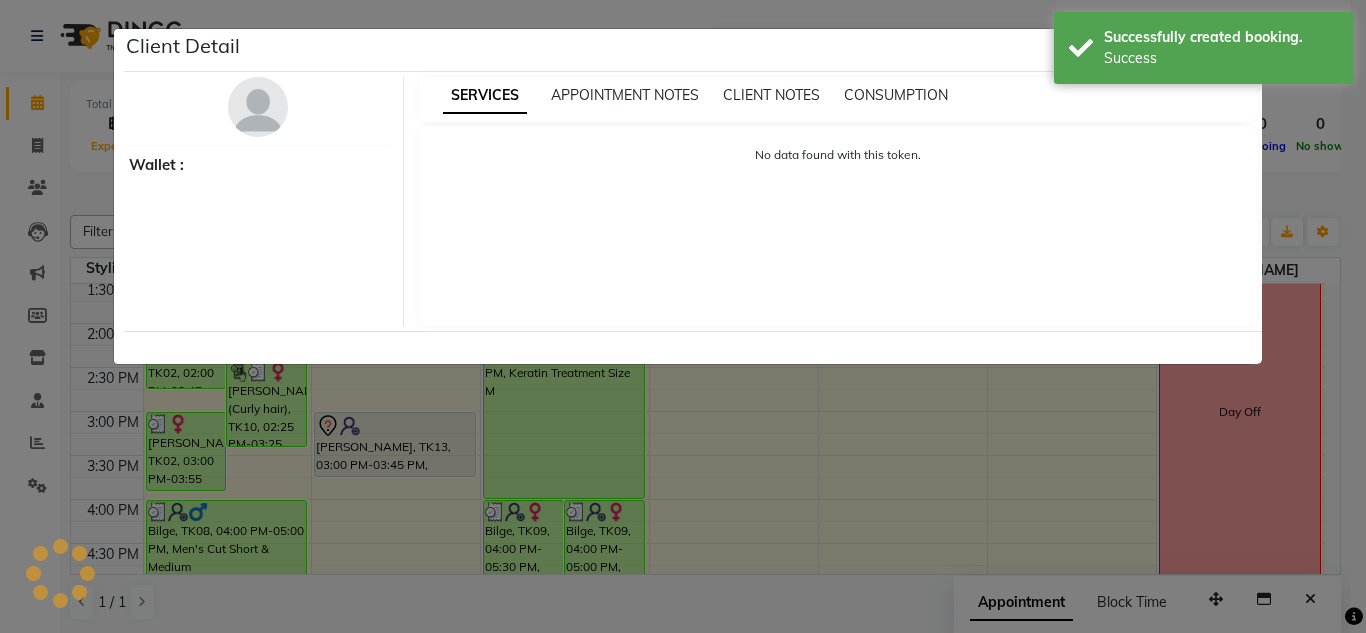 select on "7" 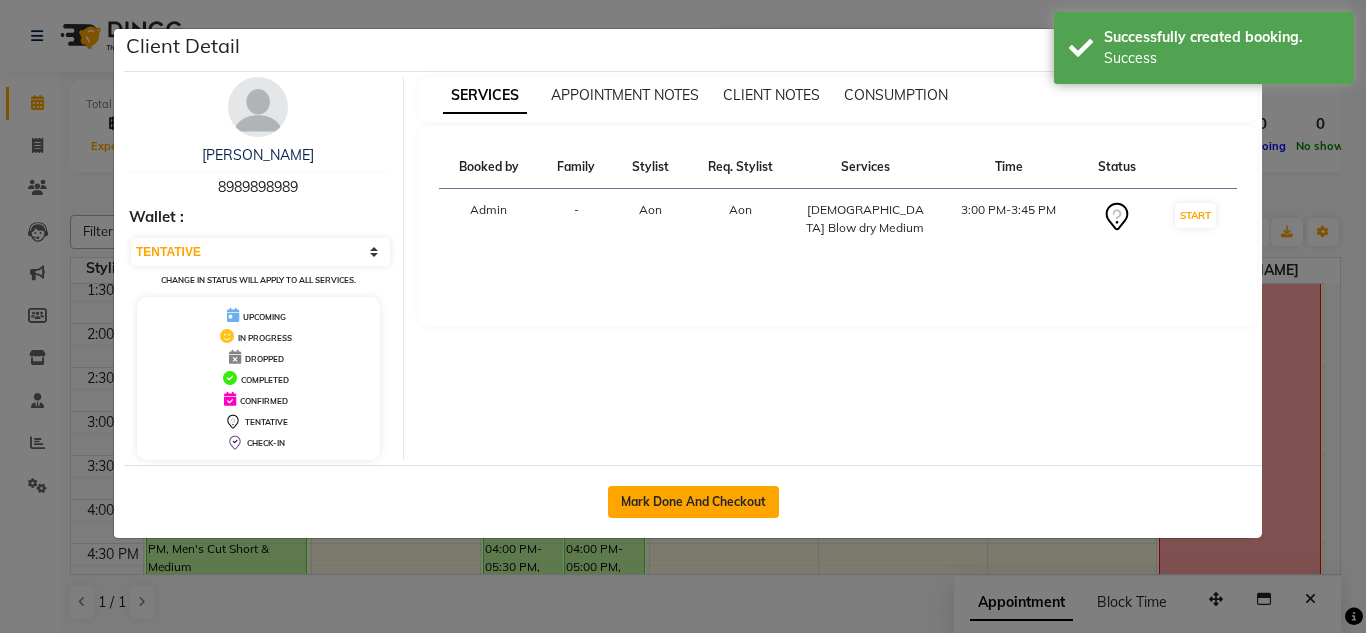 click on "Mark Done And Checkout" 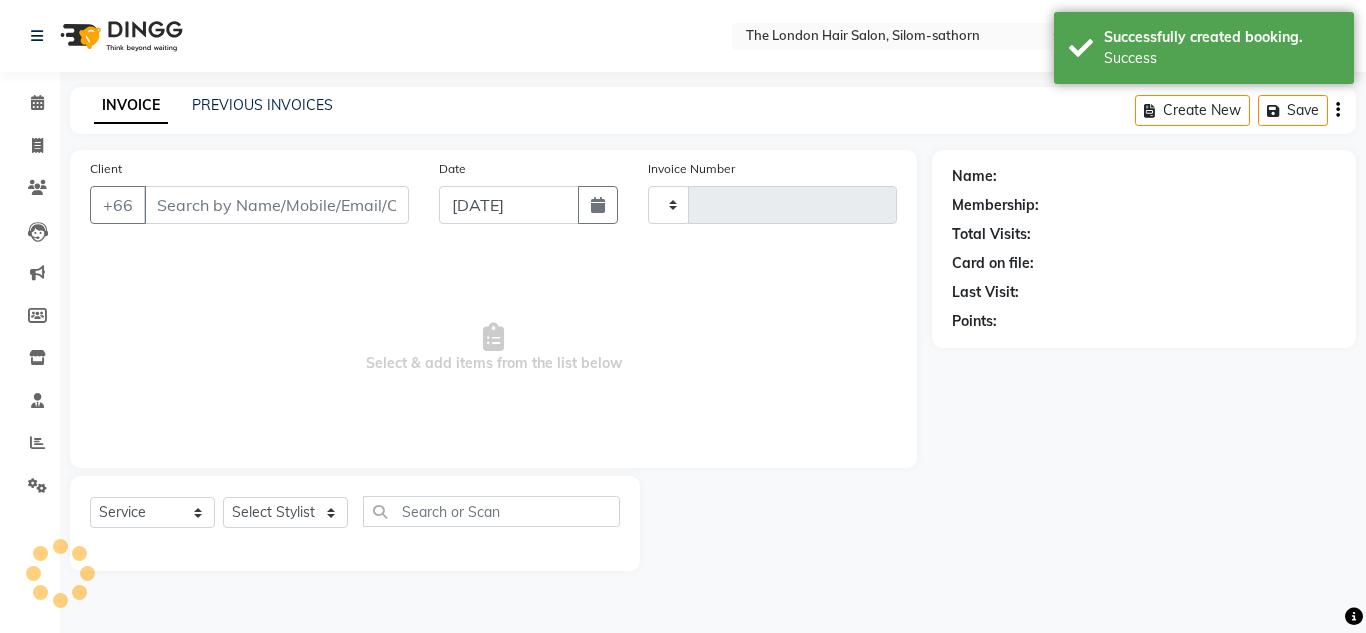 type on "0962" 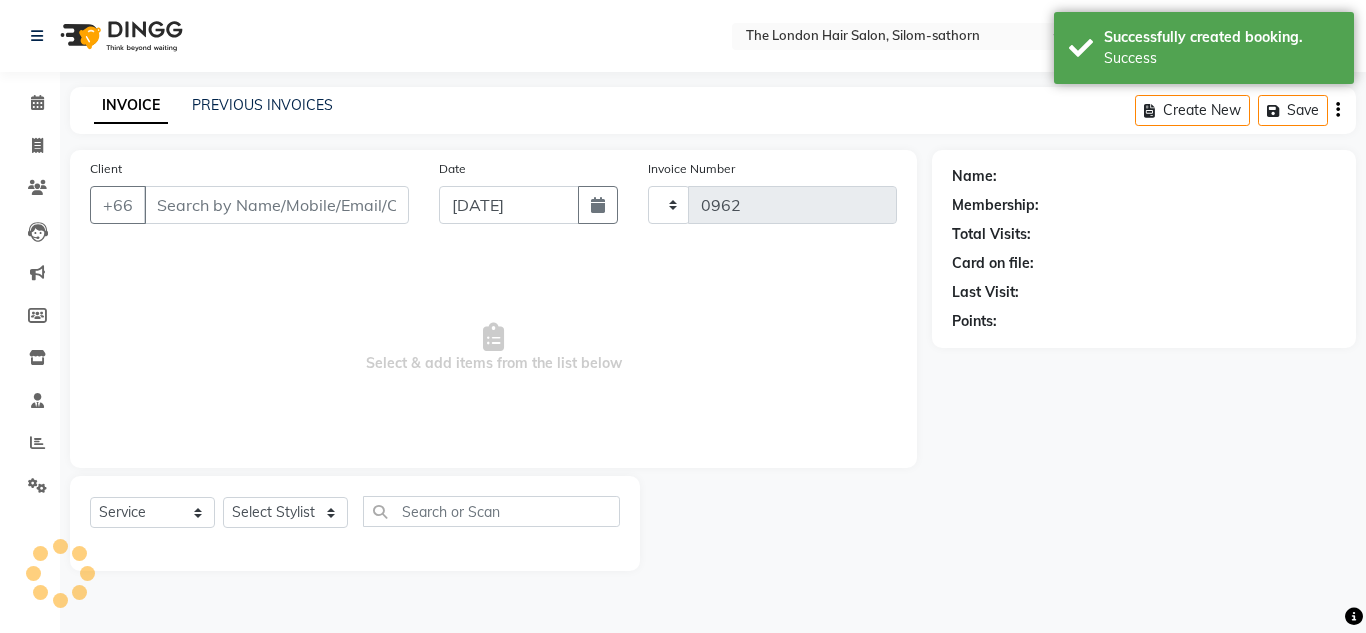 select on "6977" 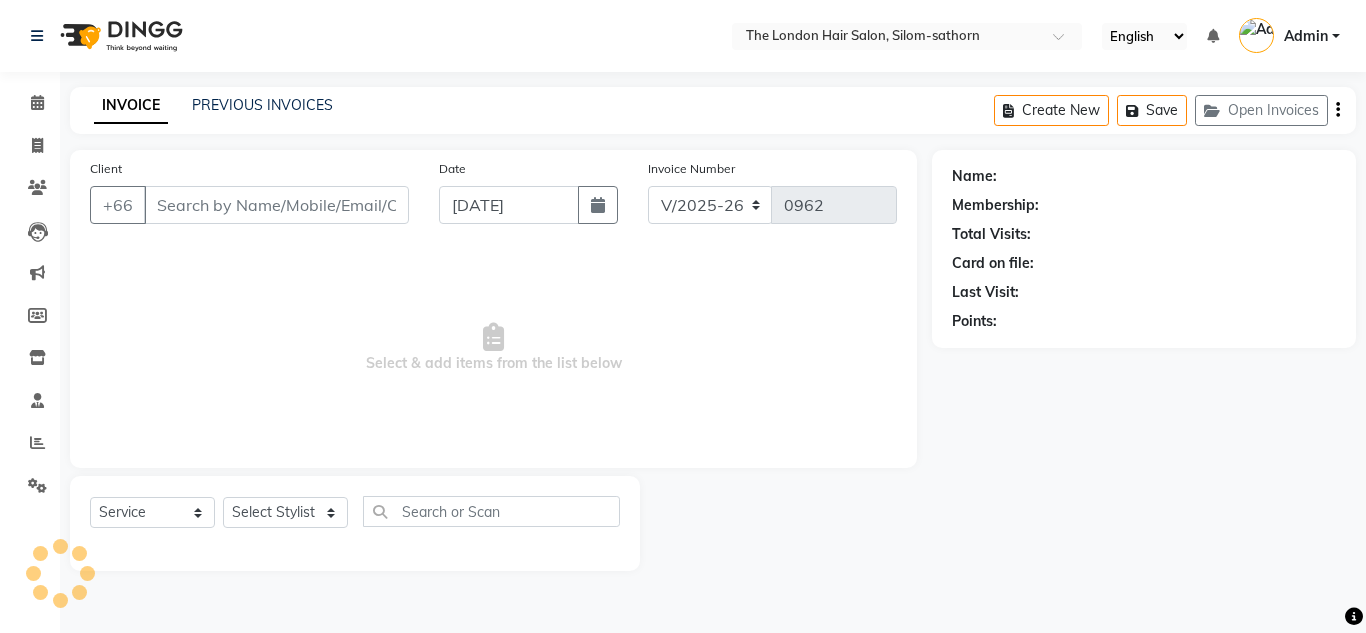 type on "8989898989" 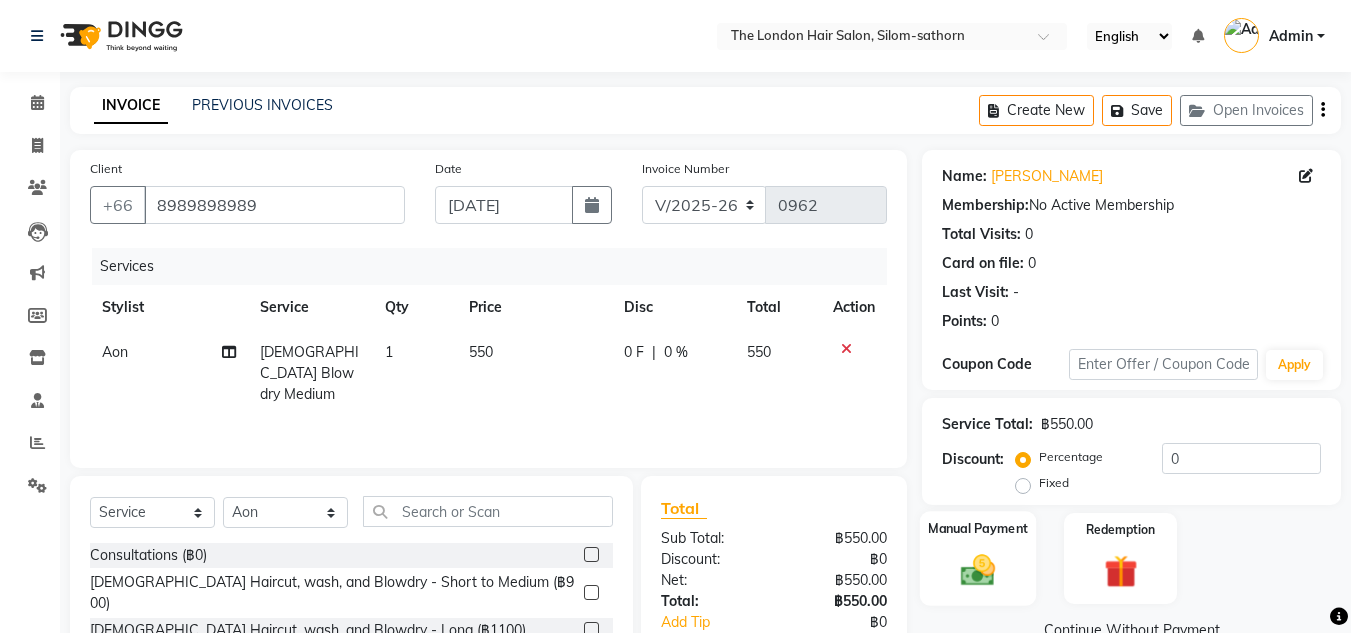 click 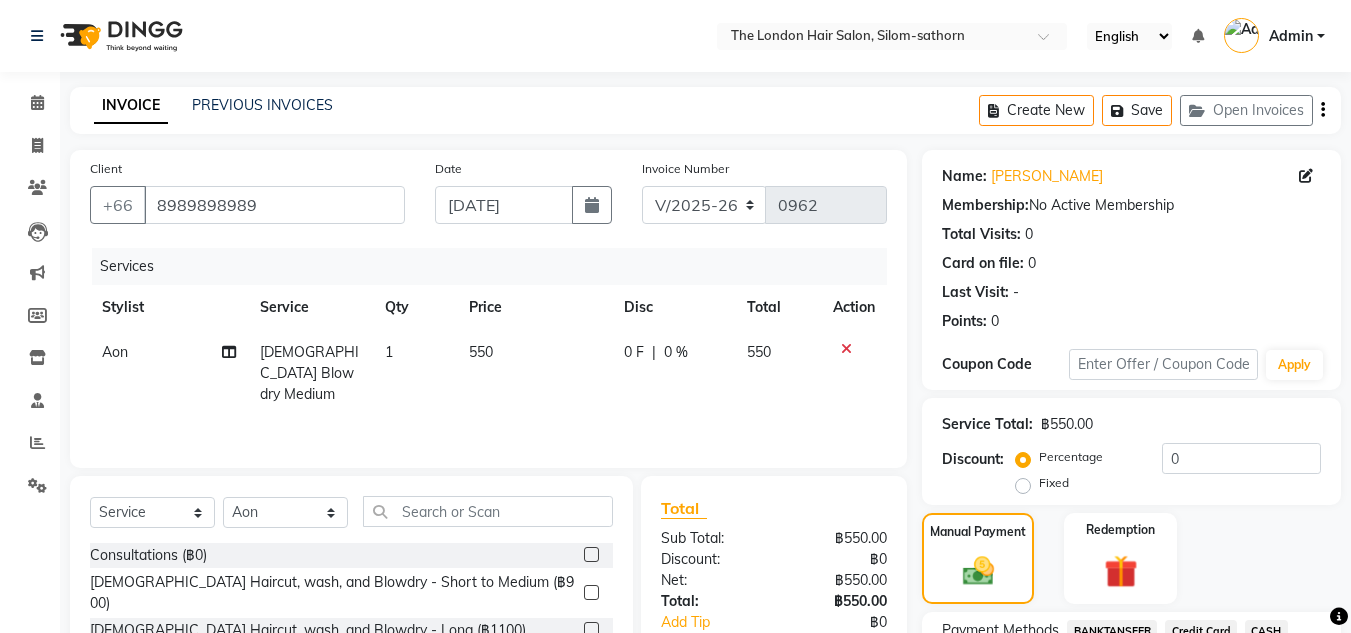 scroll, scrollTop: 170, scrollLeft: 0, axis: vertical 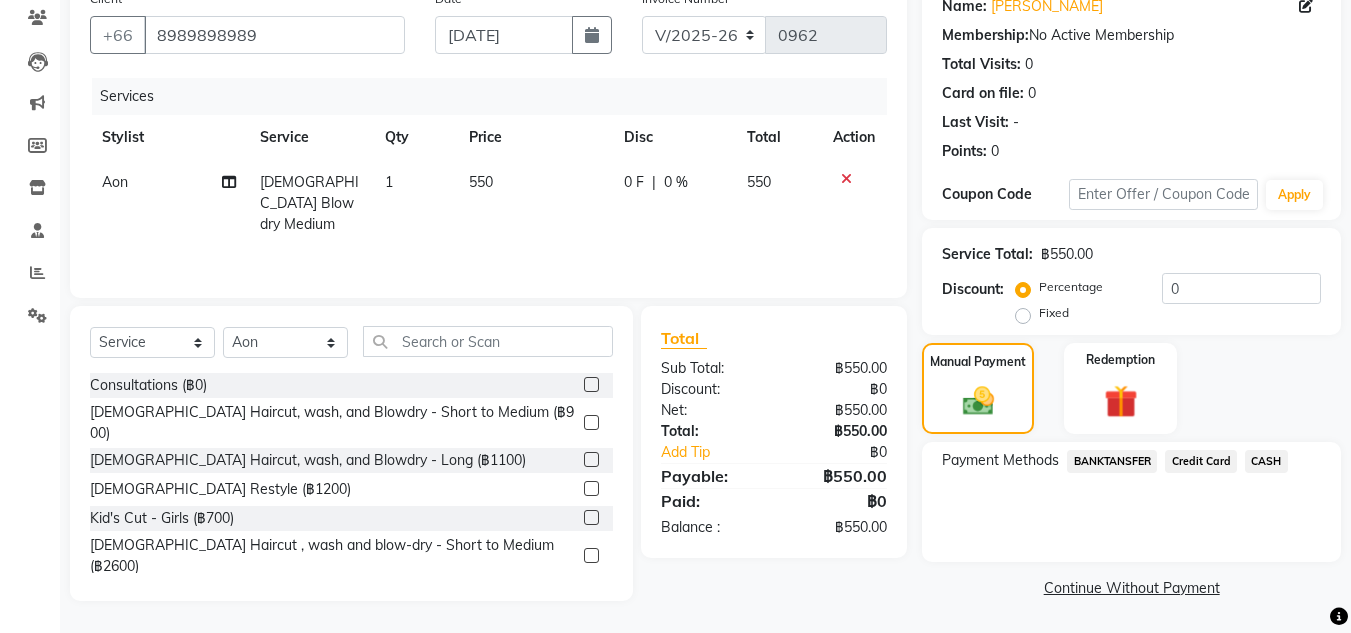 click on "CASH" 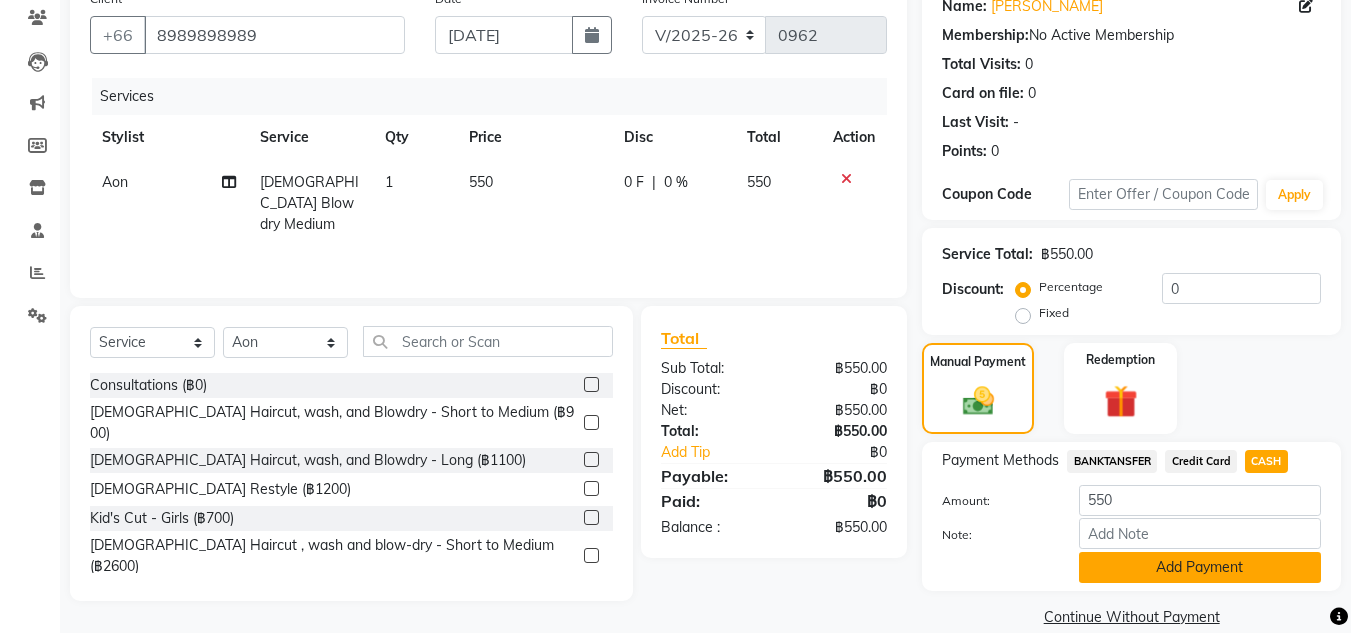click on "Add Payment" 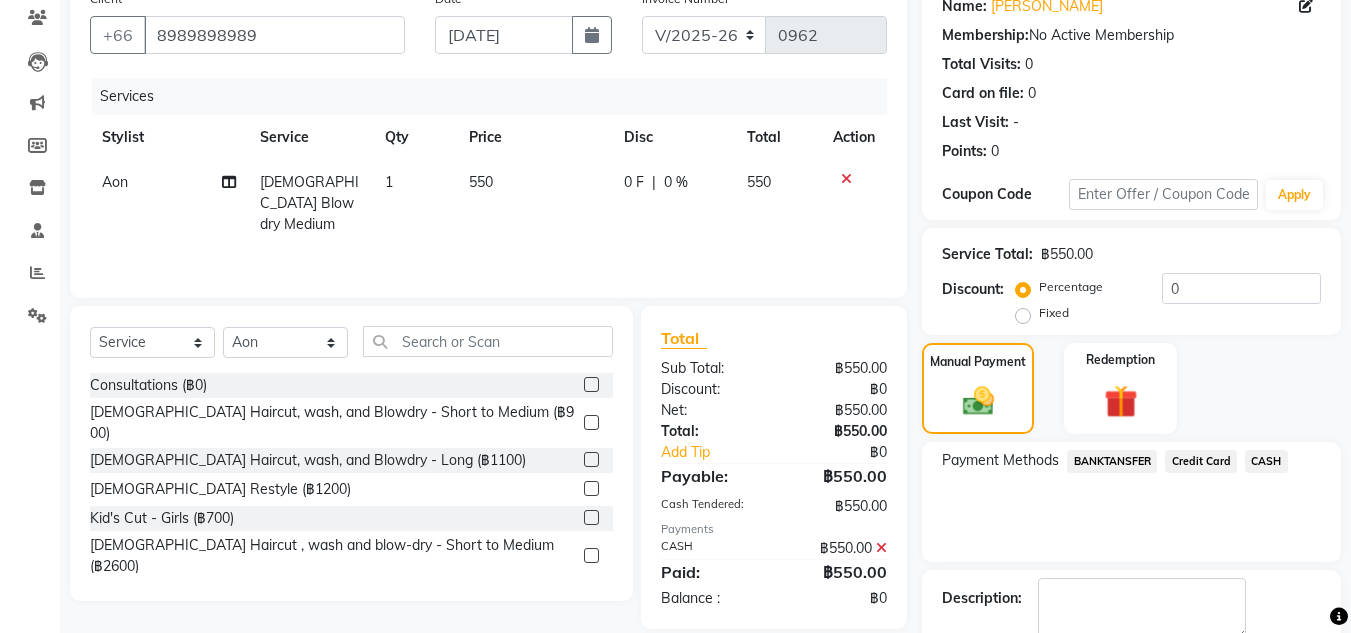 scroll, scrollTop: 283, scrollLeft: 0, axis: vertical 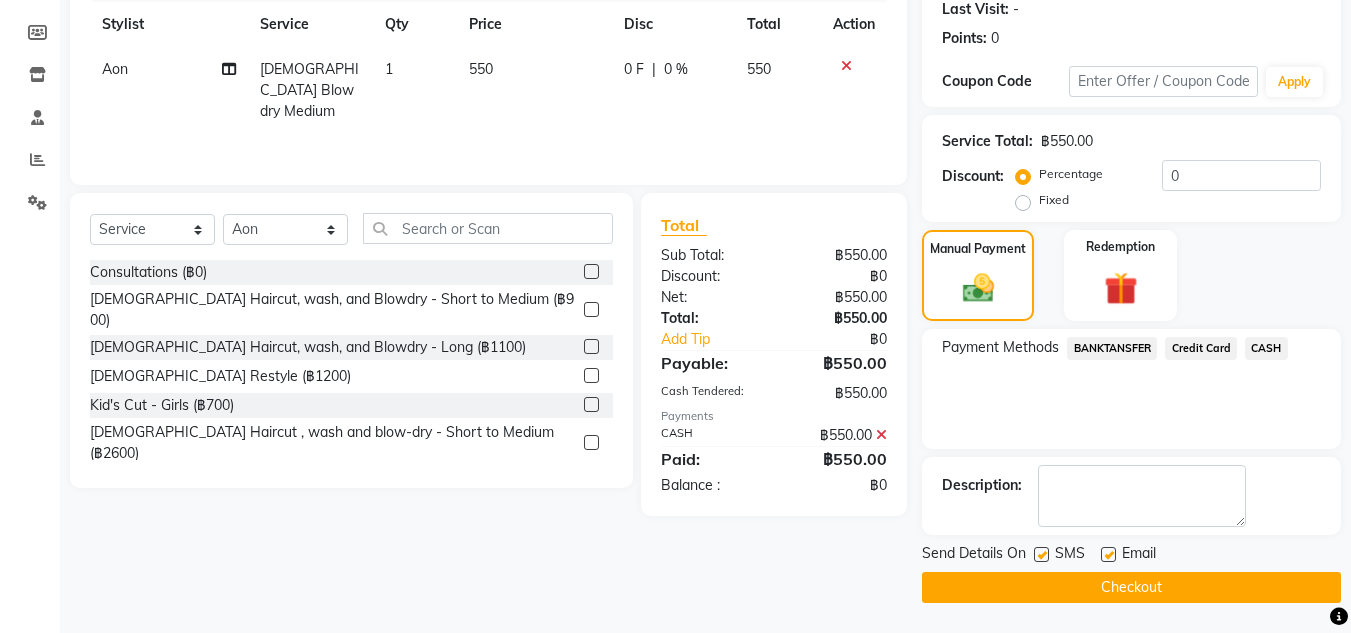 click on "Checkout" 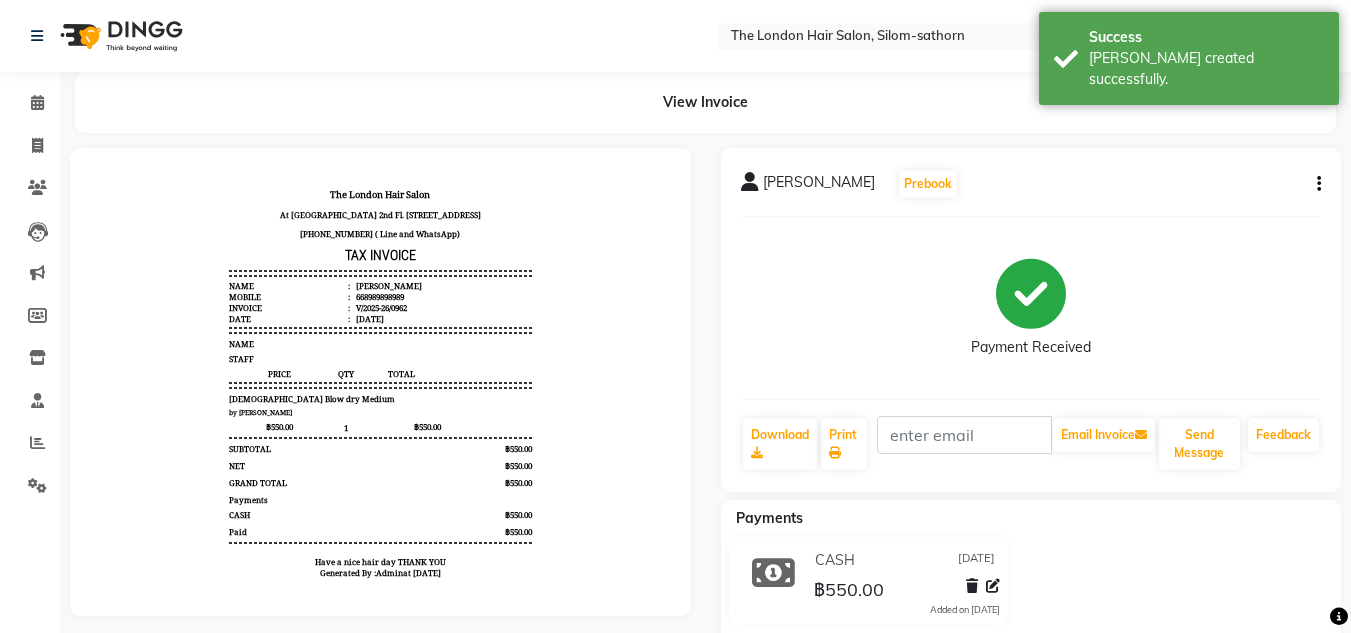 scroll, scrollTop: 0, scrollLeft: 0, axis: both 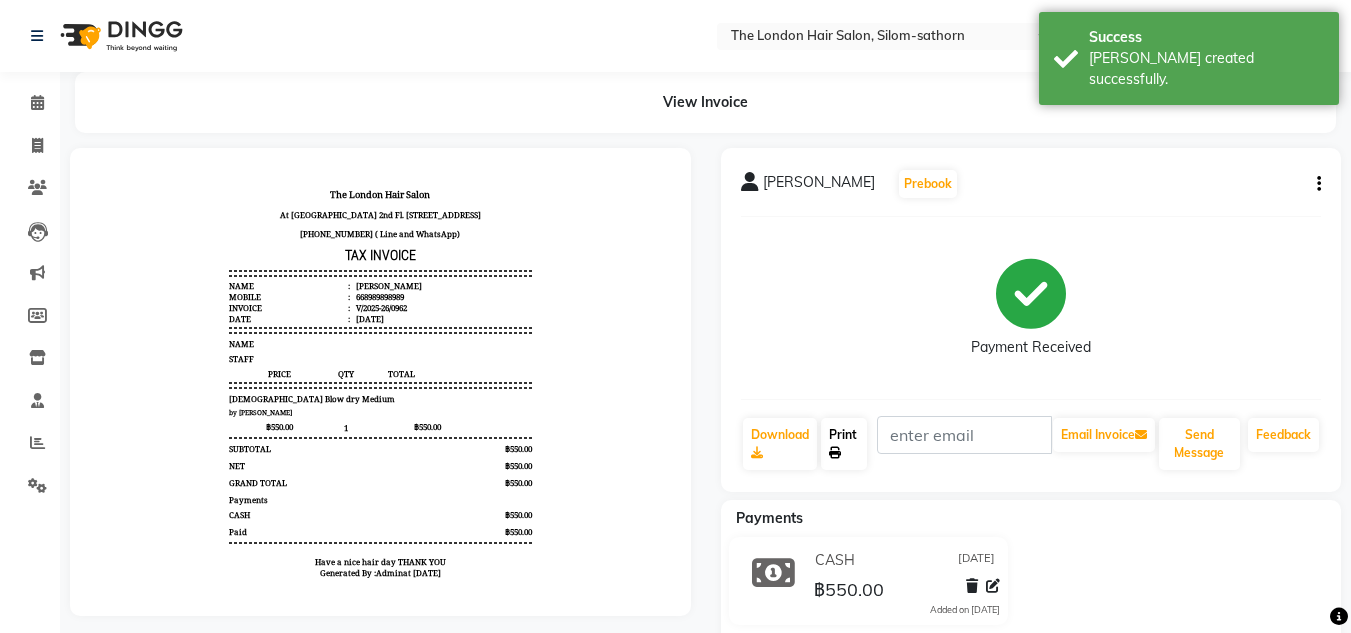 click on "Print" 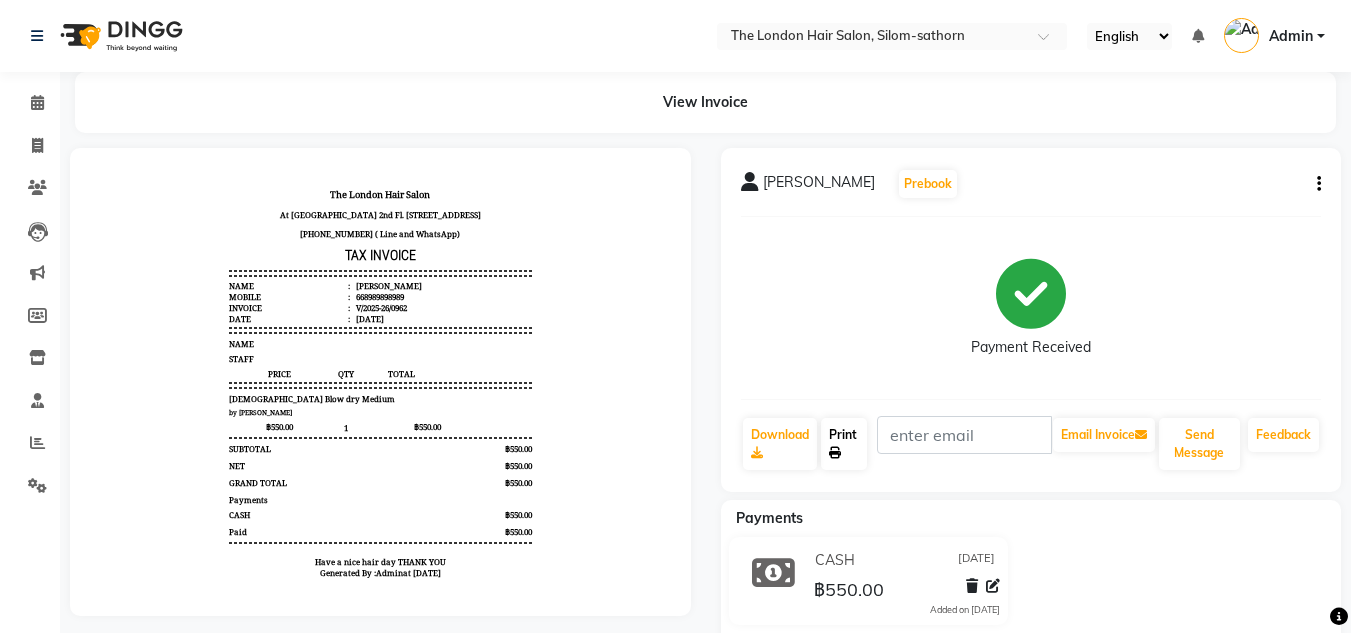 click on "Print" 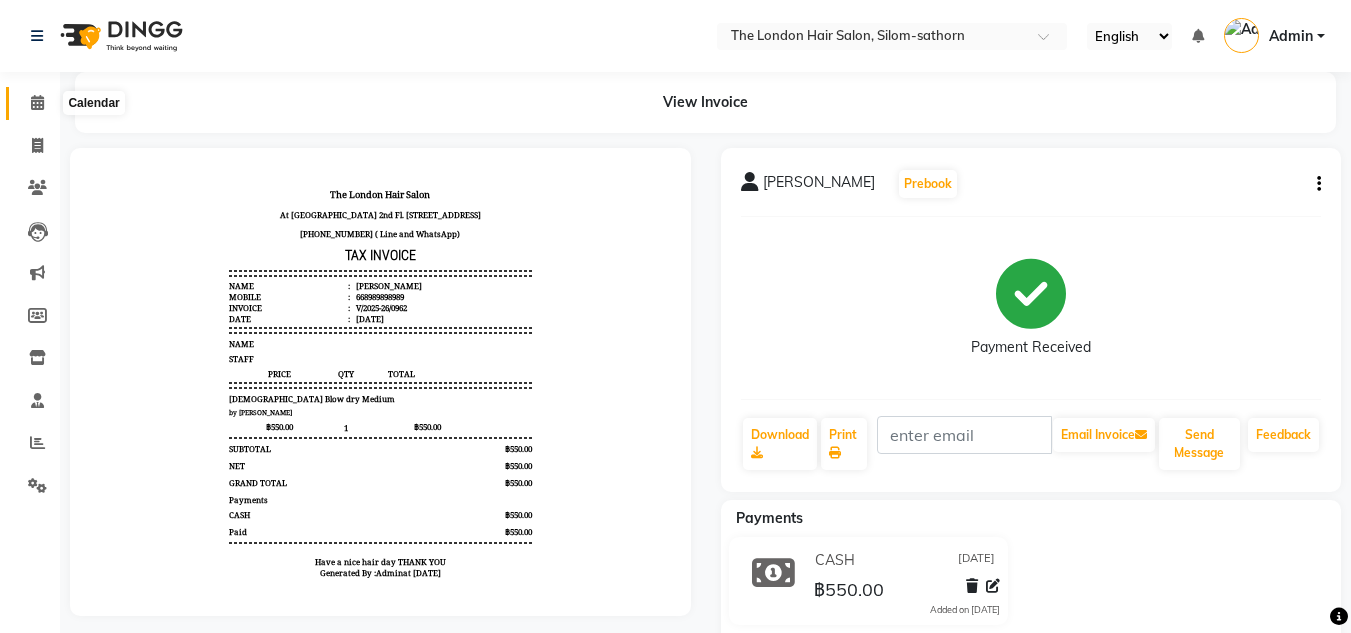 click 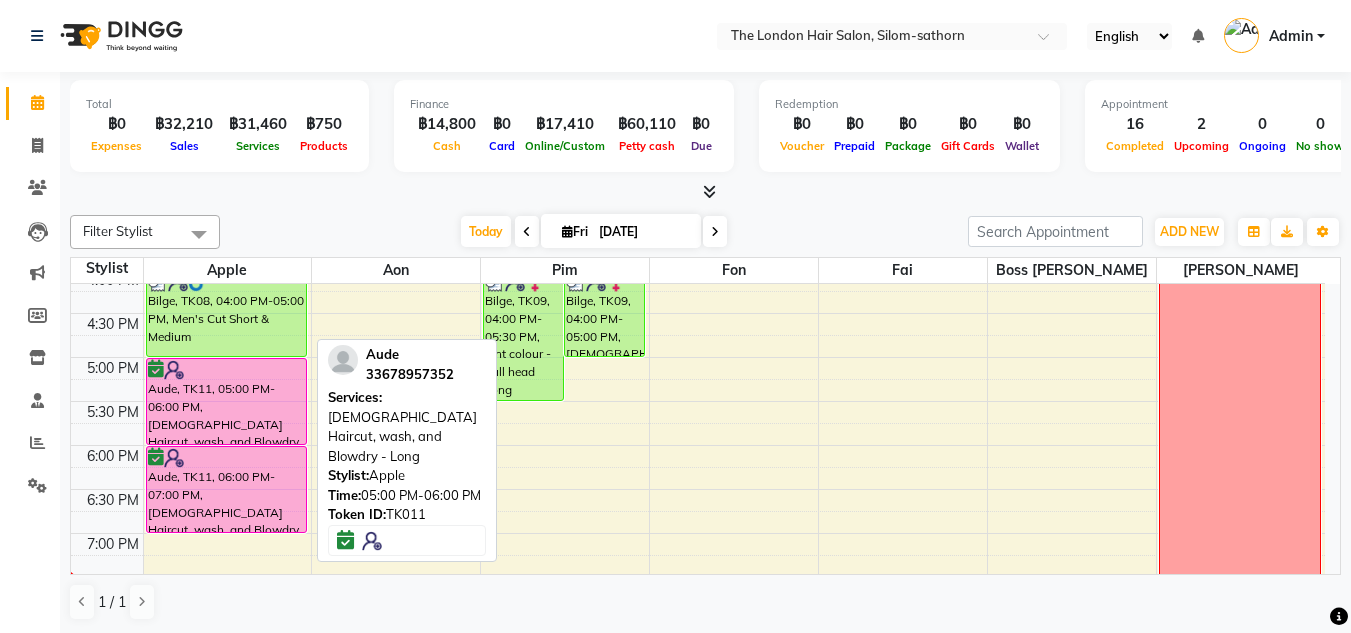 scroll, scrollTop: 631, scrollLeft: 0, axis: vertical 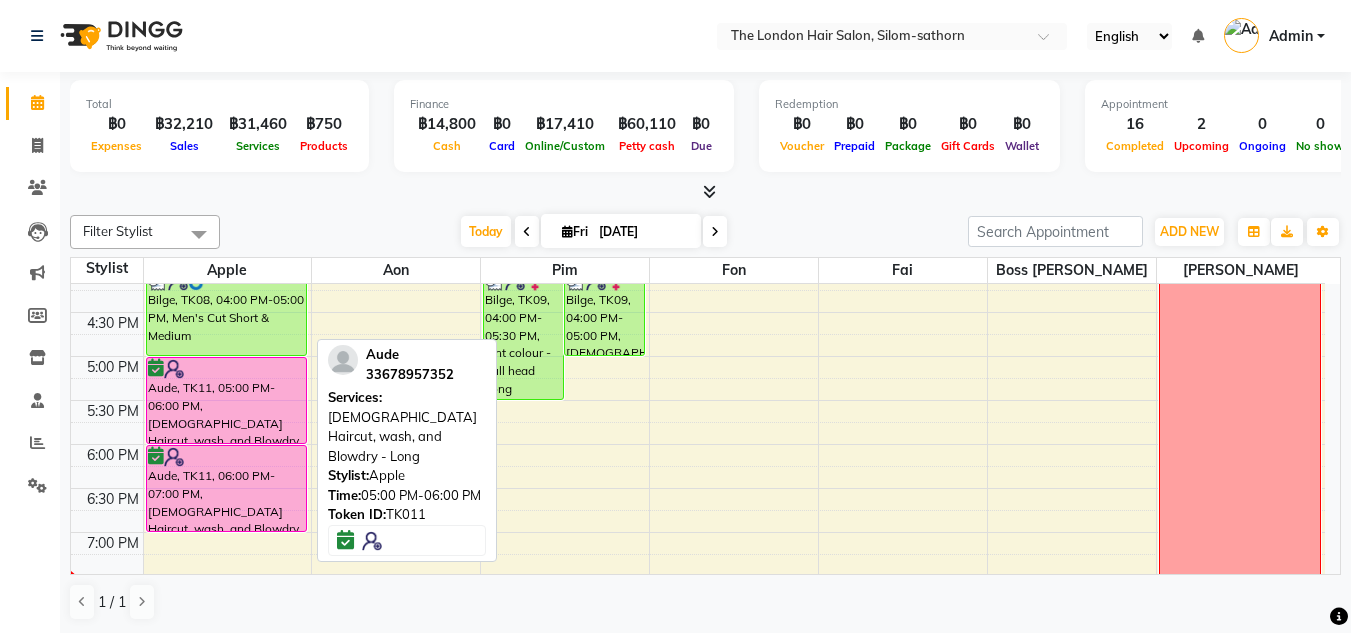 click on "Aude, TK11, 05:00 PM-06:00 PM, [DEMOGRAPHIC_DATA] Haircut, wash, and Blowdry - Long" at bounding box center [227, 400] 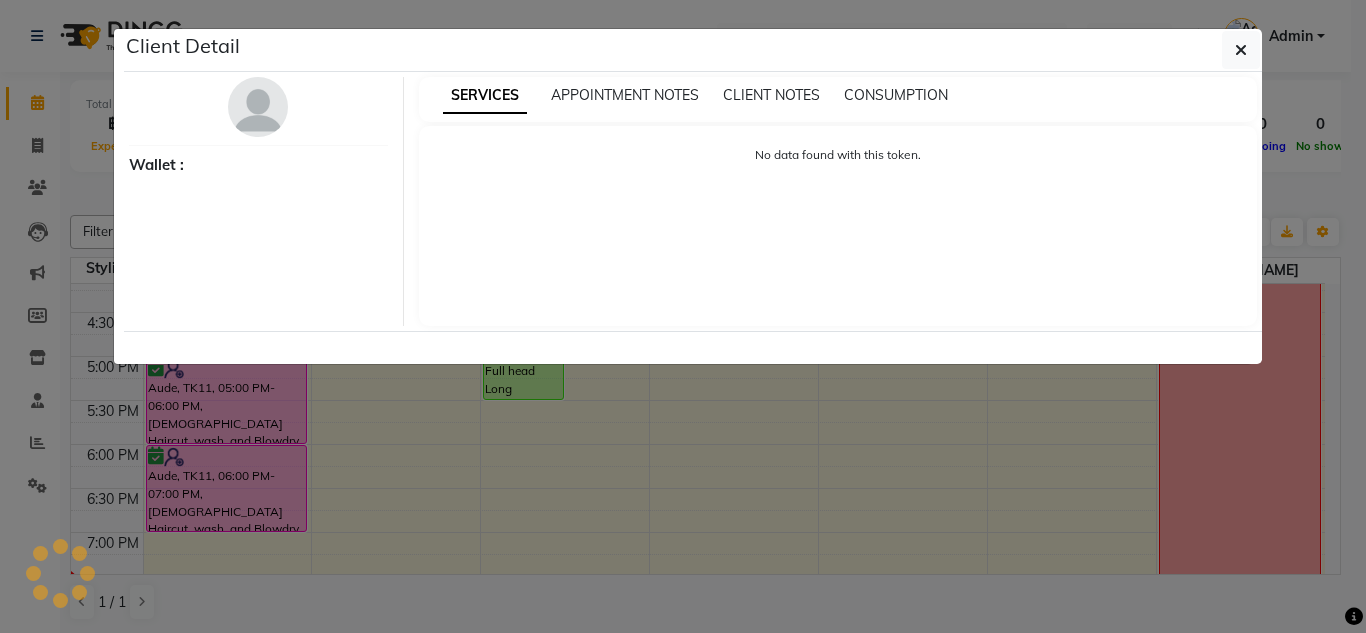 select on "6" 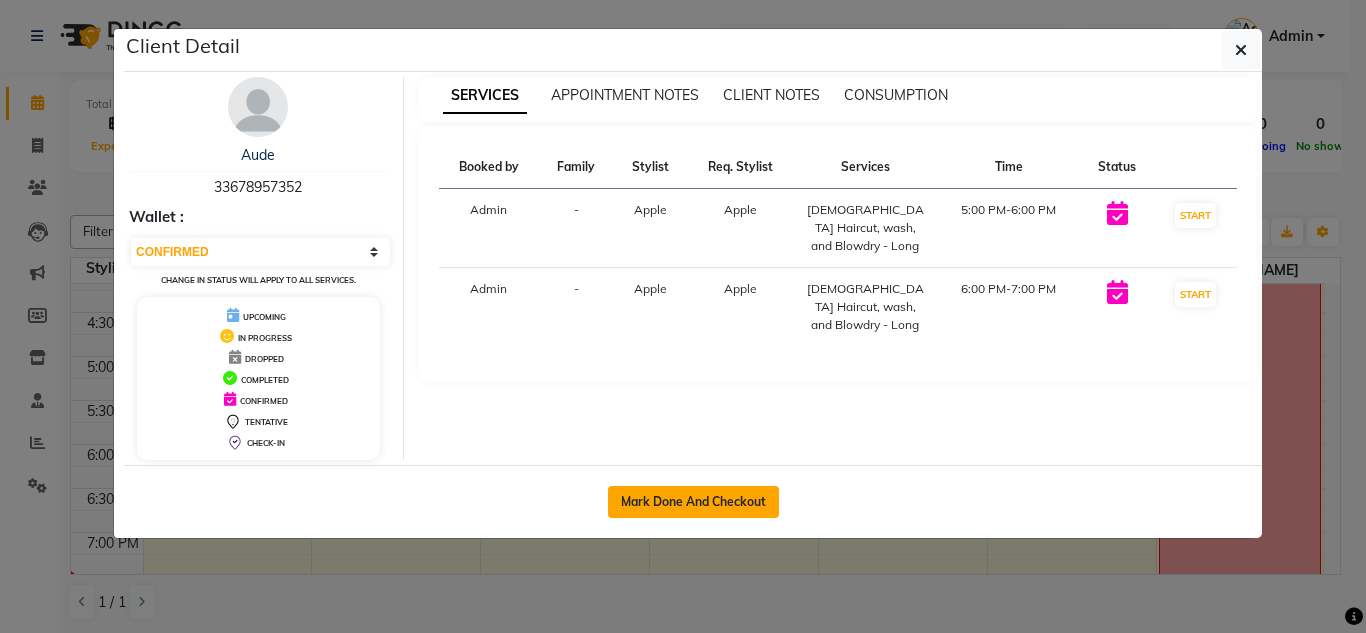 click on "Mark Done And Checkout" 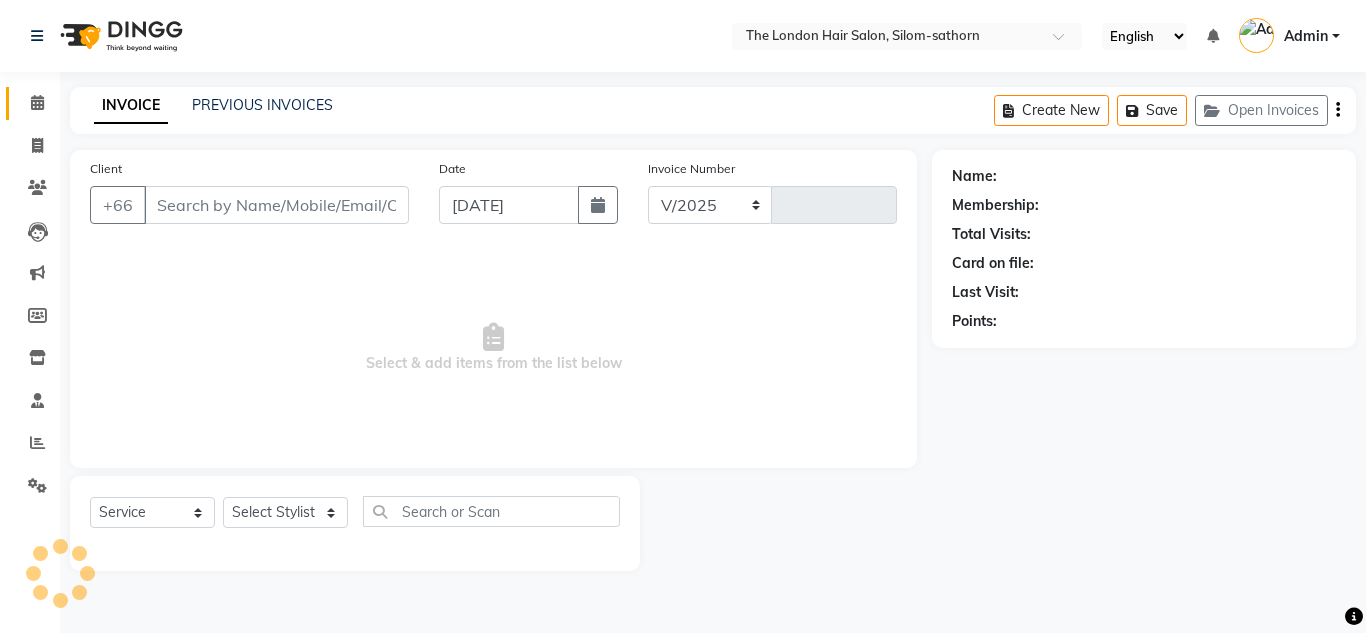 select on "6977" 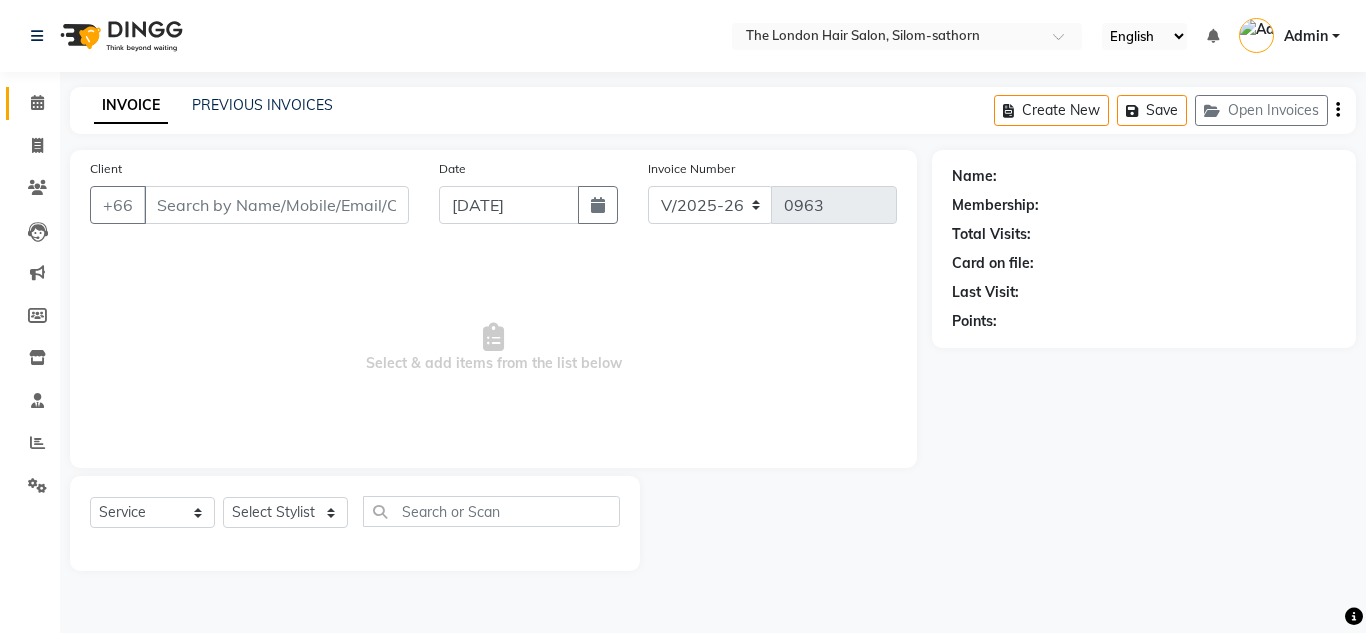 type on "33678957352" 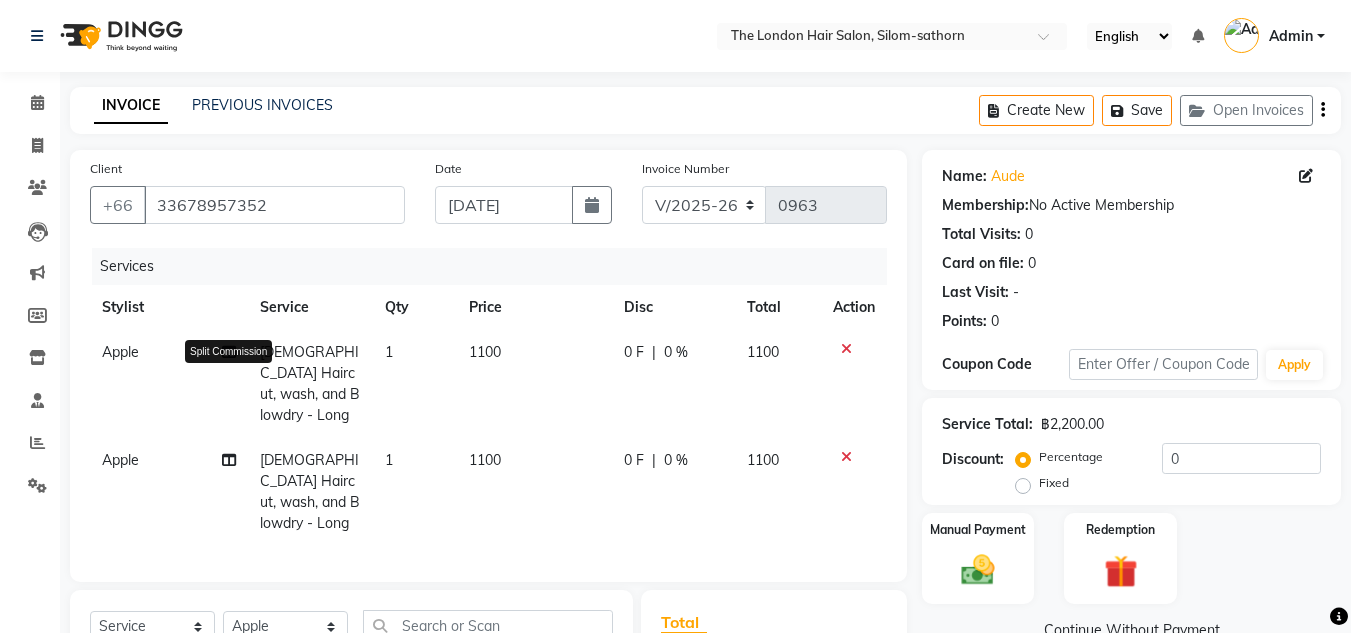 click 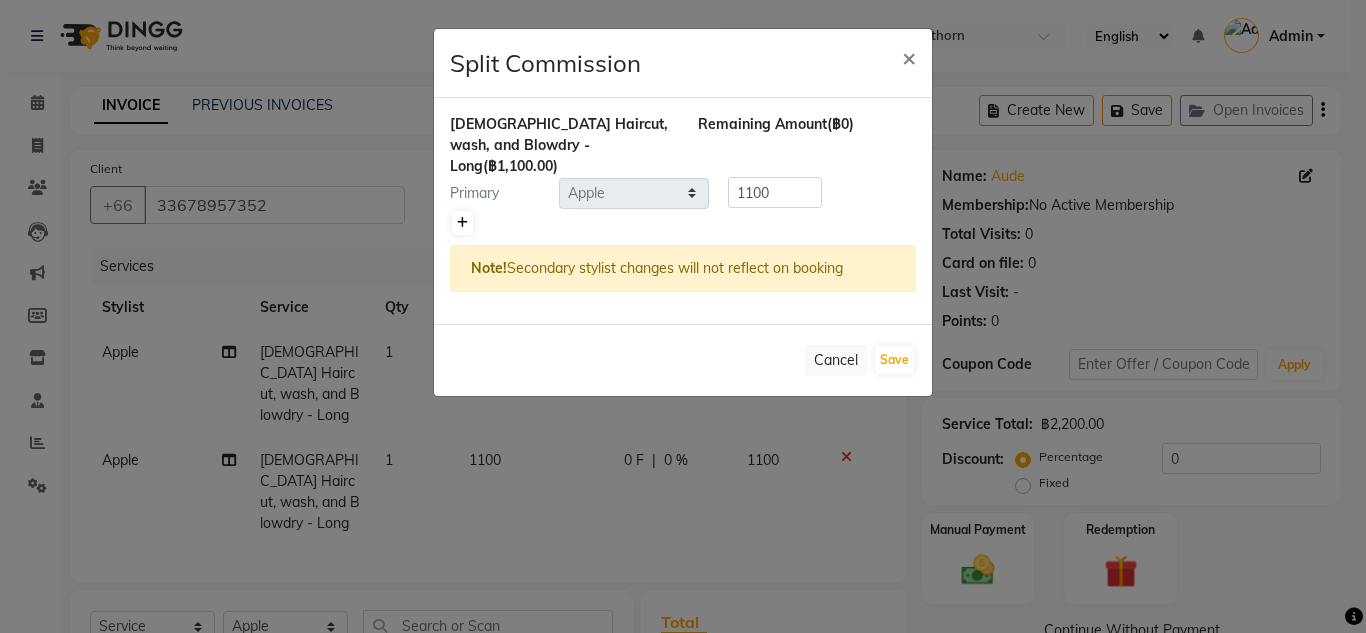 click 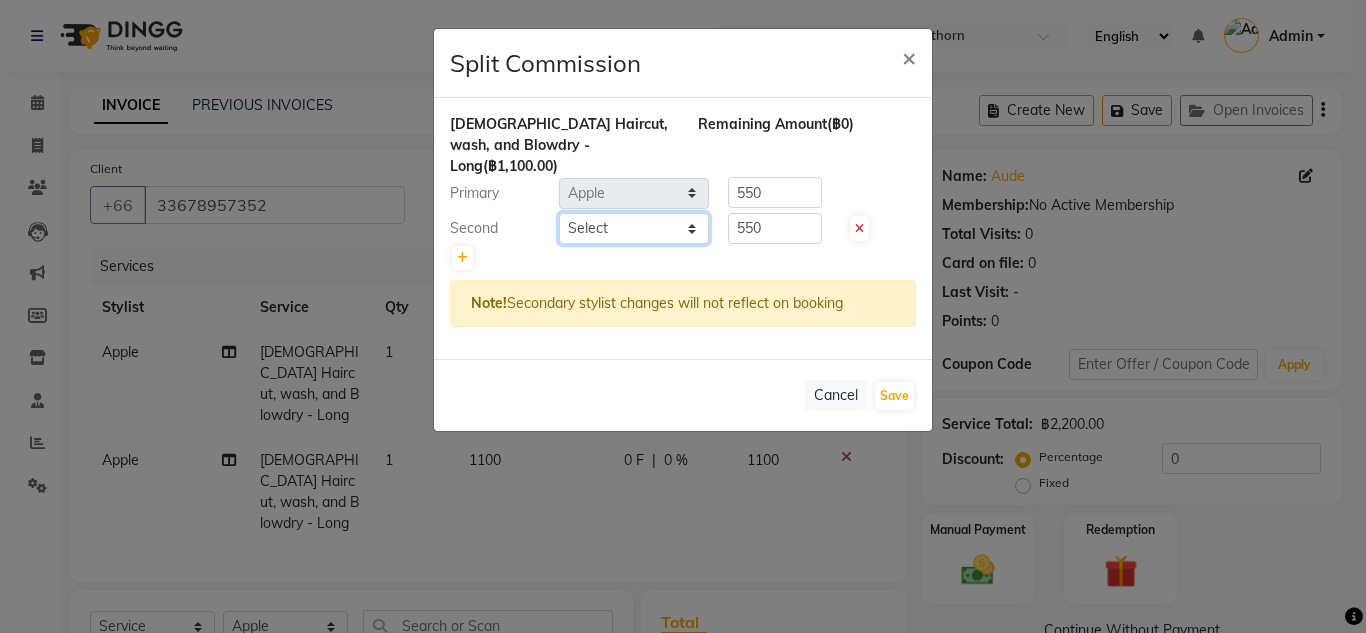 click on "Select  Aon   Apple     Boss [PERSON_NAME]    [PERSON_NAME]    Pim" 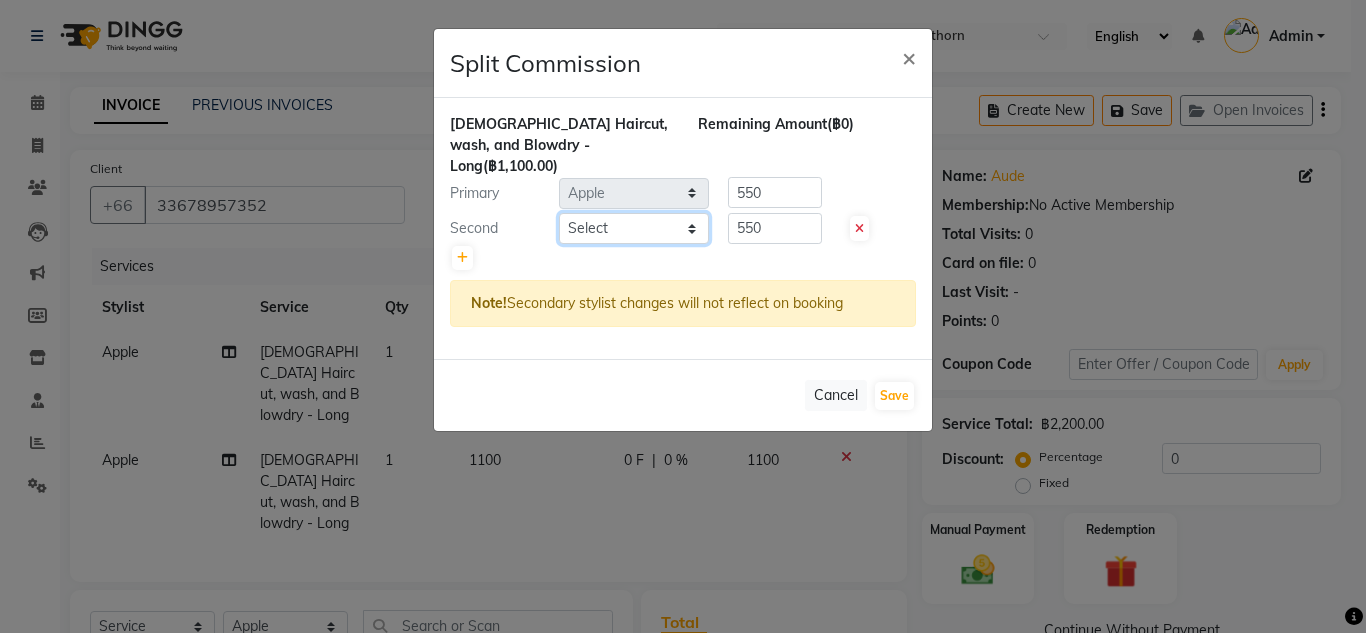 select on "56711" 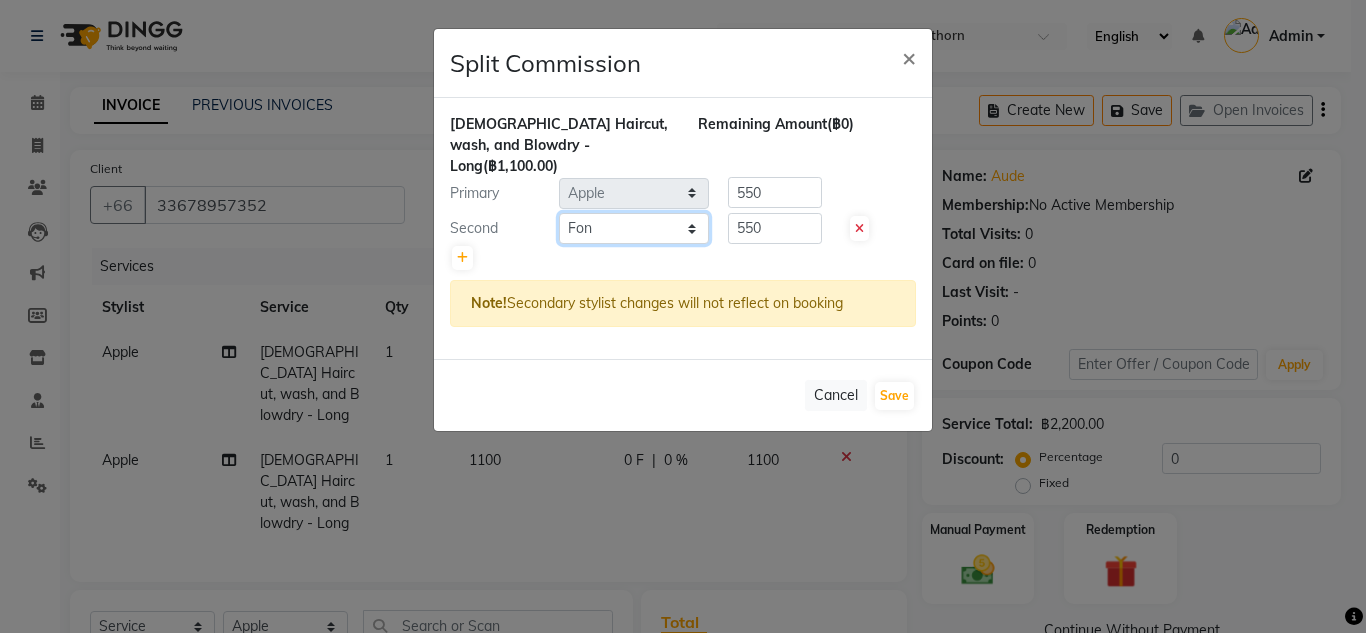 click on "Select  Aon   Apple     Boss [PERSON_NAME]    [PERSON_NAME]    Pim" 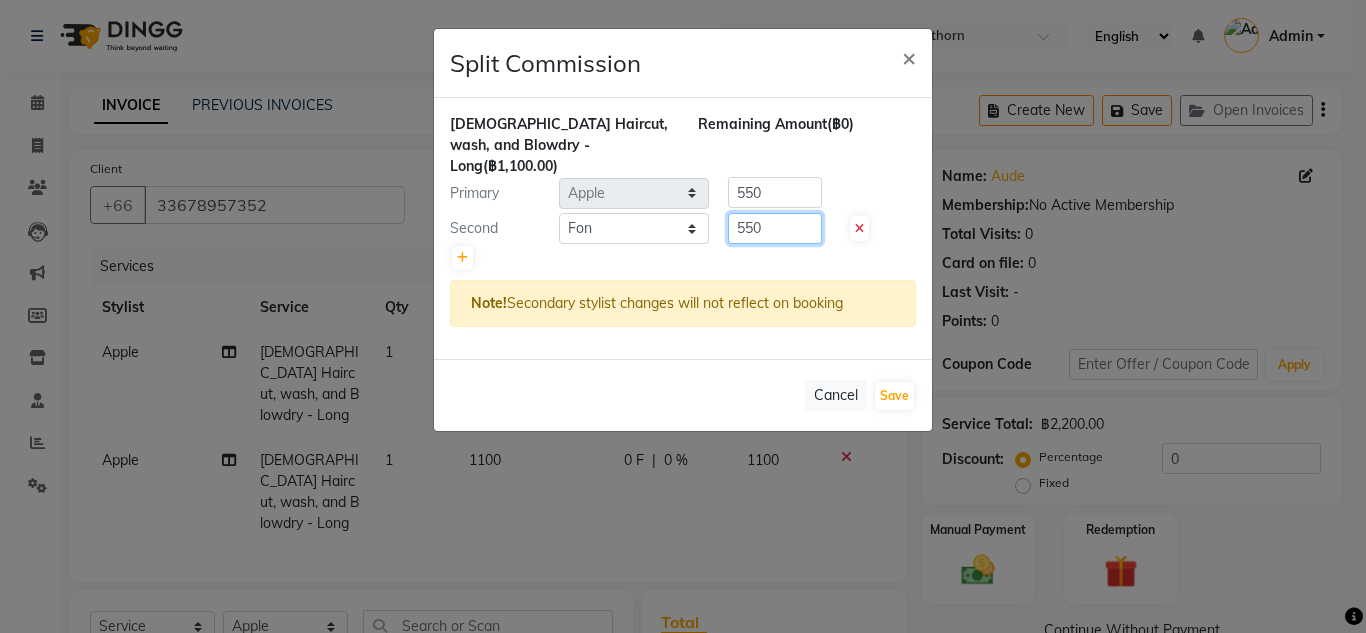 click on "550" 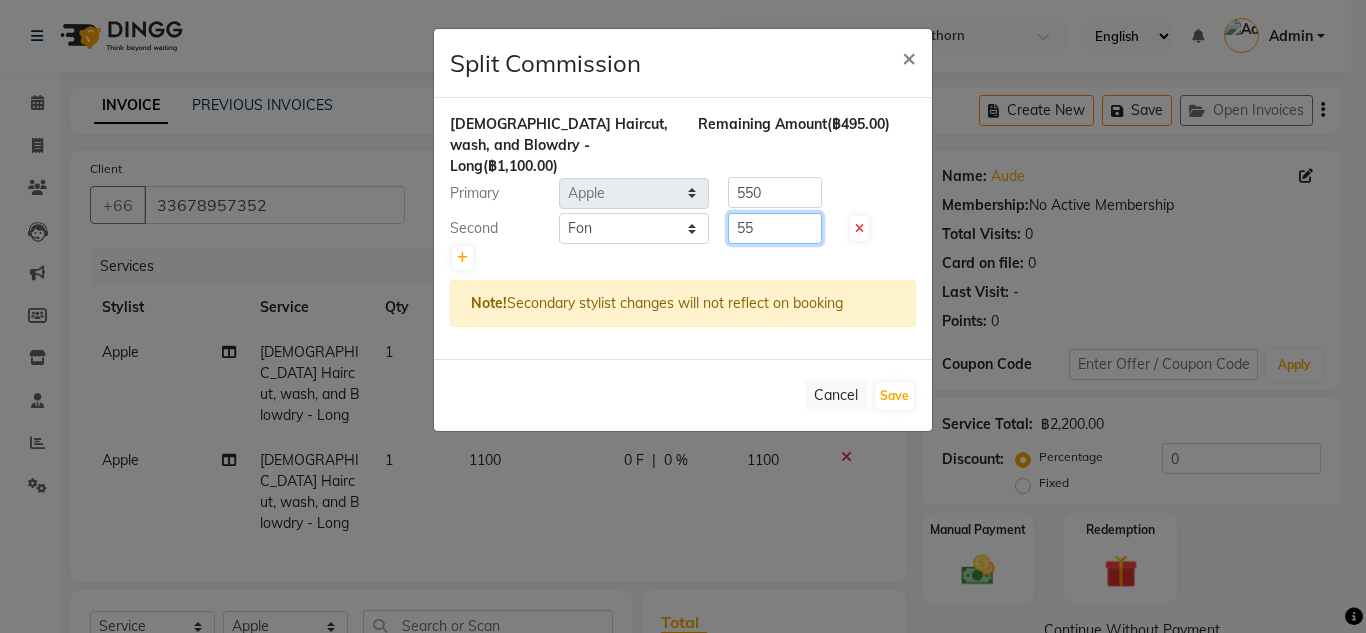 type on "5" 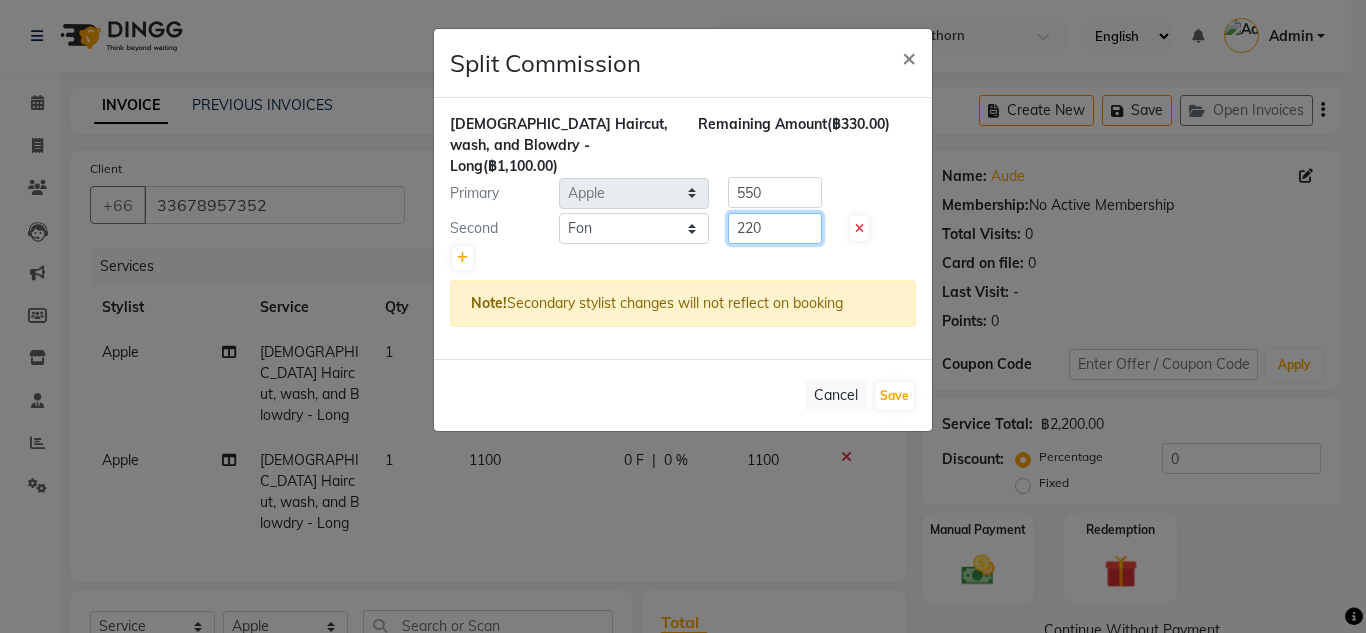 type on "220" 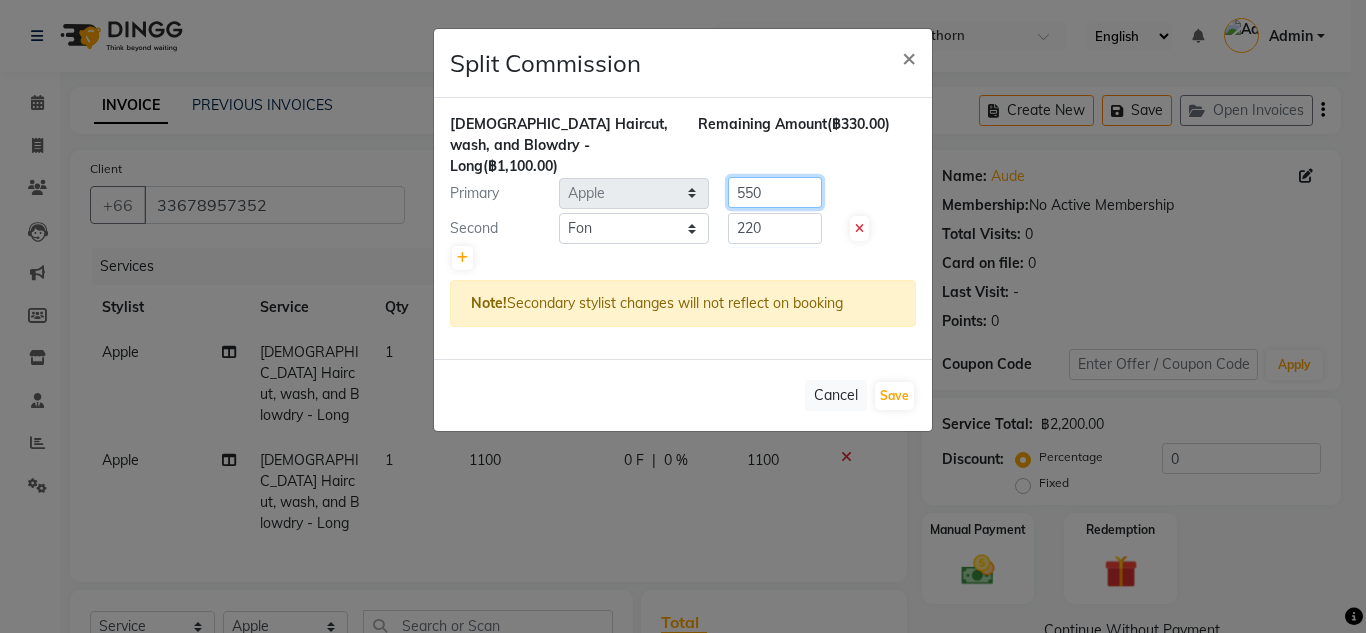 click on "550" 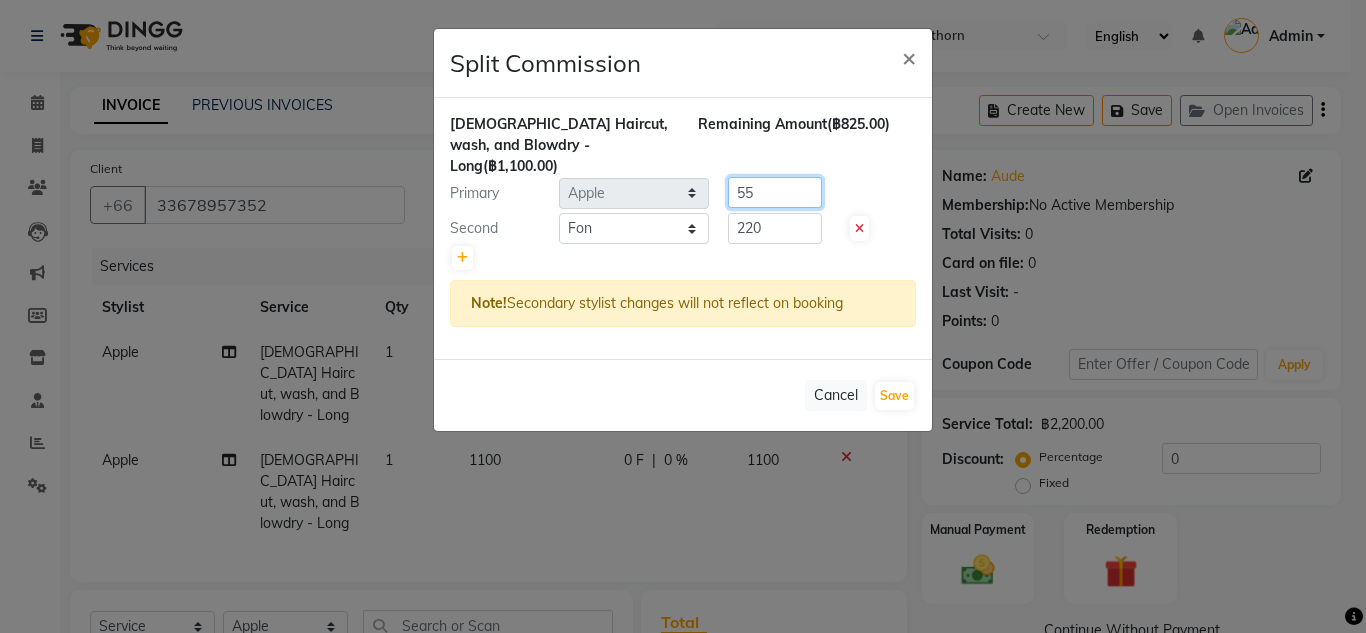type on "5" 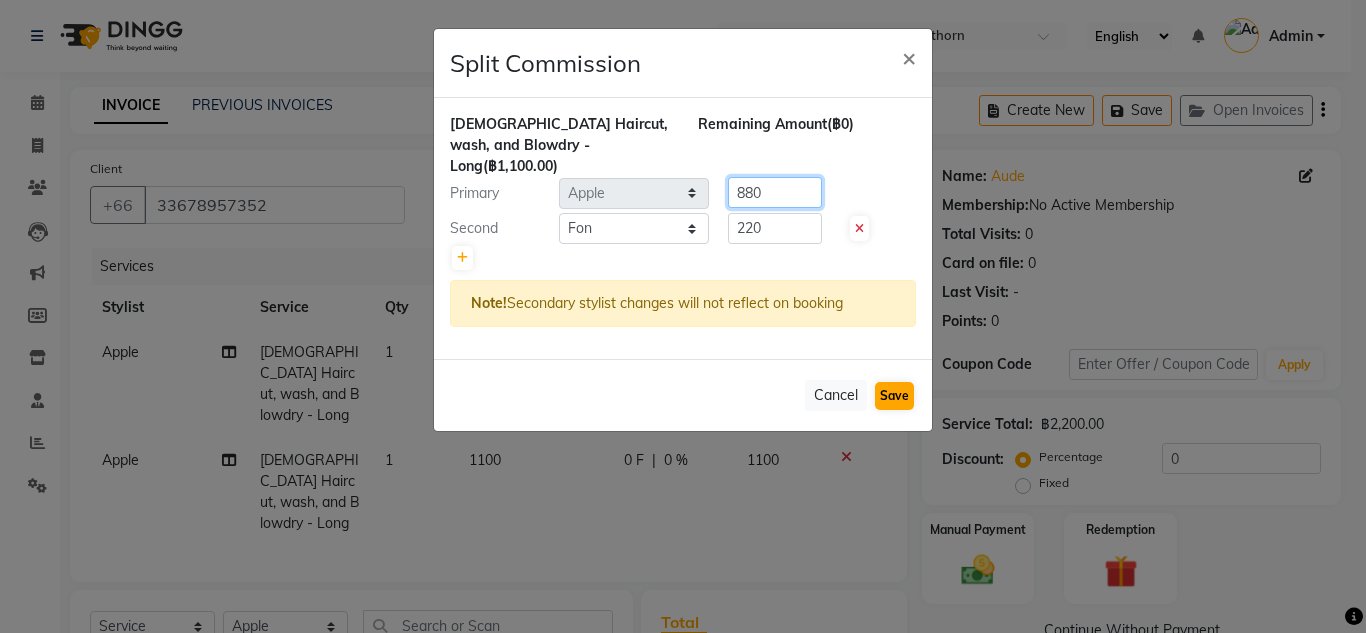 type on "880" 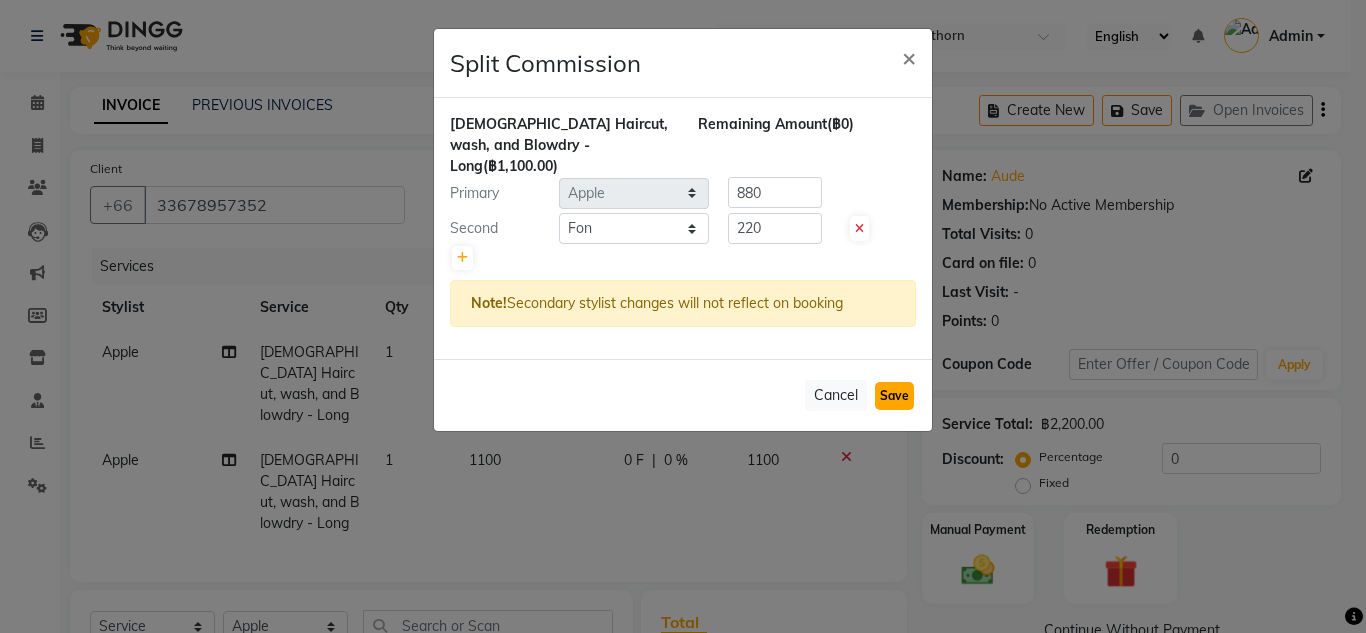 click on "Save" 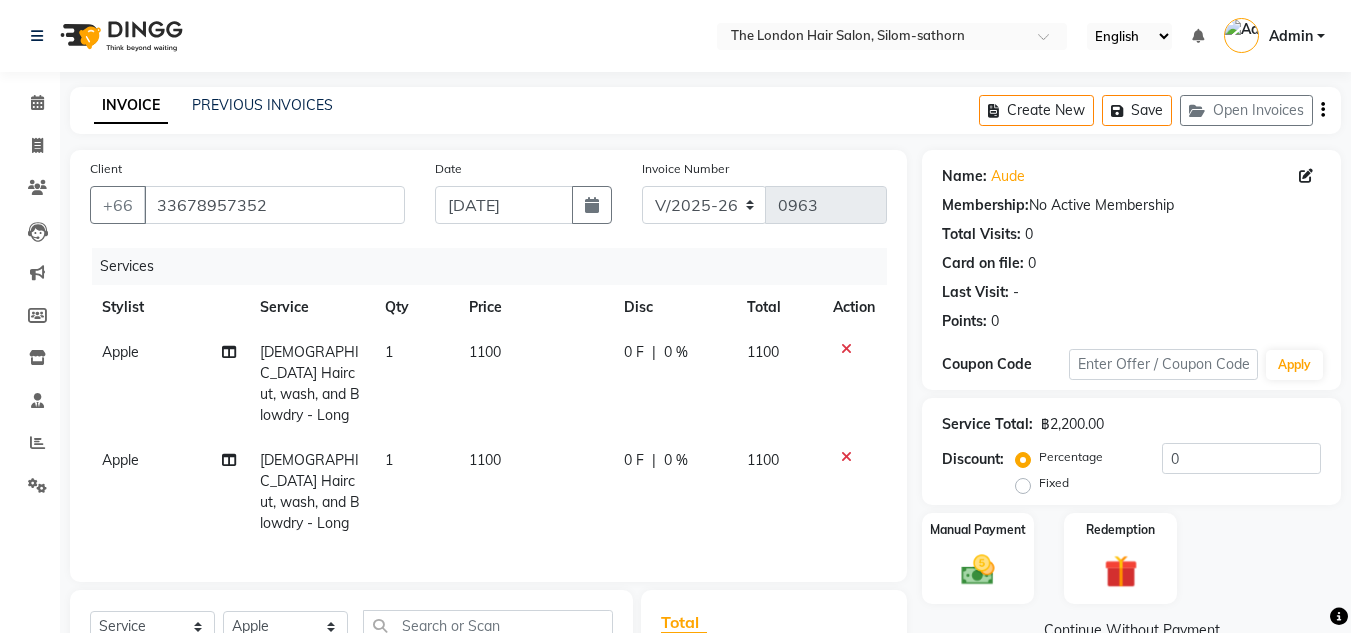 scroll, scrollTop: 255, scrollLeft: 0, axis: vertical 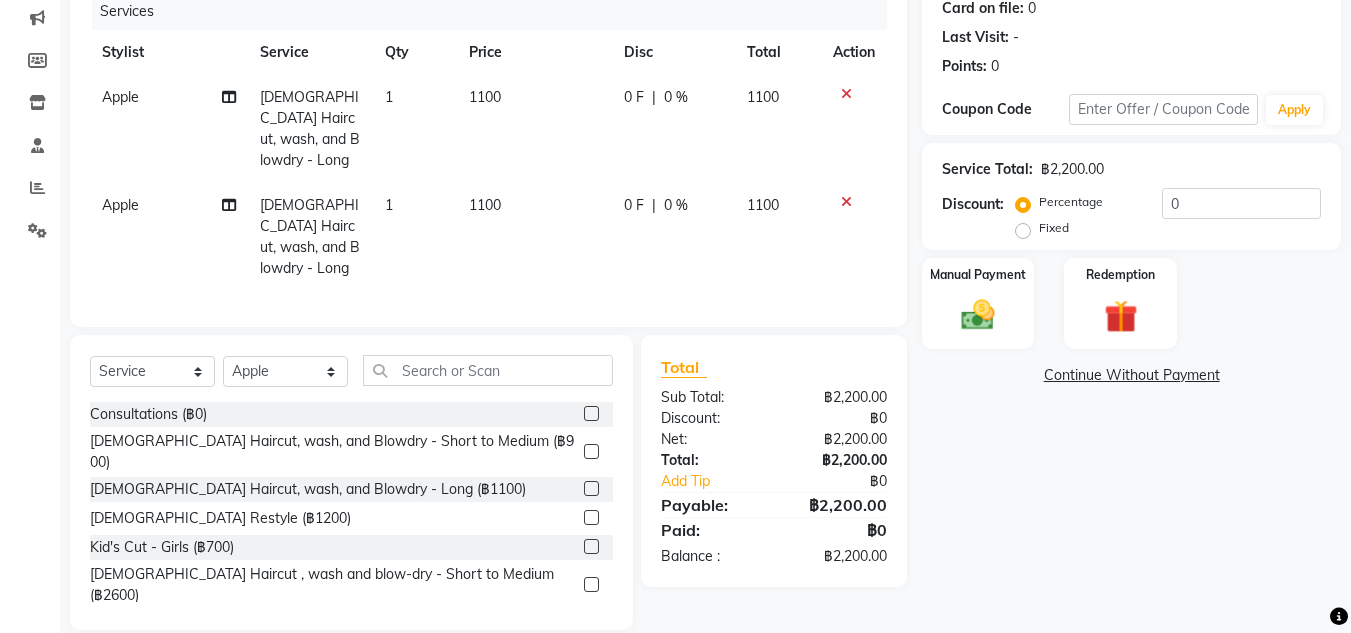 click on "Apple" 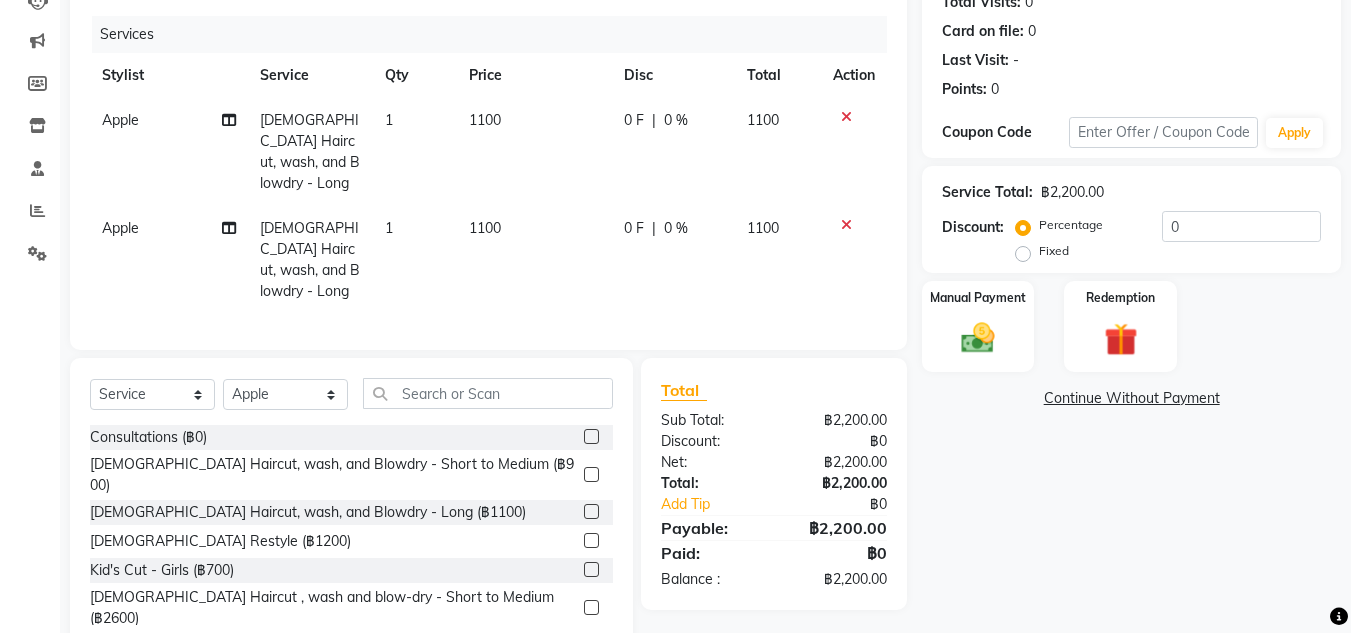 select on "56710" 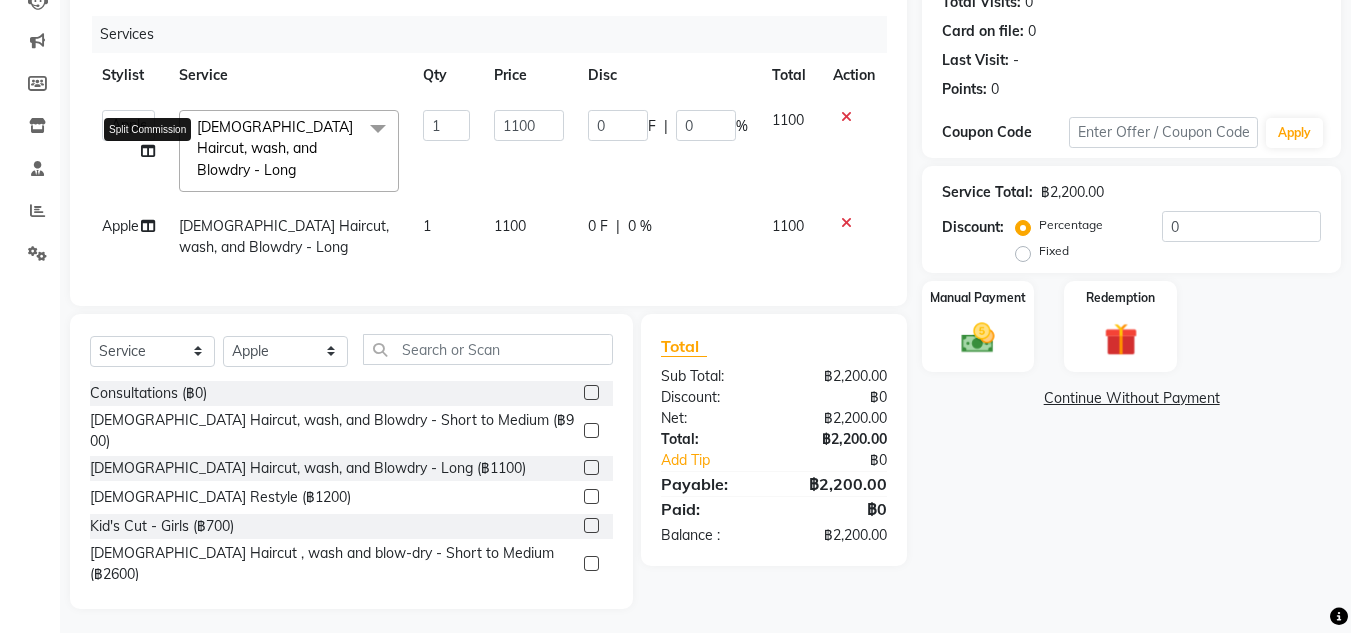 click 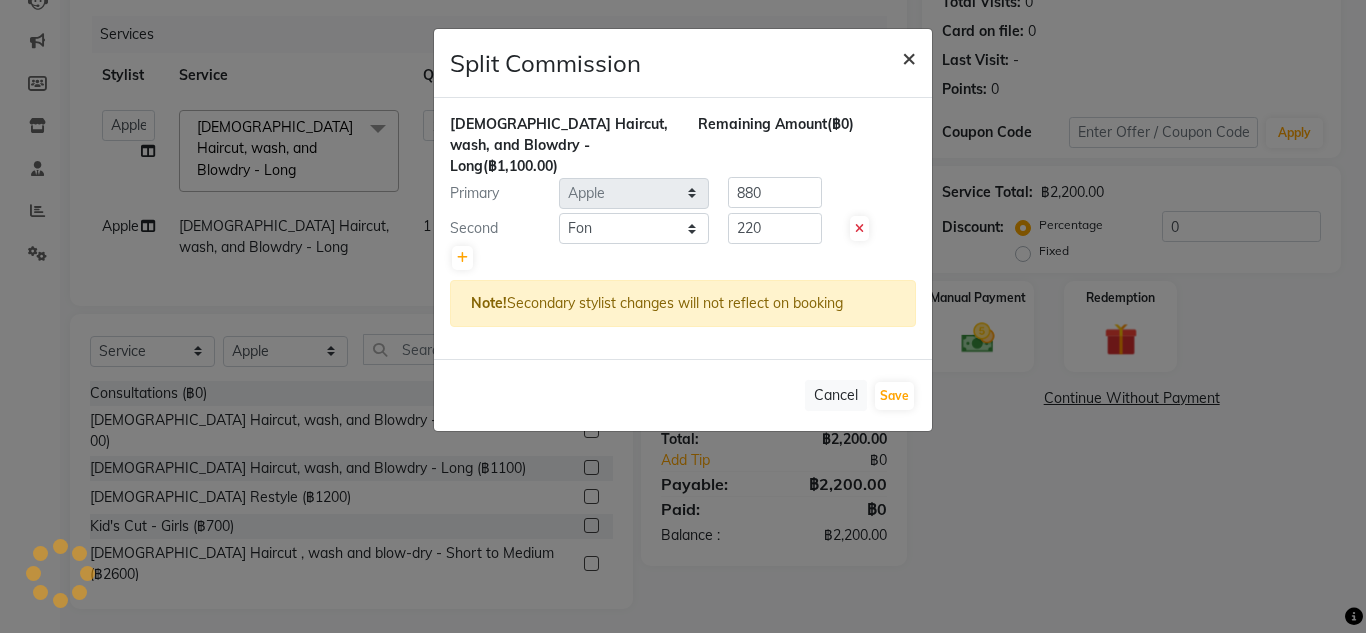 click on "×" 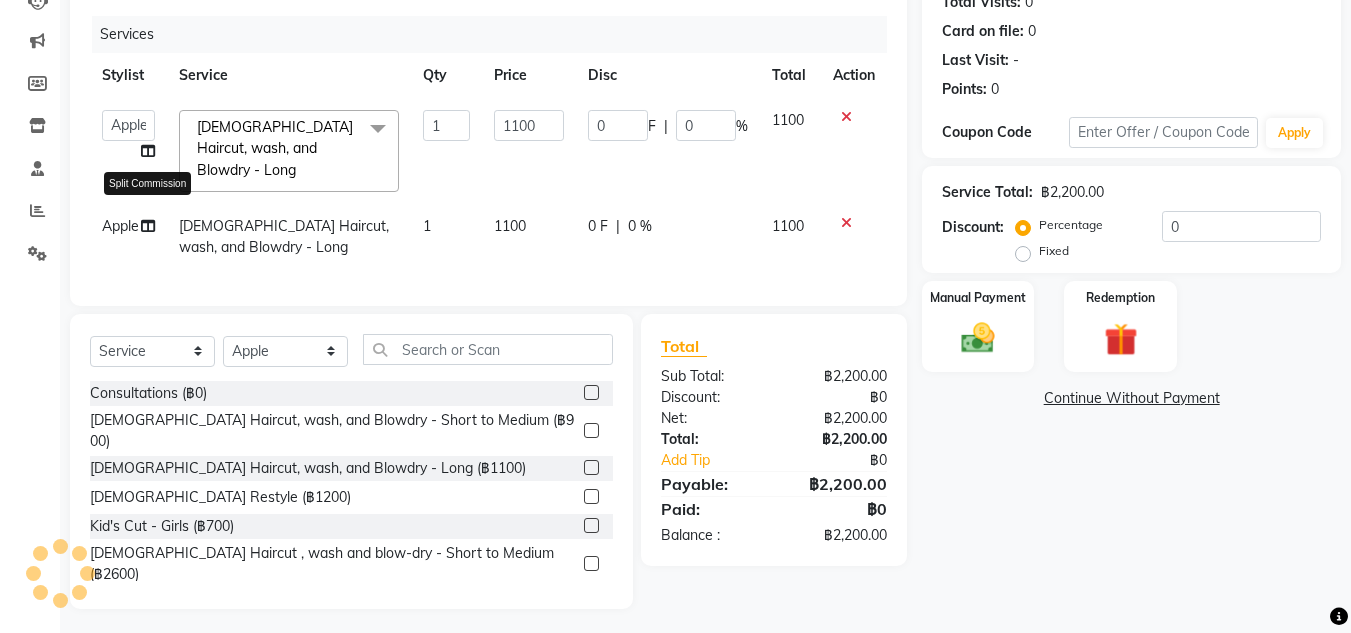 click 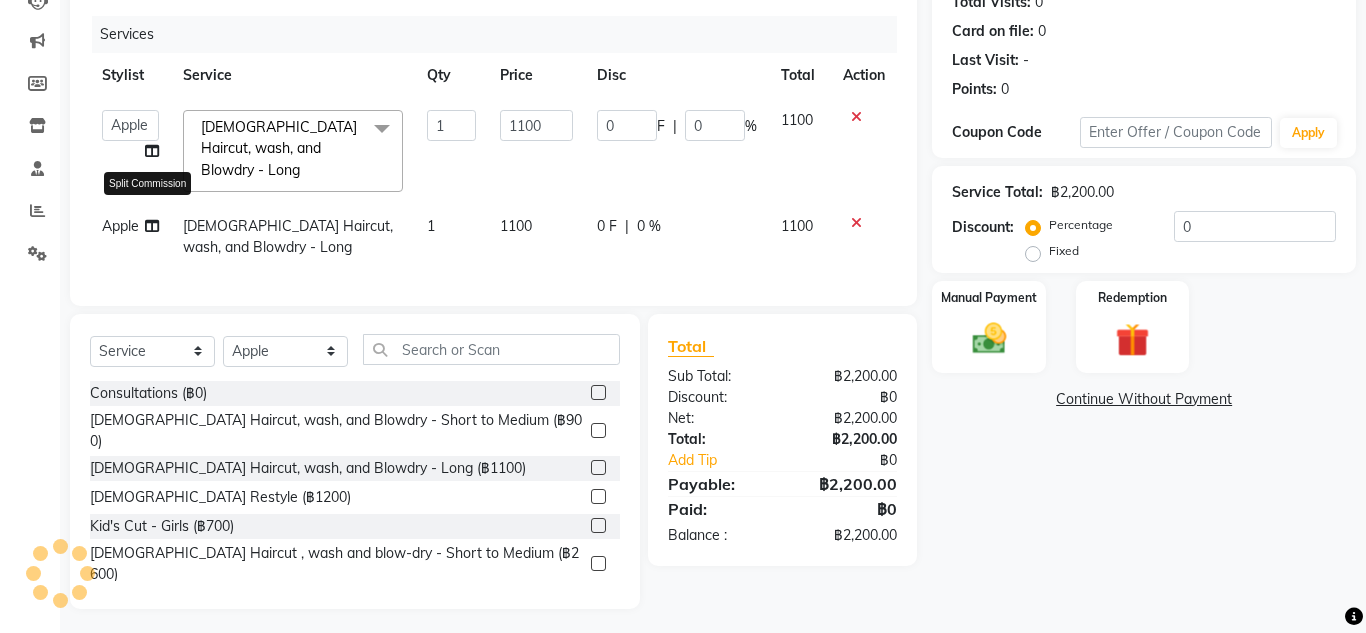 select on "56710" 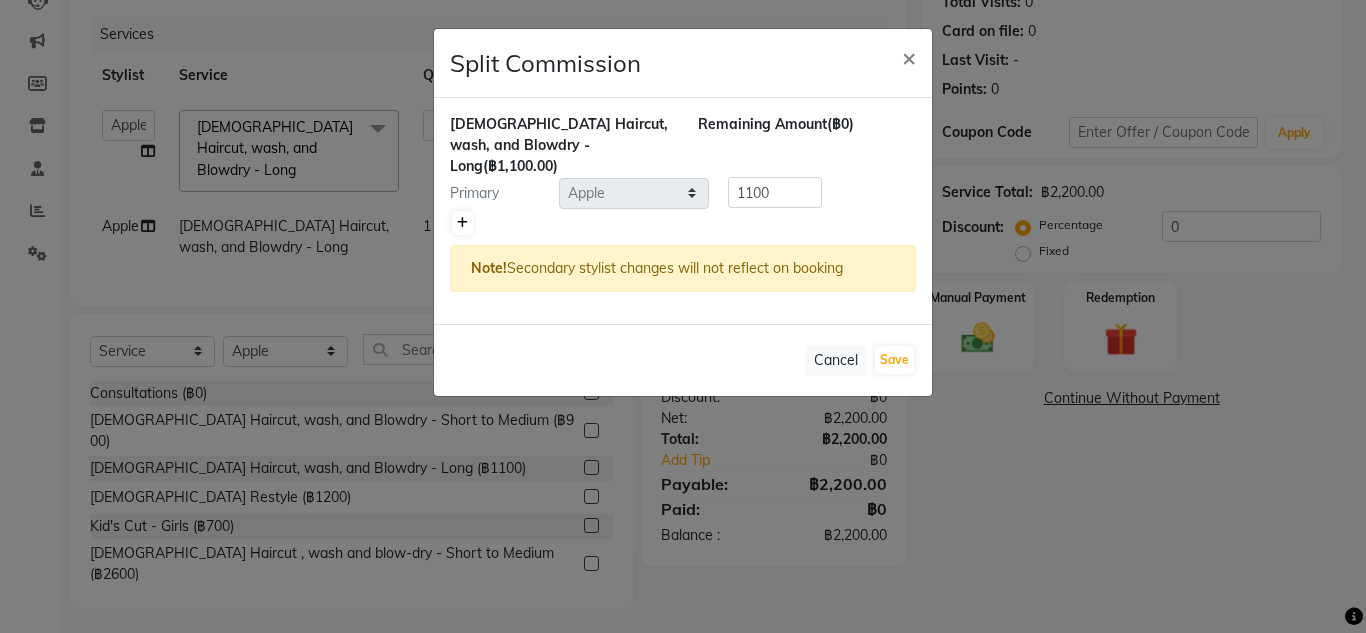 click 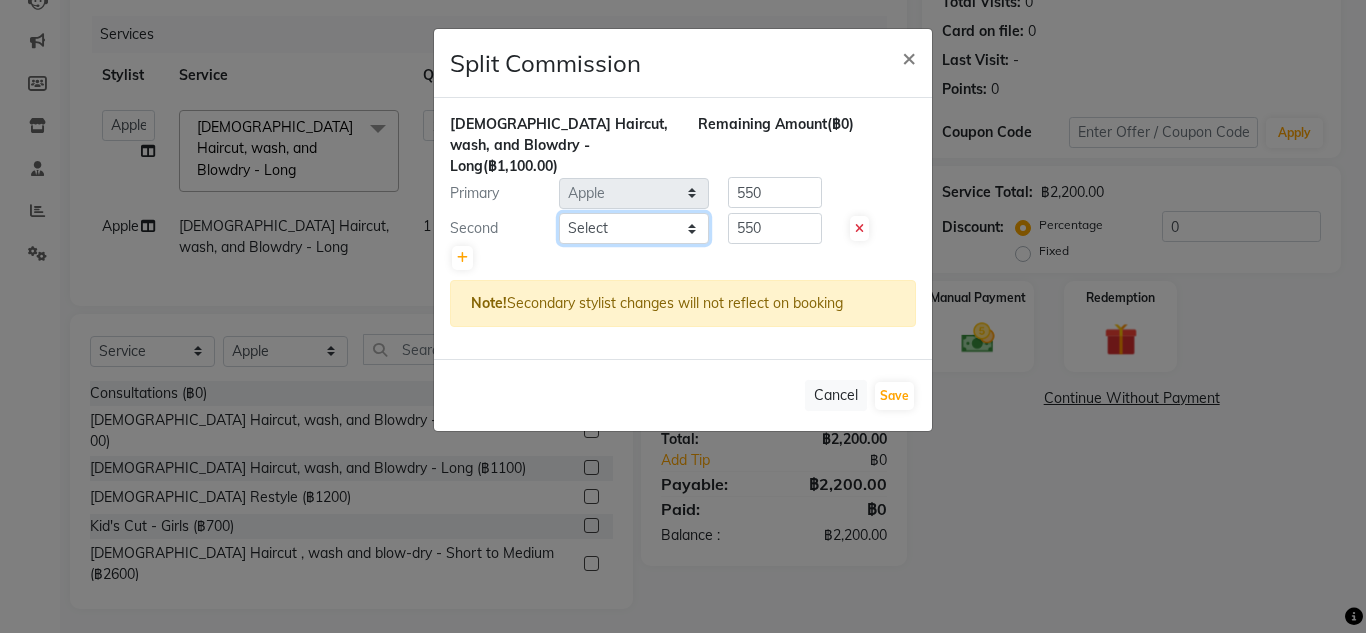 click on "Select  Aon   Apple     Boss [PERSON_NAME]    [PERSON_NAME]    Pim" 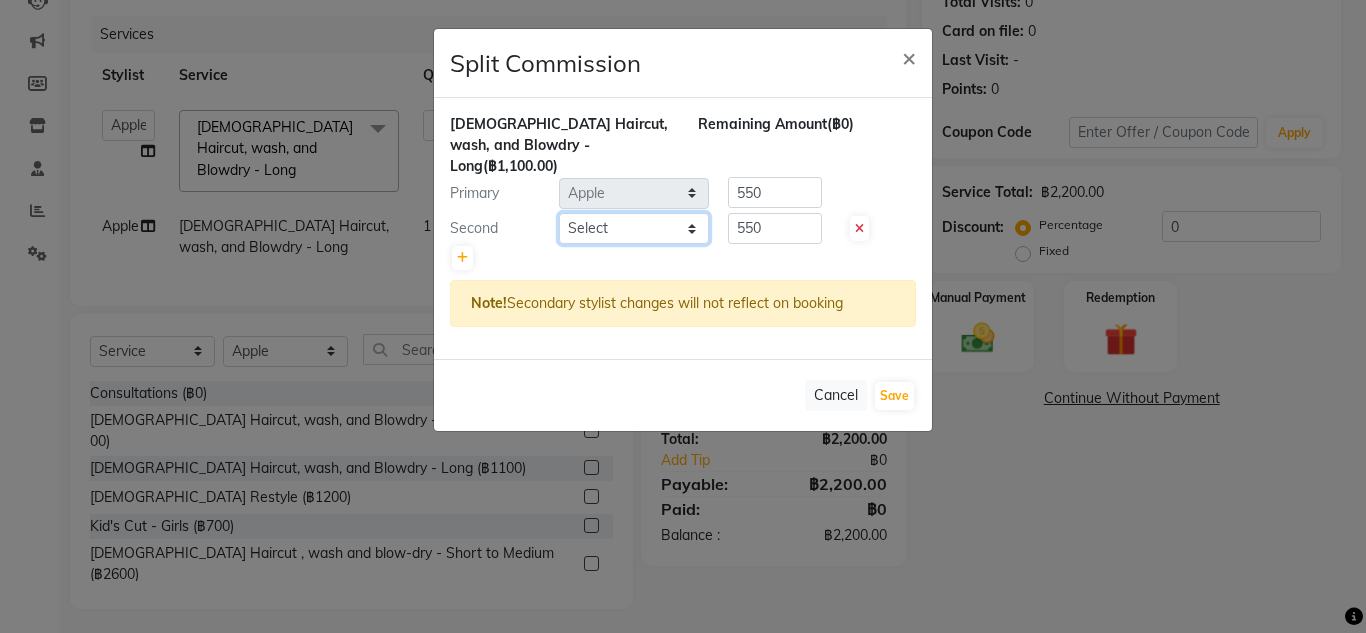 select on "83403" 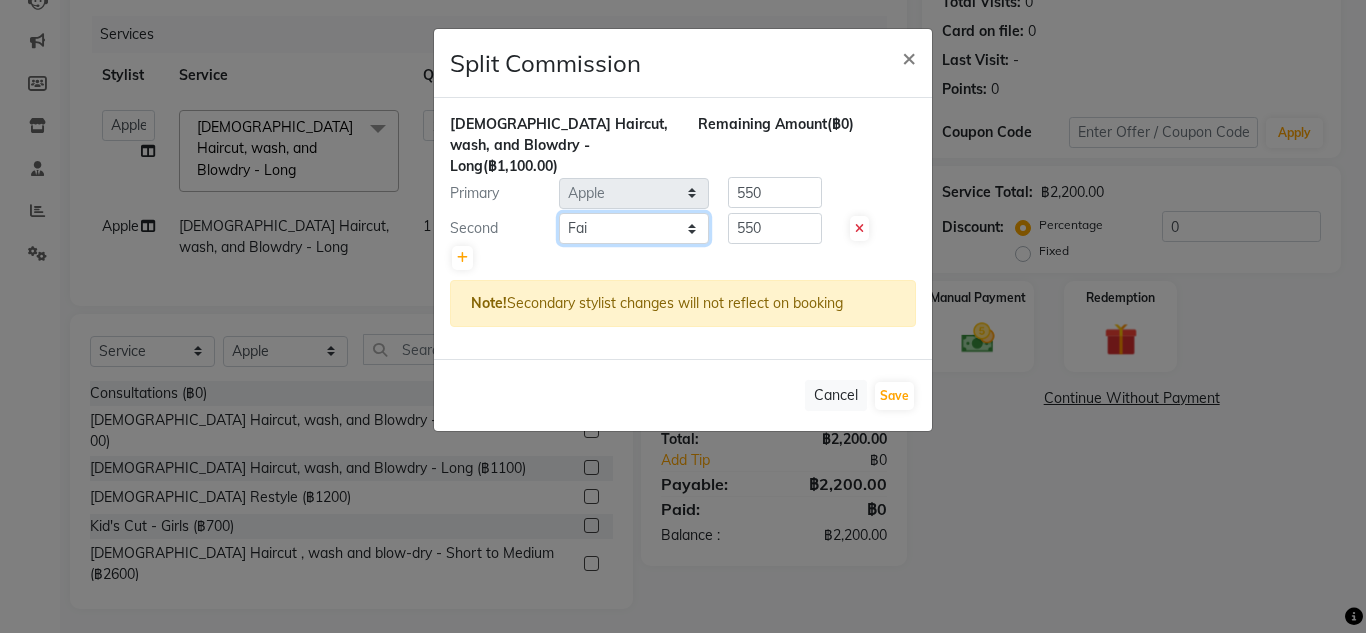 click on "Select  Aon   Apple     Boss [PERSON_NAME]    [PERSON_NAME]    Pim" 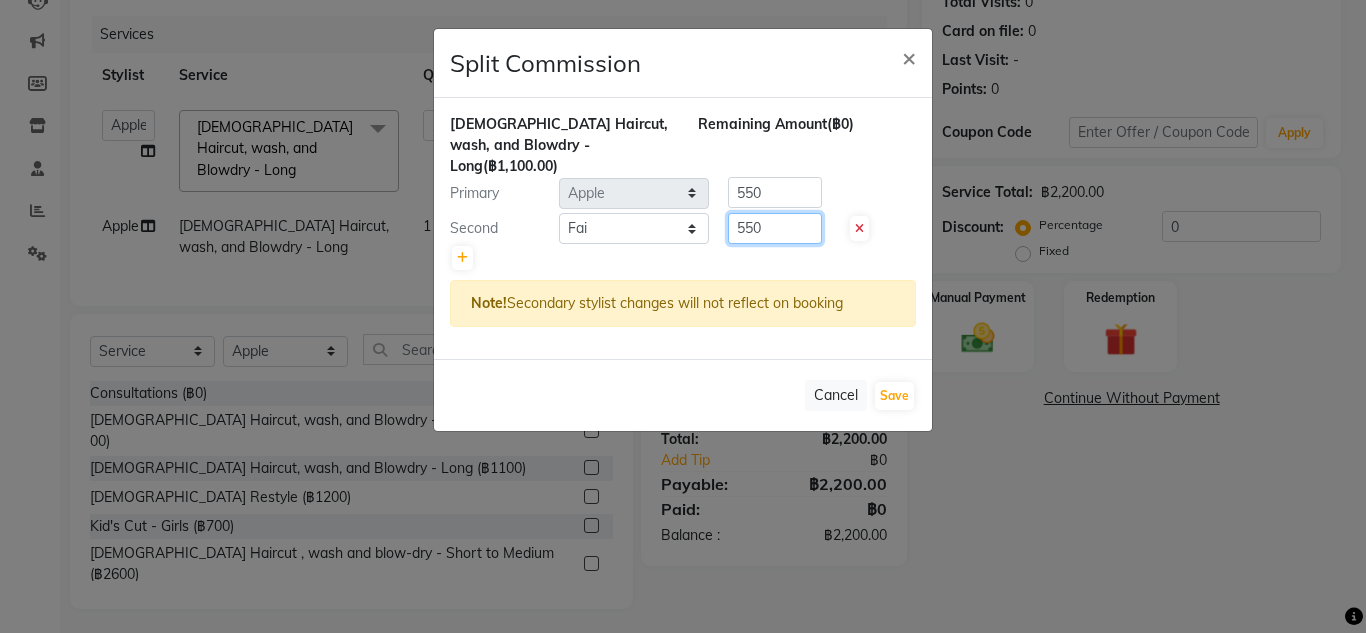click on "550" 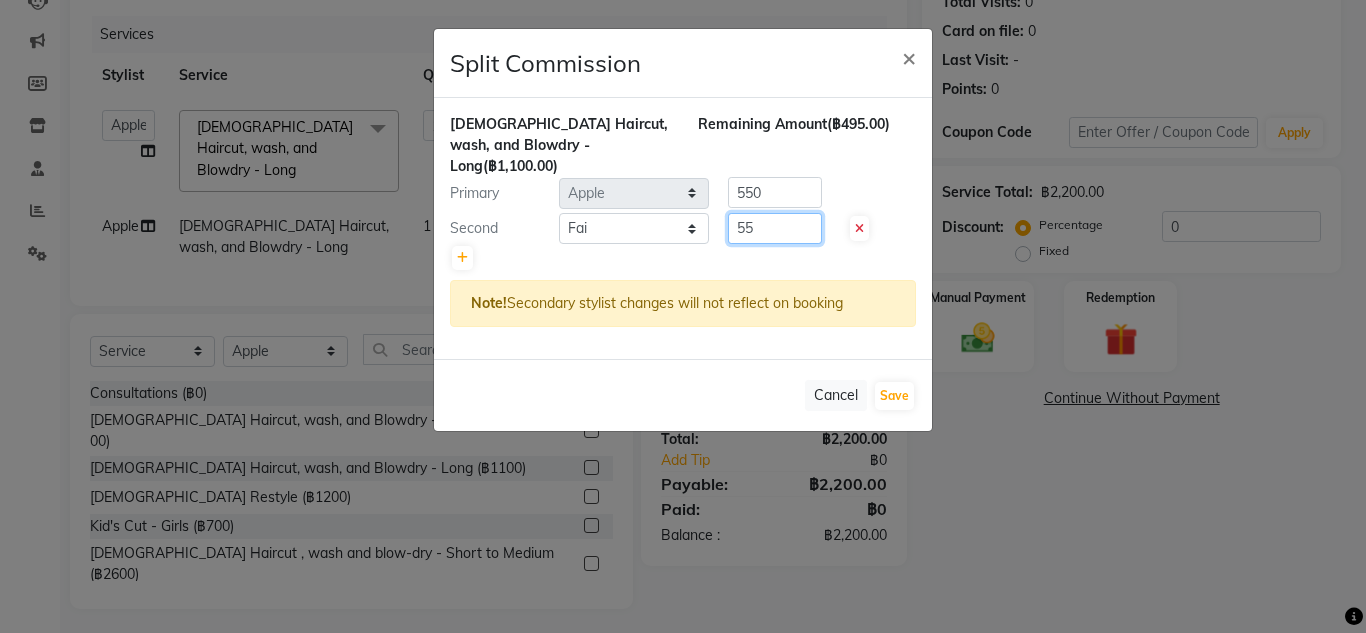 type on "5" 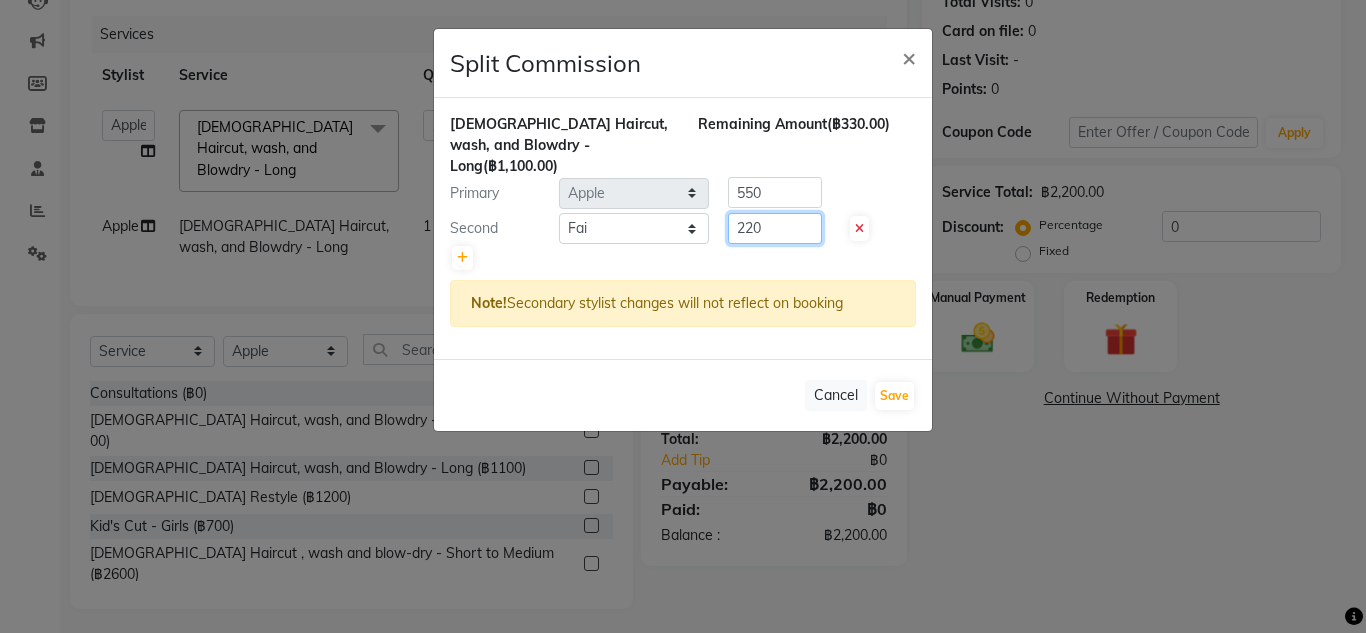type on "220" 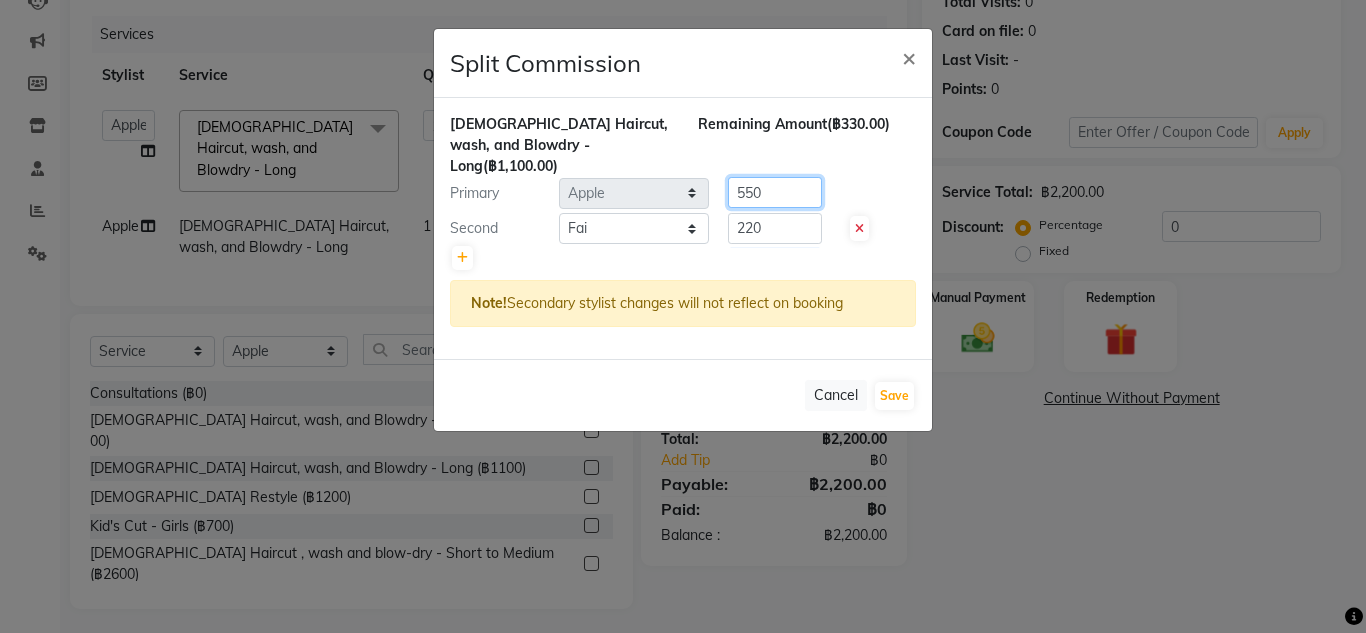 click on "550" 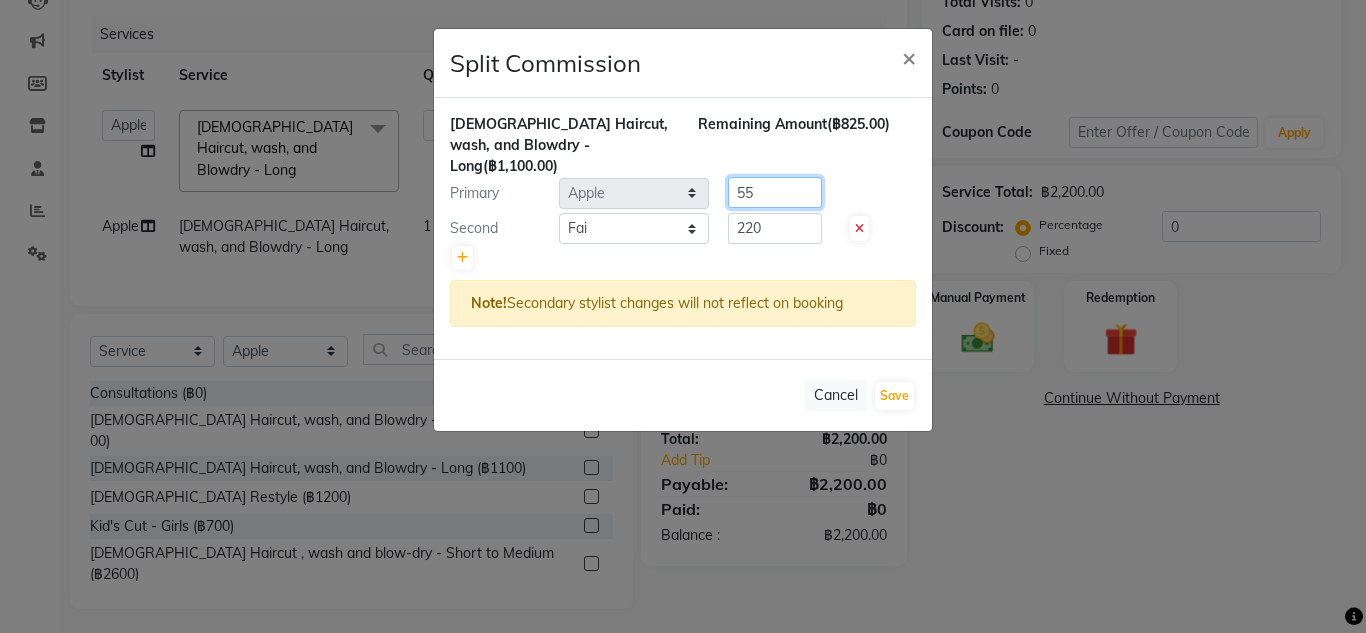 type on "5" 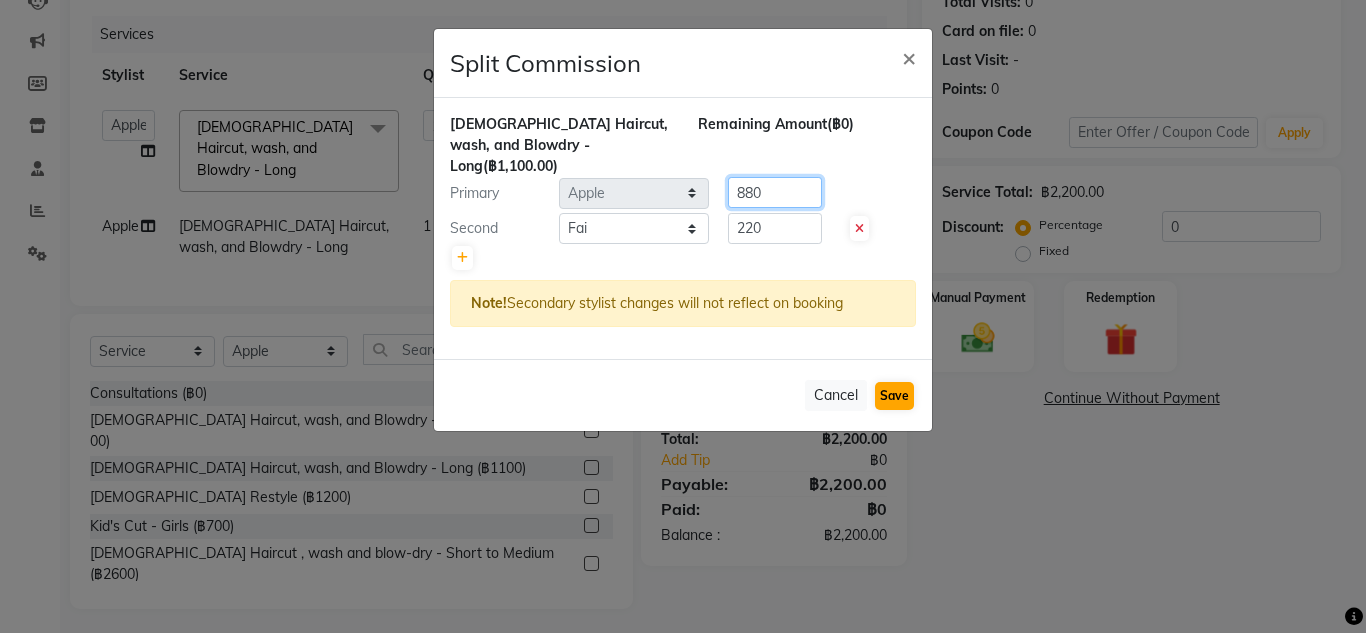 type on "880" 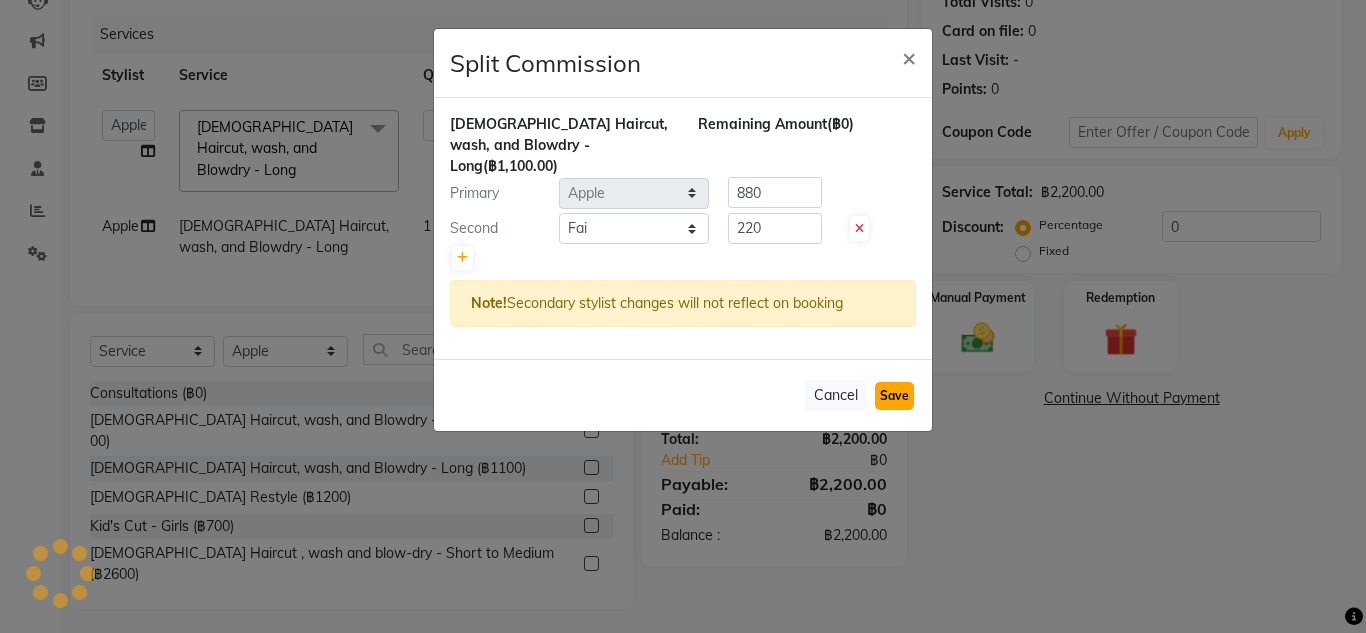 click on "Save" 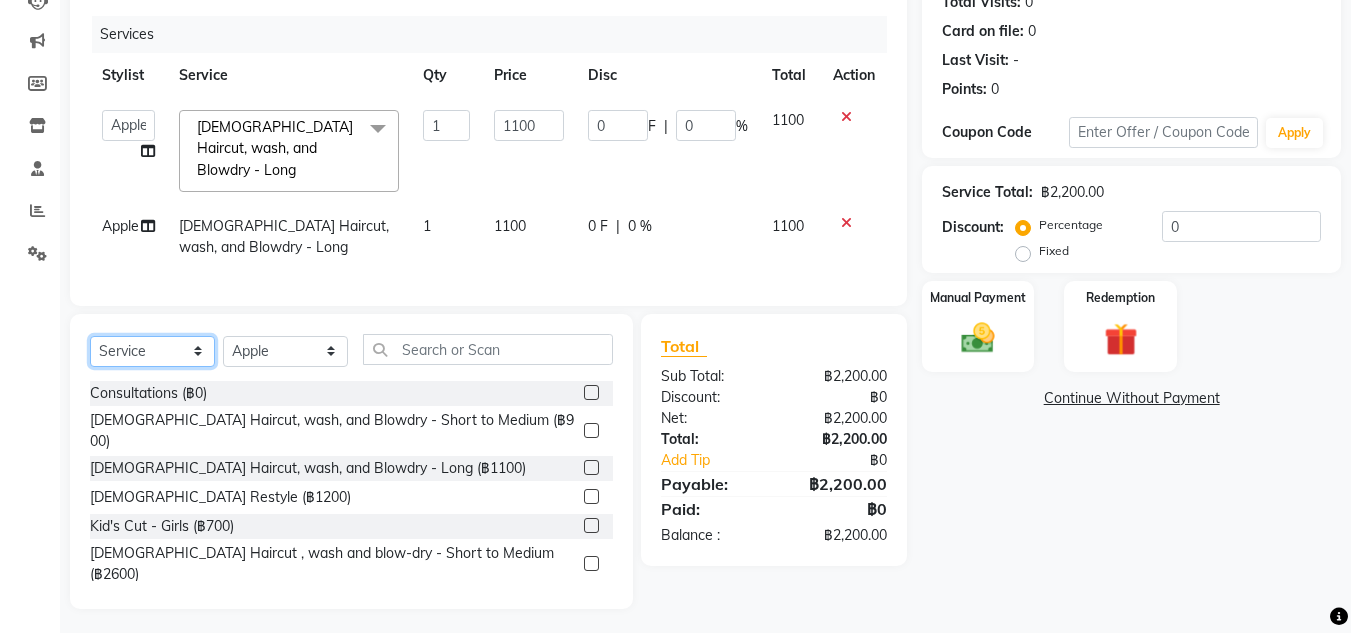 click on "Select  Service  Product  Membership  Package Voucher Prepaid Gift Card" 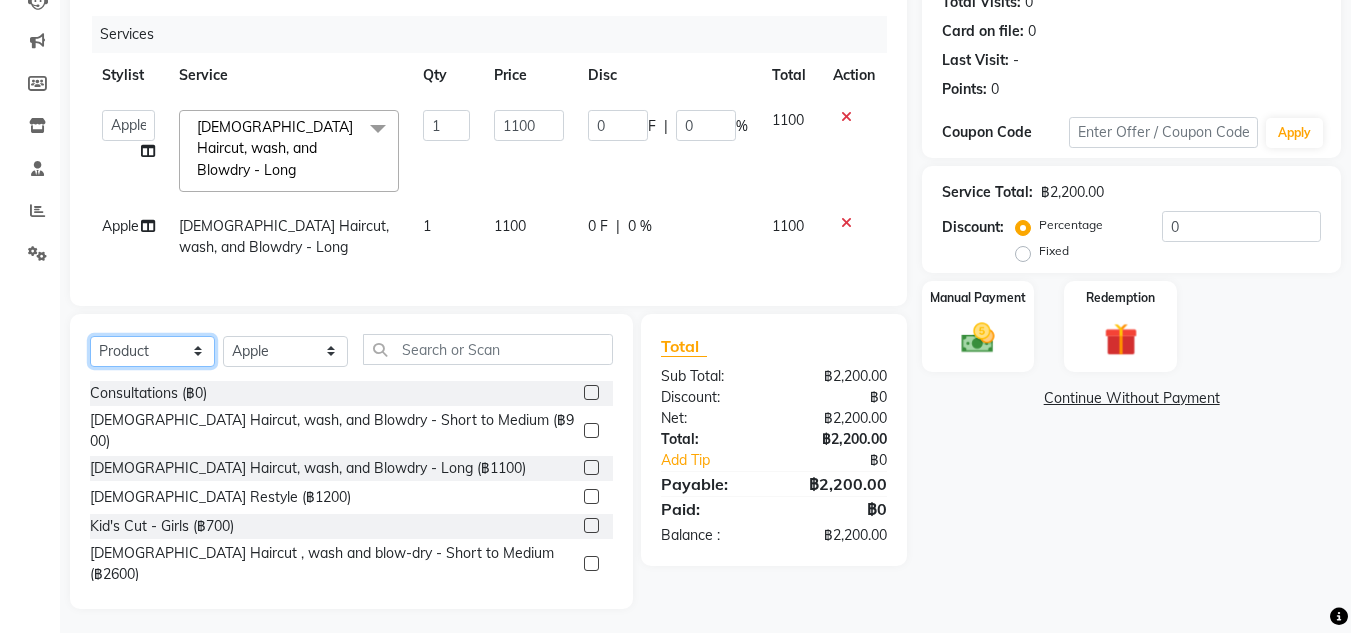 click on "Select  Service  Product  Membership  Package Voucher Prepaid Gift Card" 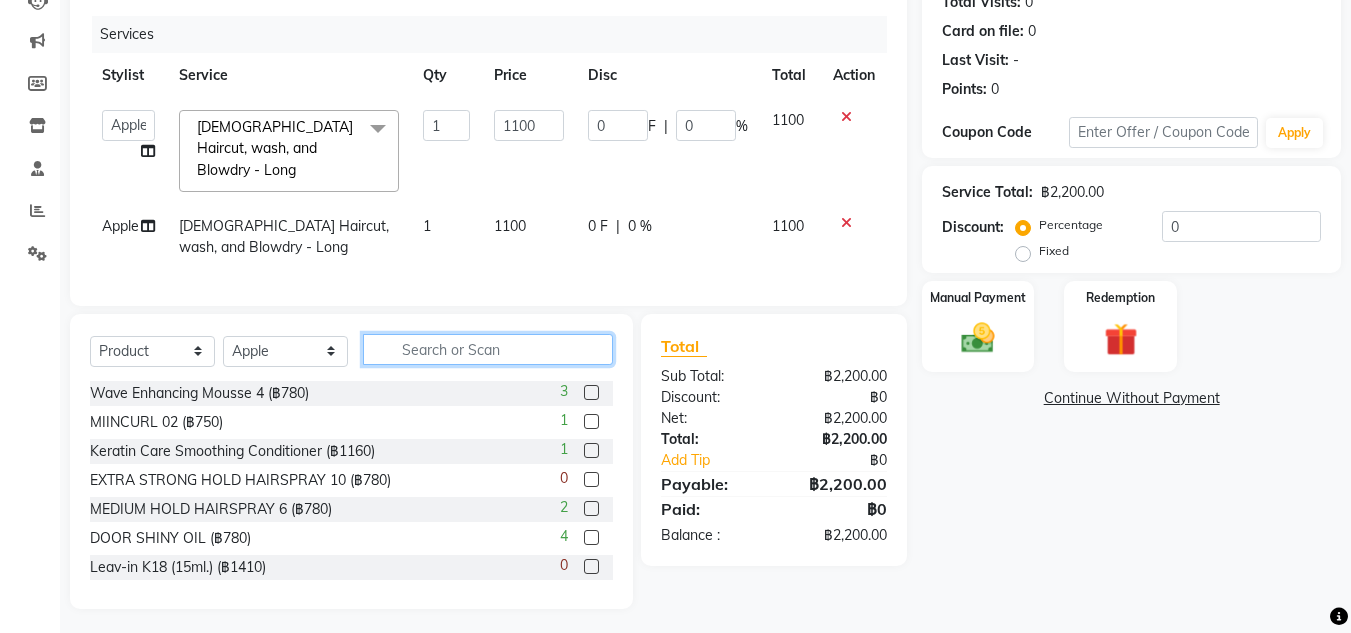 click 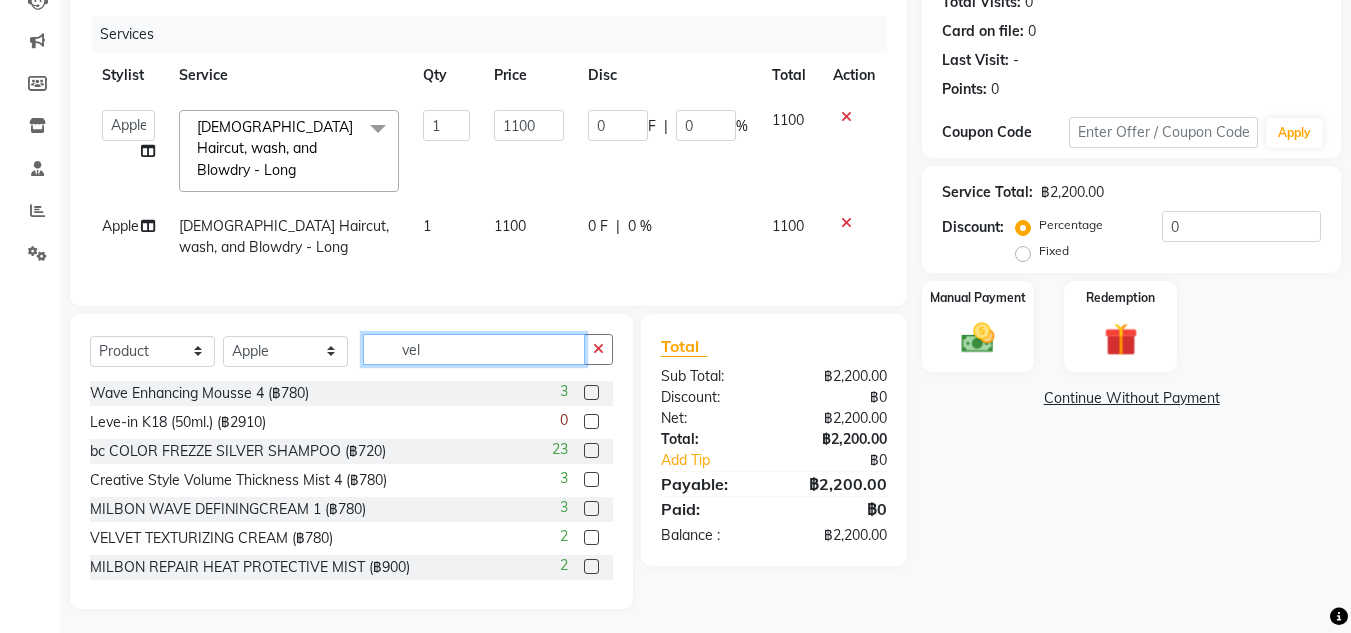 scroll, scrollTop: 189, scrollLeft: 0, axis: vertical 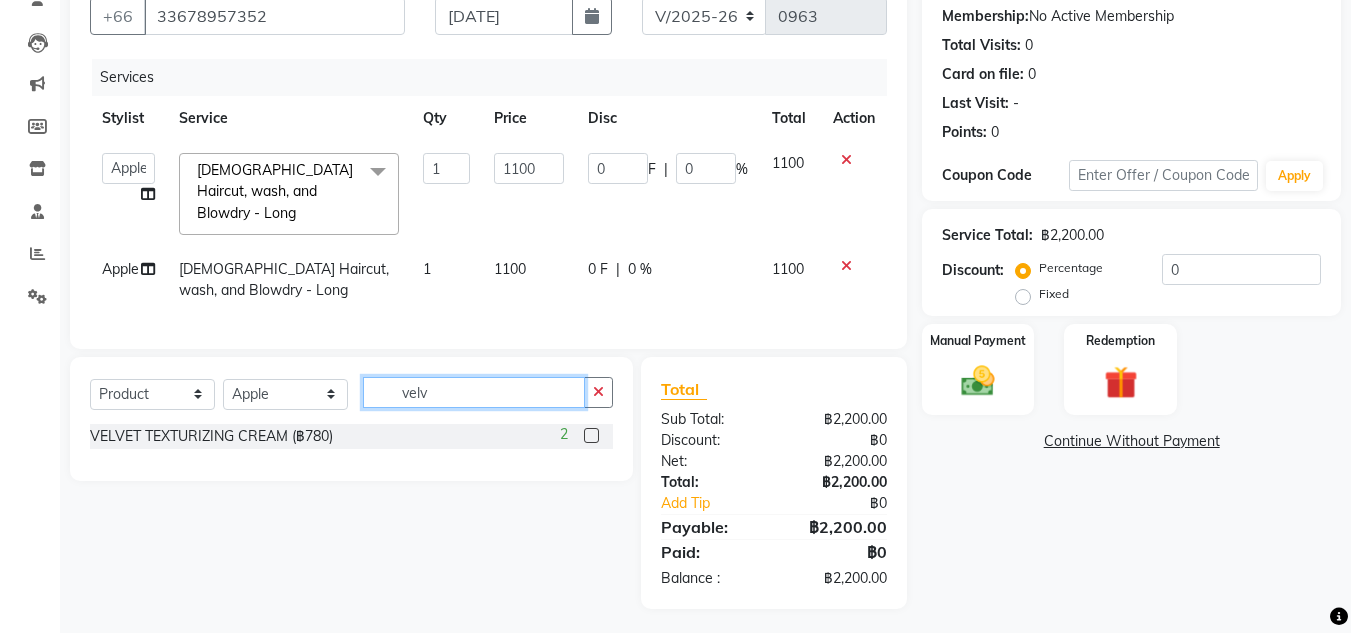 type on "velv" 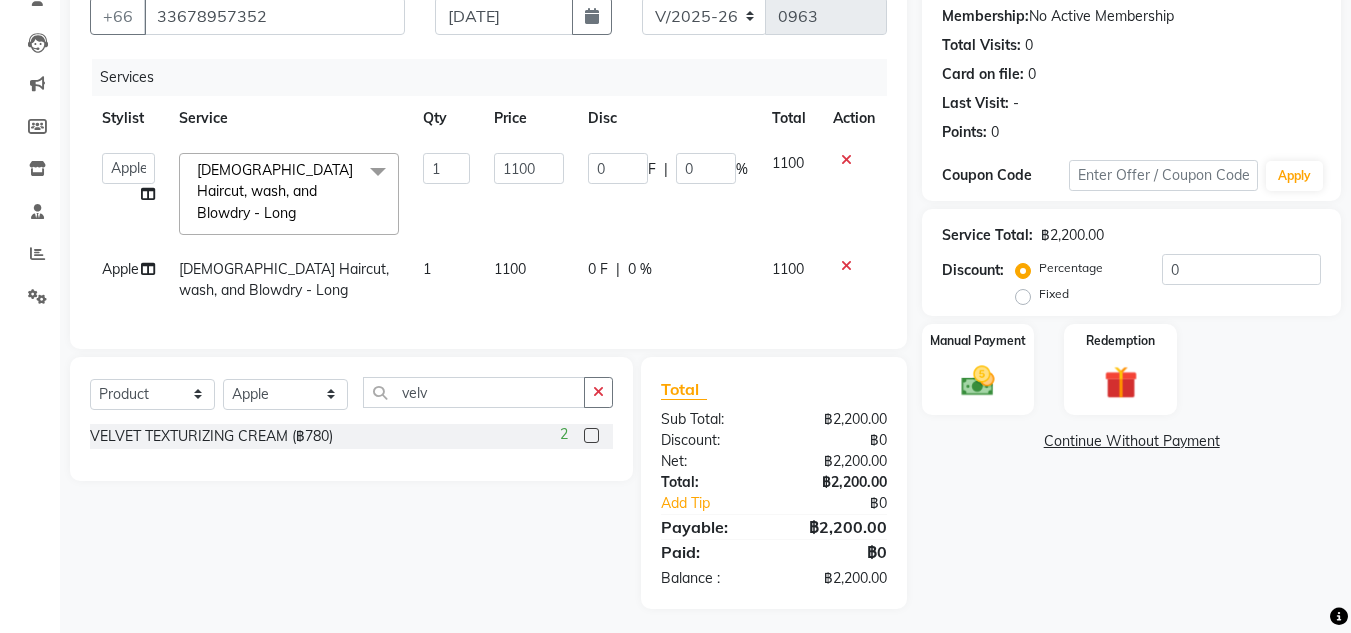 click on "2" 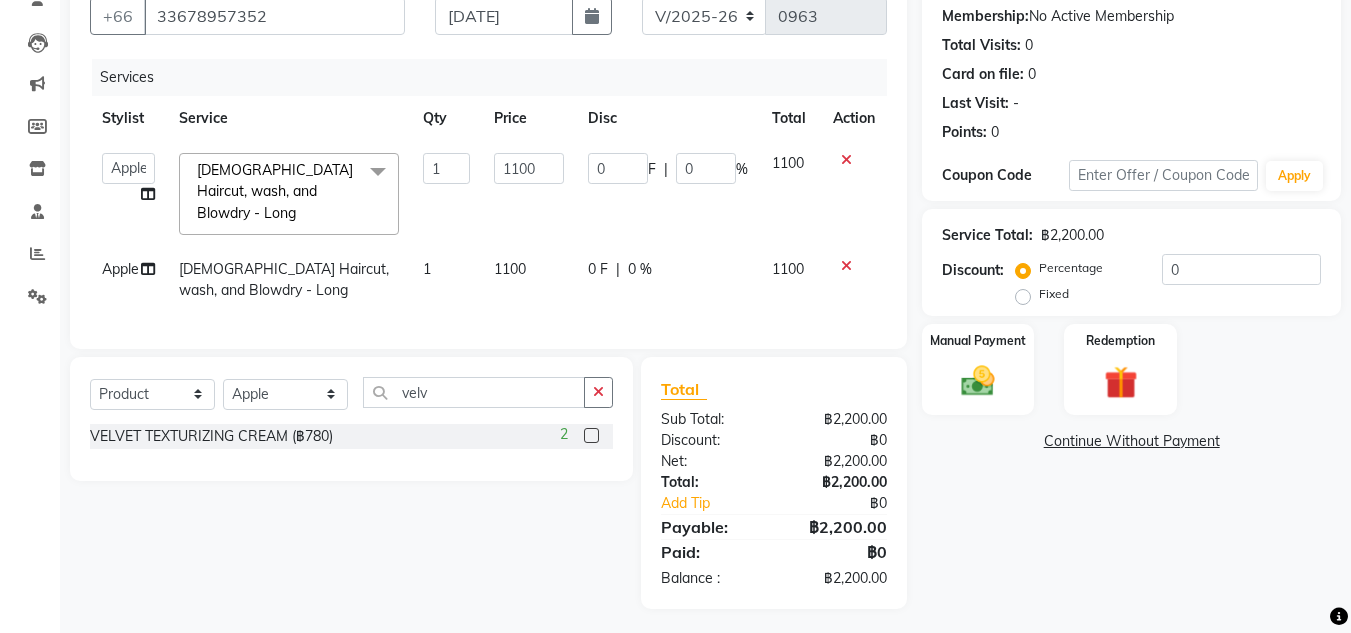 click 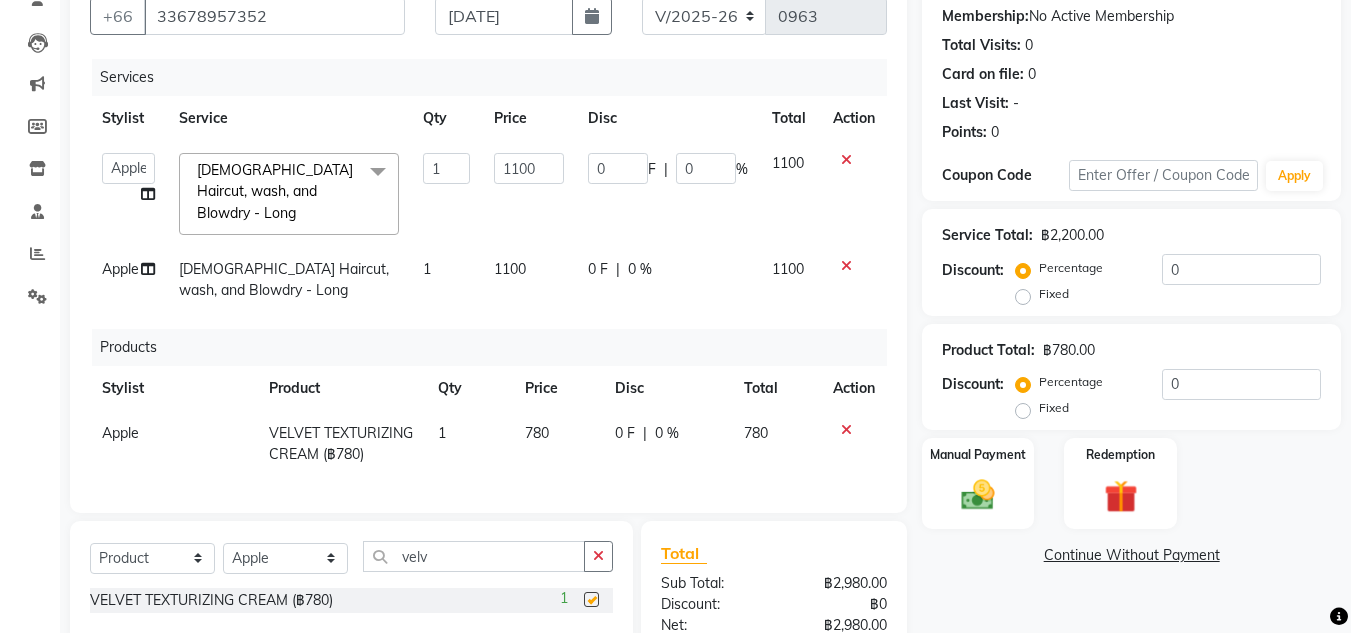 checkbox on "false" 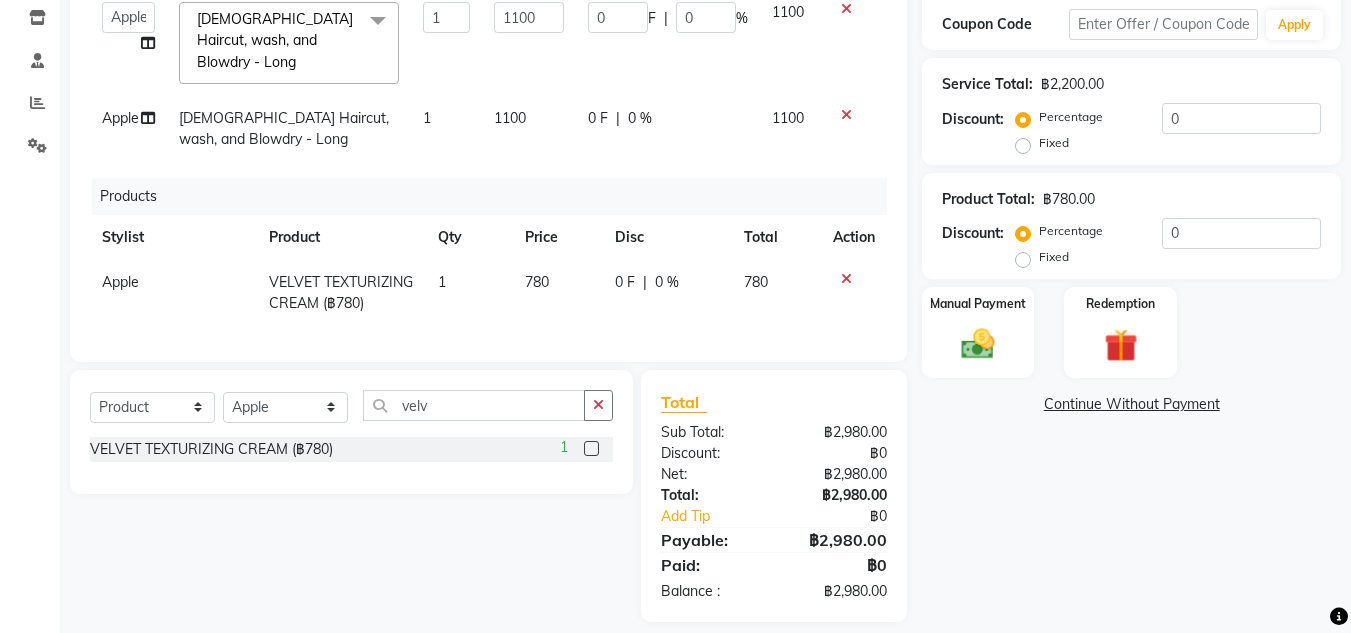 scroll, scrollTop: 341, scrollLeft: 0, axis: vertical 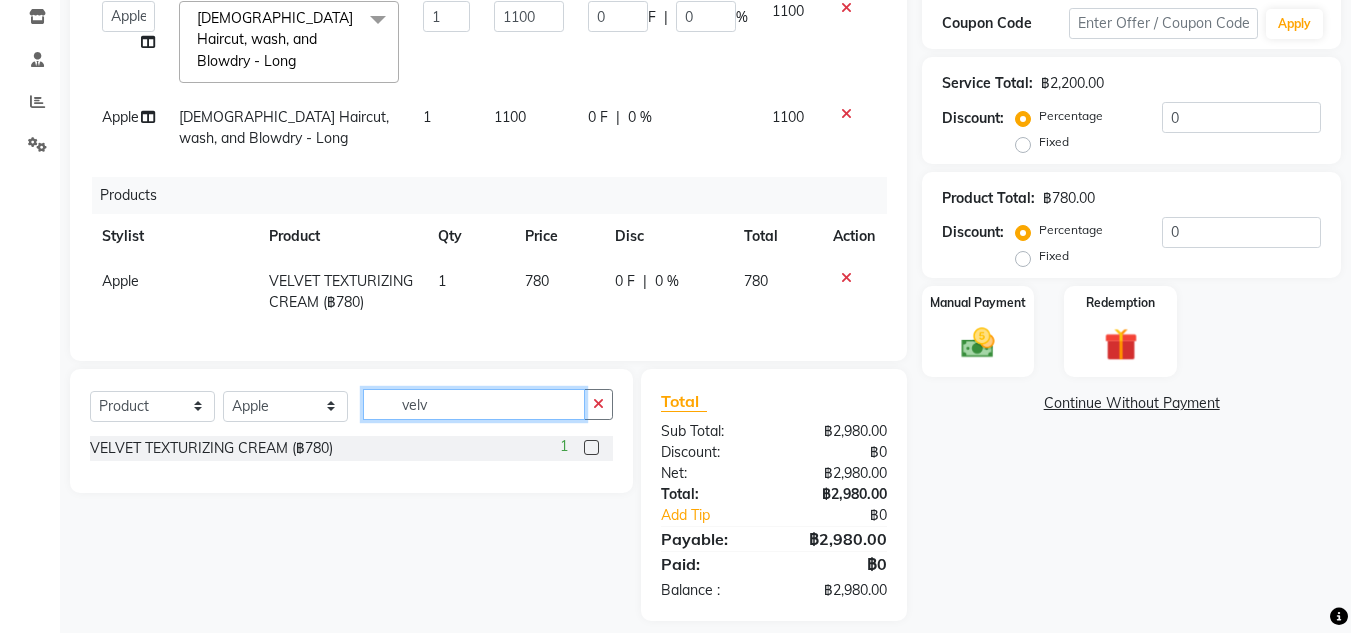click on "velv" 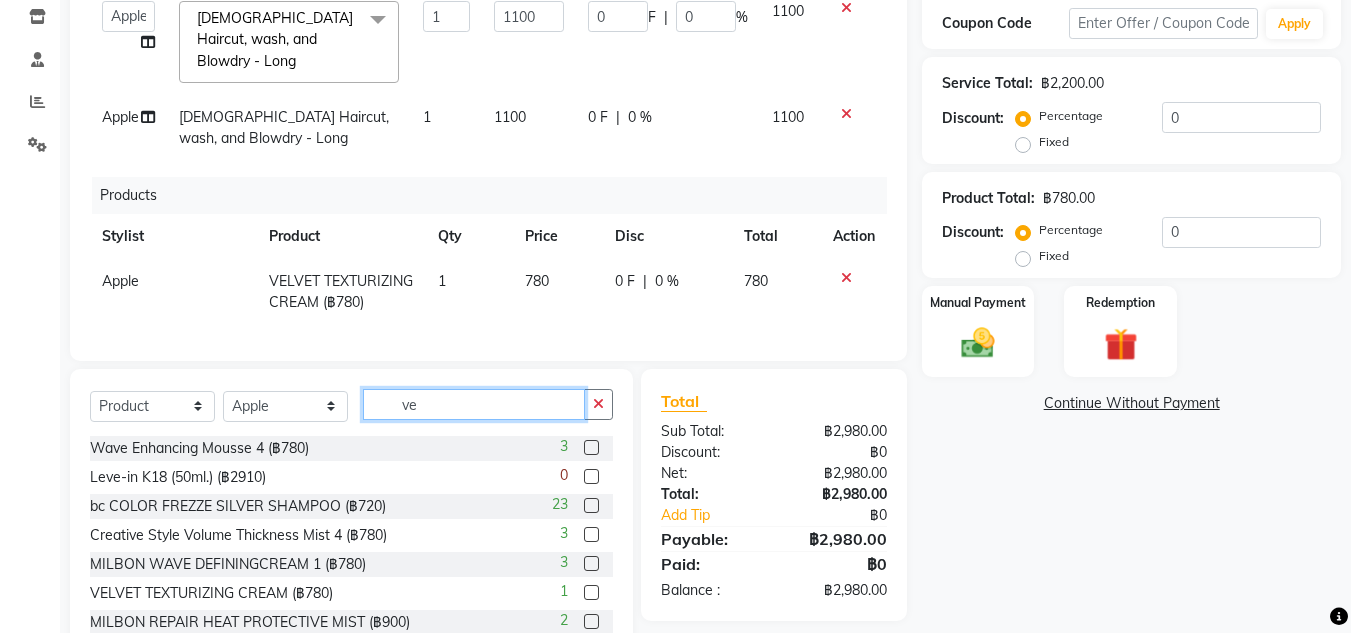 type on "v" 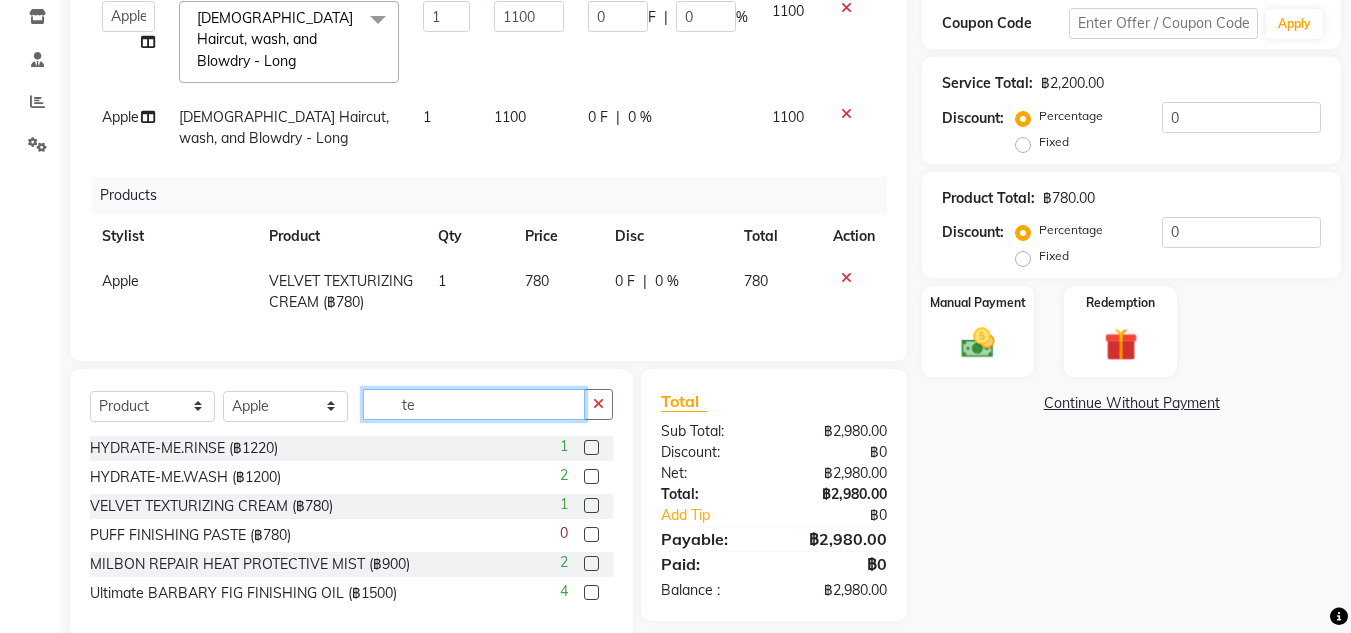 type on "t" 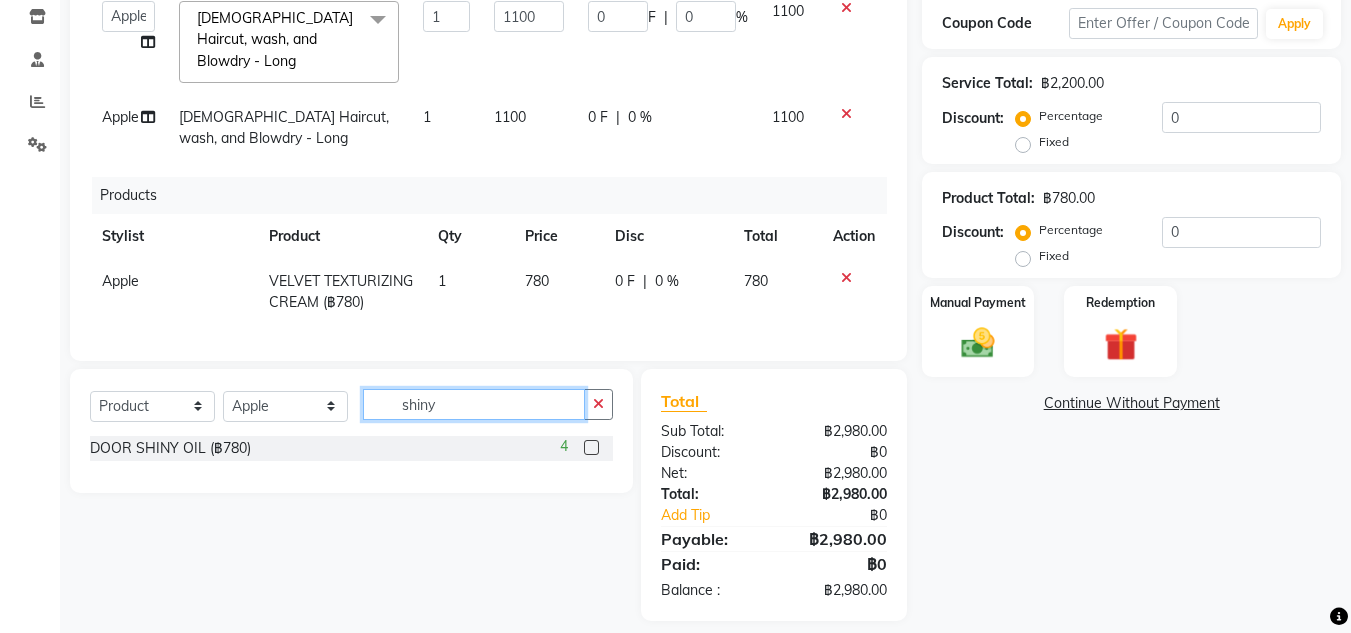 type on "shiny" 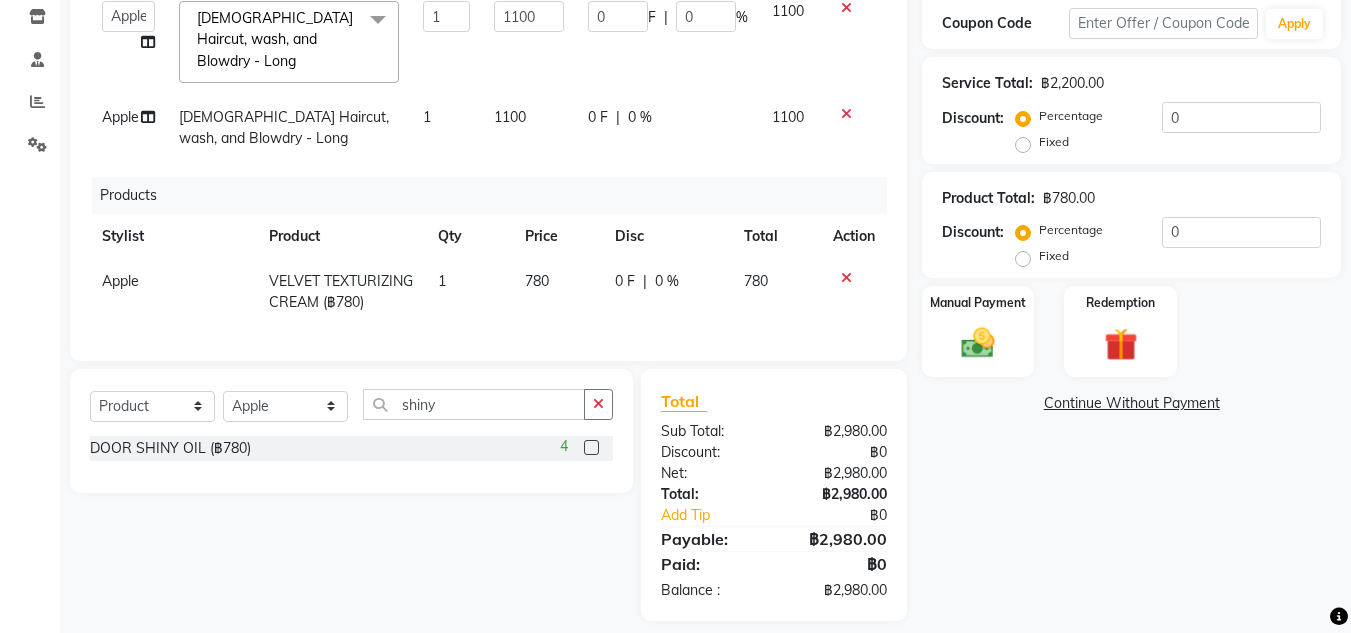click 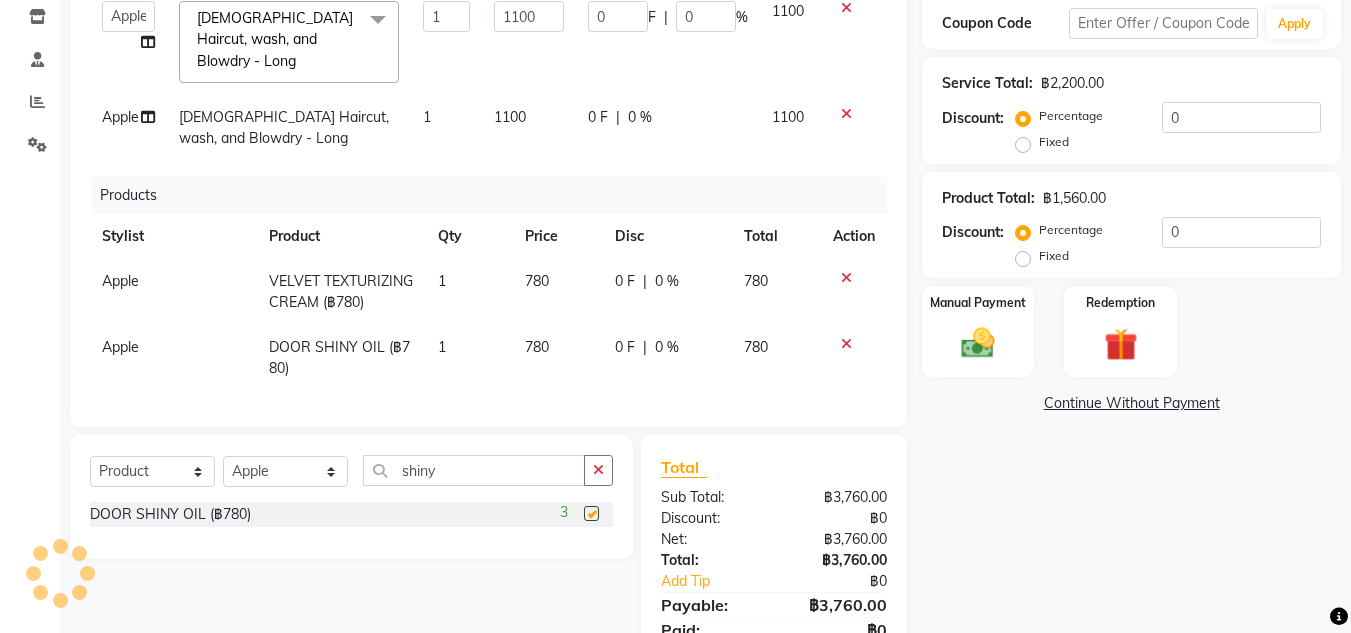 checkbox on "false" 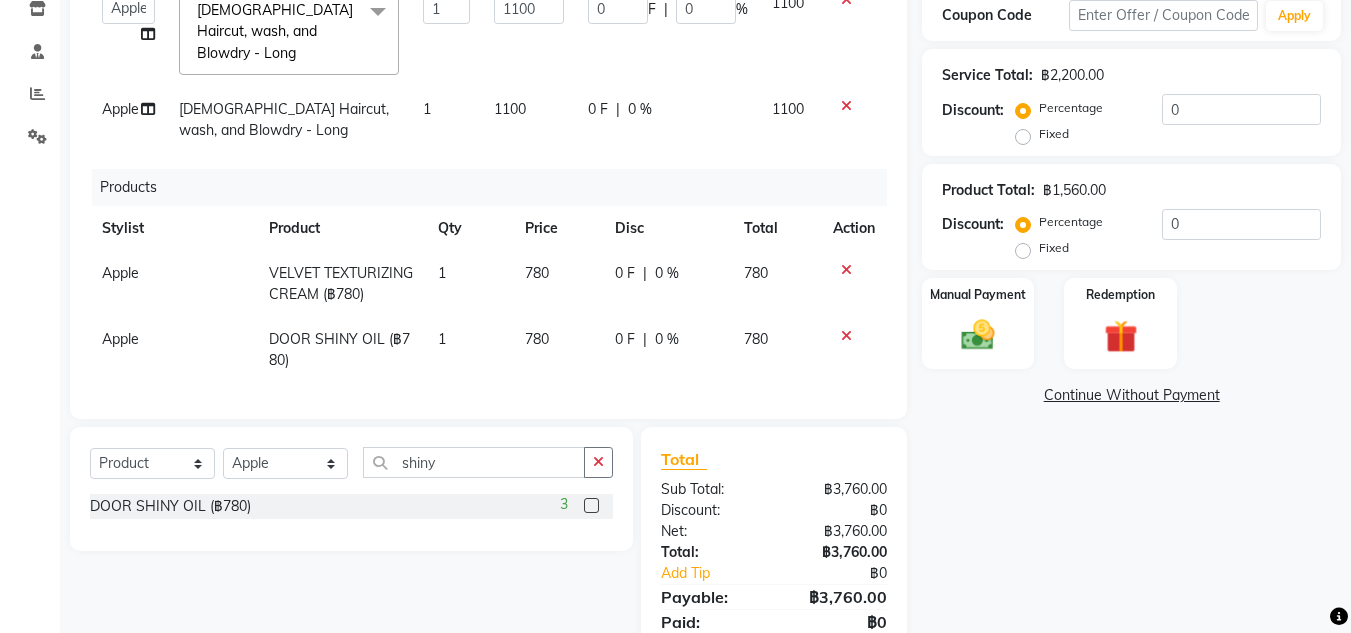 scroll, scrollTop: 344, scrollLeft: 0, axis: vertical 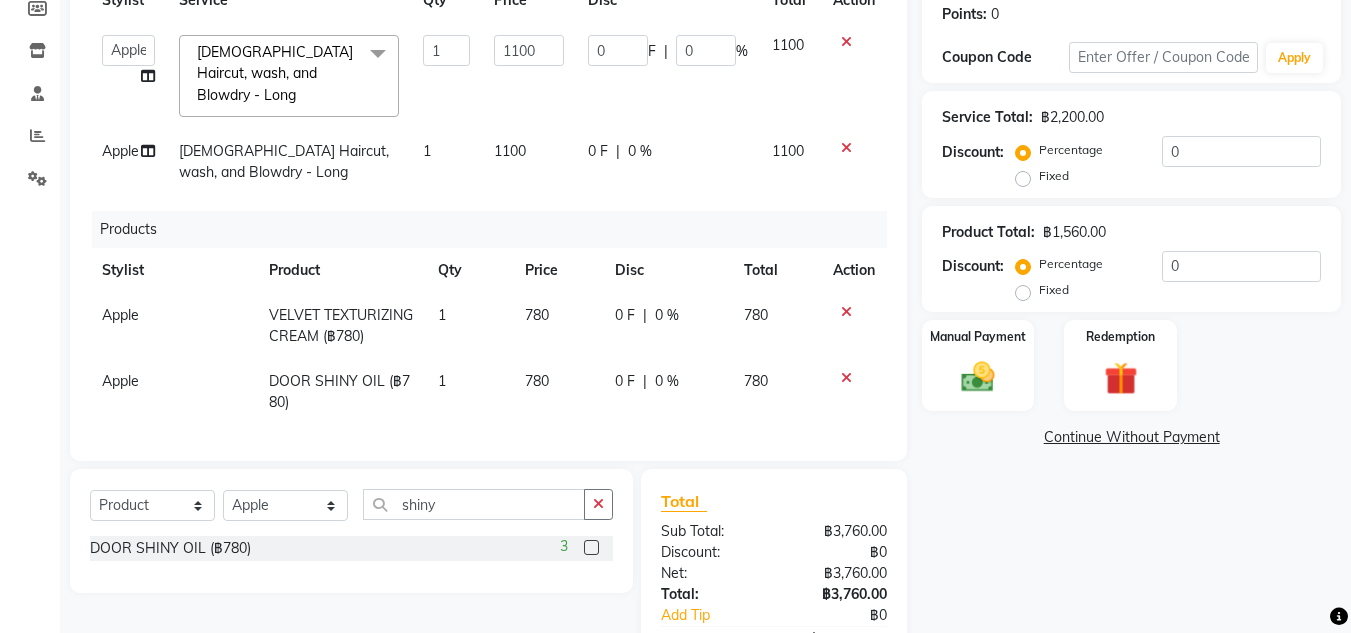 click on "780" 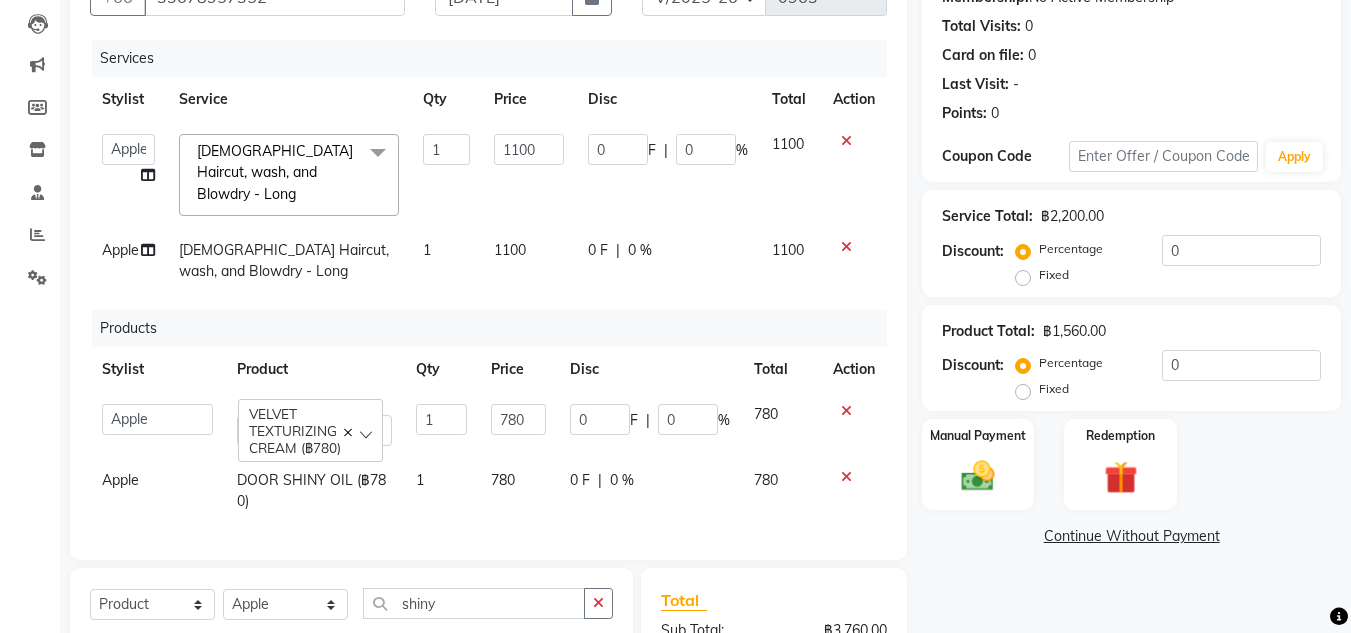 scroll, scrollTop: 207, scrollLeft: 0, axis: vertical 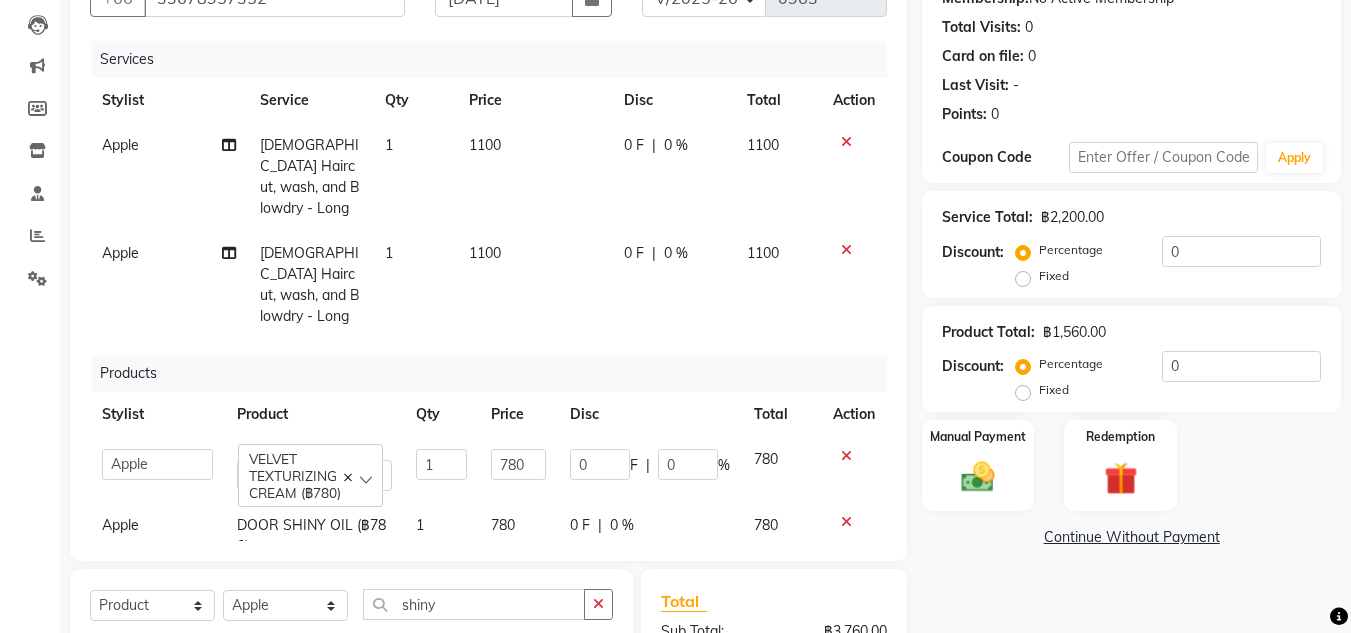 click on "[DEMOGRAPHIC_DATA] Haircut, wash, and Blowdry - Long" 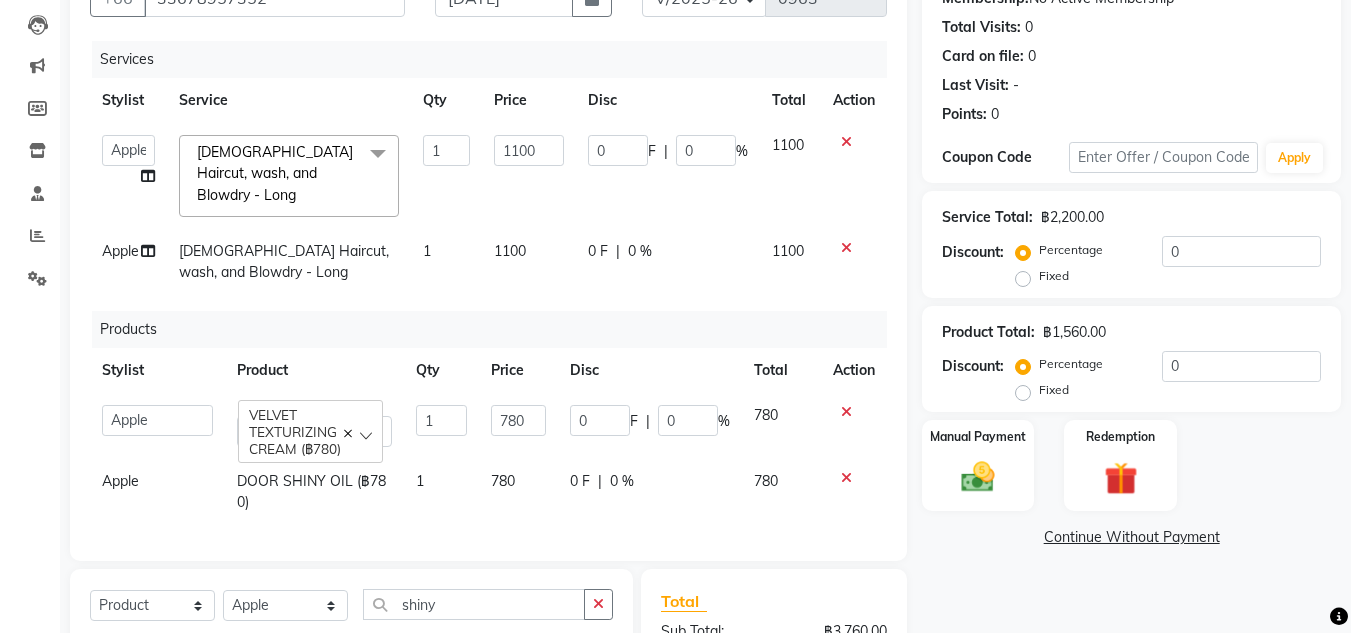 click 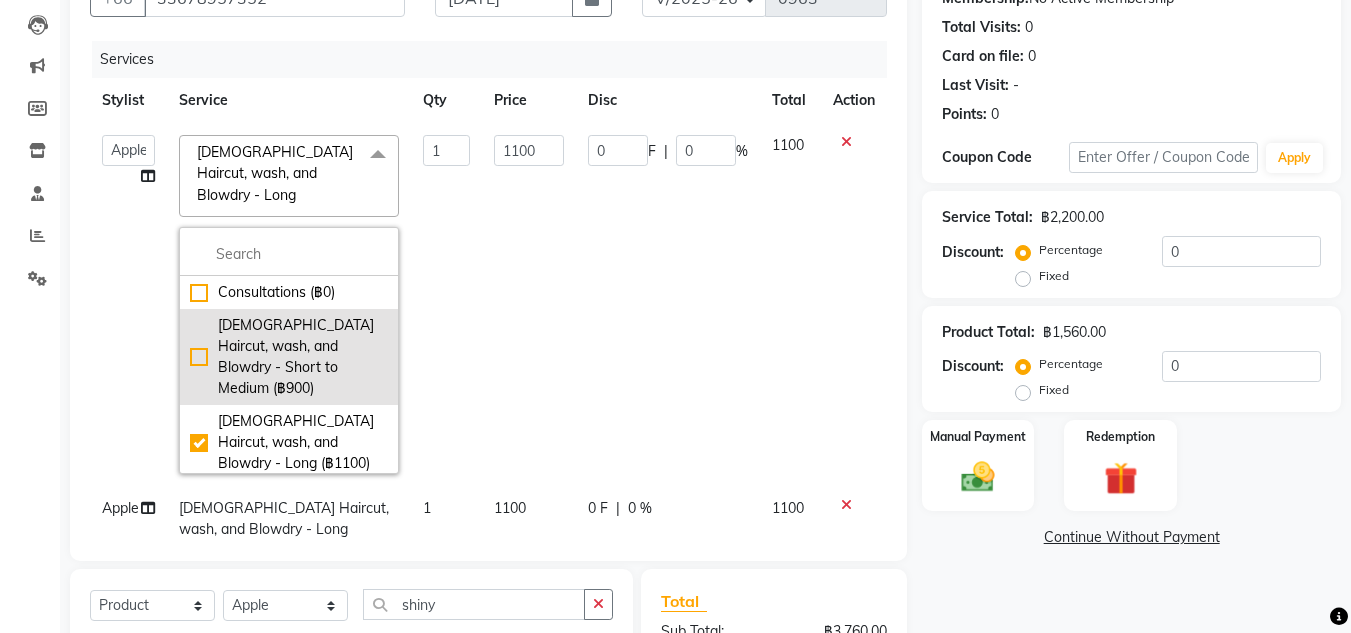 click on "[DEMOGRAPHIC_DATA] Haircut, wash, and Blowdry - Short to Medium (฿900)" 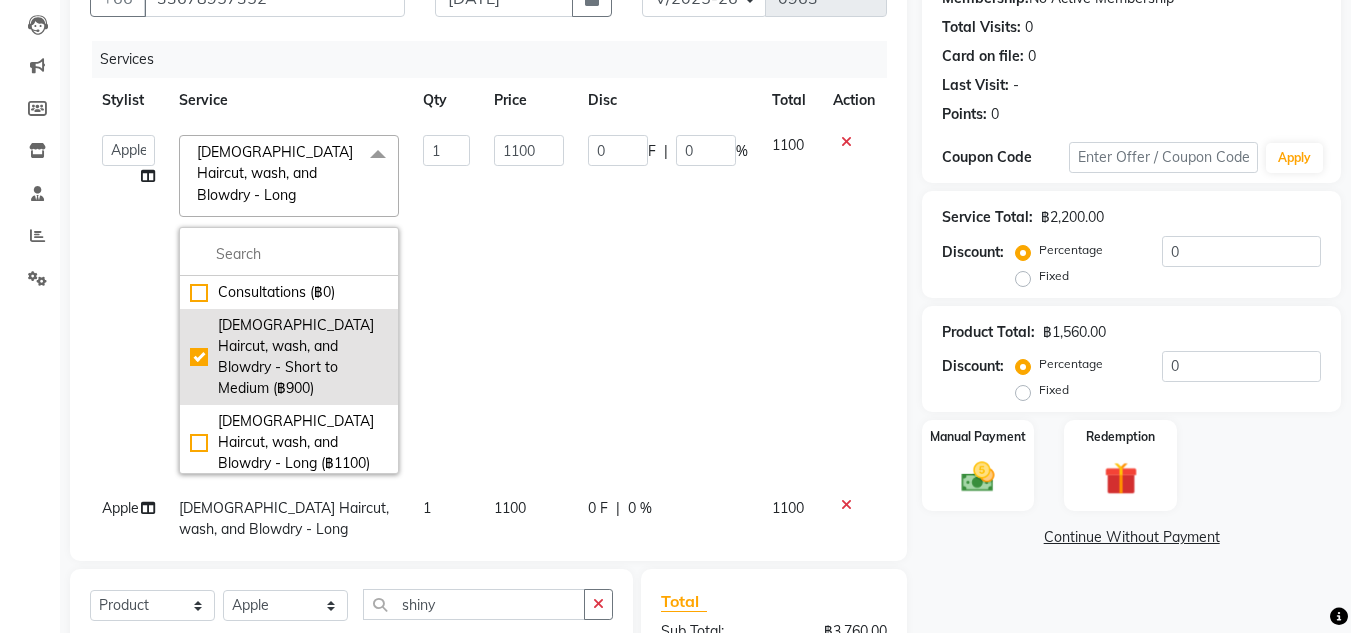 checkbox on "true" 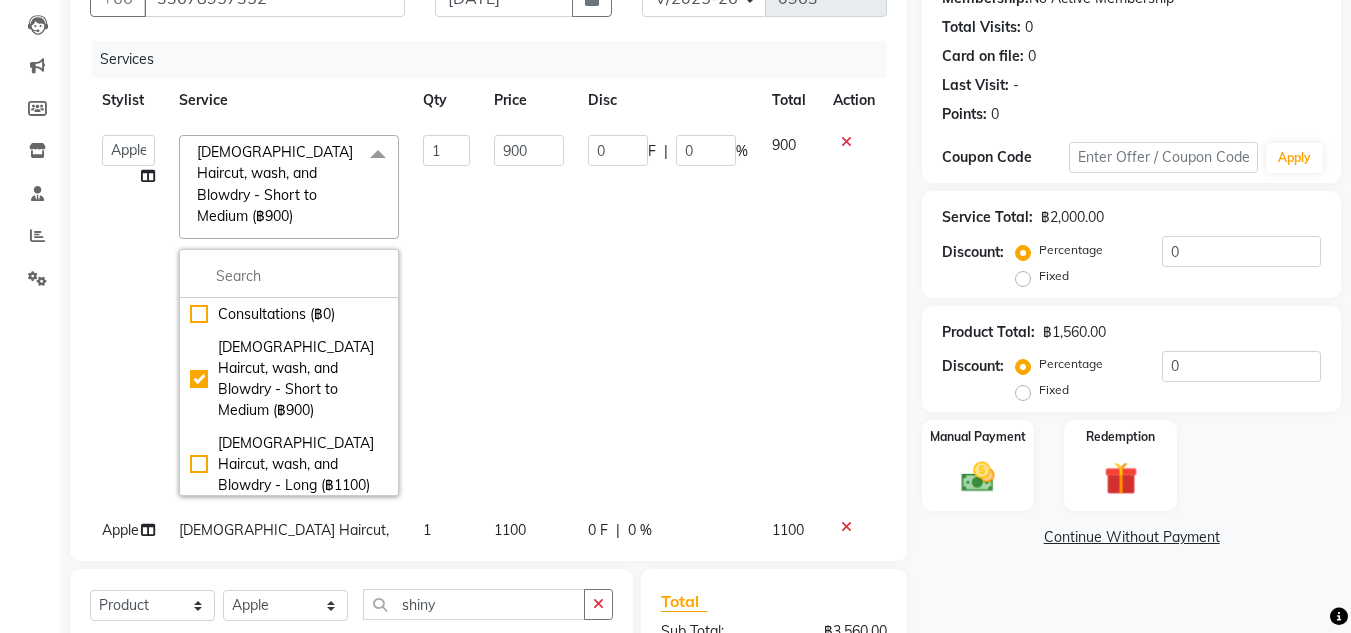 click on "0 F | 0 %" 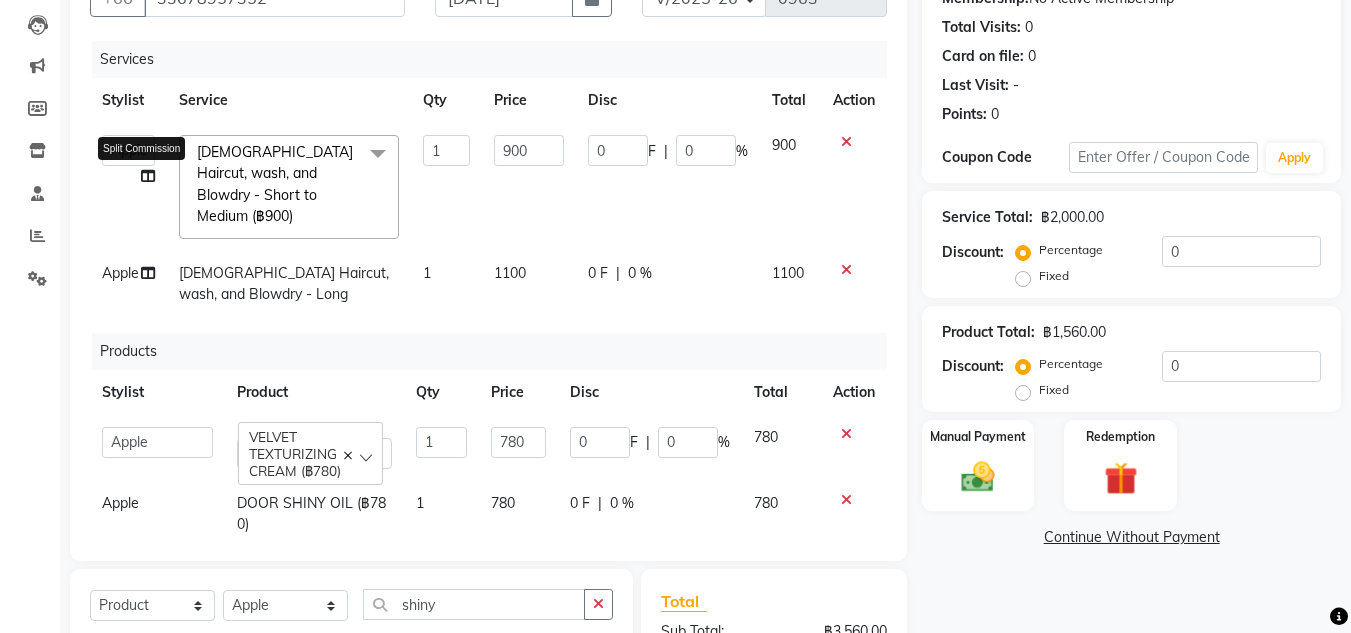 click 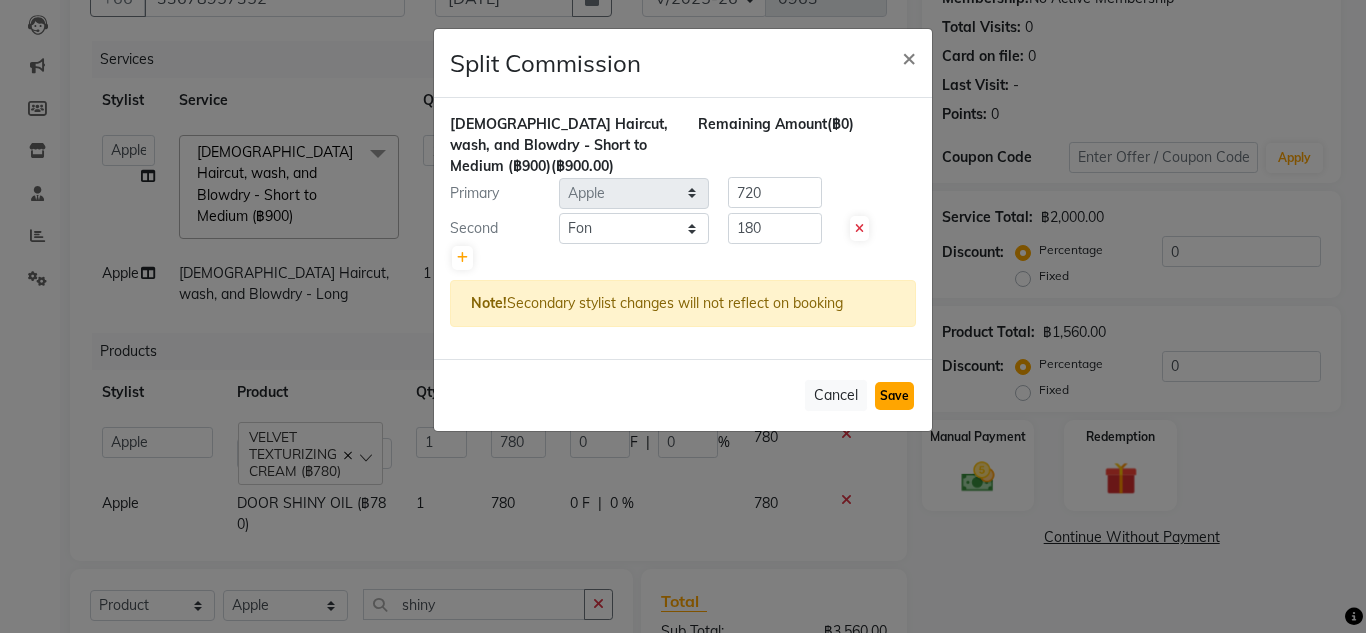 click on "Save" 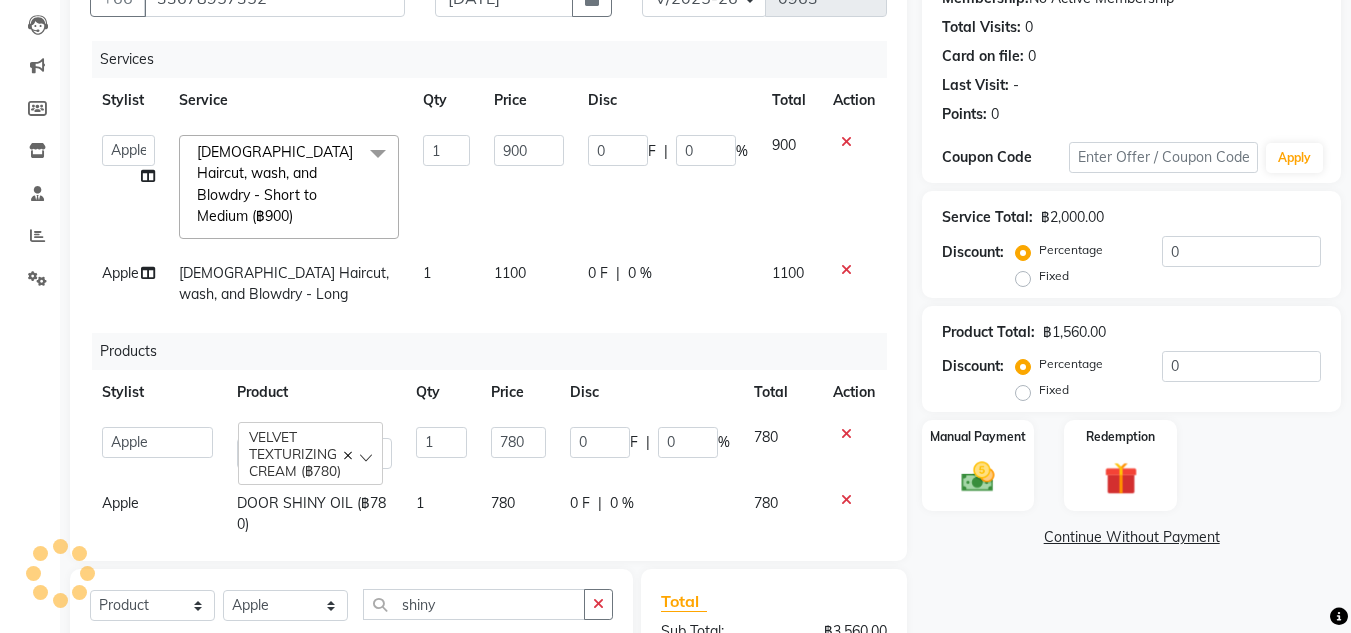 scroll, scrollTop: 15, scrollLeft: 0, axis: vertical 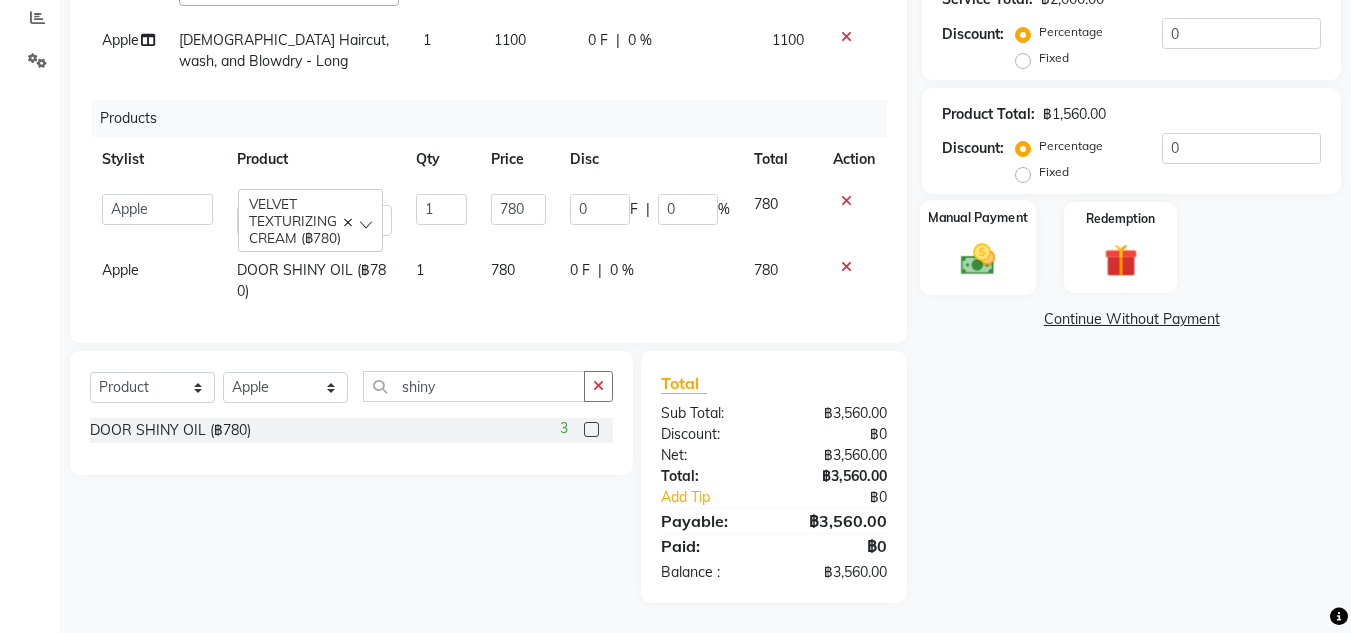 click on "Manual Payment" 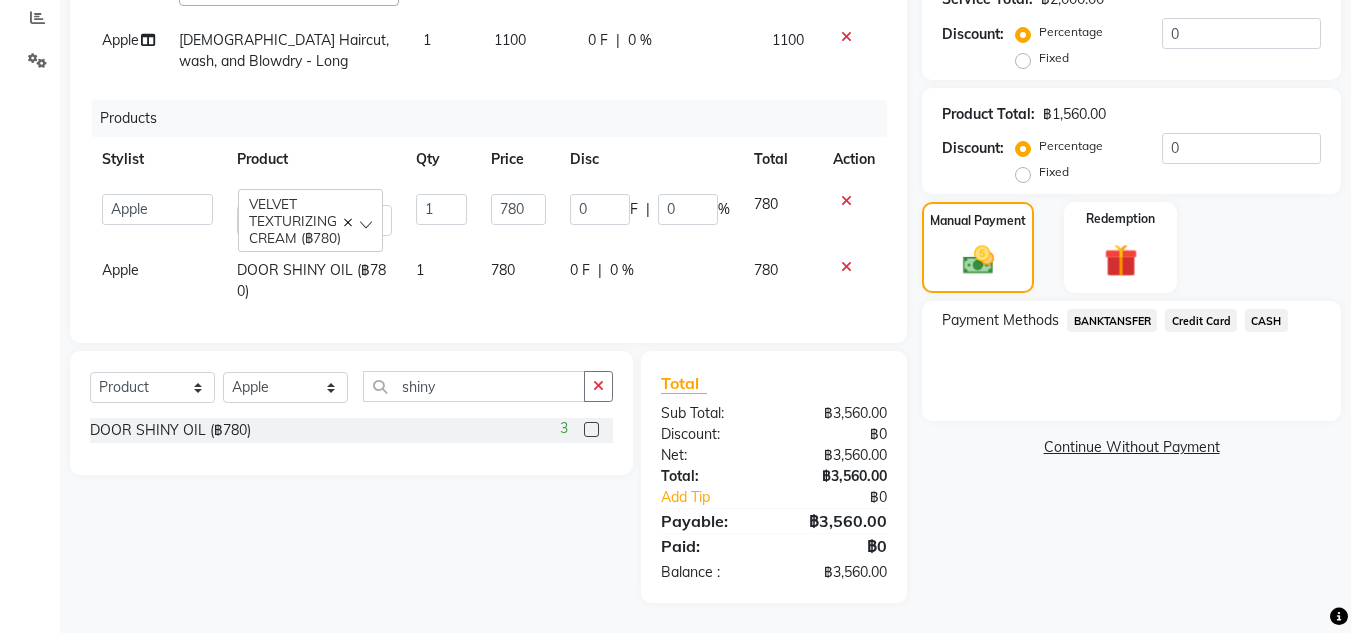 click on "CASH" 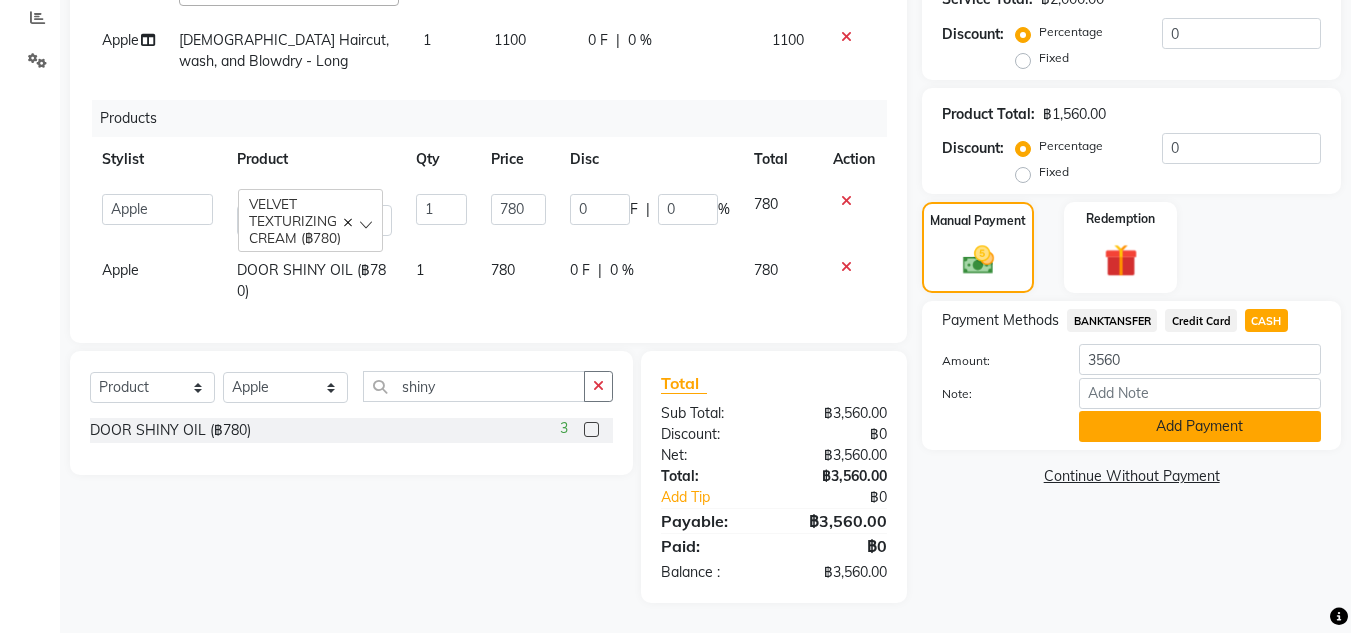 click on "Add Payment" 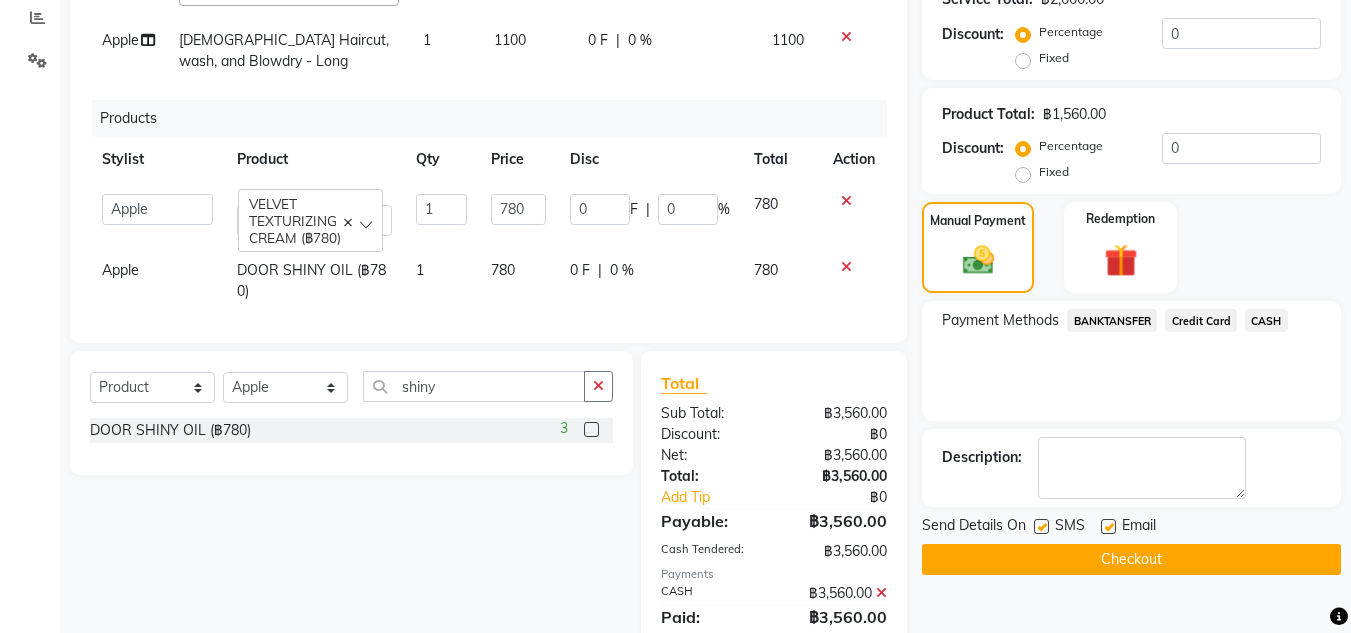 click on "Checkout" 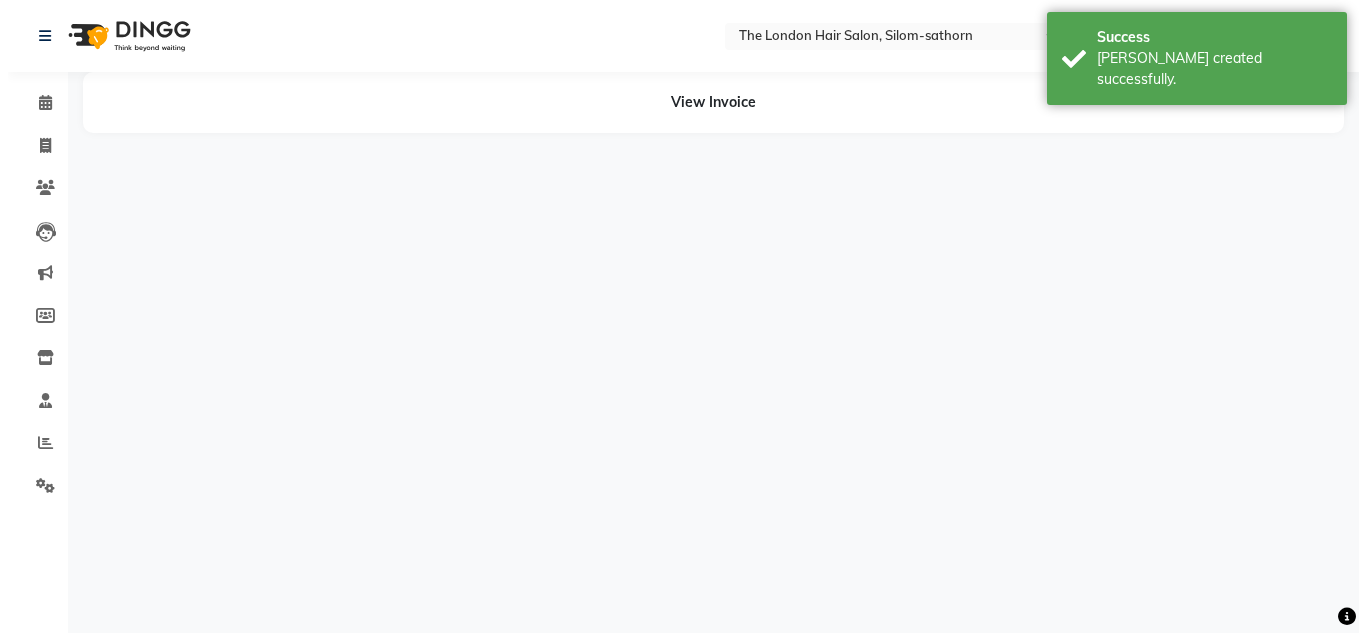 scroll, scrollTop: 0, scrollLeft: 0, axis: both 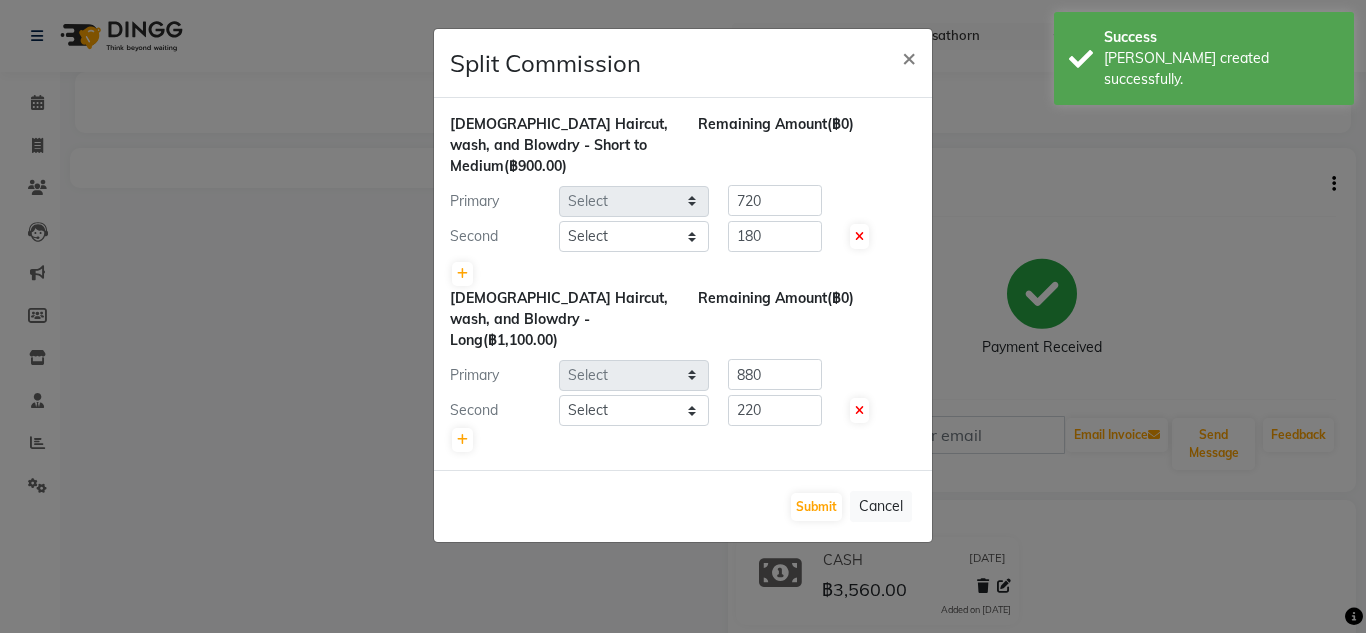 select on "56710" 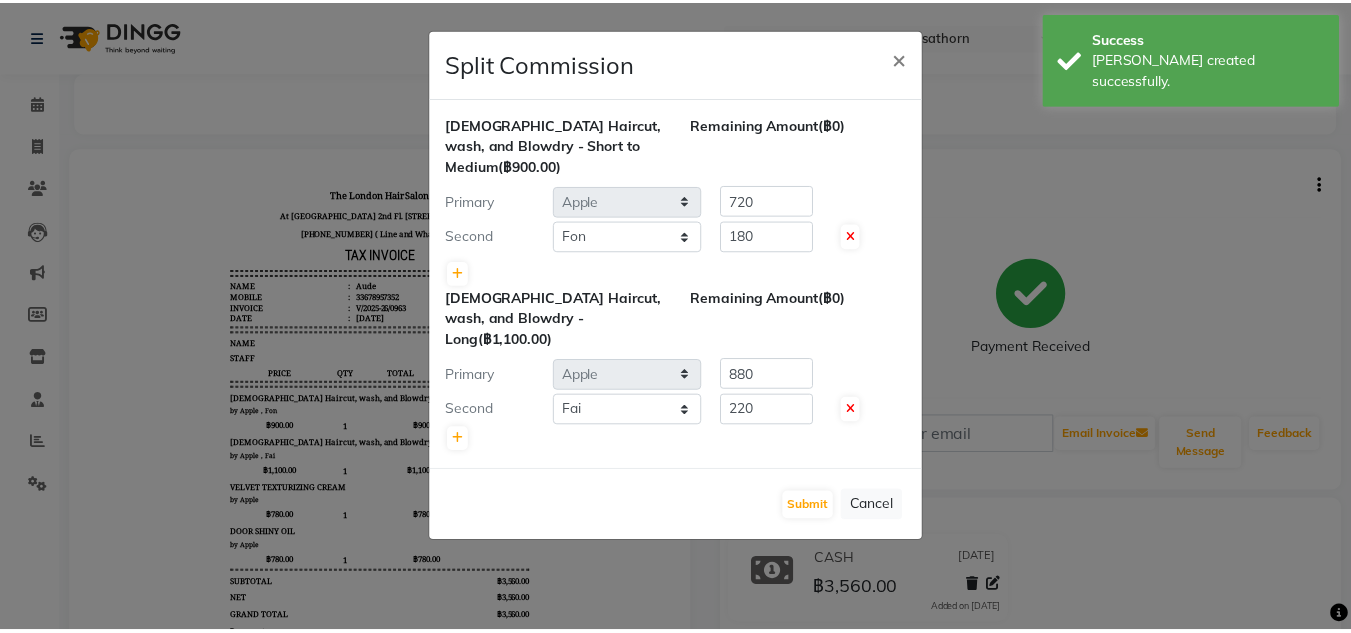 scroll, scrollTop: 0, scrollLeft: 0, axis: both 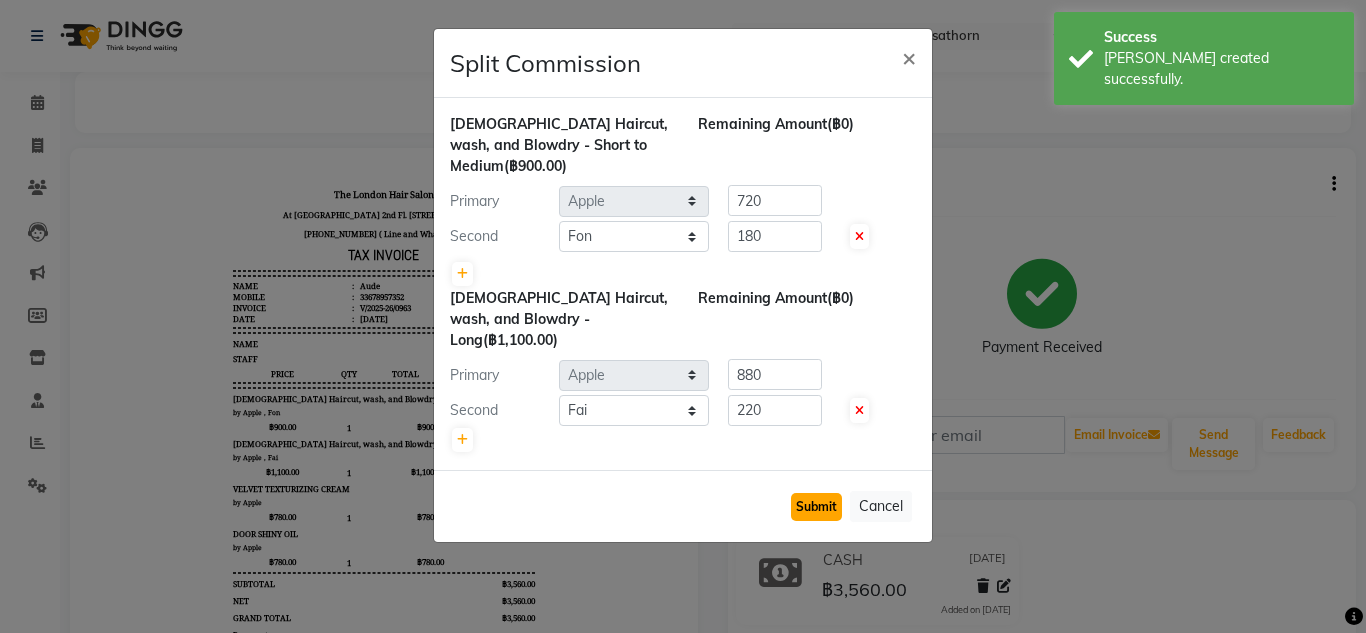 click on "Submit" 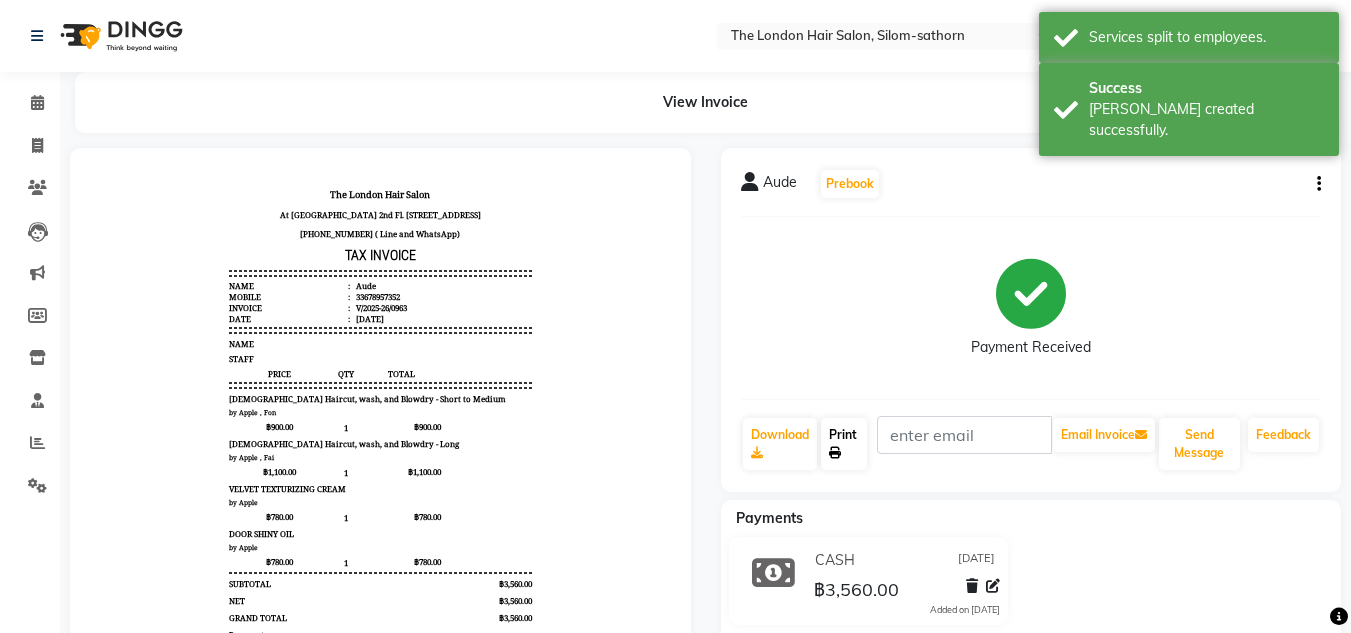 click on "Print" 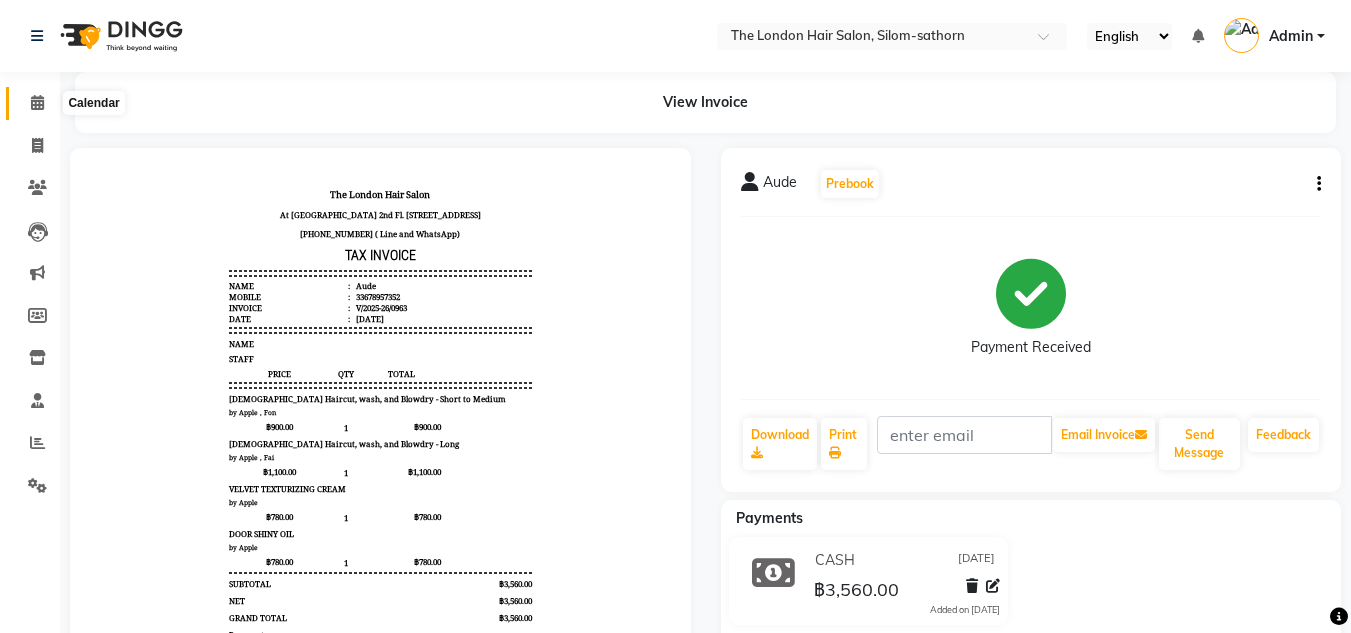 click 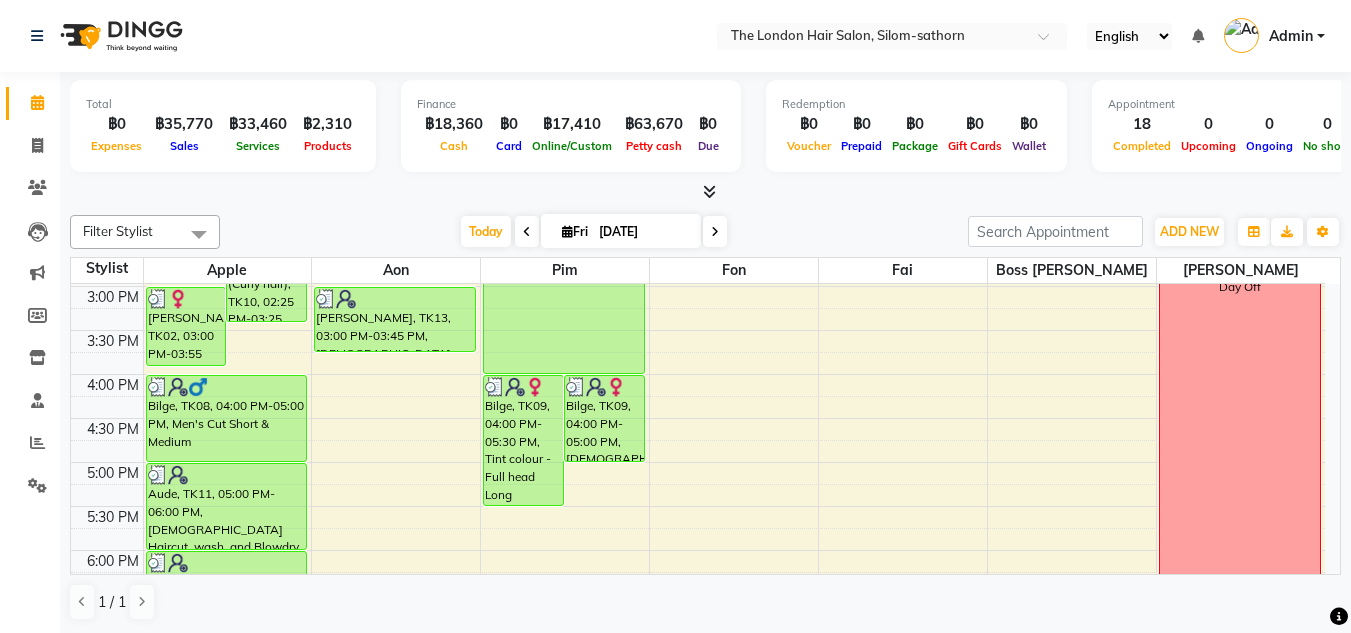 scroll, scrollTop: 526, scrollLeft: 0, axis: vertical 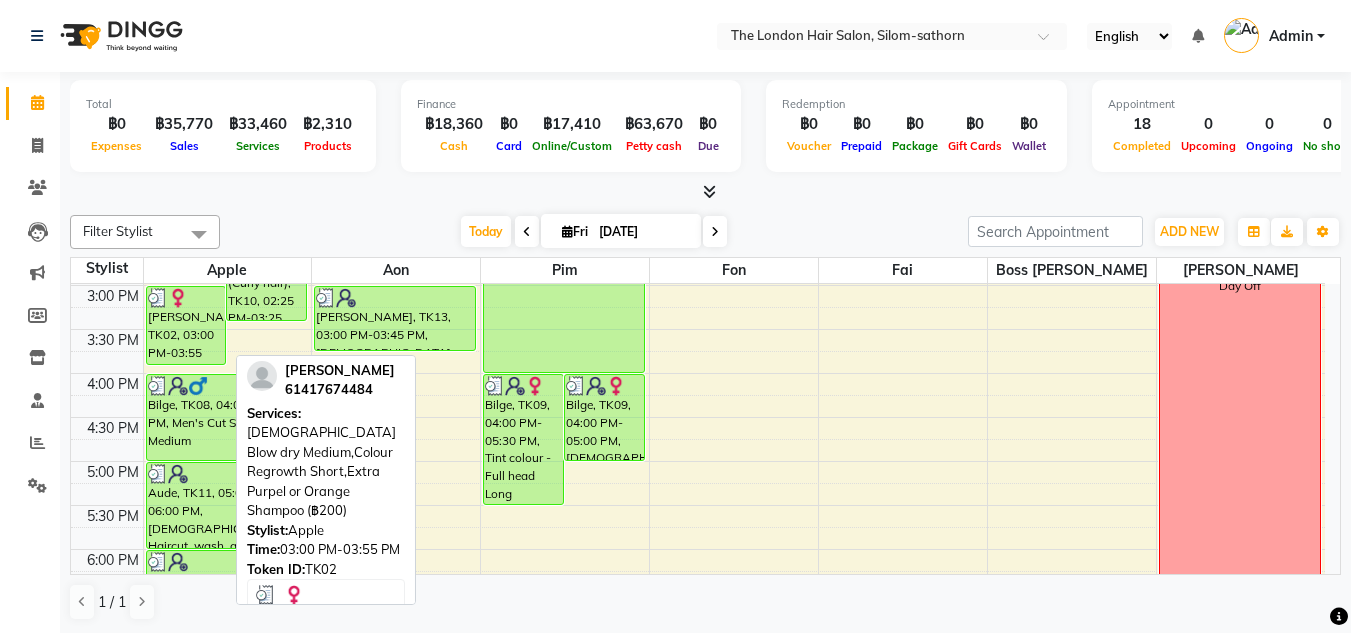 click on "[PERSON_NAME], TK02, 03:00 PM-03:55 PM, [DEMOGRAPHIC_DATA] Blow dry Medium,Colour Regrowth Short,Extra Purpel or Orange Shampoo  (฿200)" at bounding box center (186, 325) 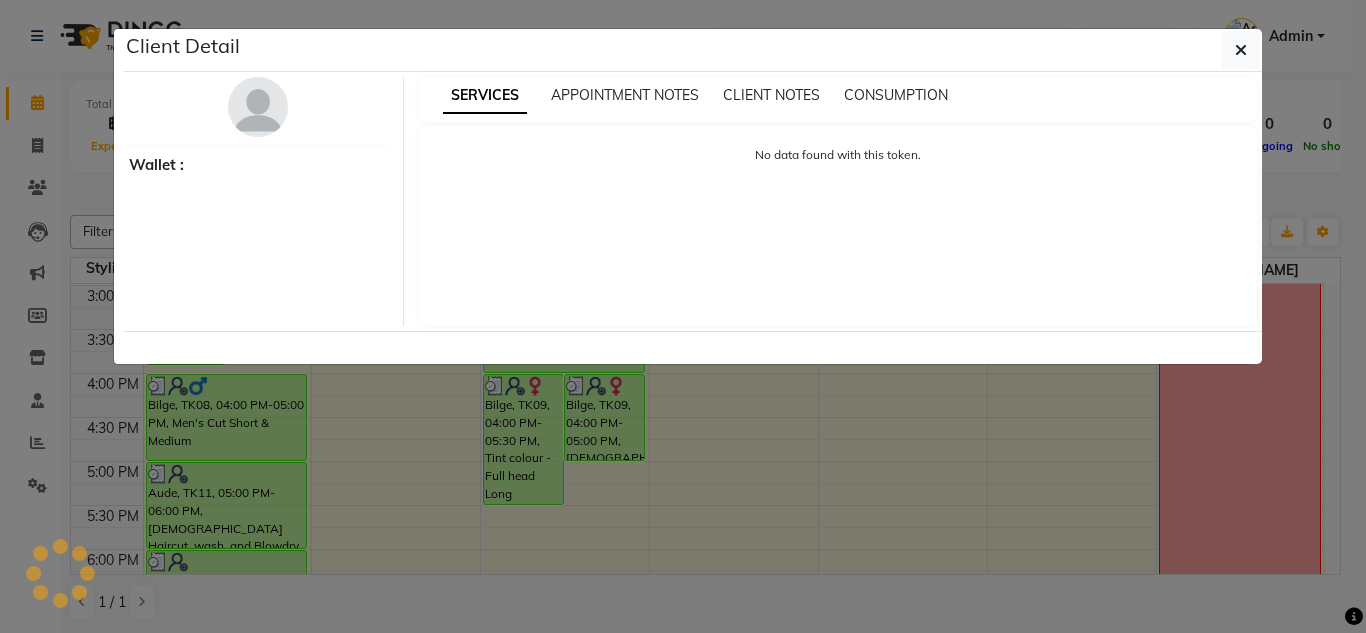 select on "3" 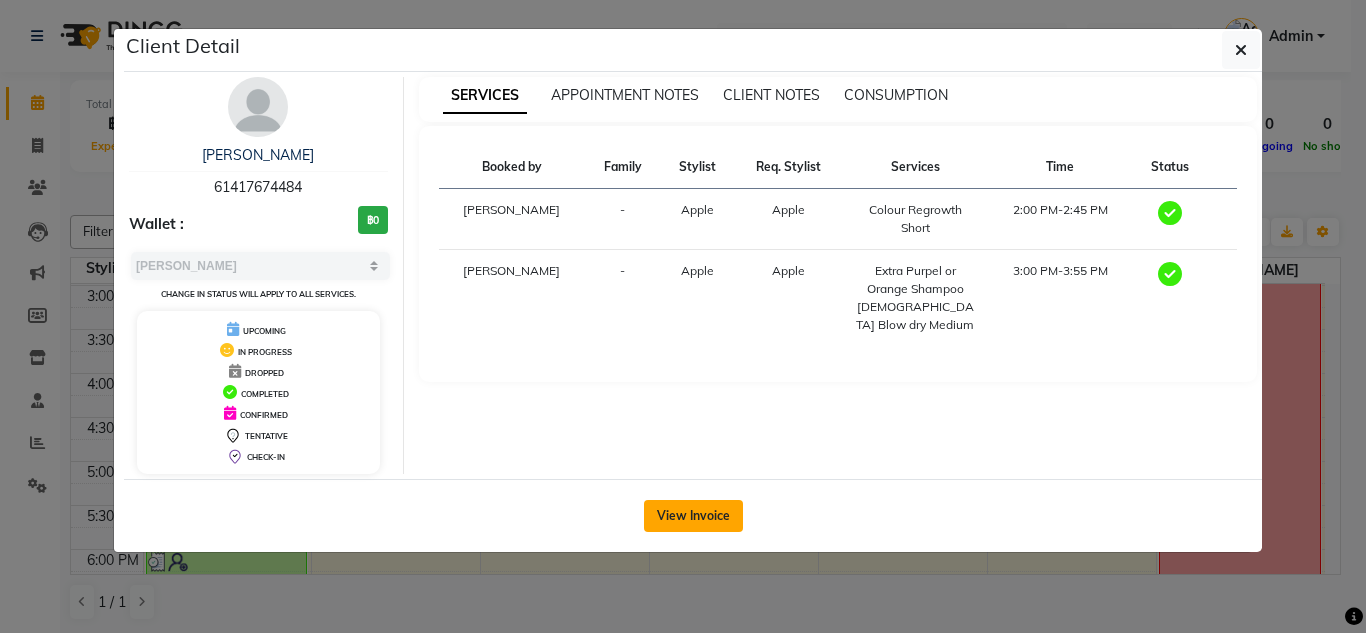click on "View Invoice" 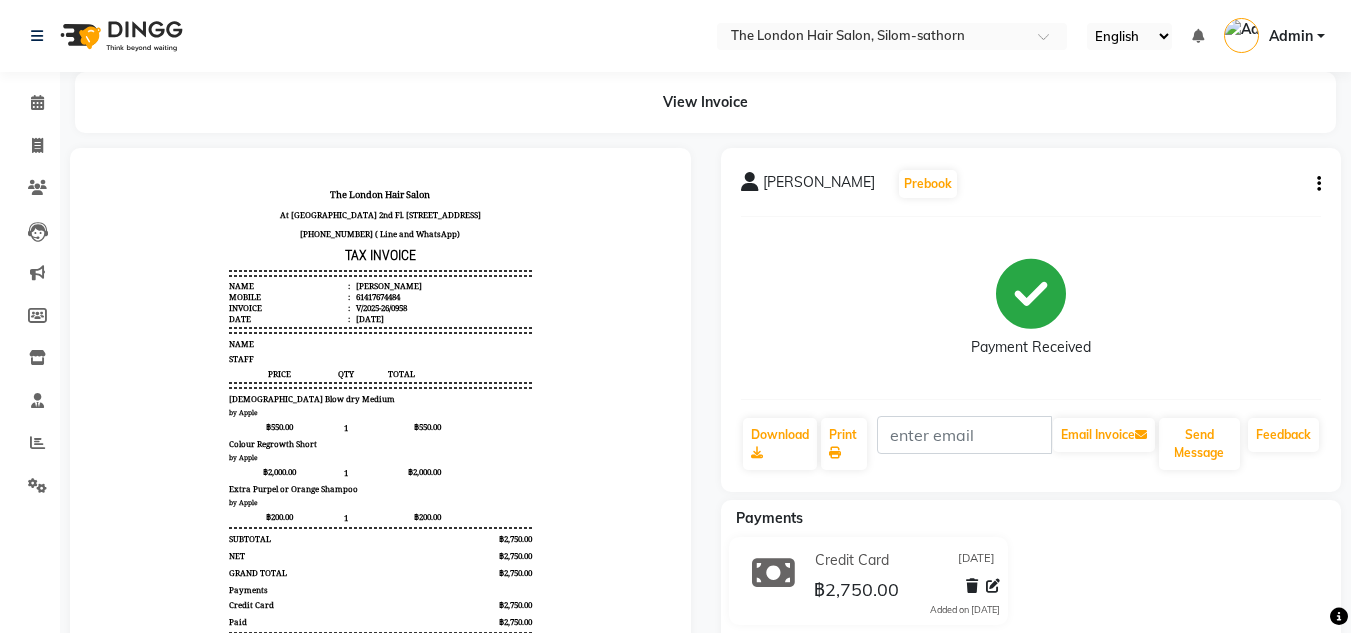 scroll, scrollTop: 0, scrollLeft: 0, axis: both 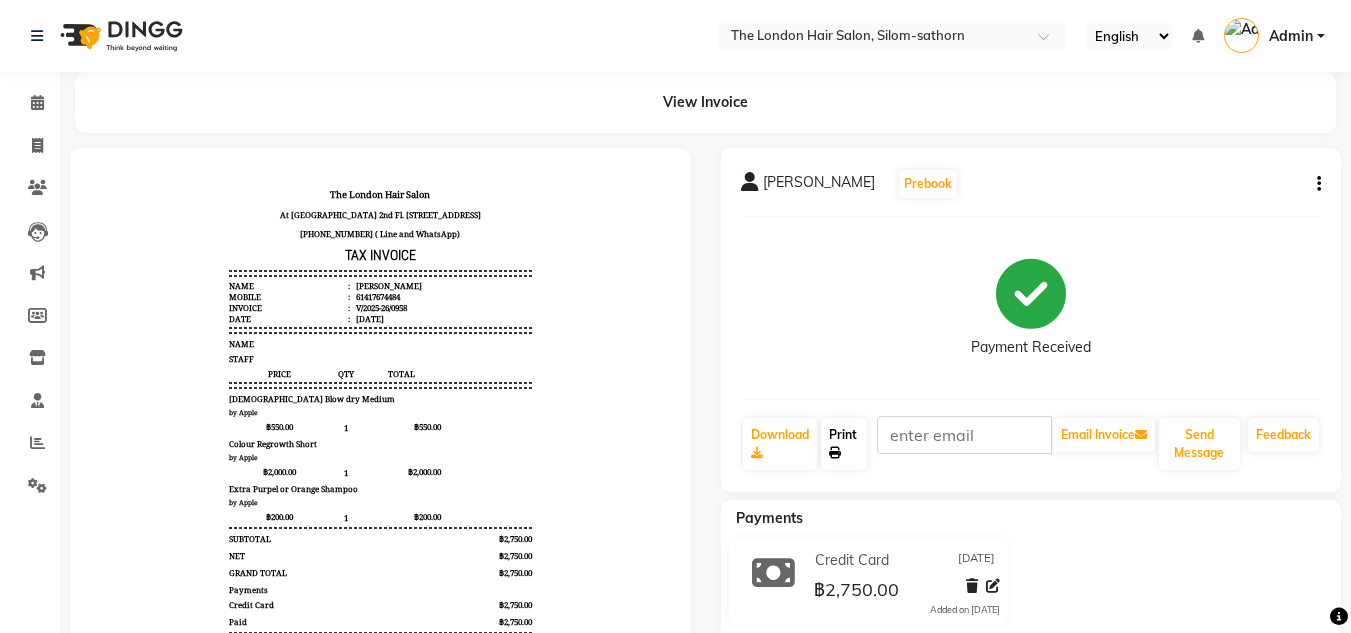 click on "Print" 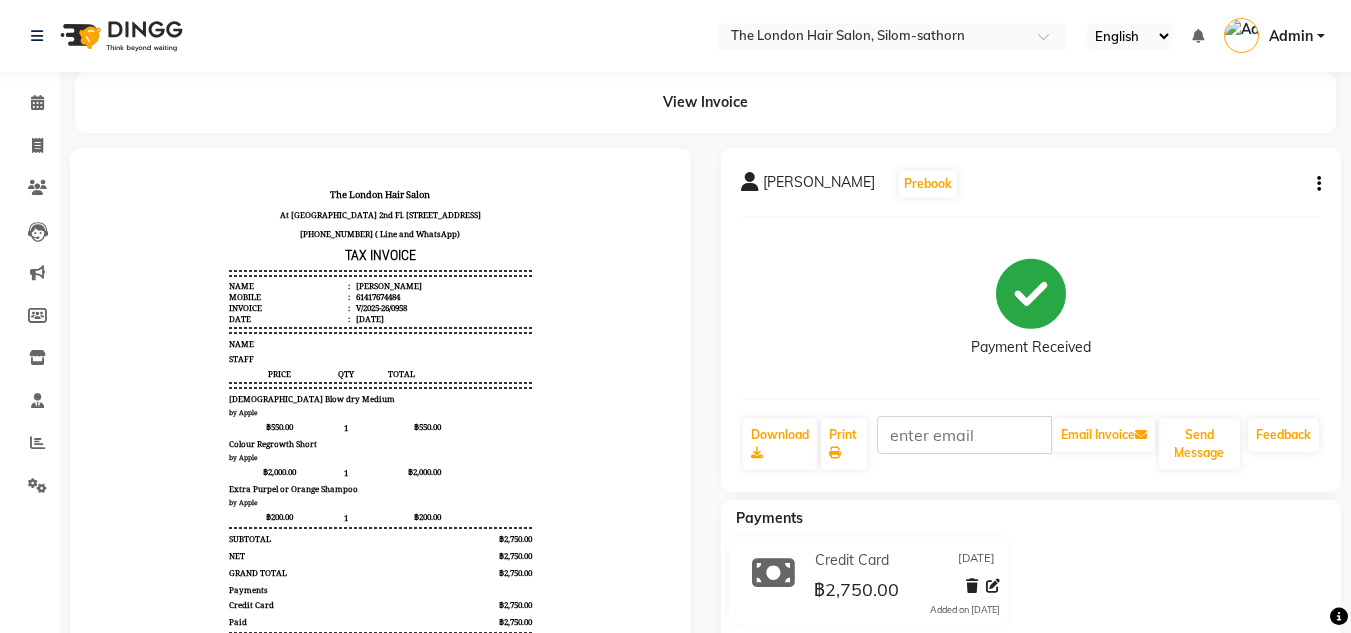 click 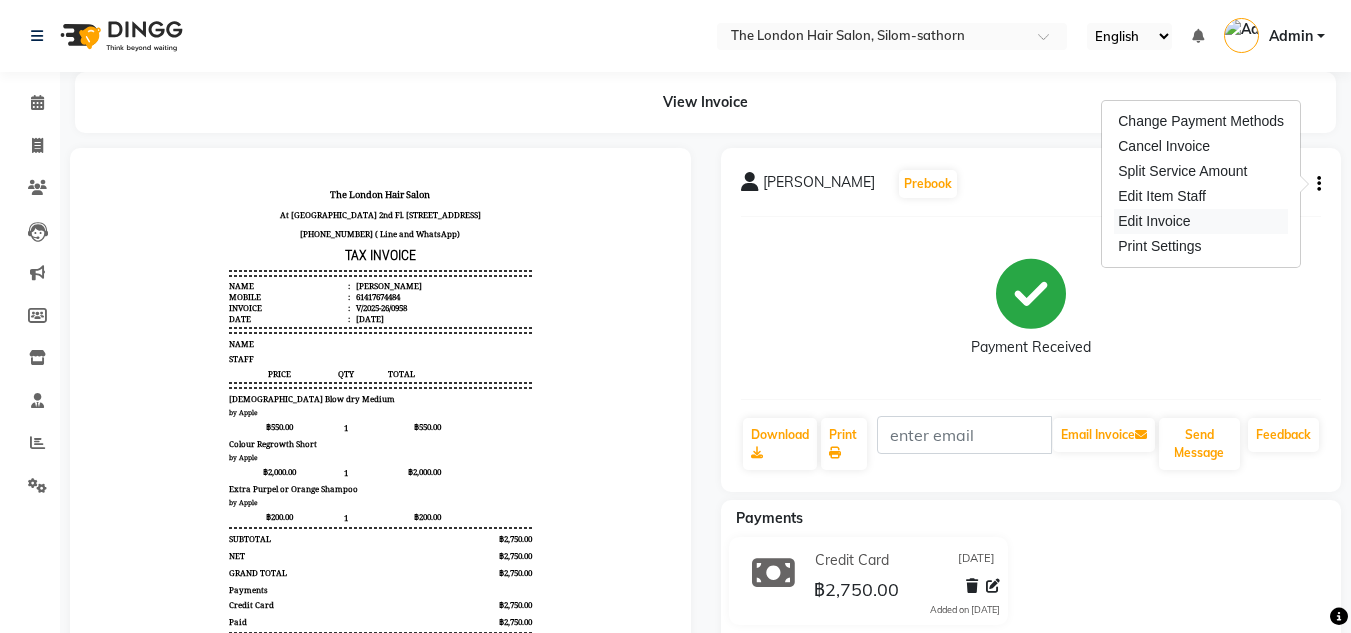 click on "Edit Invoice" at bounding box center [1201, 221] 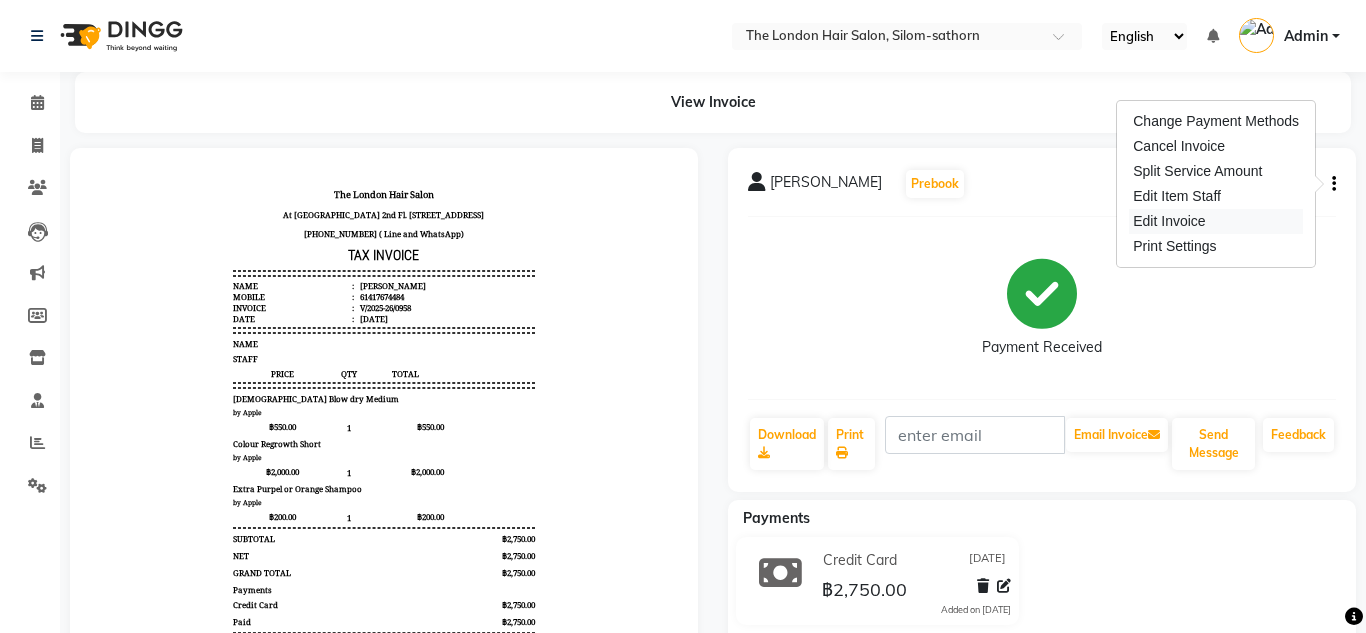 select on "service" 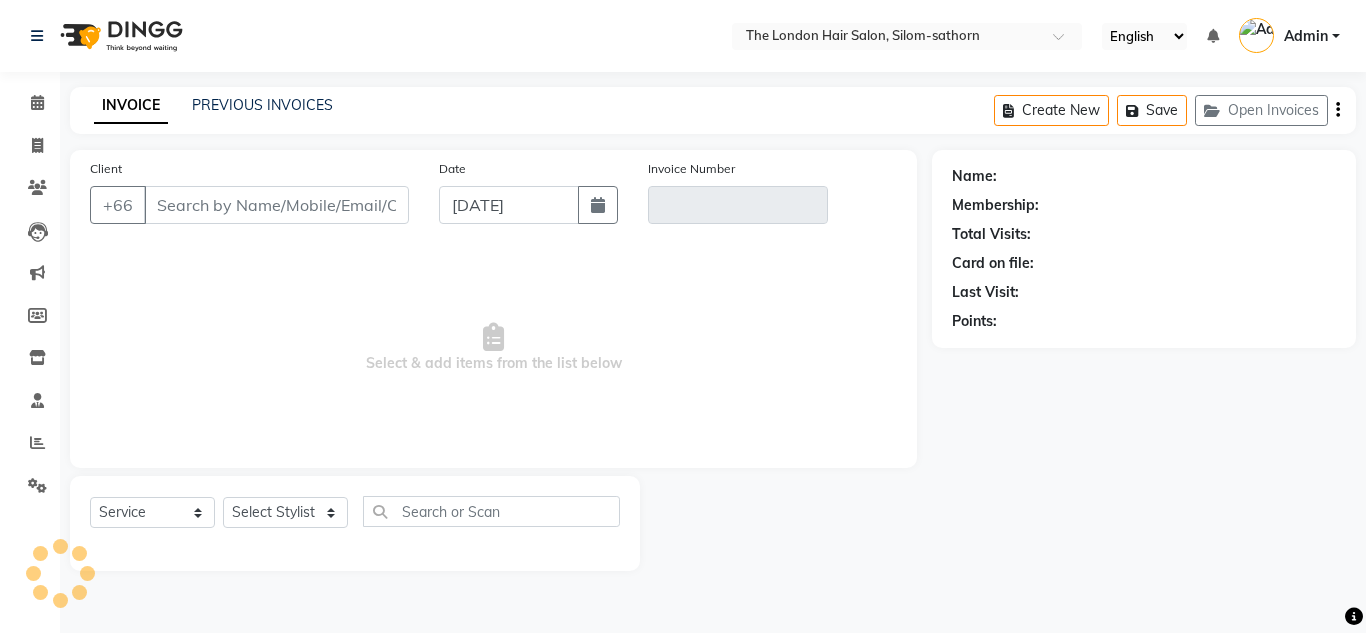 type on "417674484" 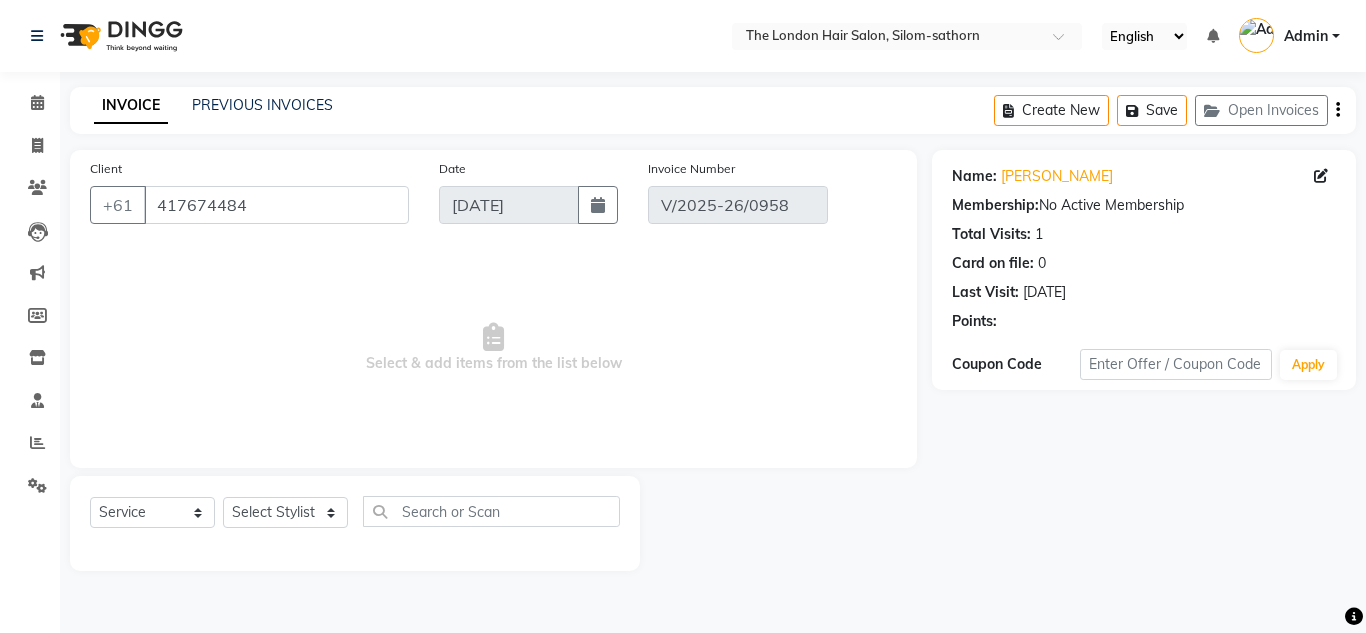select on "select" 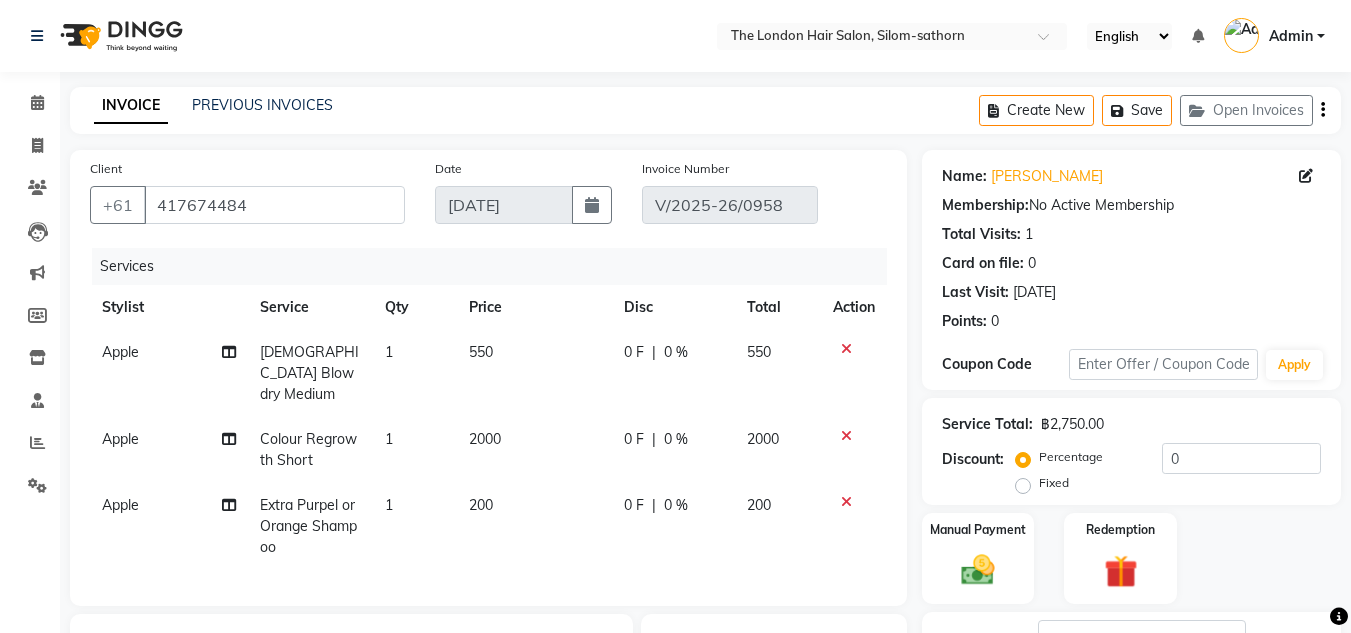 click on "Apple" 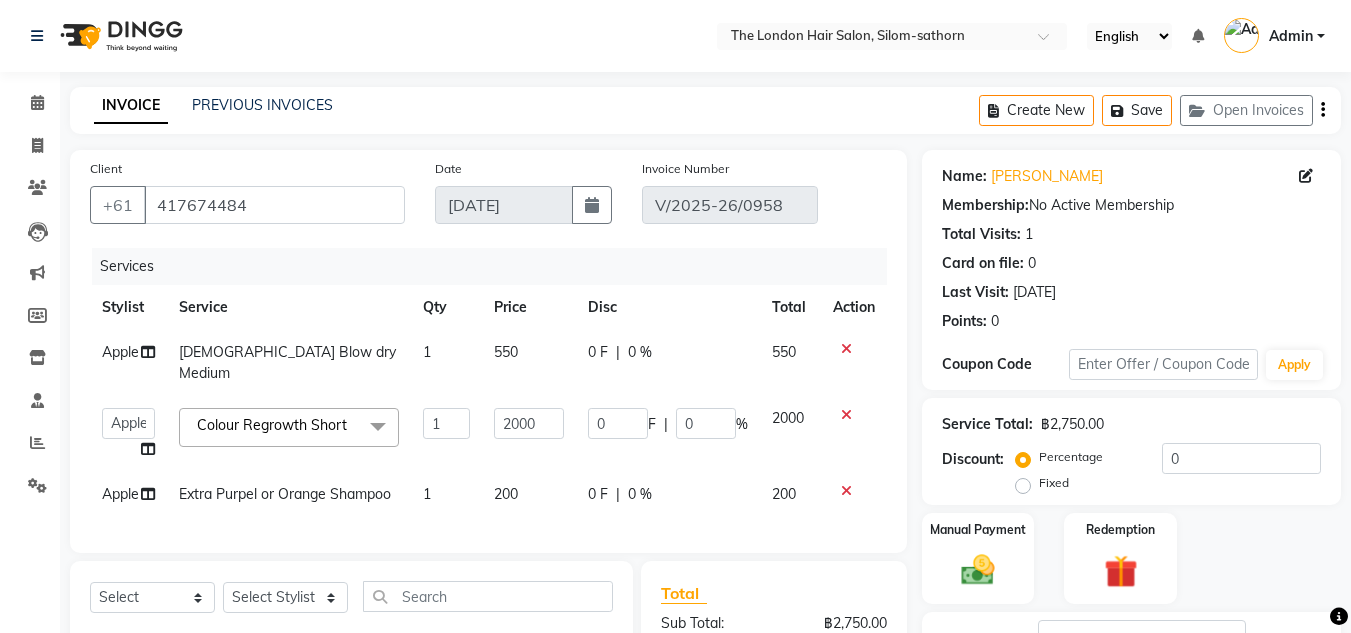 click on "Aon   Apple     Boss [PERSON_NAME]    [PERSON_NAME]" 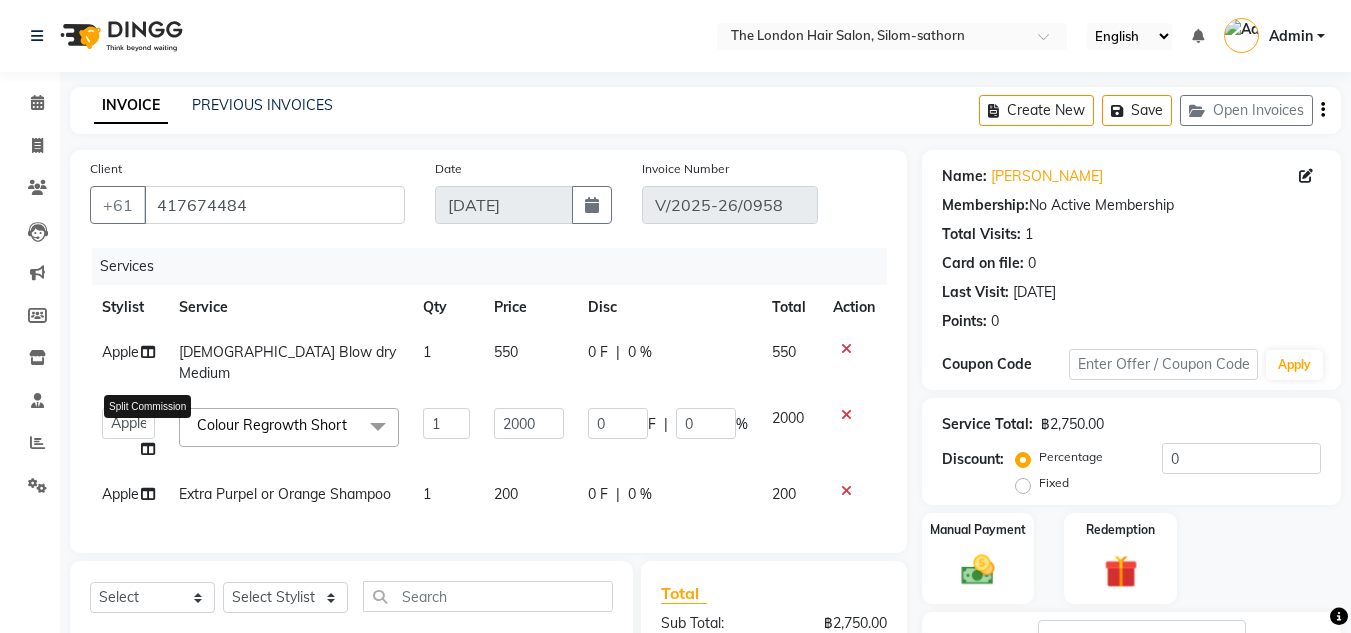 click 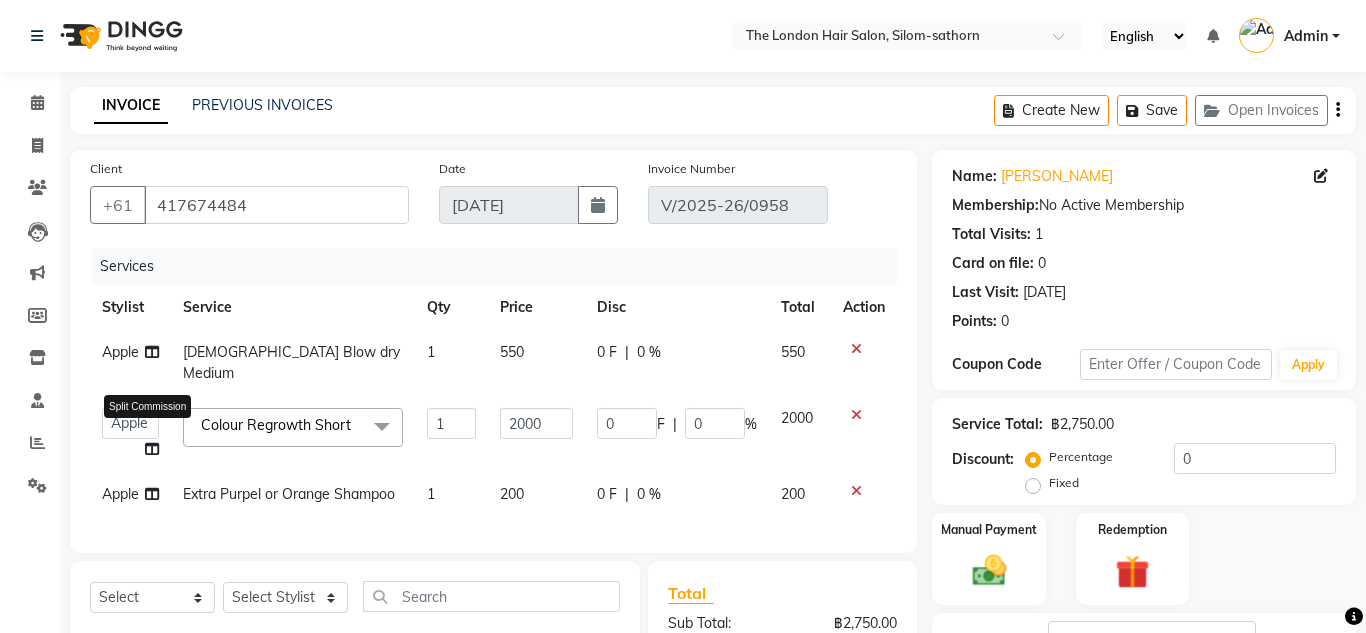 select on "56710" 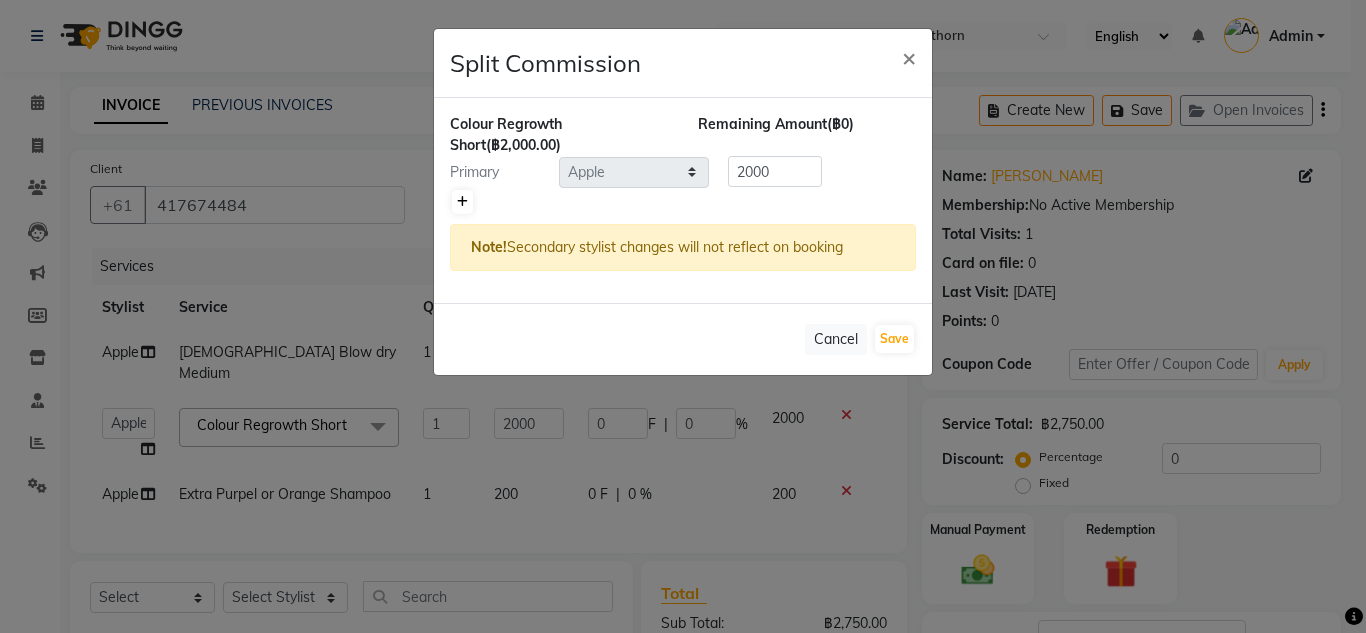 click 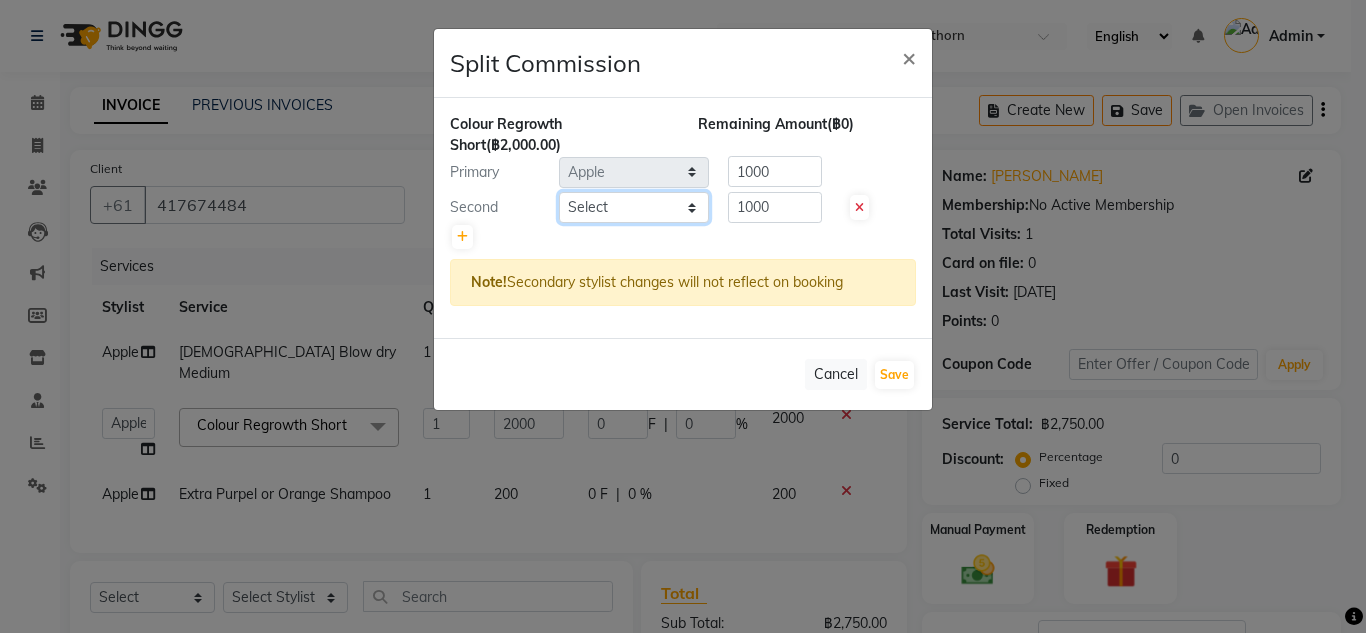 click on "Select  Aon   Apple     Boss [PERSON_NAME]    [PERSON_NAME]    Pim" 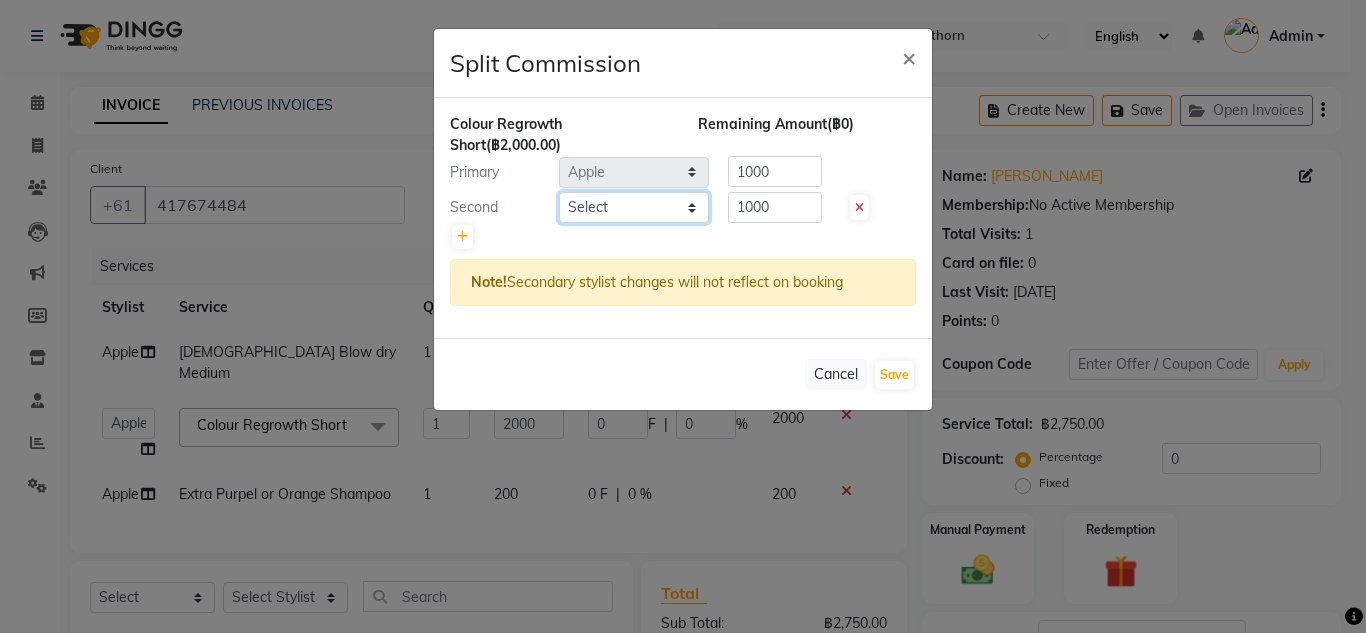 select on "56711" 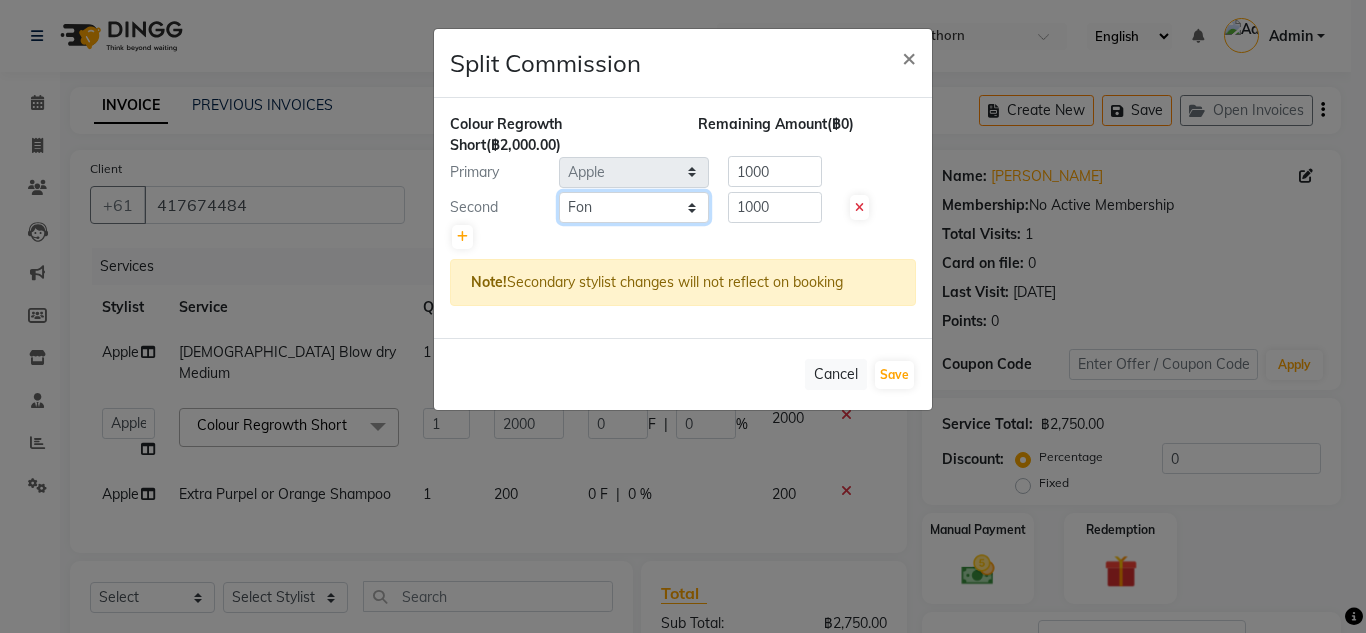 click on "Select  Aon   Apple     Boss [PERSON_NAME]    [PERSON_NAME]    Pim" 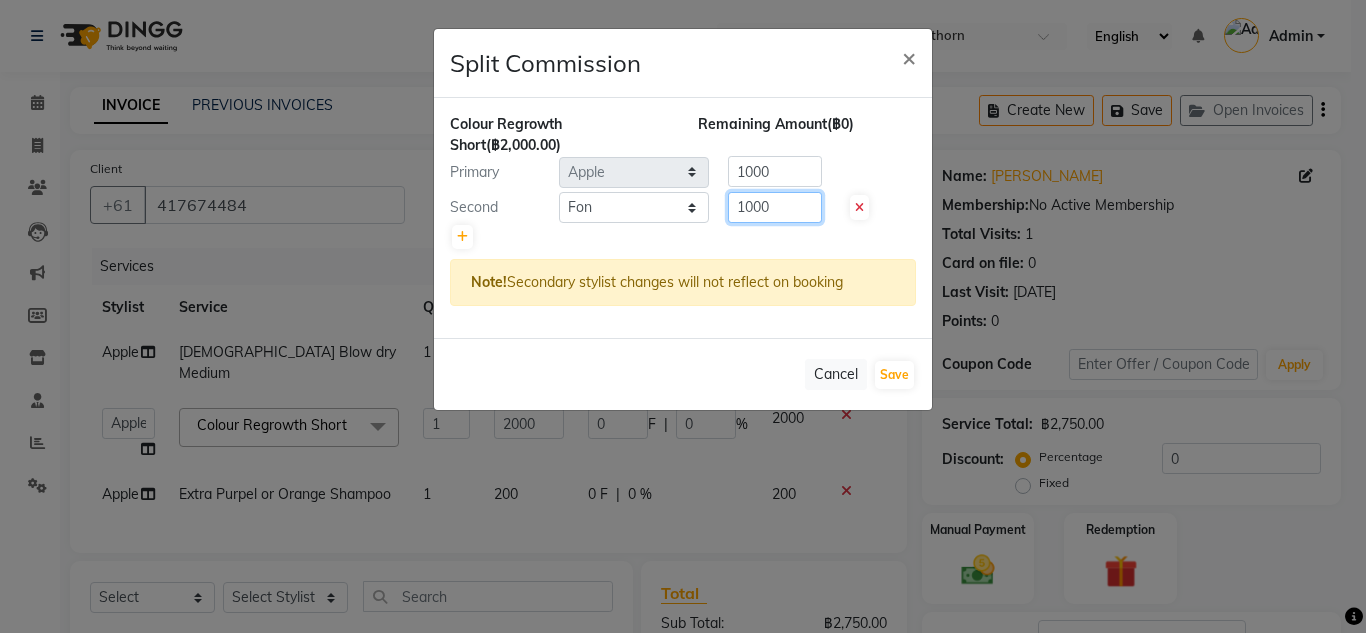 click on "1000" 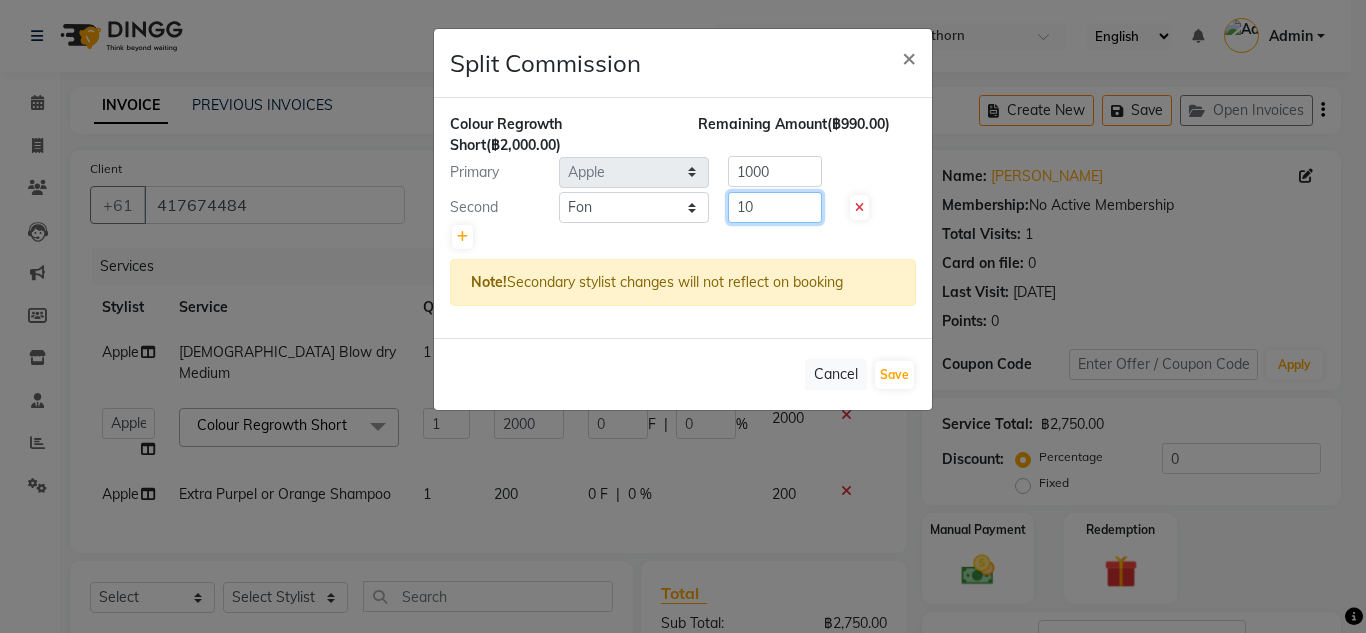 type on "1" 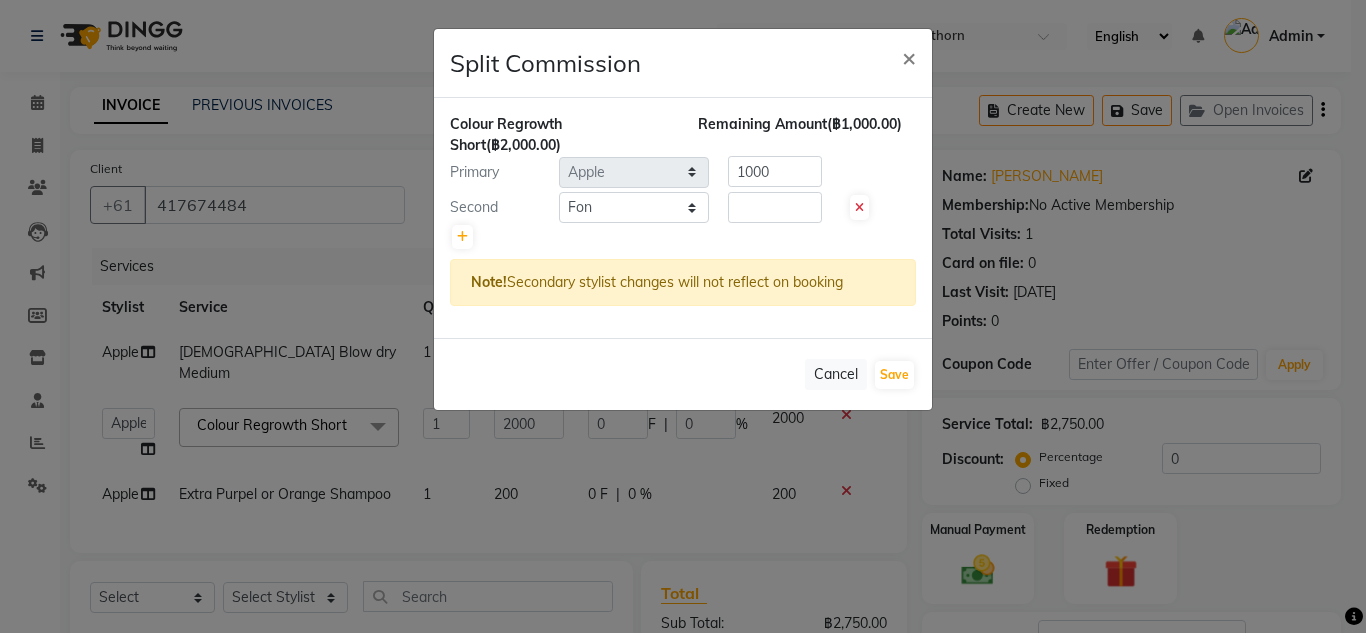 click 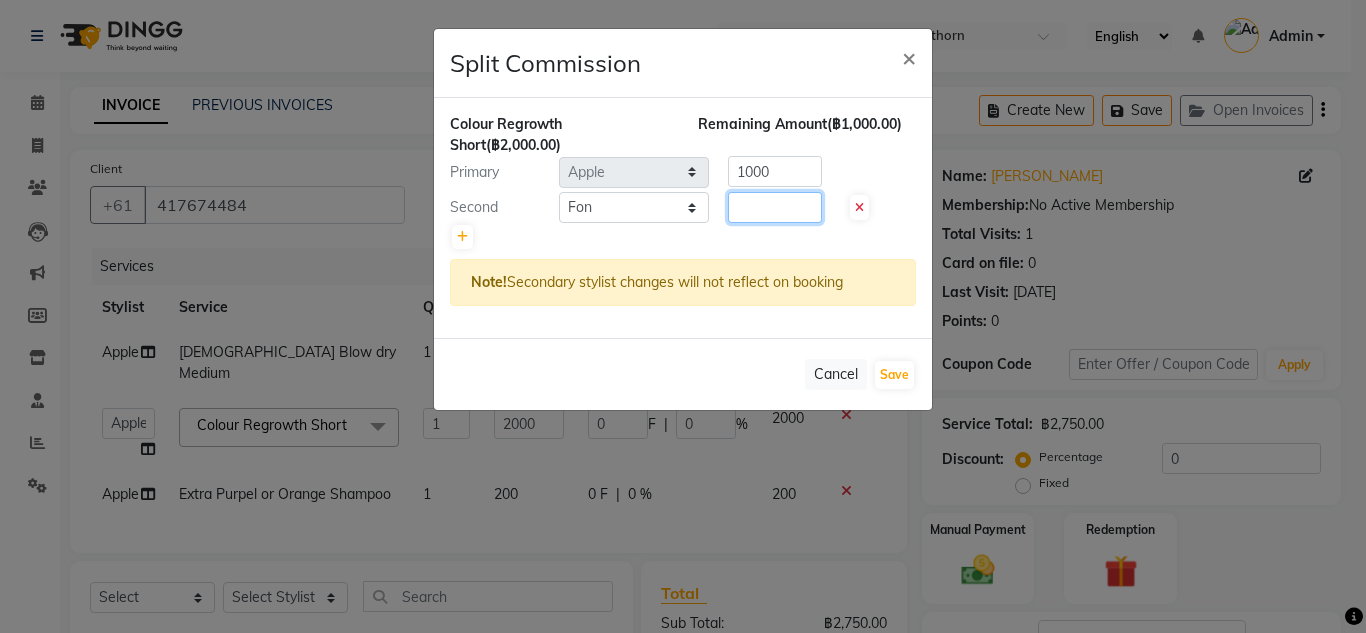 click 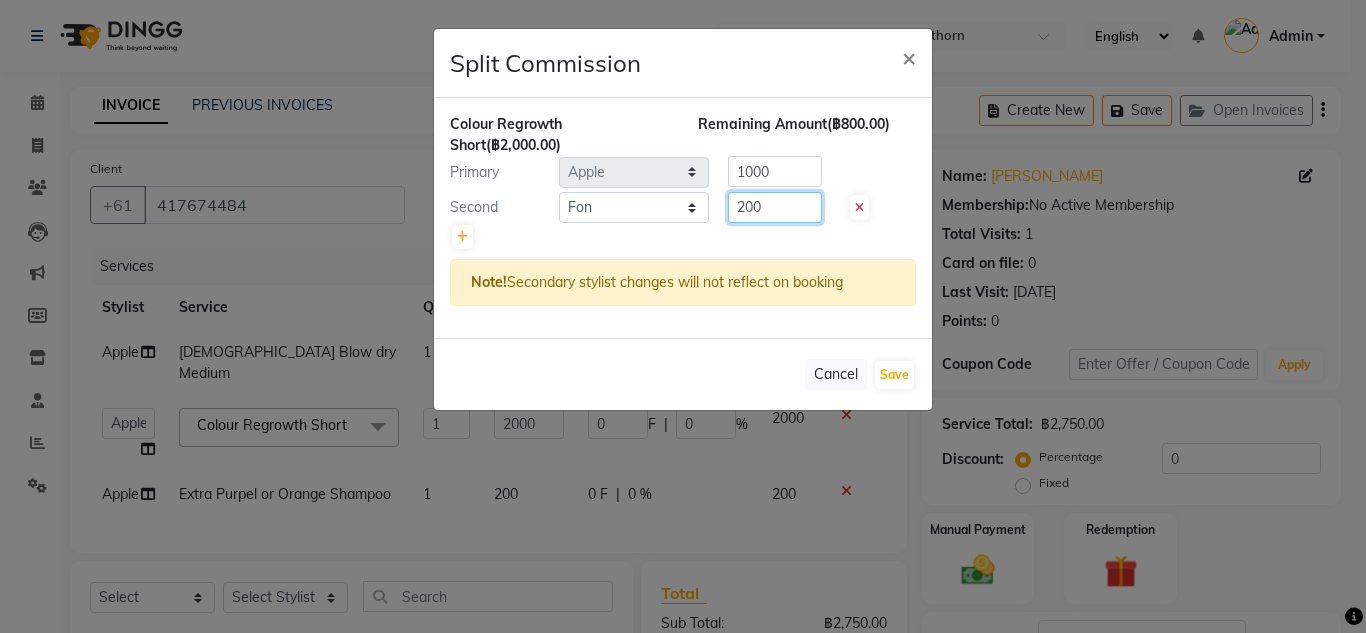 type on "200" 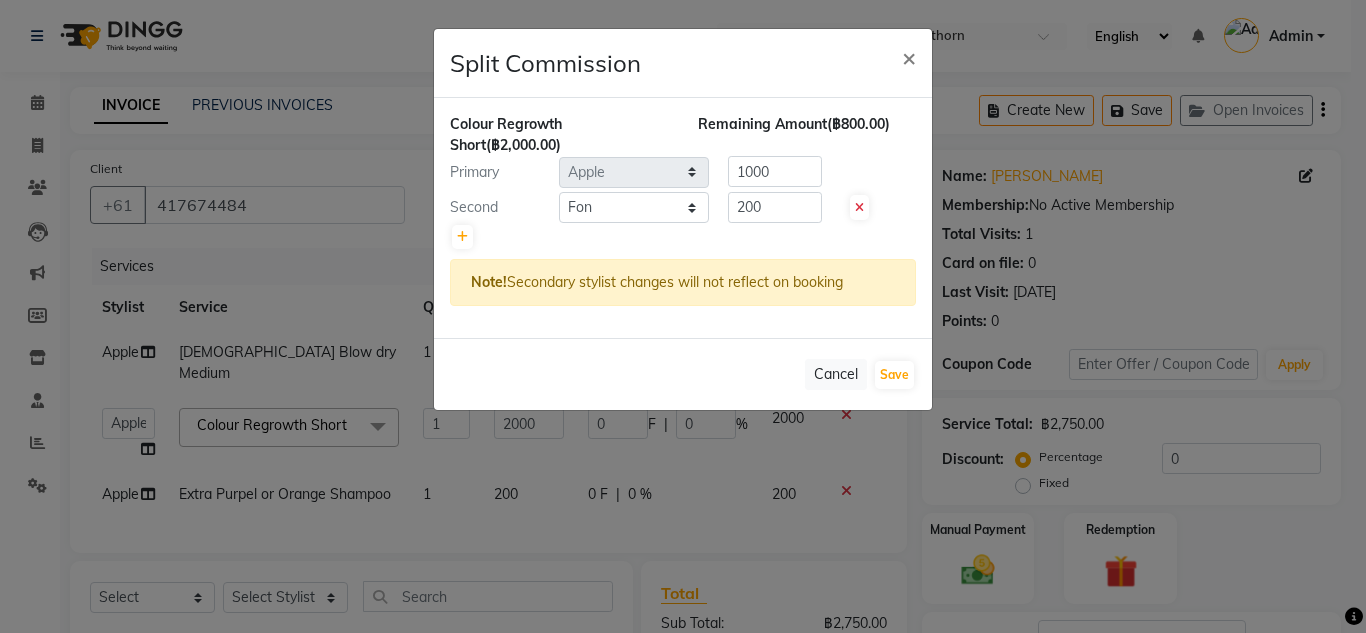 click on "Primary Select  Aon   Apple     Boss [PERSON_NAME]    [PERSON_NAME]    Pim  1000" 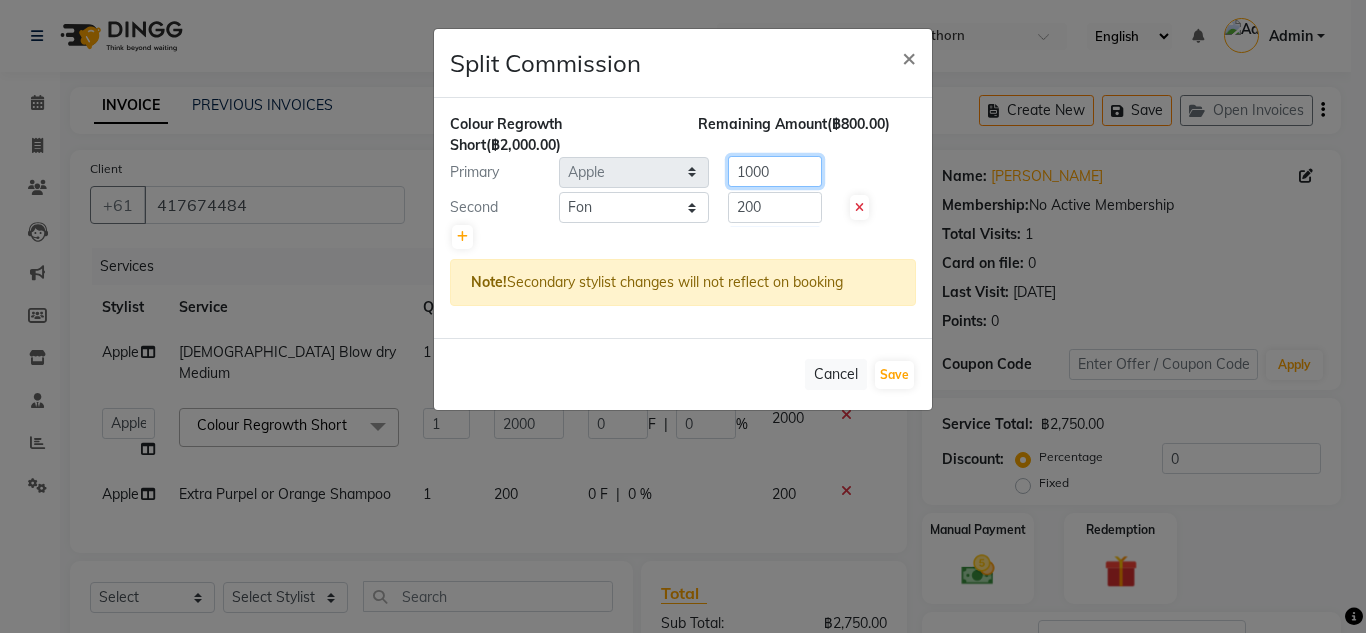click on "1000" 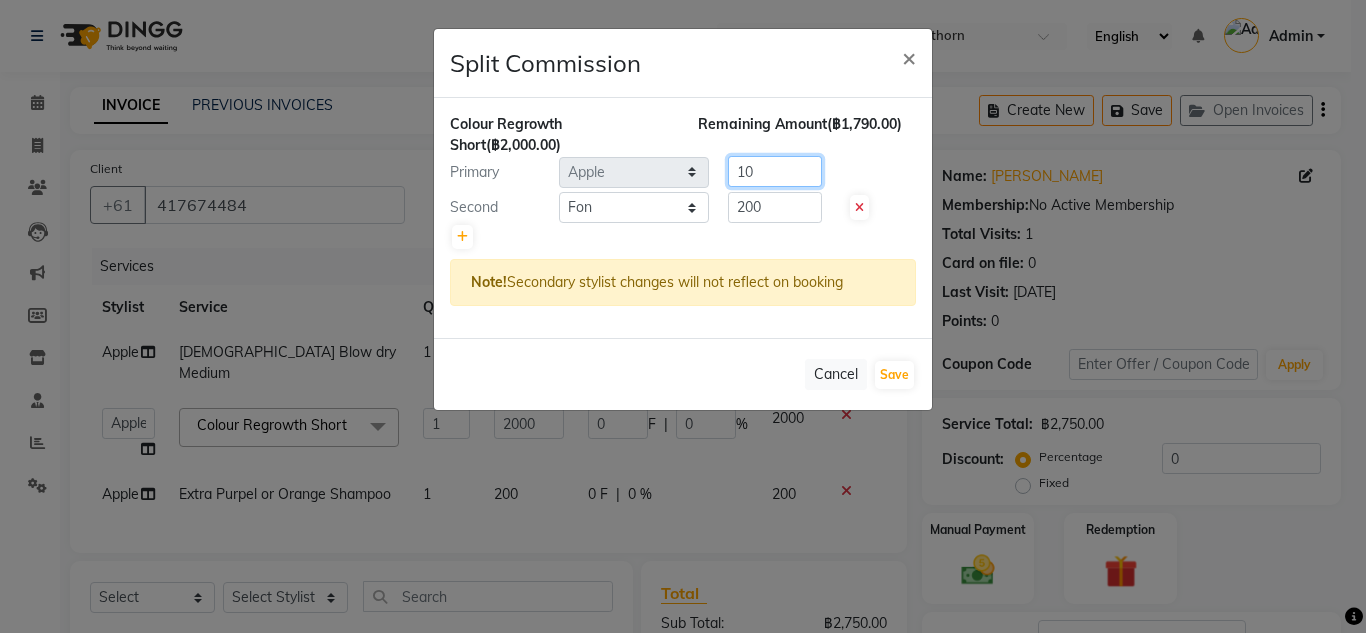type on "1" 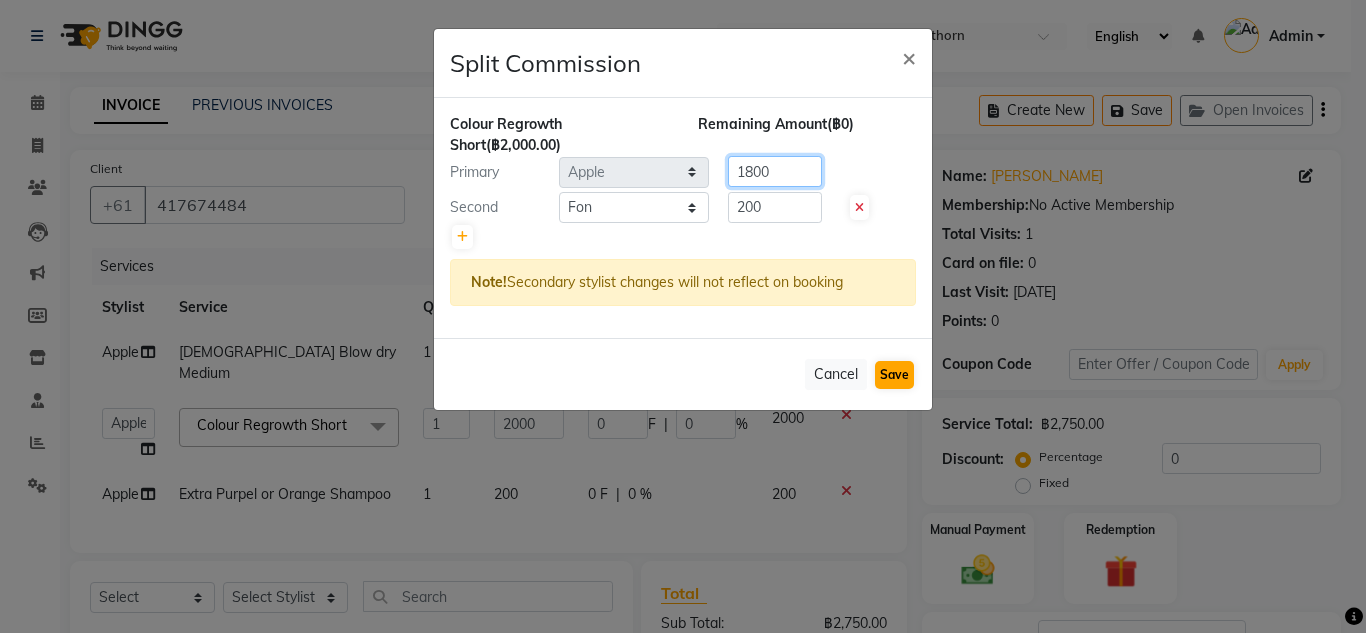 type on "1800" 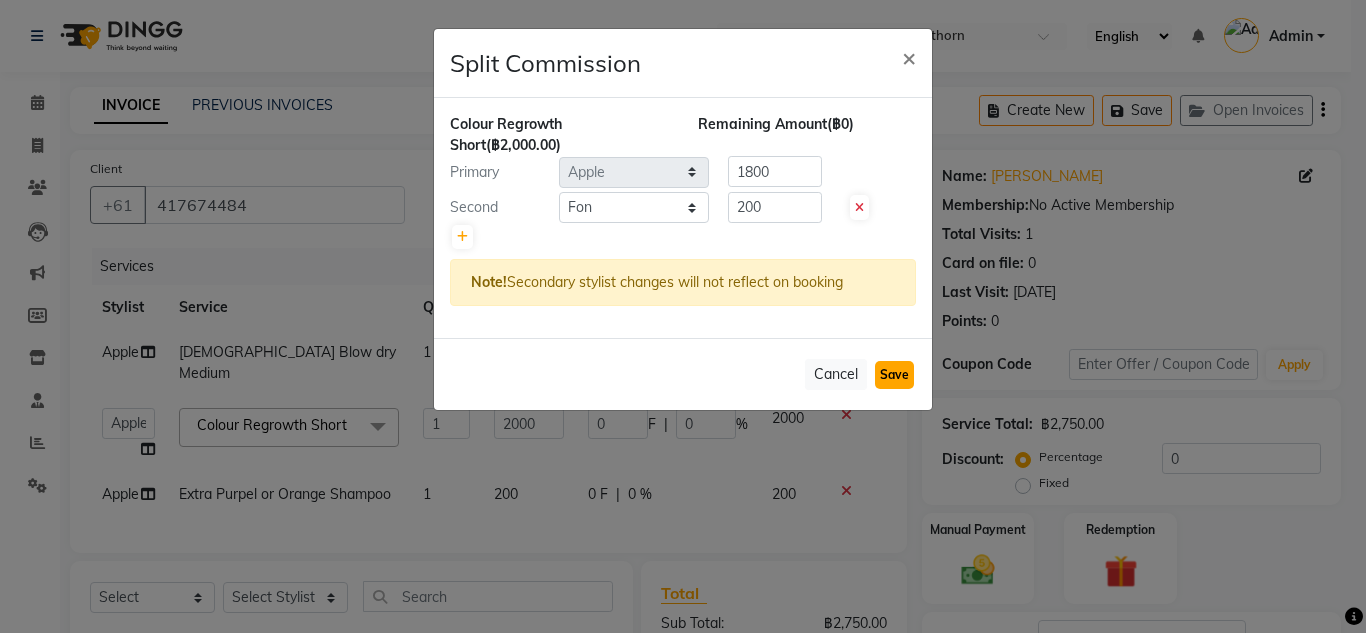 click on "Save" 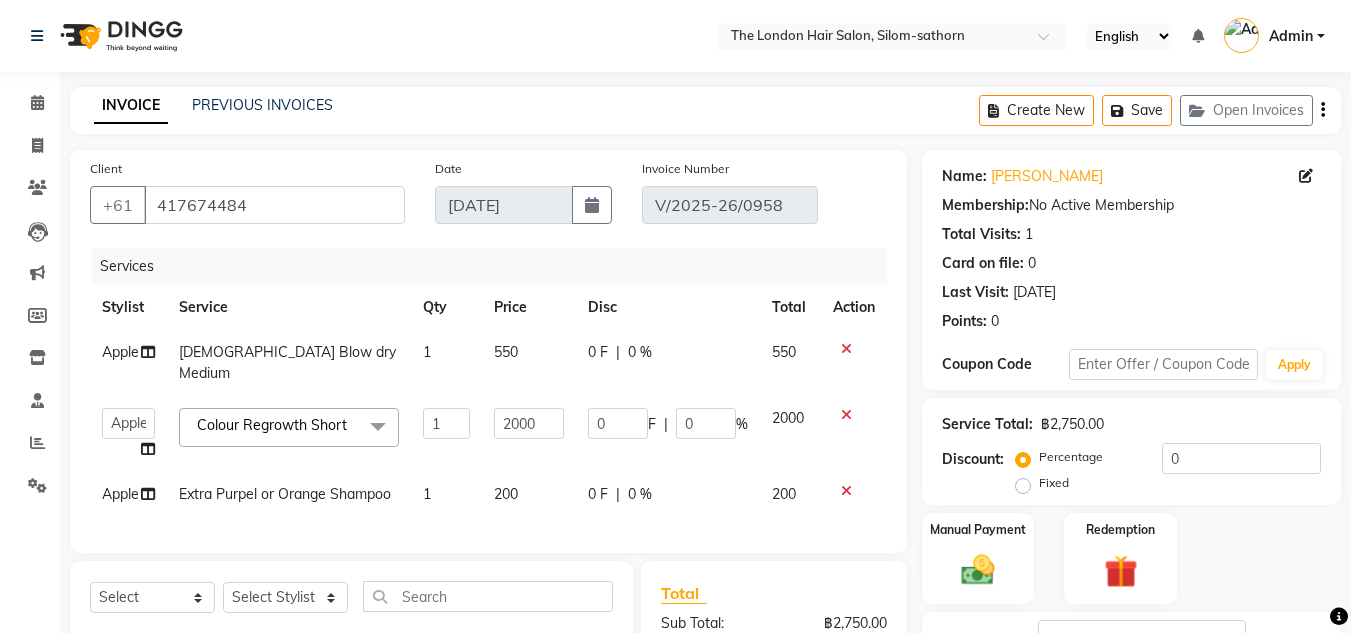 scroll, scrollTop: 246, scrollLeft: 0, axis: vertical 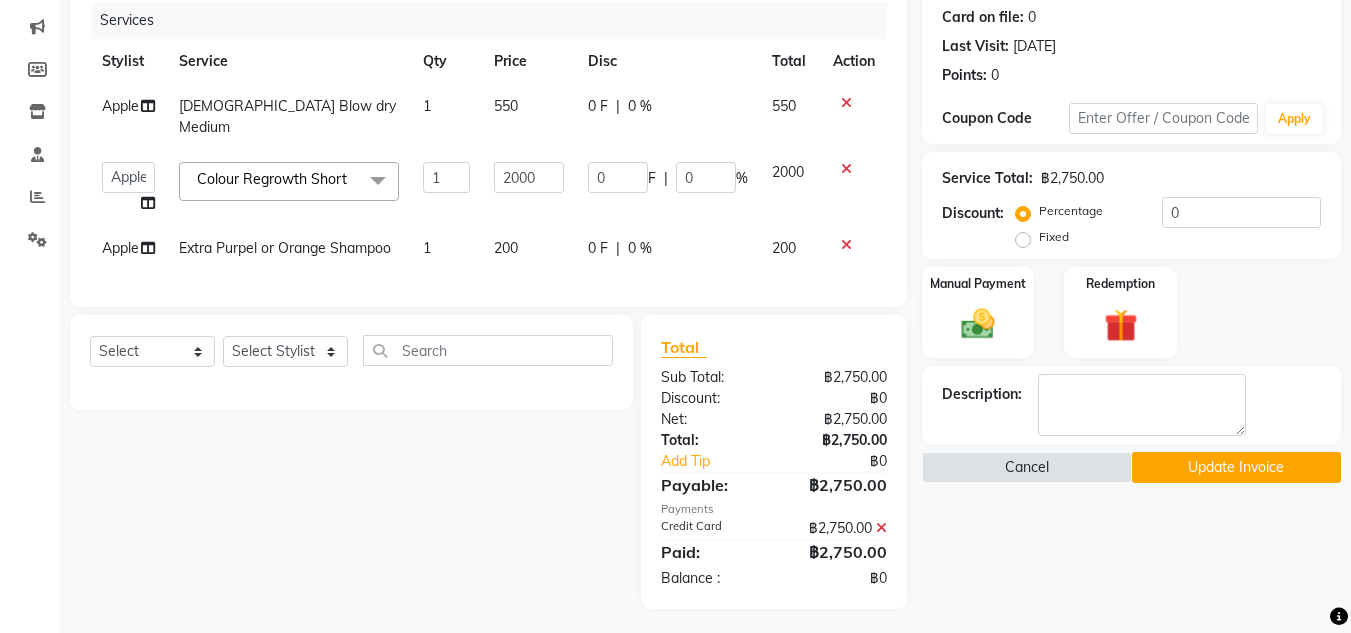 click on "Update Invoice" 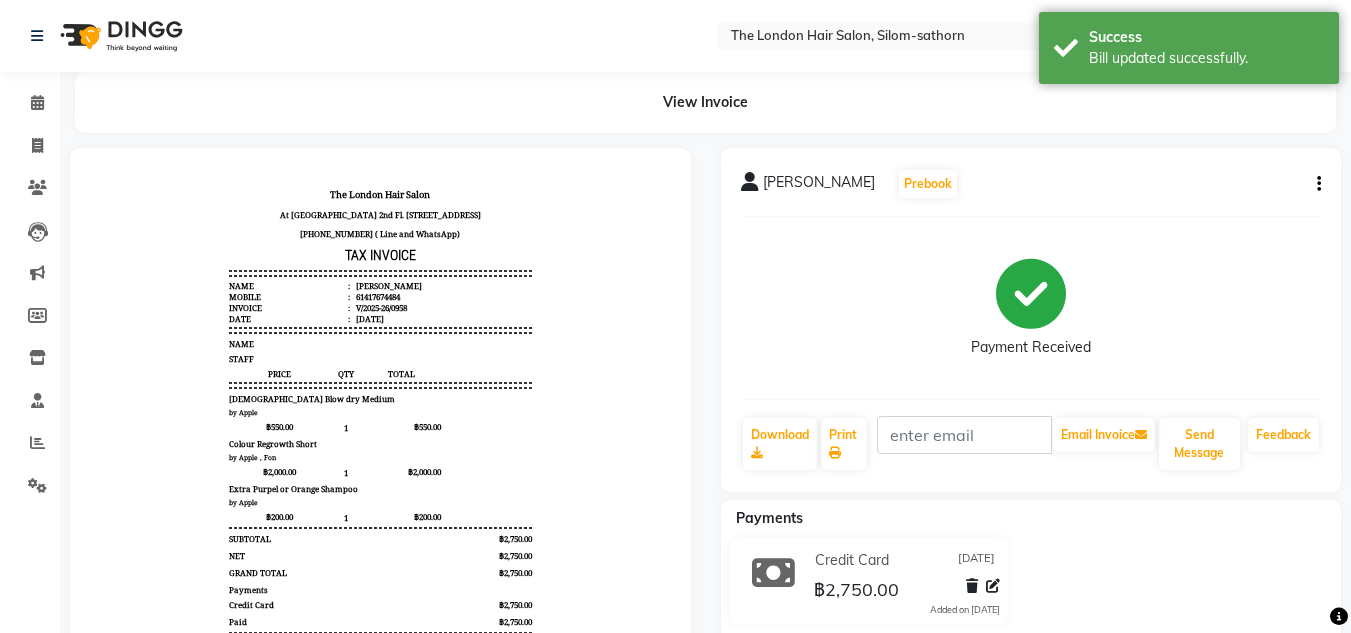 scroll, scrollTop: 0, scrollLeft: 0, axis: both 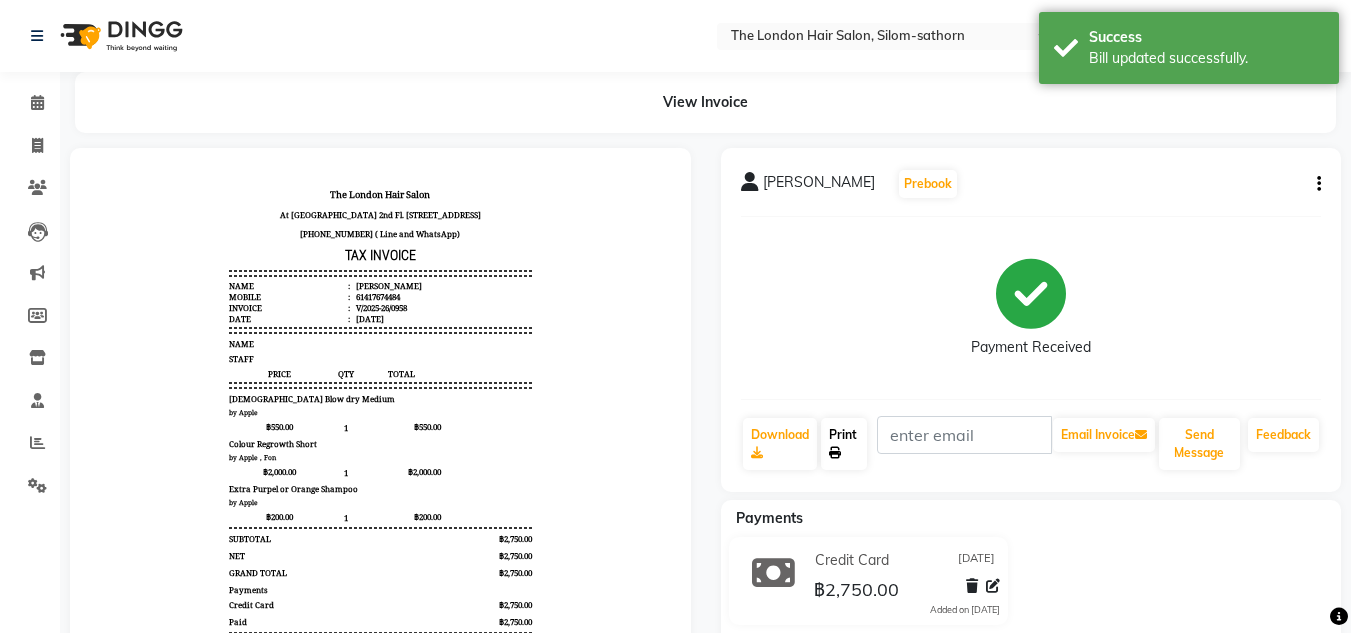 click on "Print" 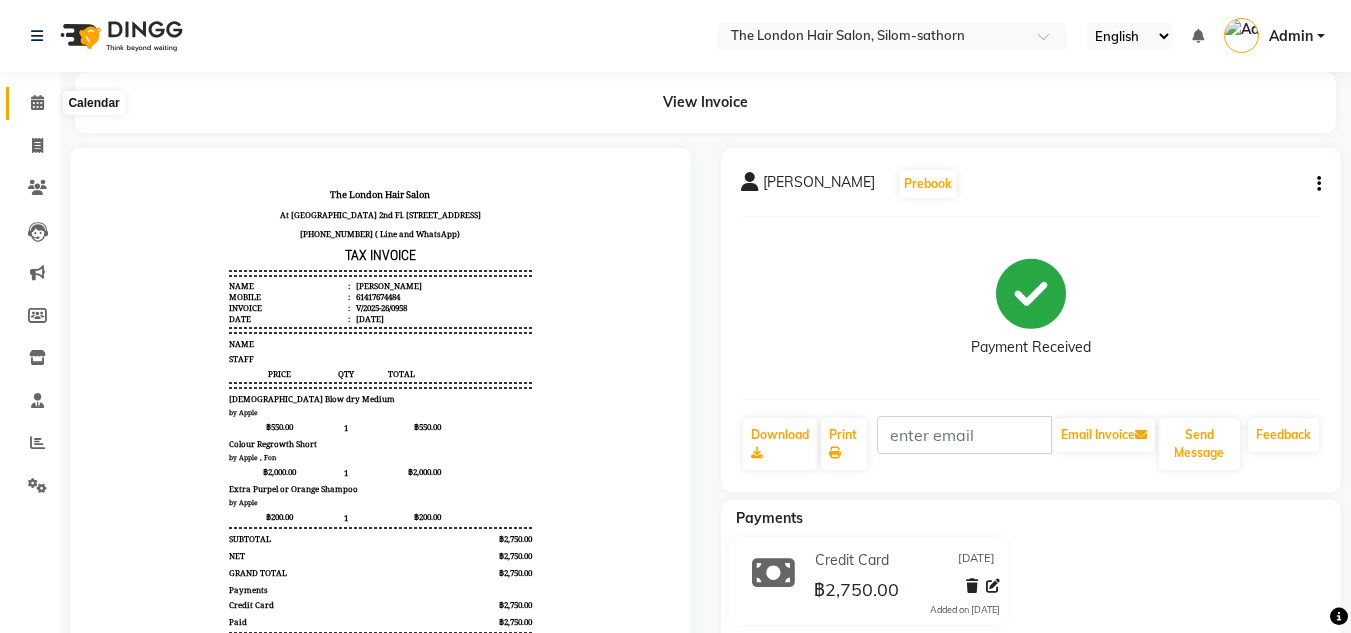 click 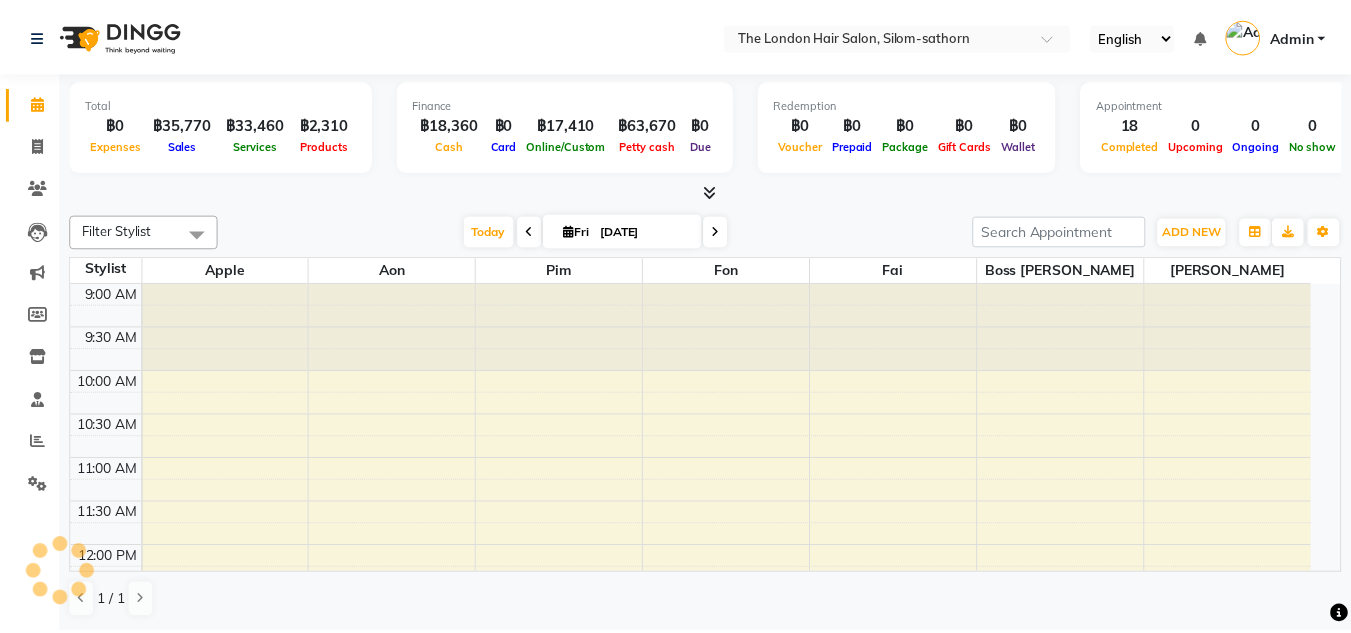 scroll, scrollTop: 0, scrollLeft: 0, axis: both 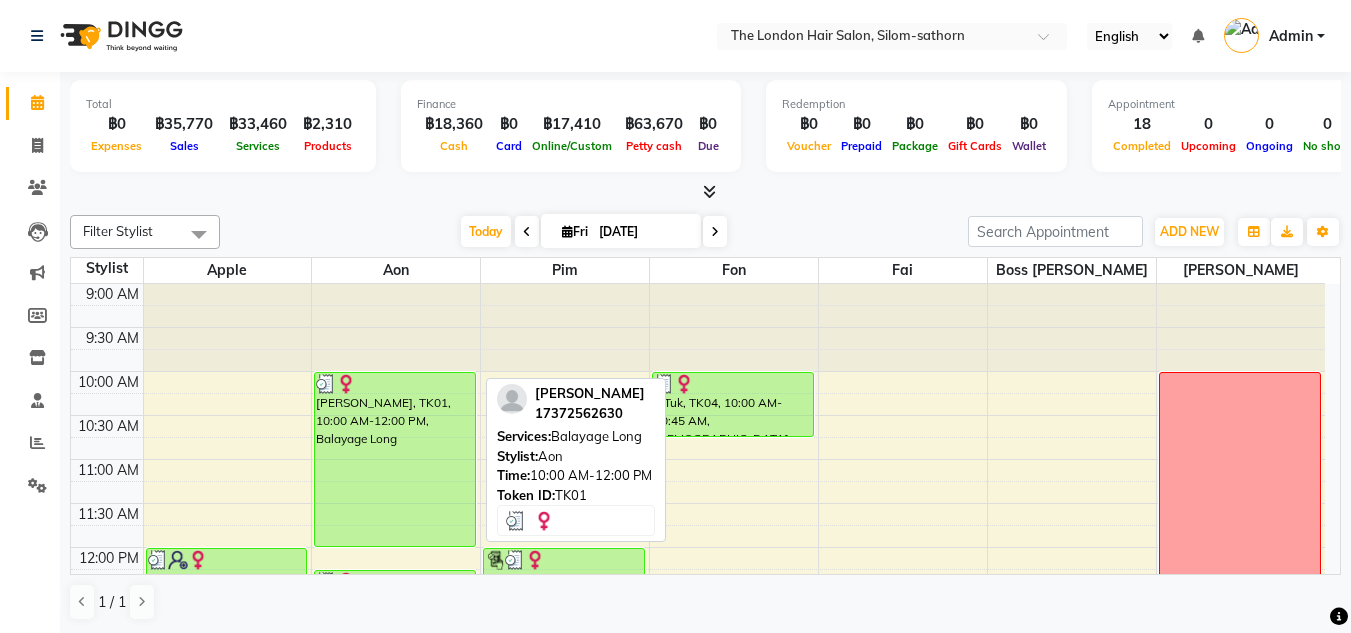 click on "[PERSON_NAME], TK01, 10:00 AM-12:00 PM, Balayage Long" at bounding box center [395, 459] 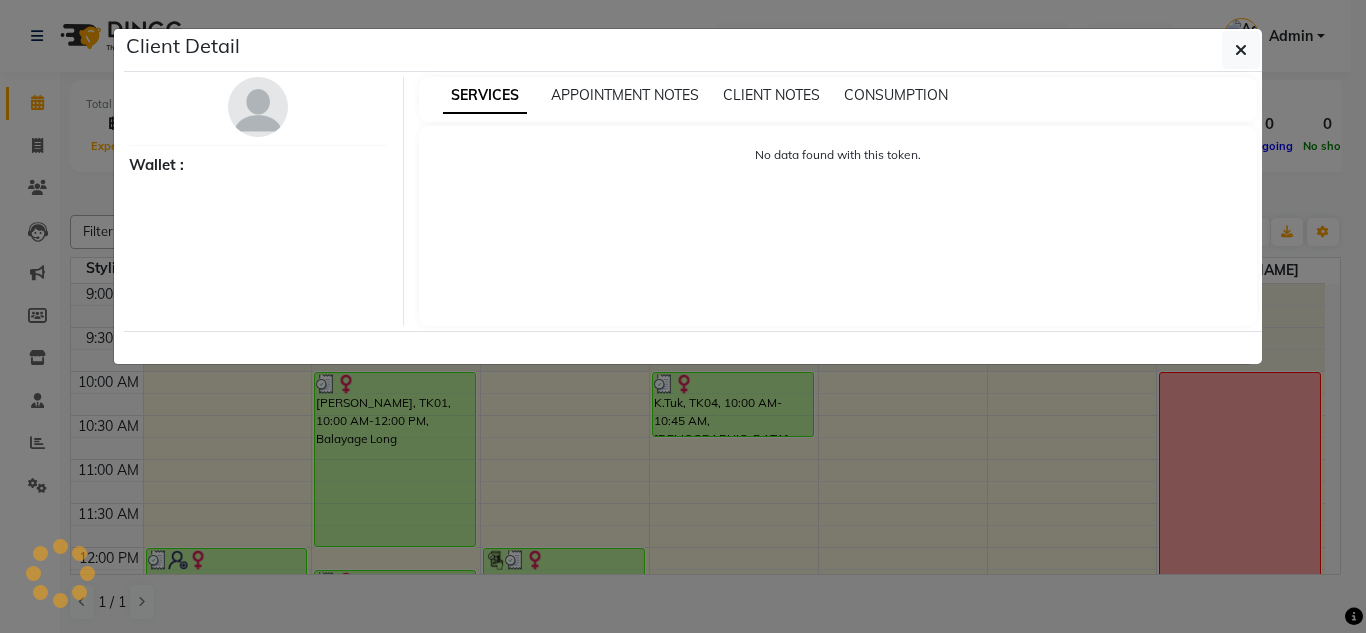 select on "3" 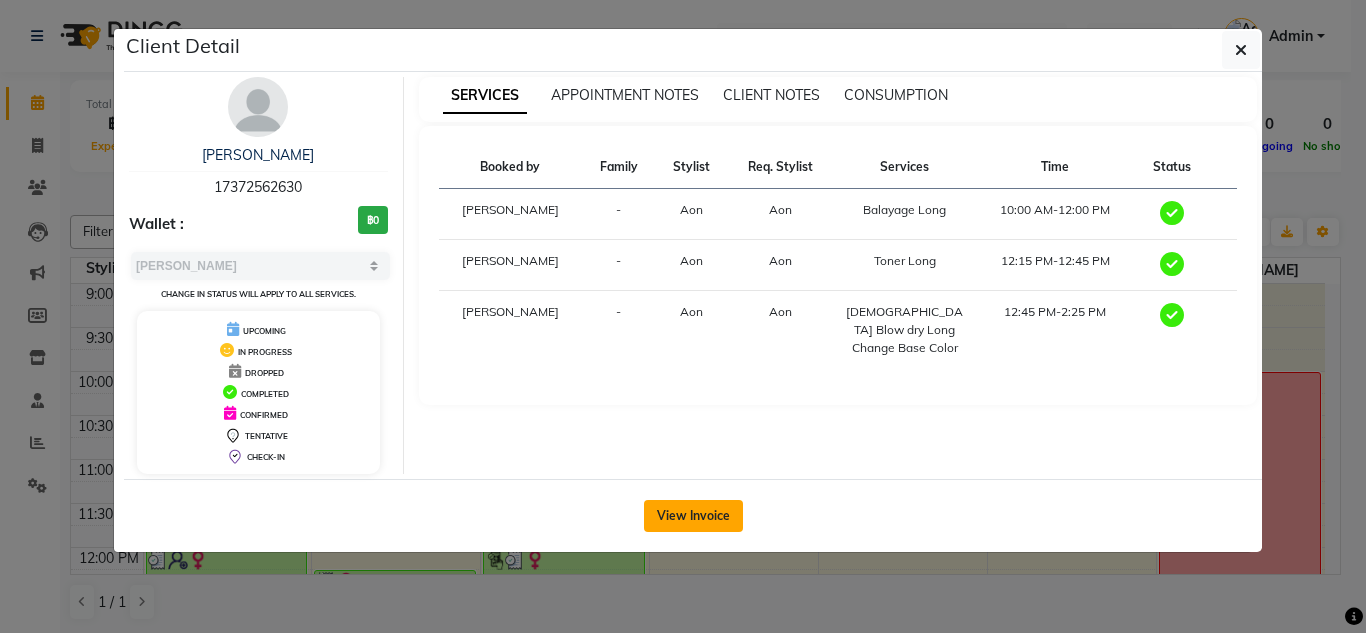 click on "View Invoice" 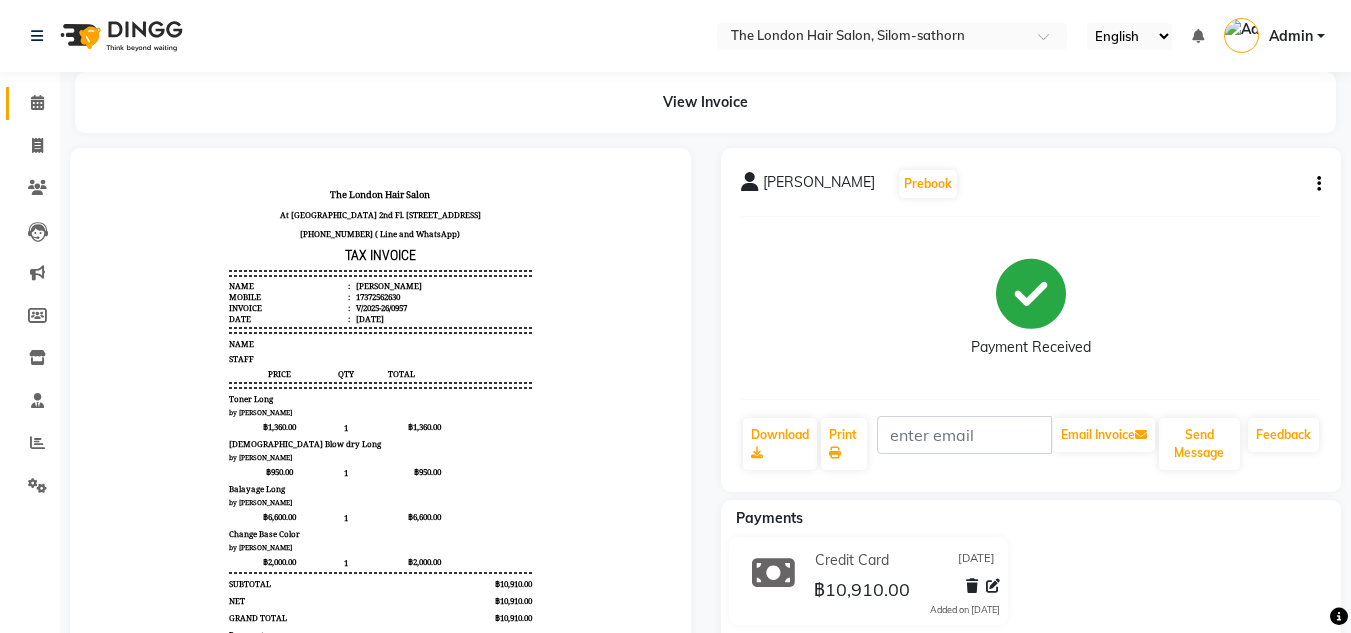 scroll, scrollTop: 0, scrollLeft: 0, axis: both 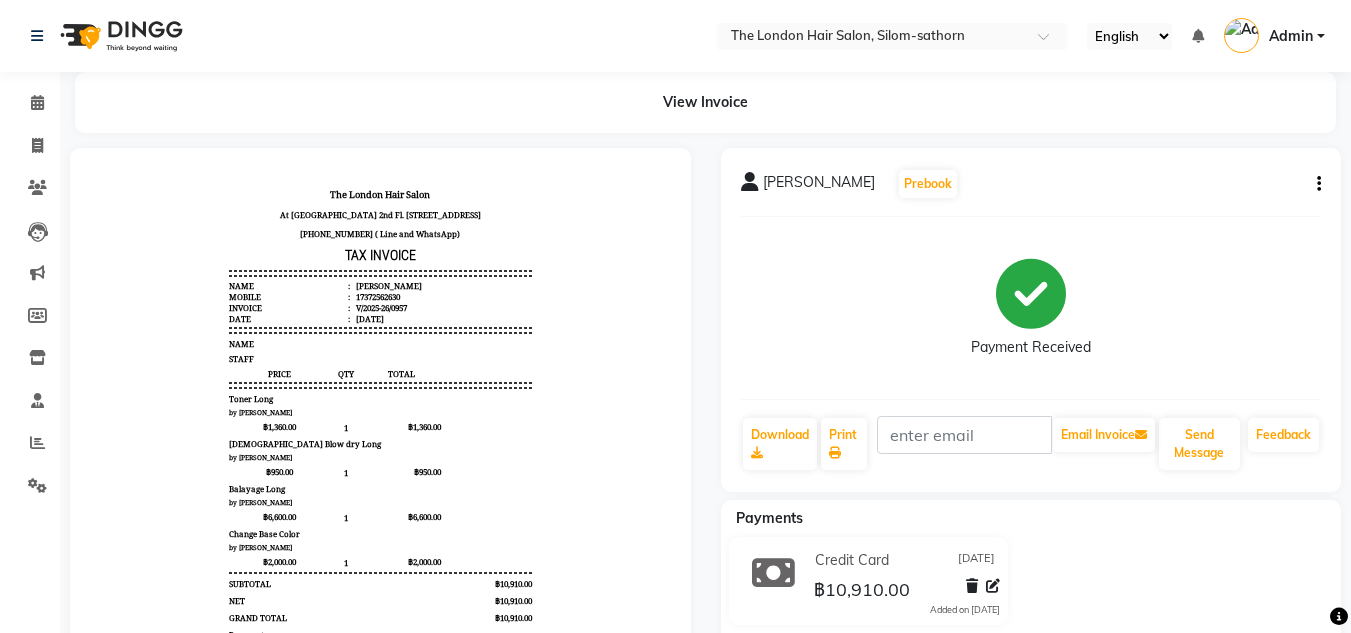 click 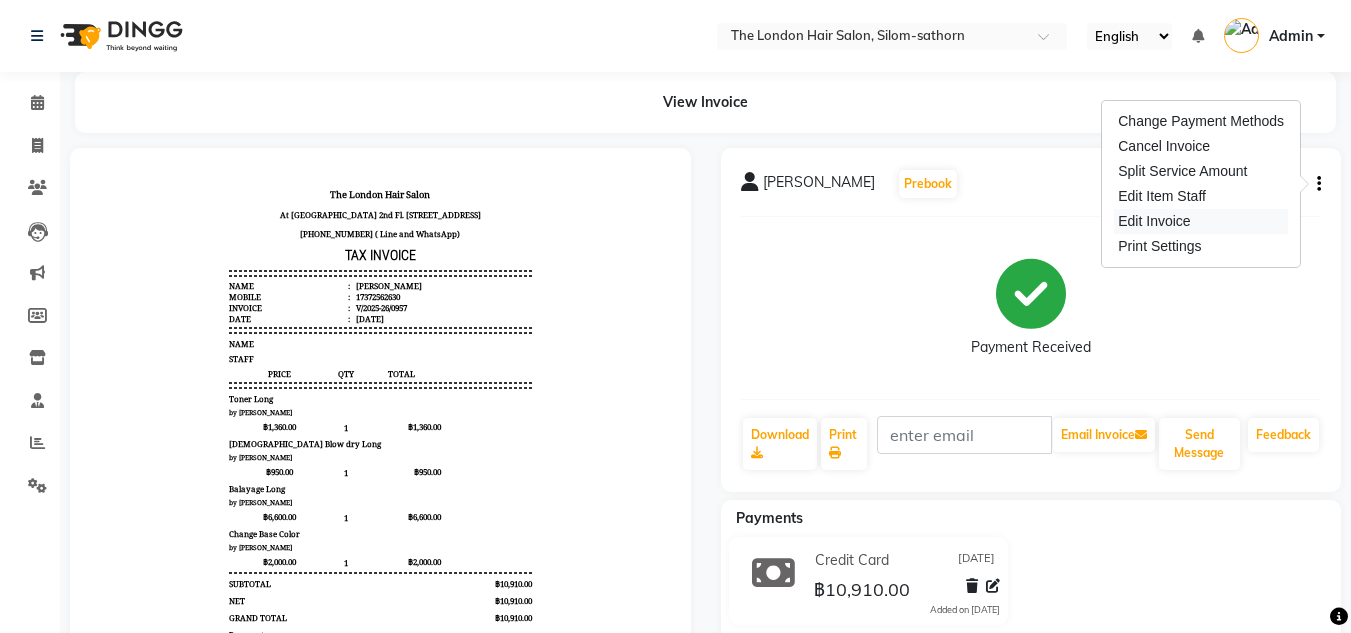 click on "Edit Invoice" at bounding box center (1201, 221) 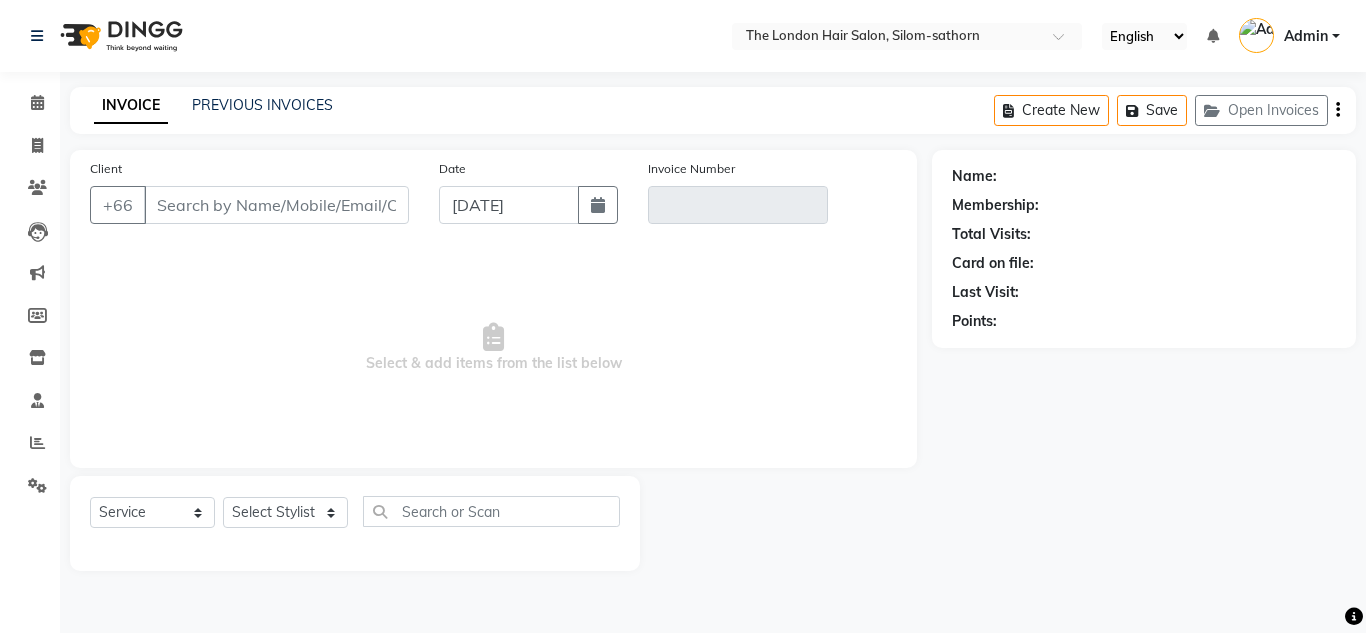 type on "7372562630" 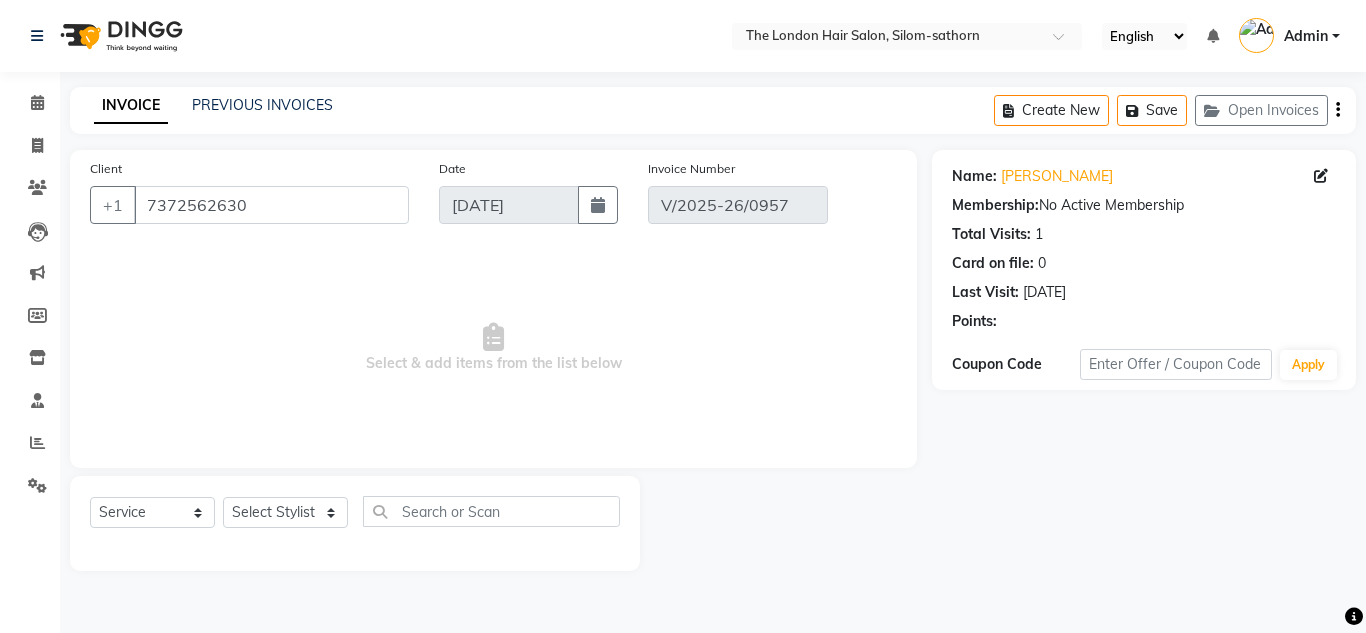 select on "select" 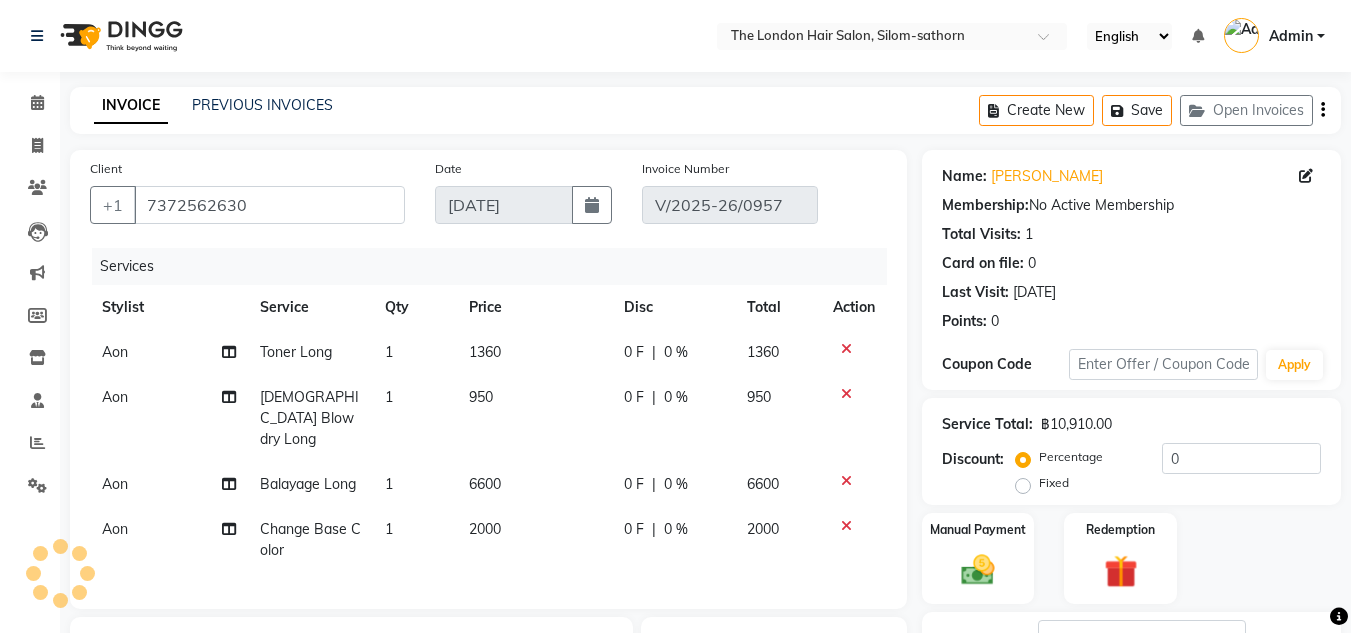 click 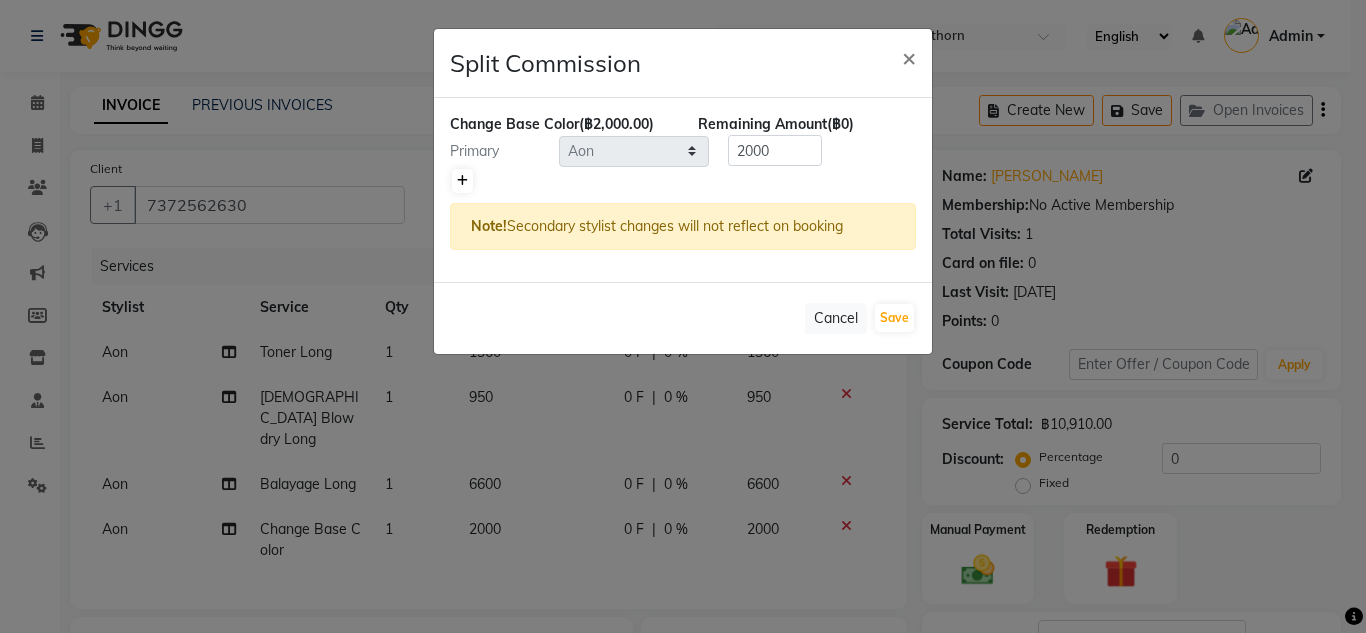 click 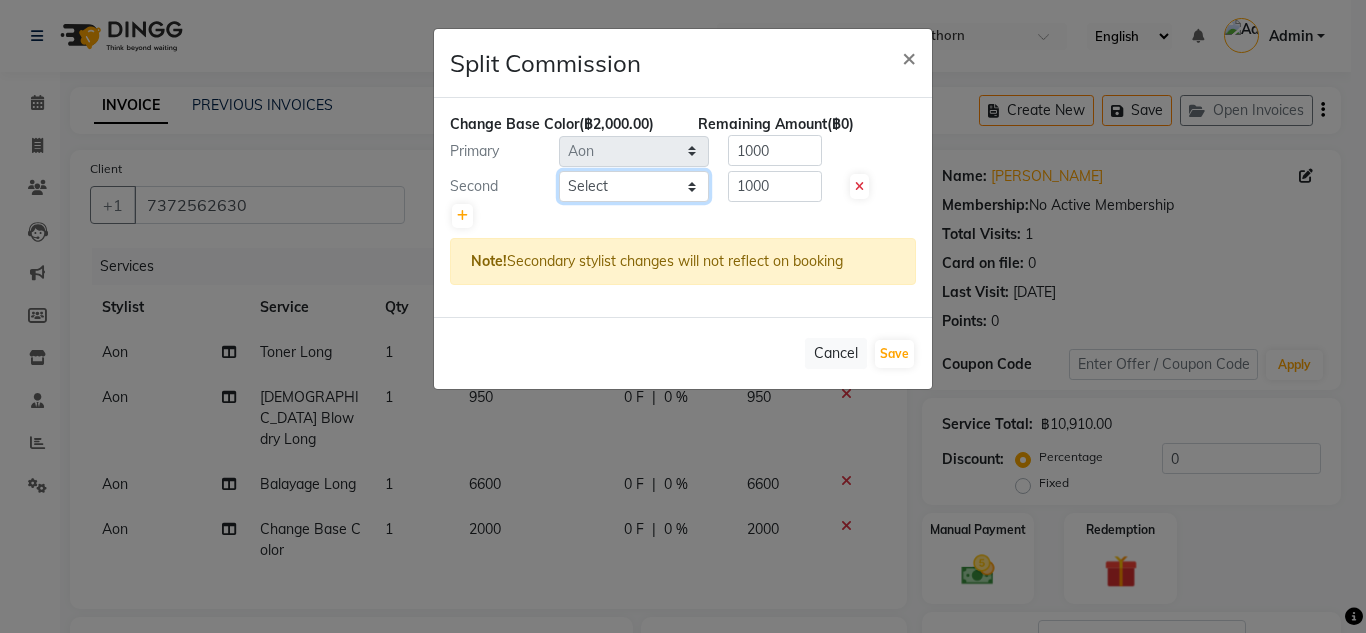 click on "Select  Aon   Apple     Boss [PERSON_NAME]    [PERSON_NAME]    Pim" 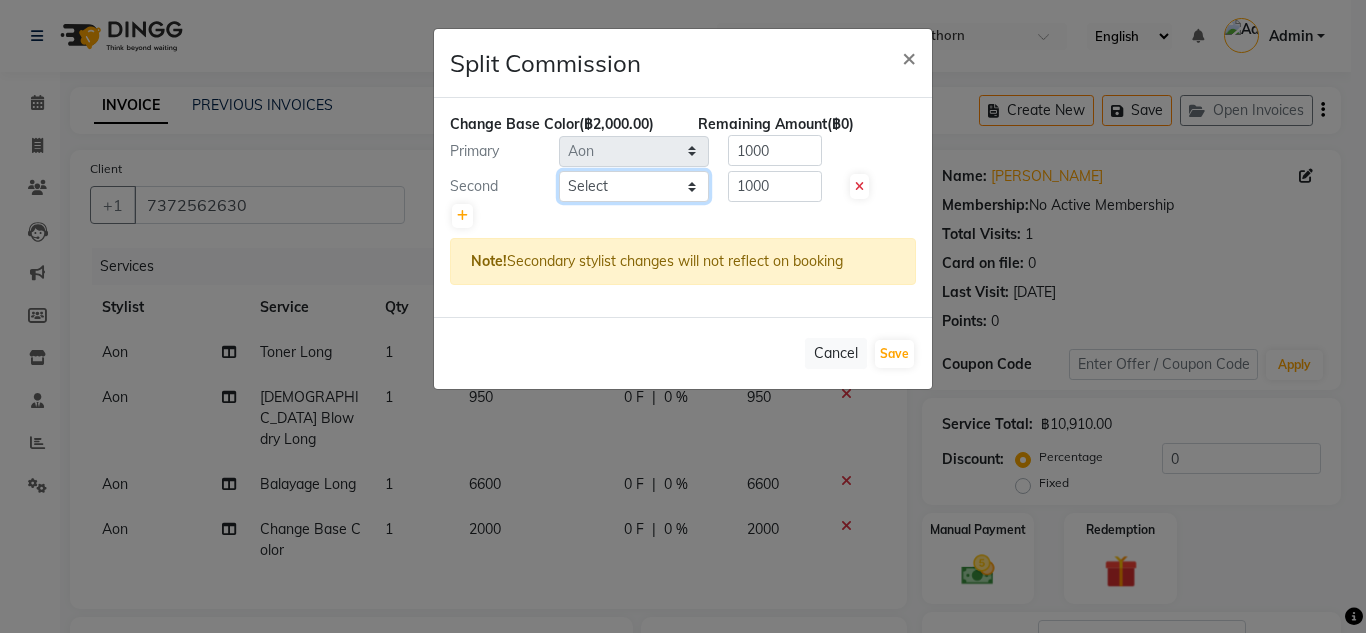 select on "83403" 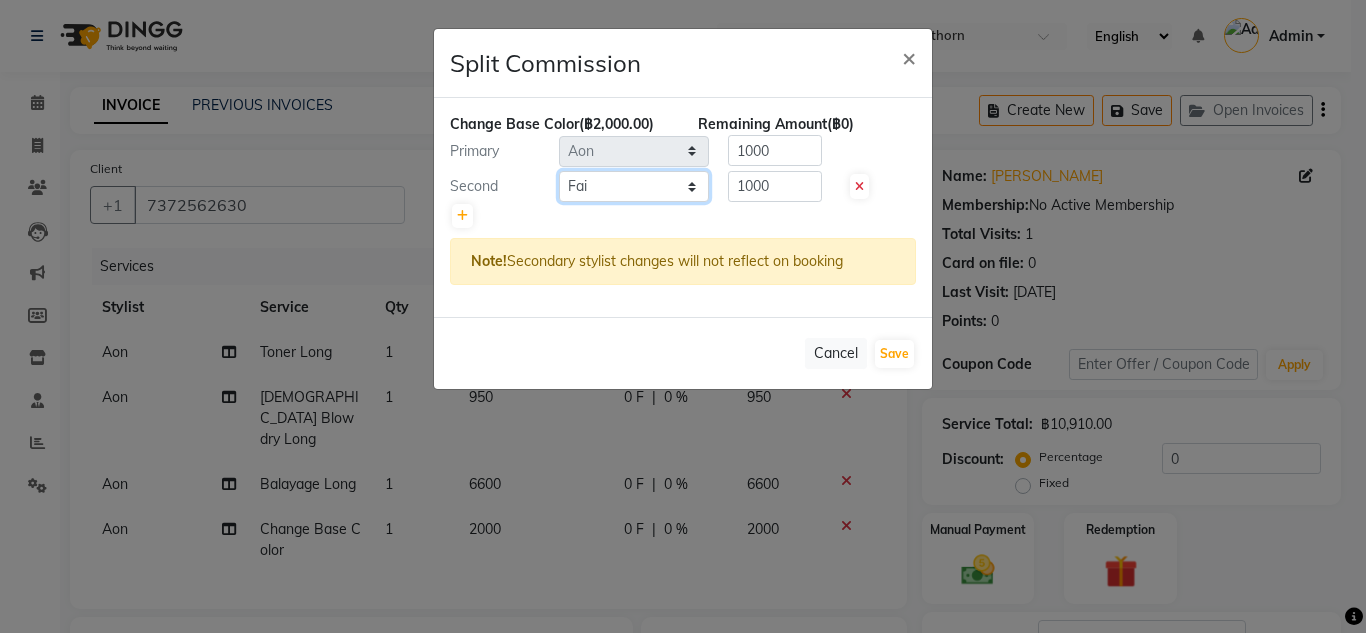 click on "Select  Aon   Apple     Boss [PERSON_NAME]    [PERSON_NAME]    Pim" 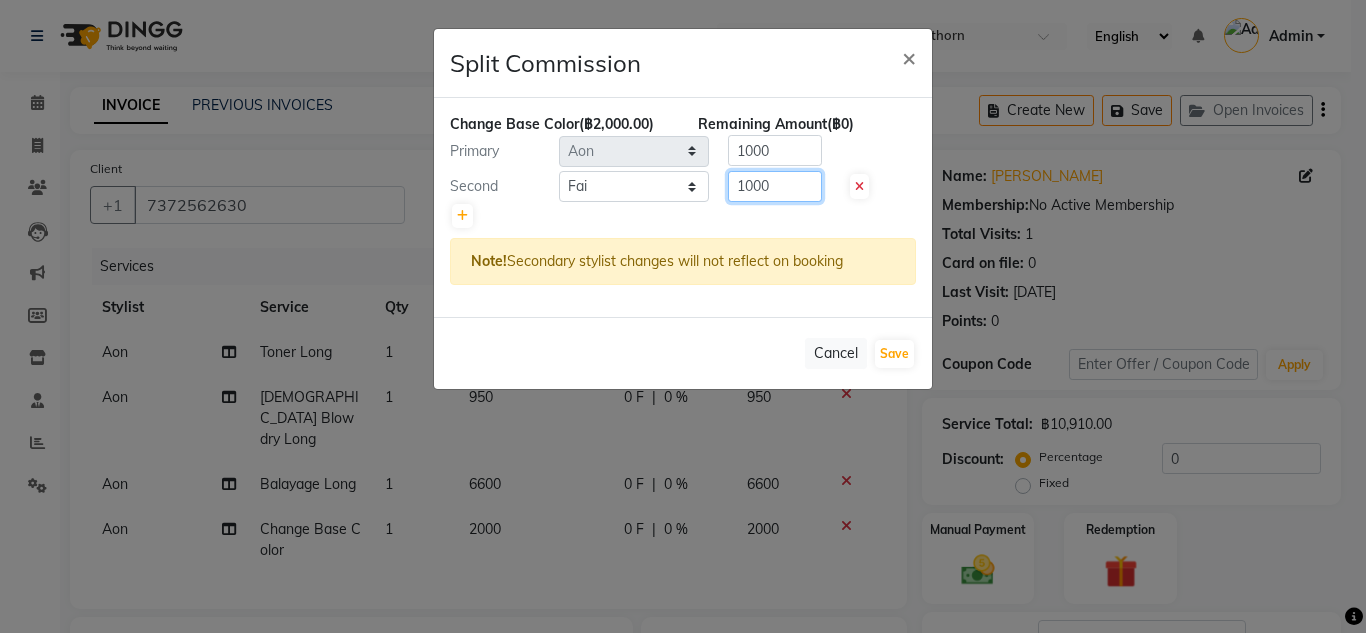 click on "1000" 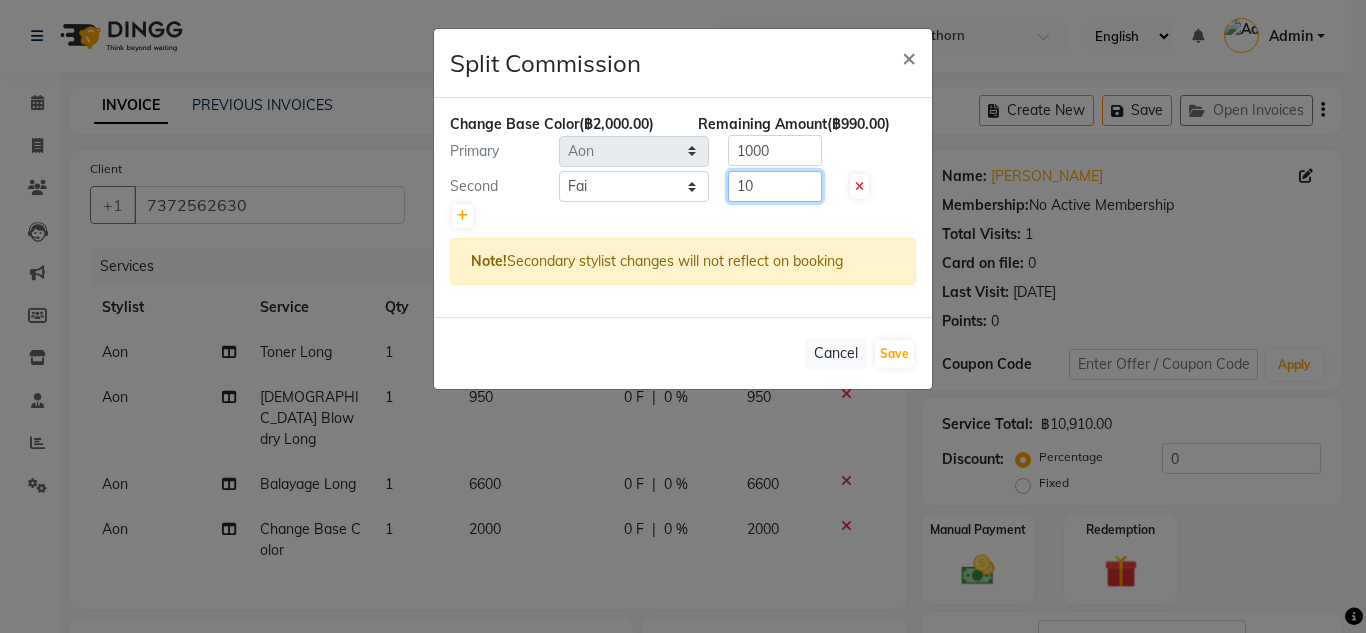 type on "1" 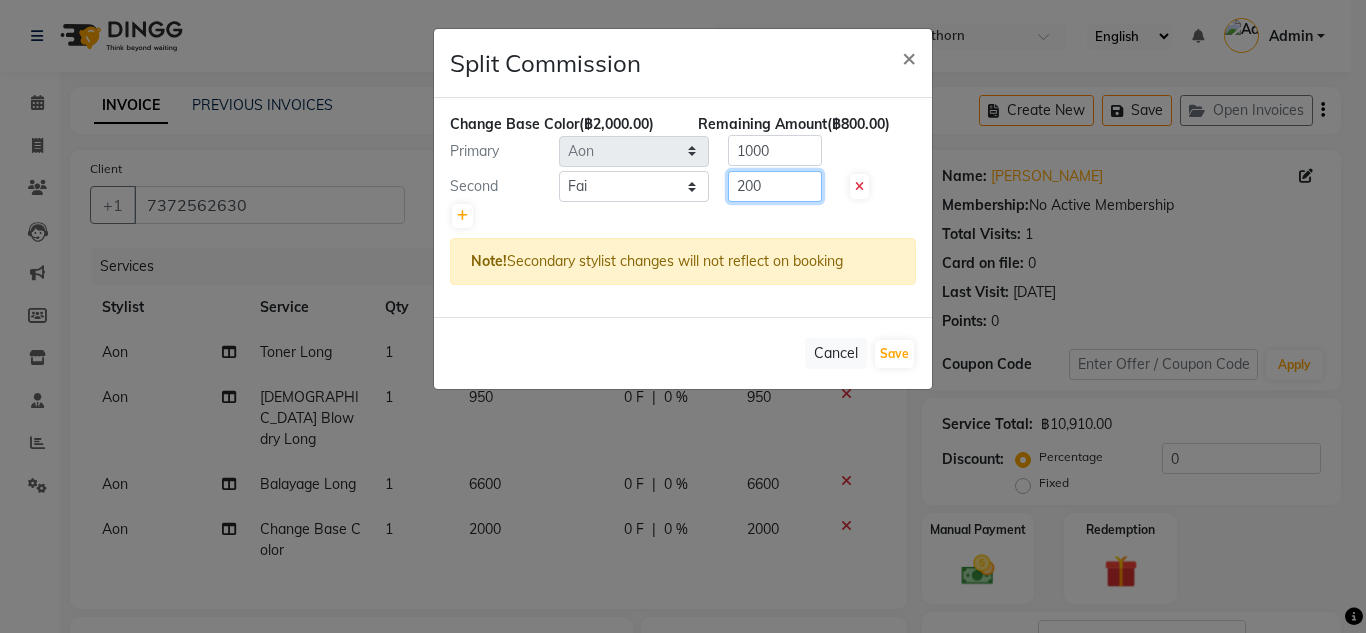 type on "200" 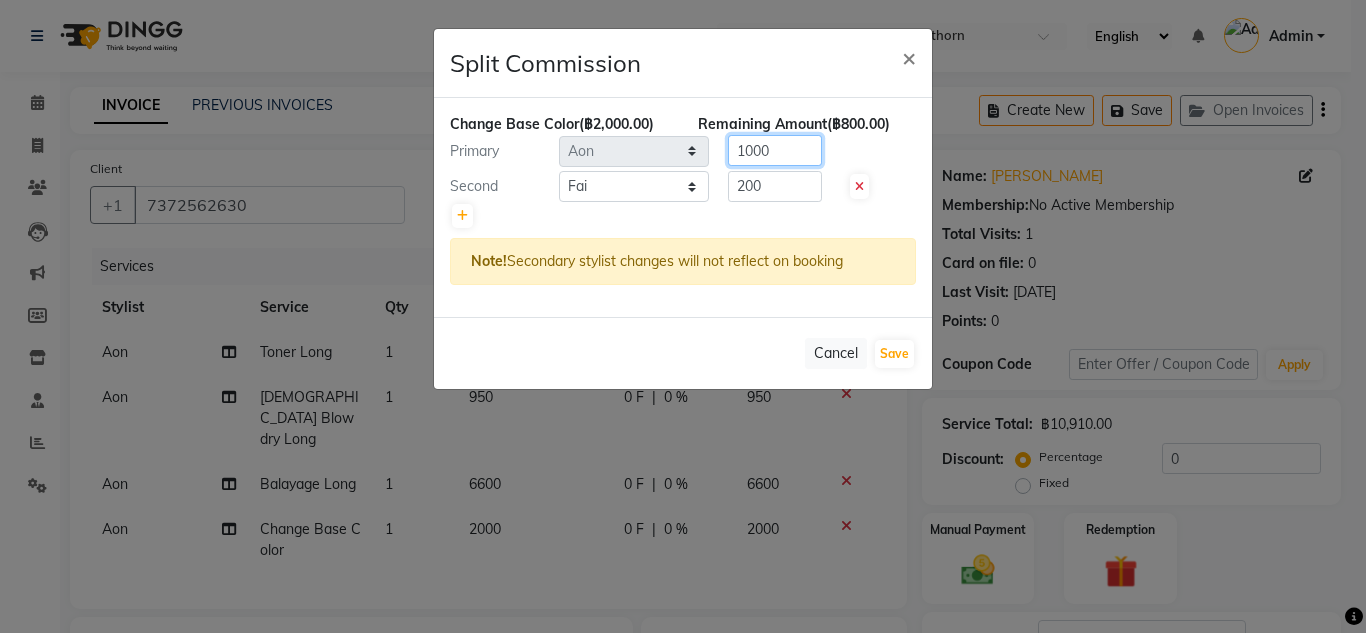 click on "1000" 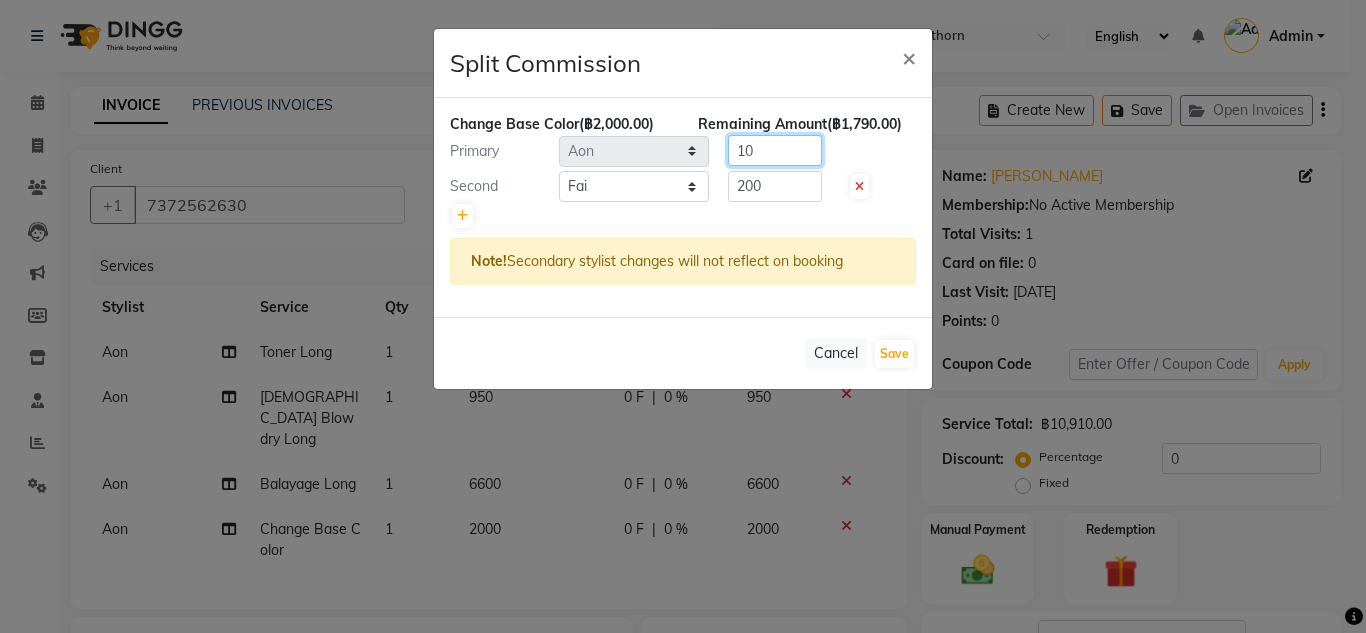 type on "1" 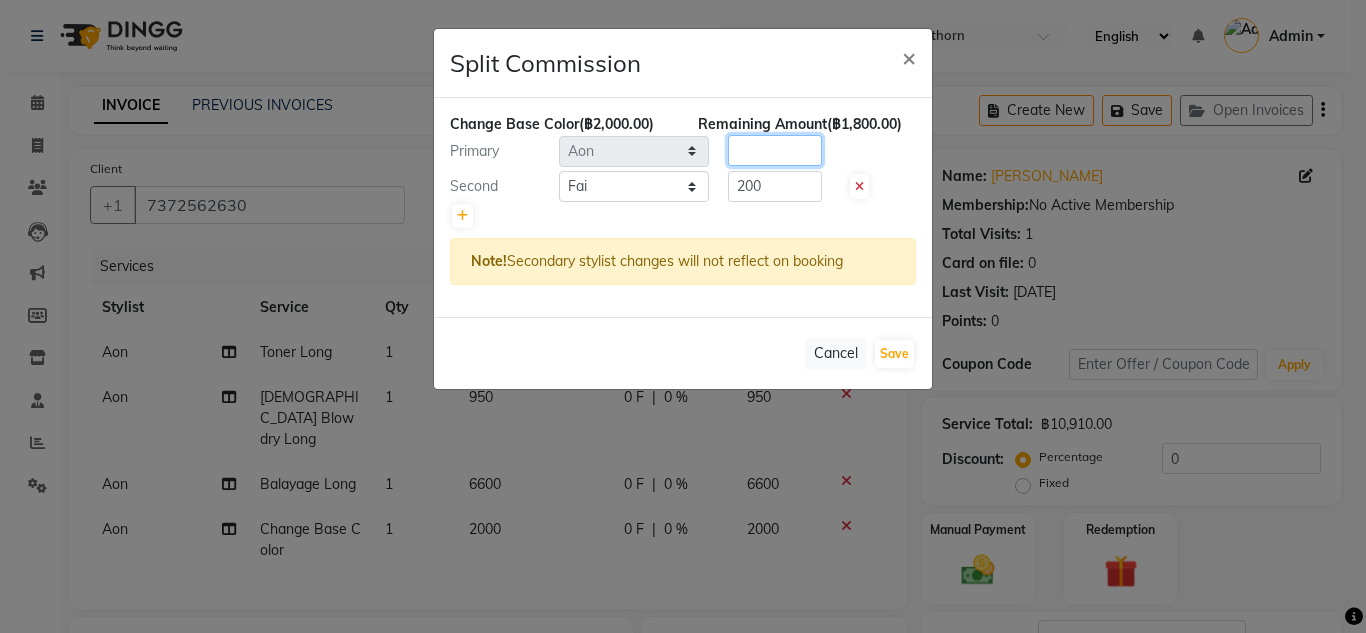 type 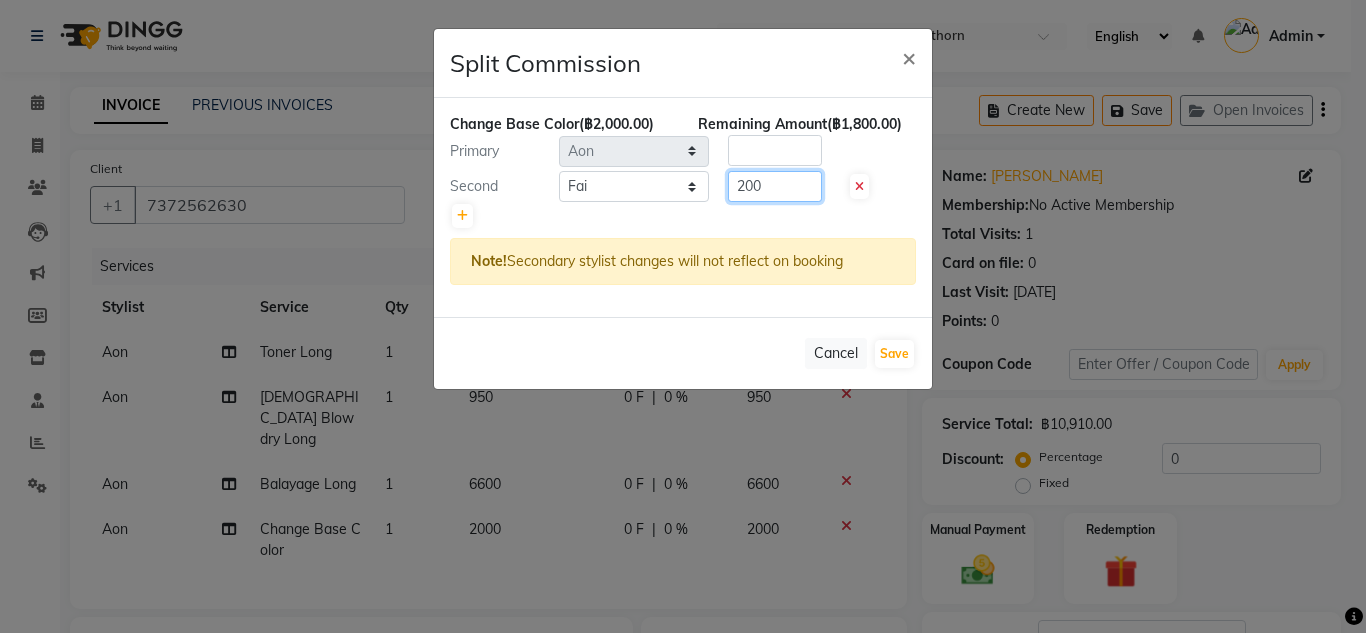click on "200" 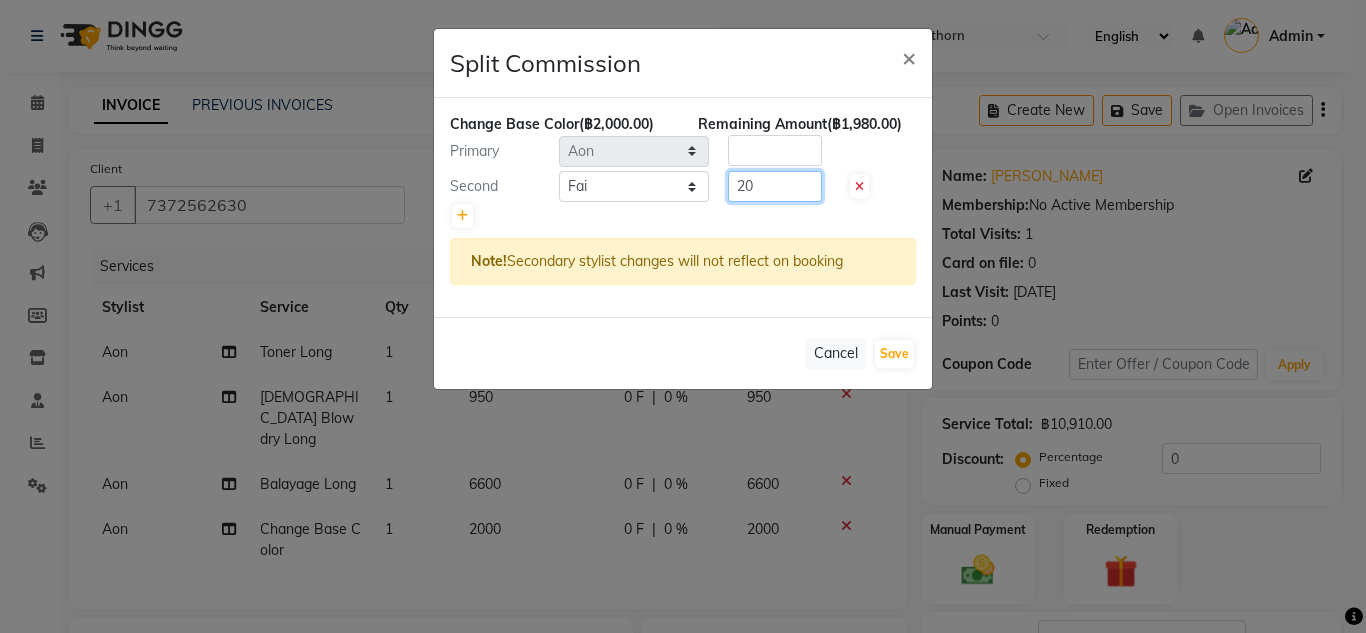 type on "2" 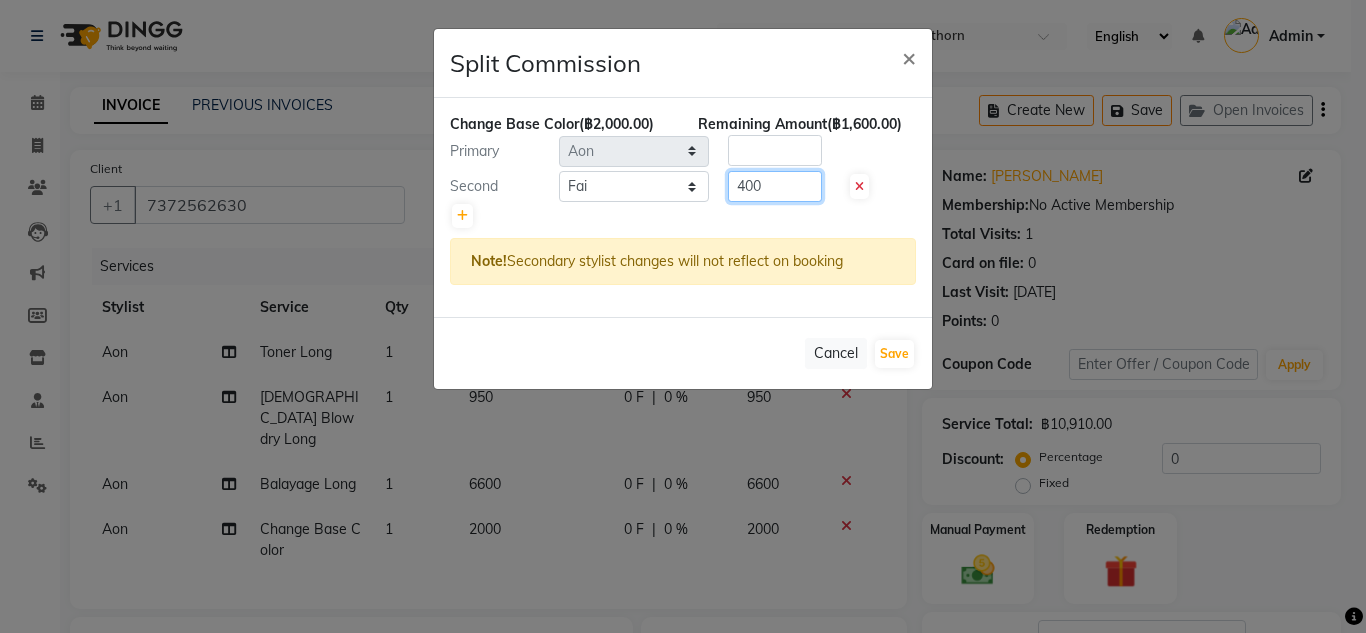 type on "400" 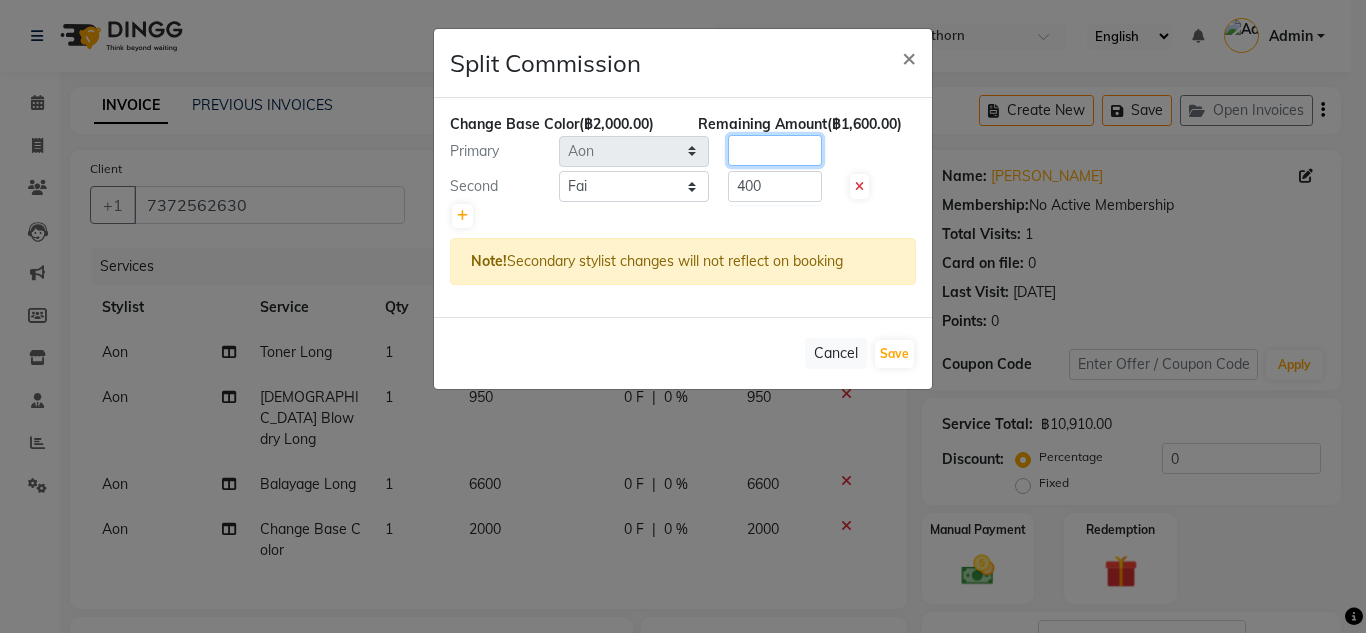click 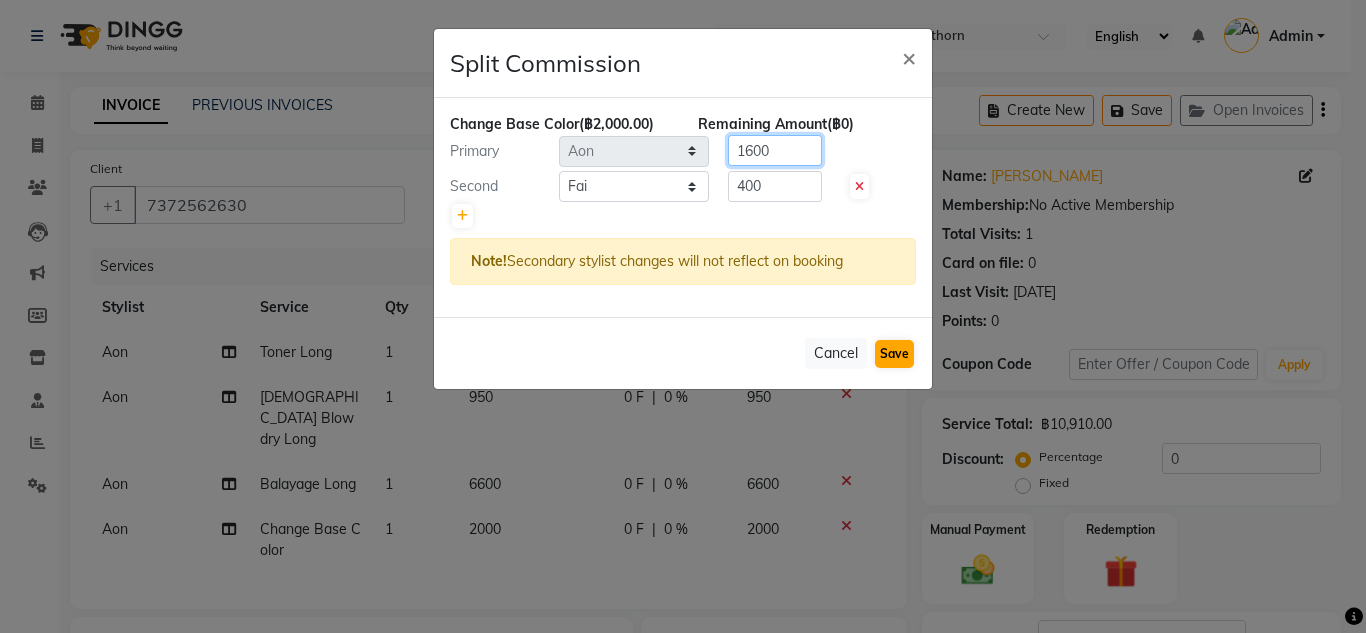 type on "1600" 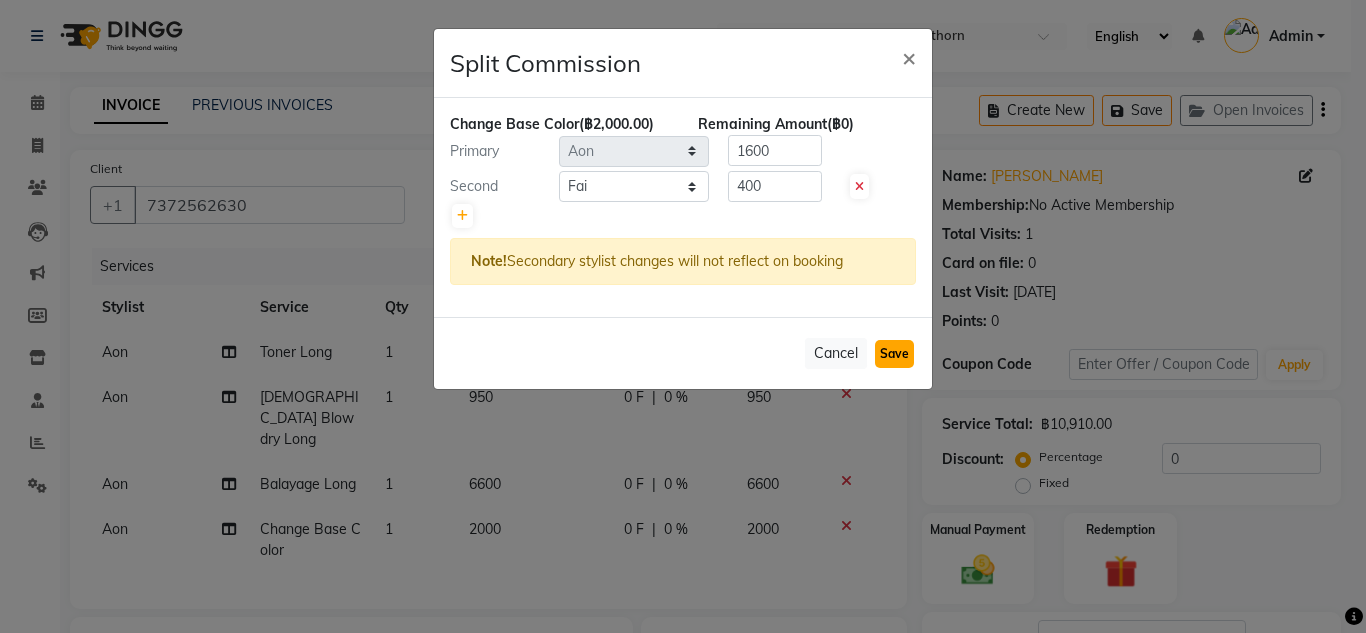 click on "Save" 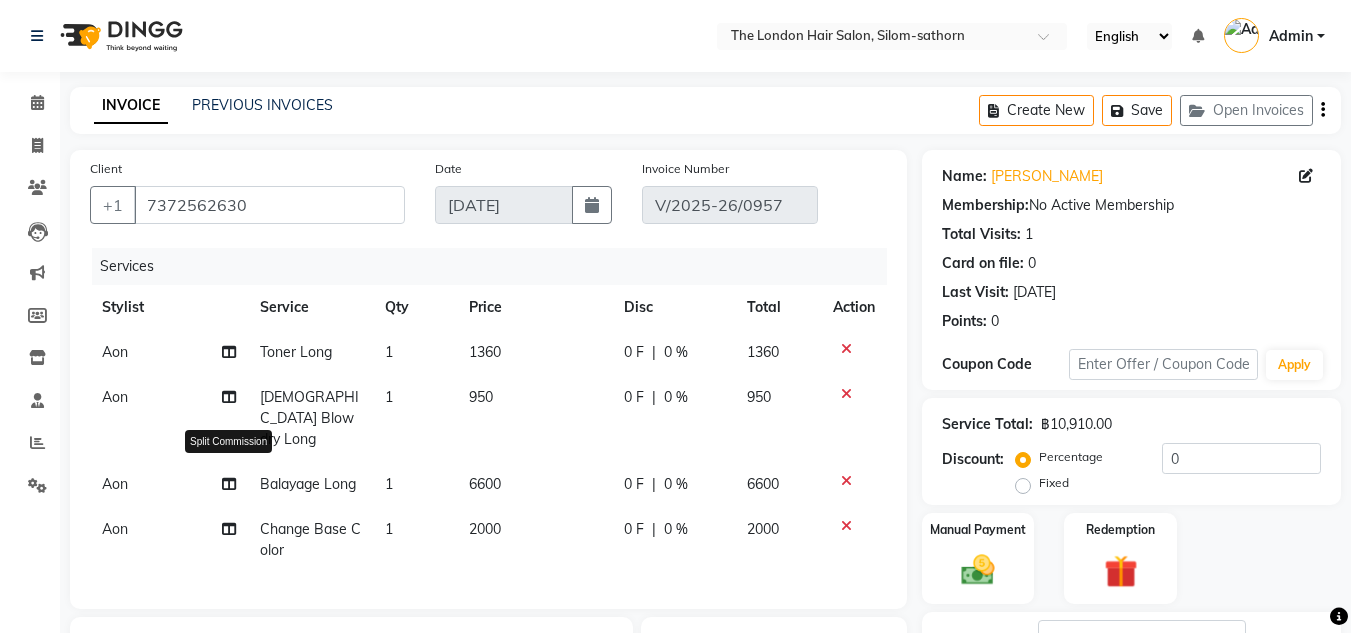 click 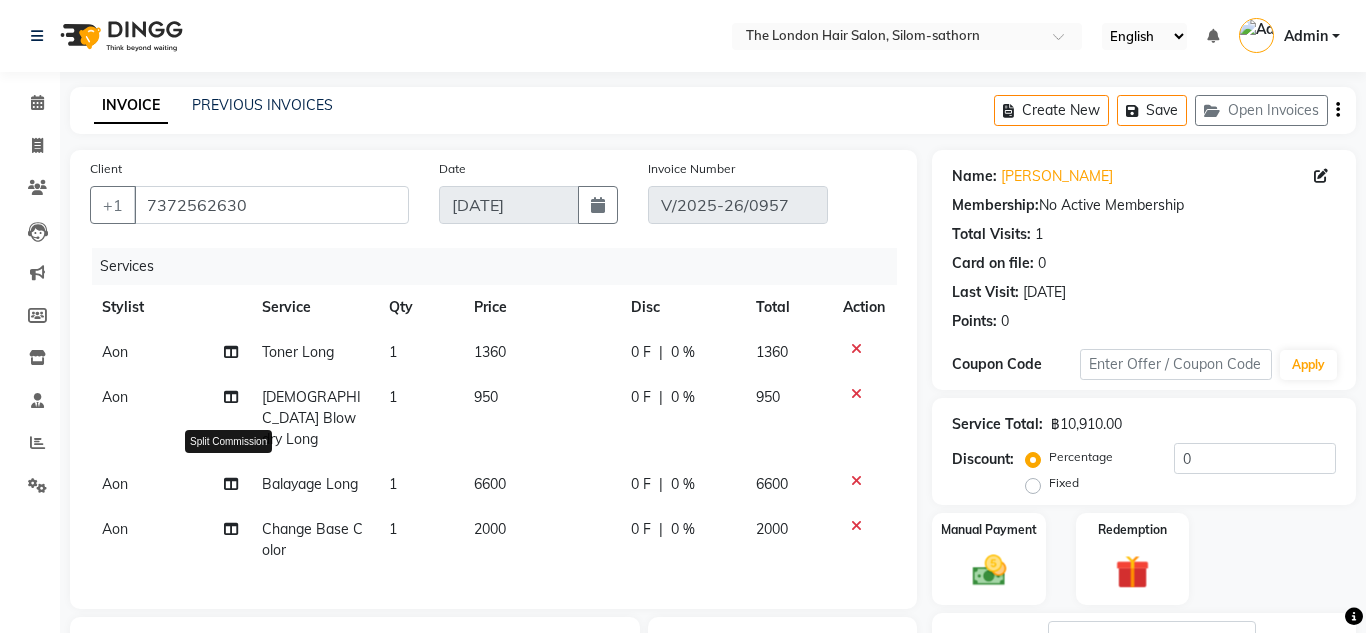 select on "56709" 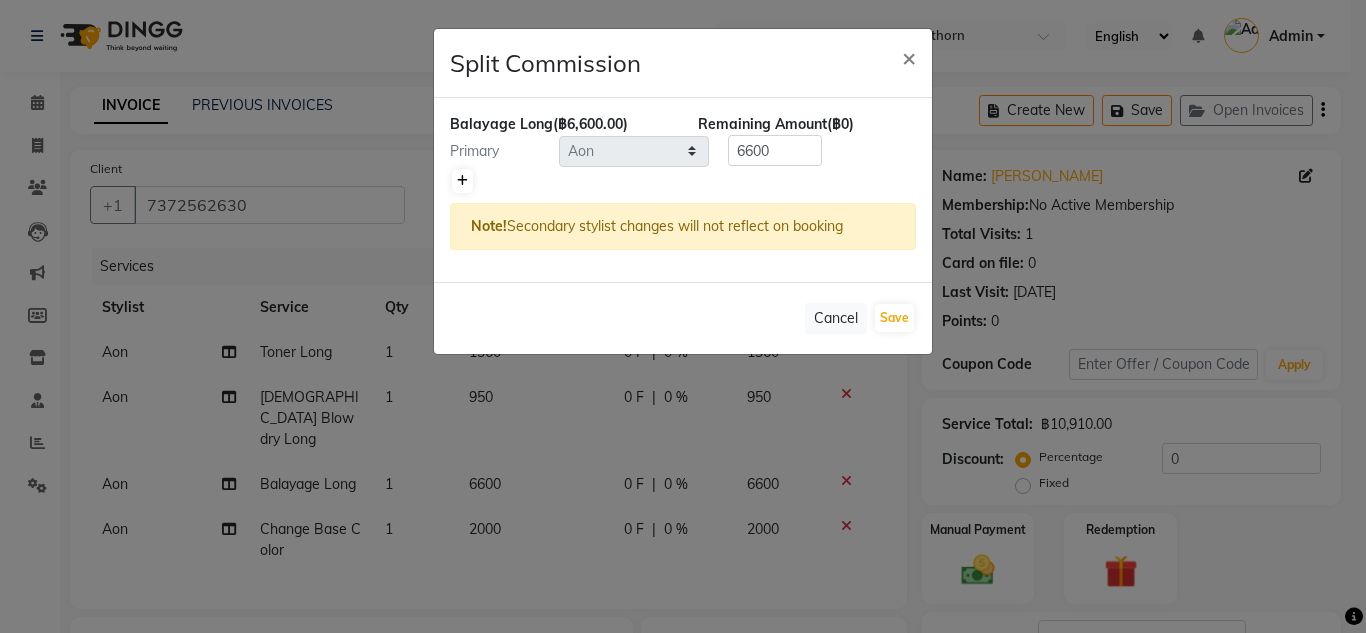 click 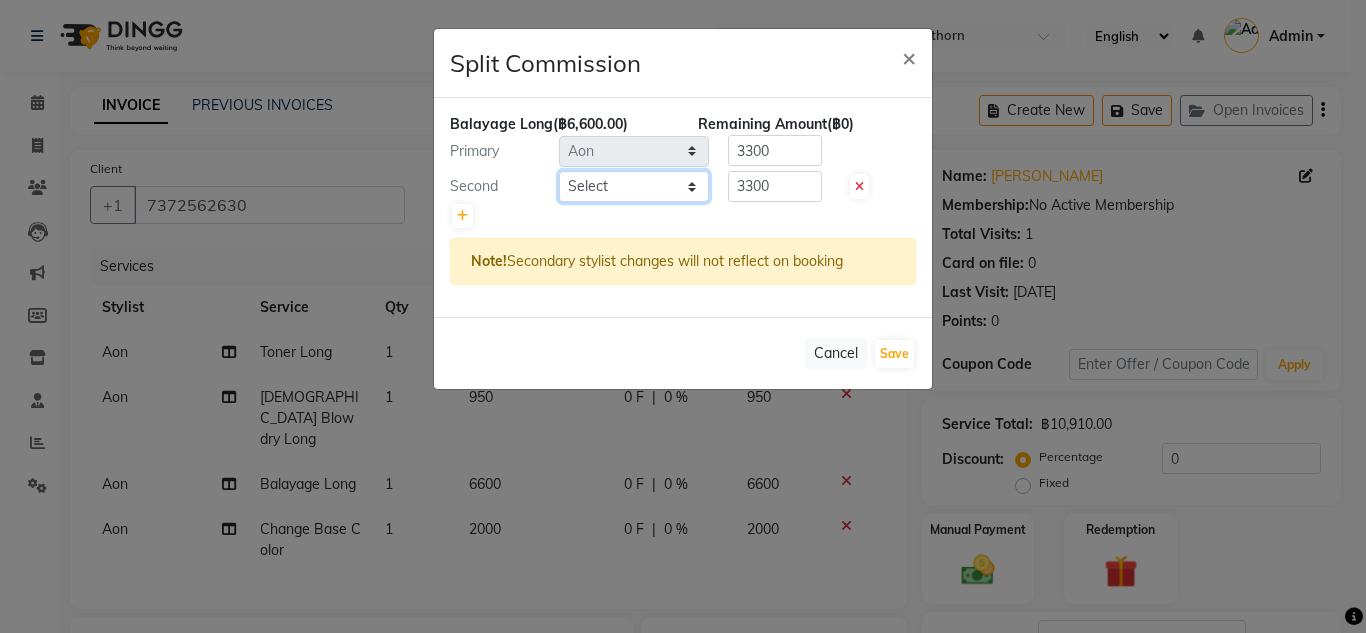 click on "Select  Aon   Apple     Boss [PERSON_NAME]    [PERSON_NAME]    Pim" 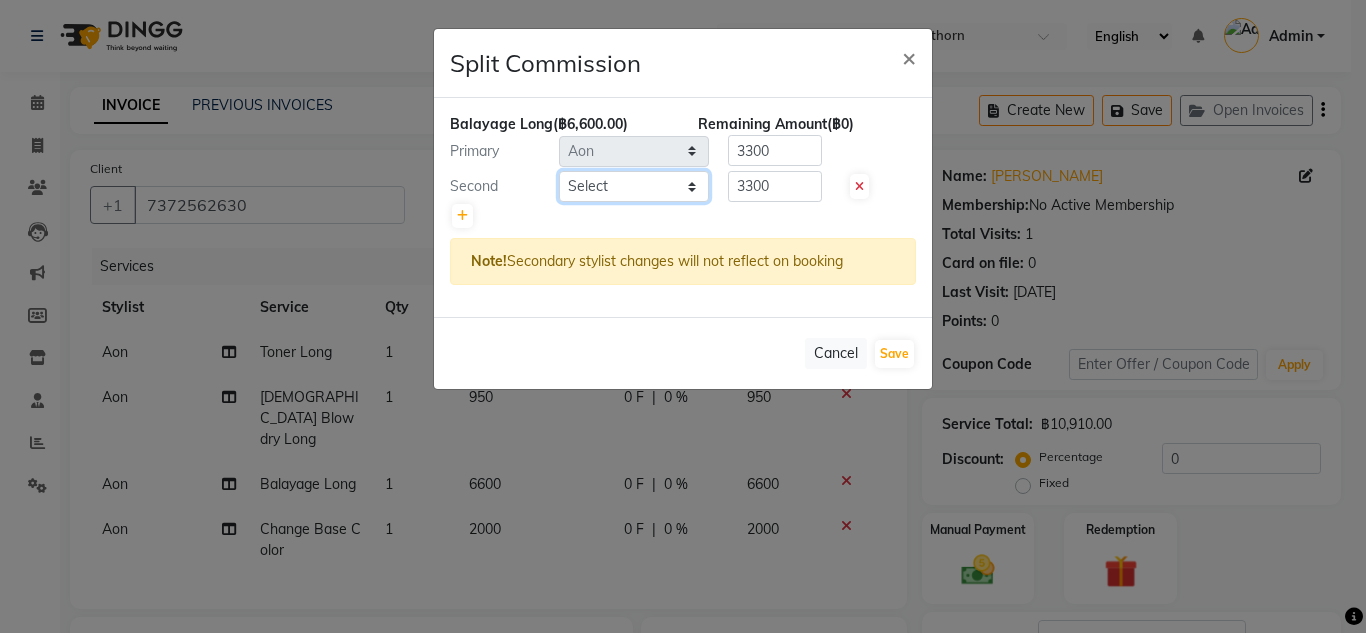 select on "83403" 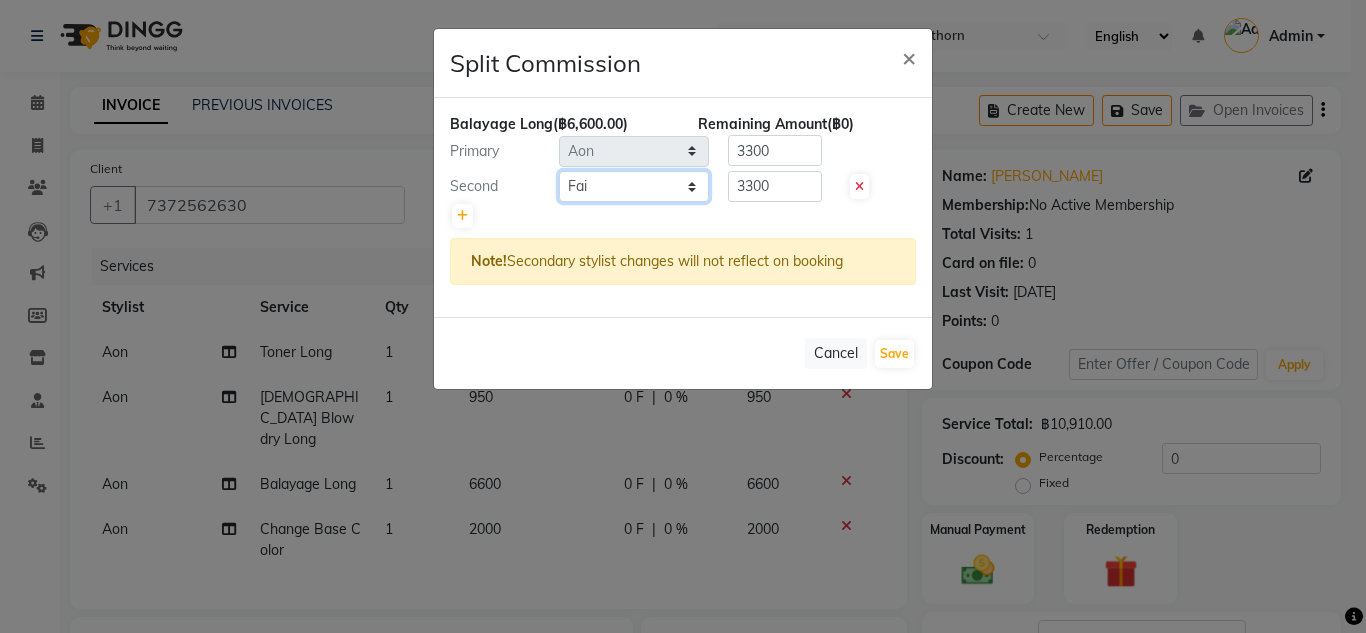 click on "Select  Aon   Apple     Boss [PERSON_NAME]    [PERSON_NAME]    Pim" 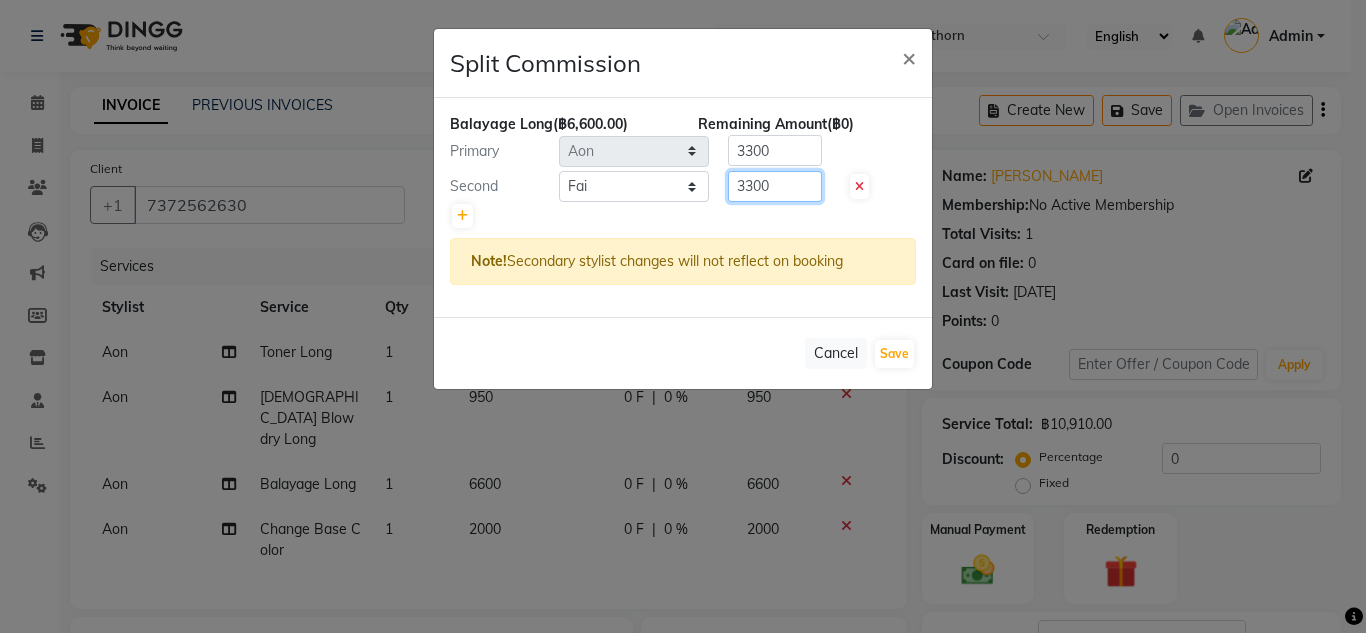 click on "3300" 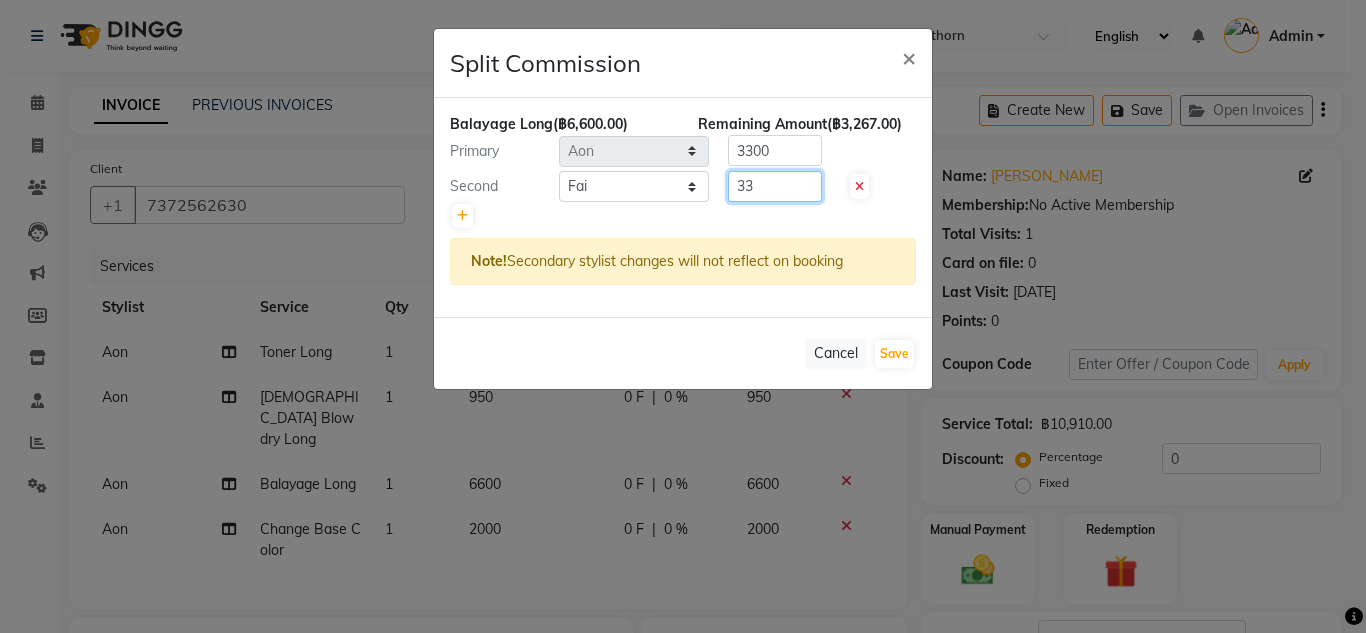 type on "3" 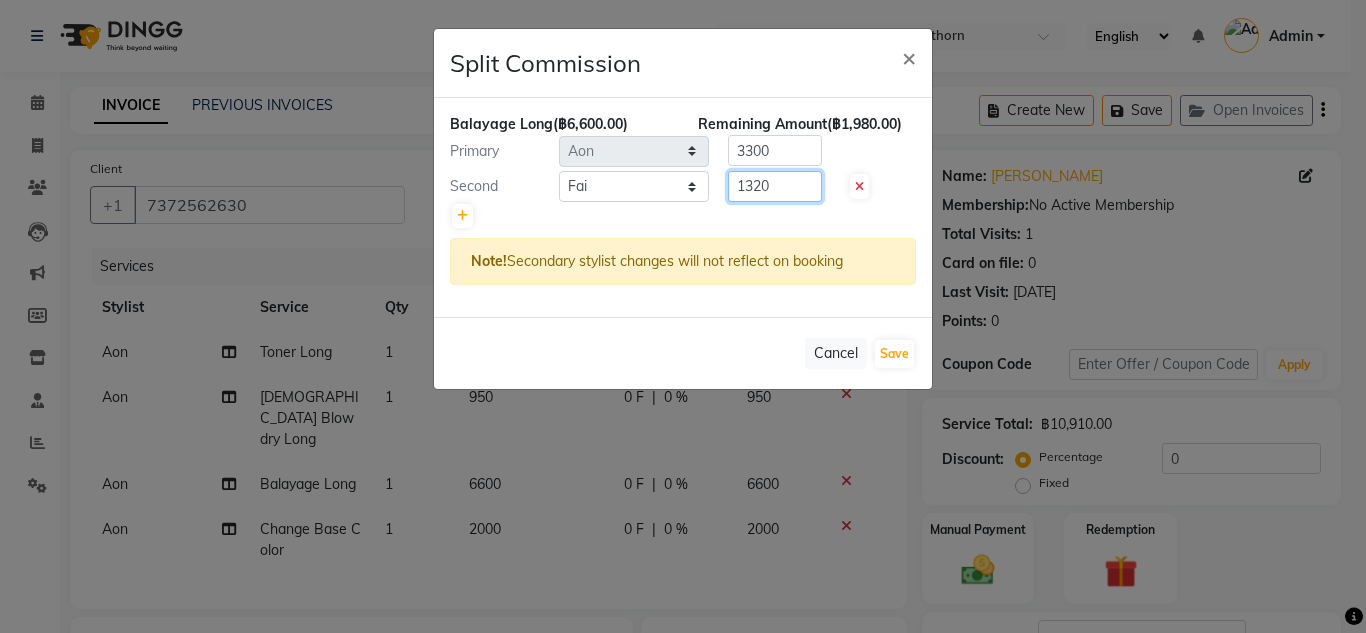 type on "1320" 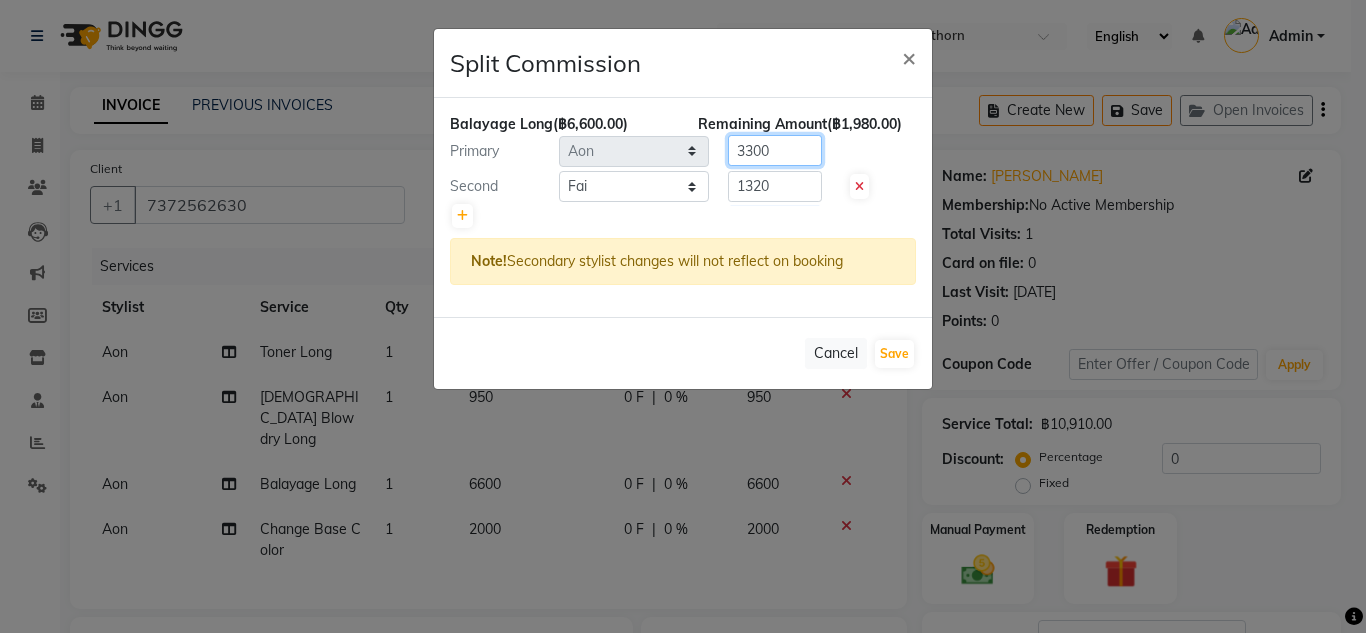 click on "3300" 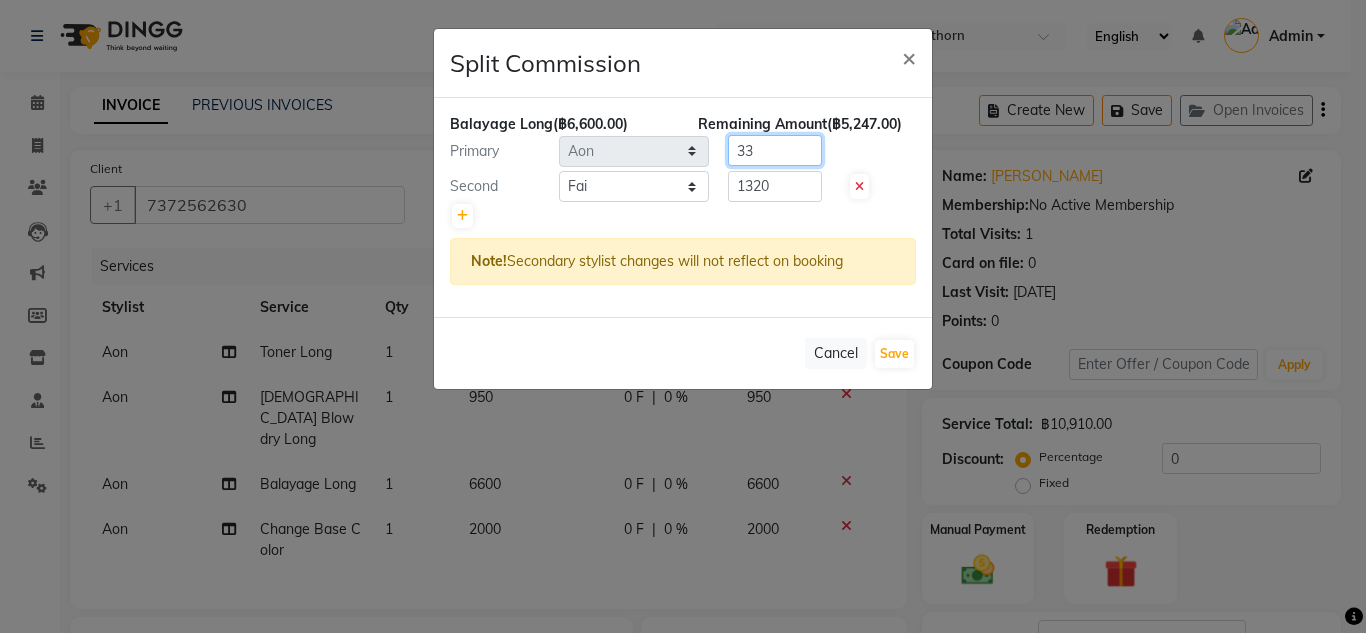 type on "3" 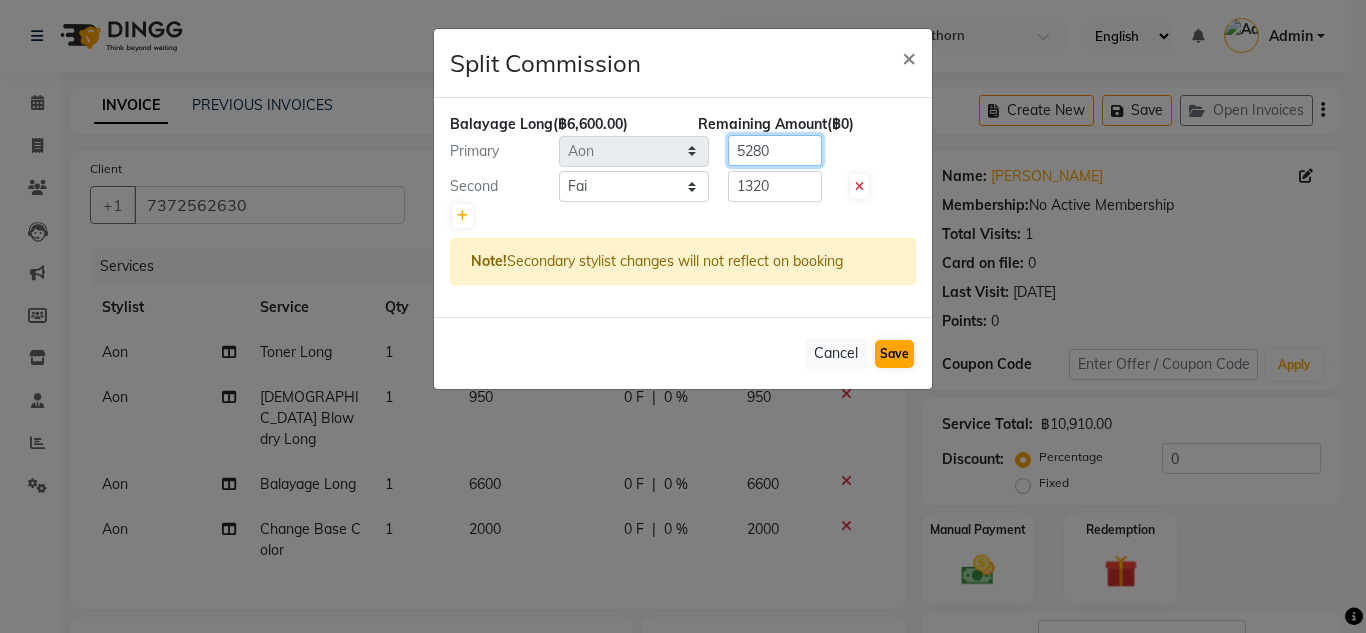 type on "5280" 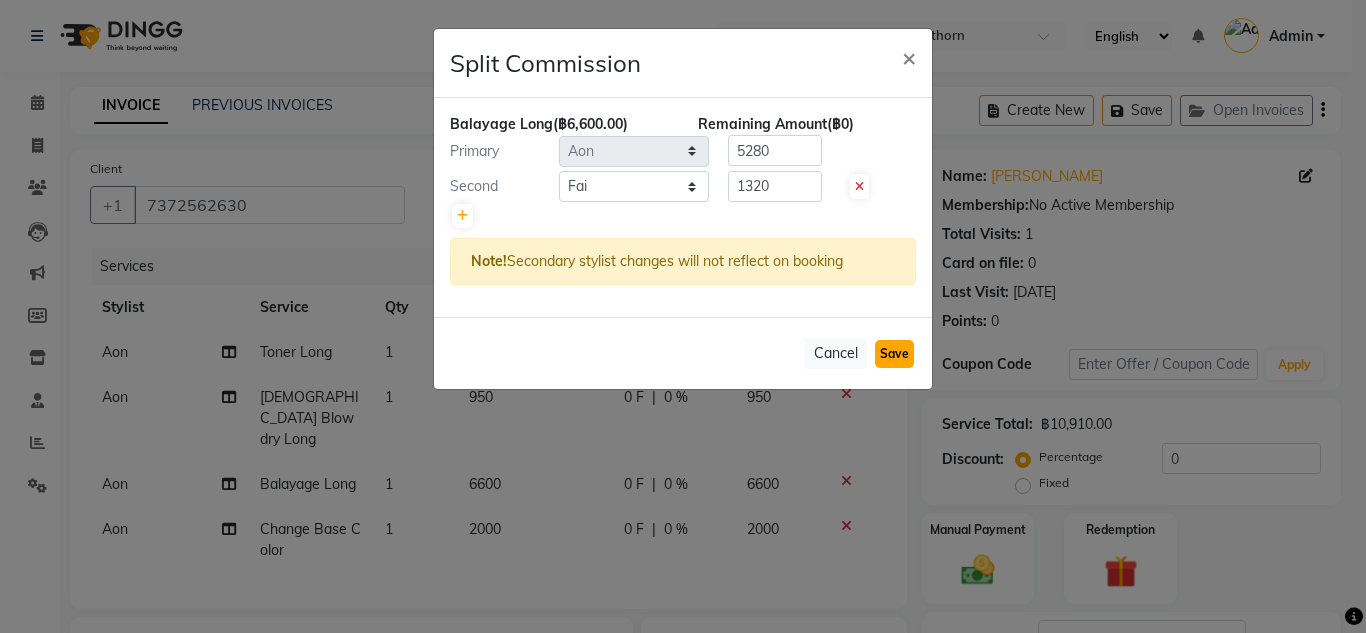 click on "Save" 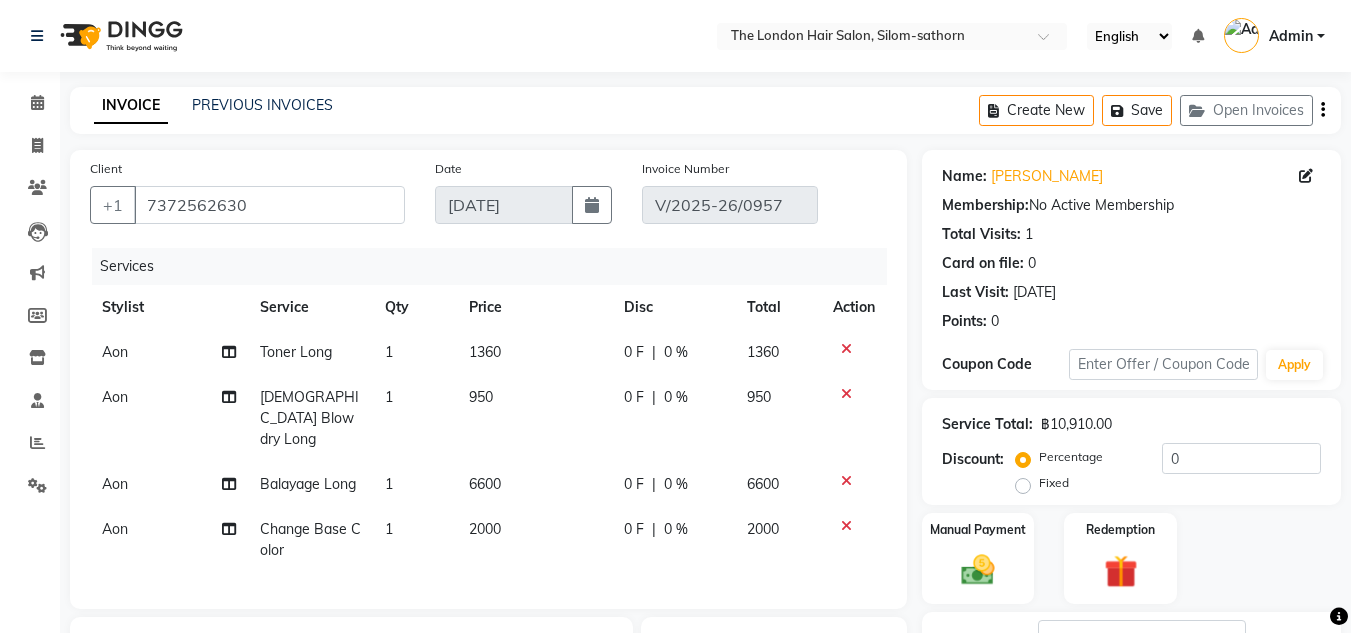click on "Aon" 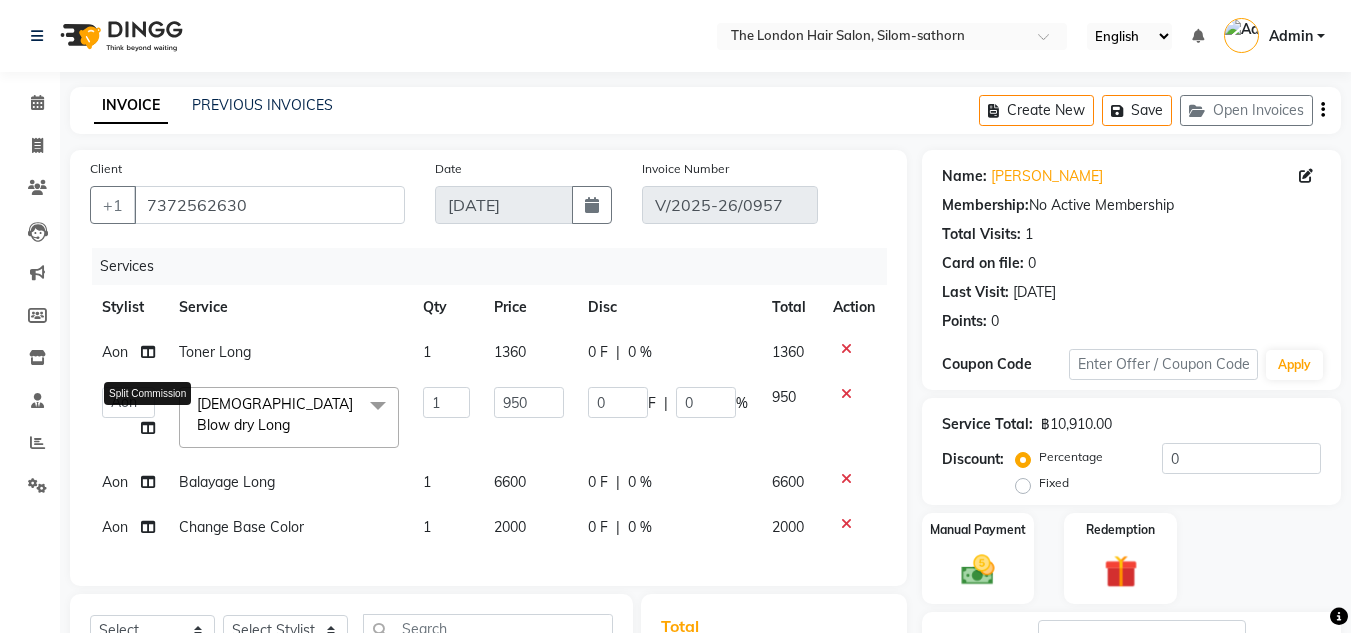 click 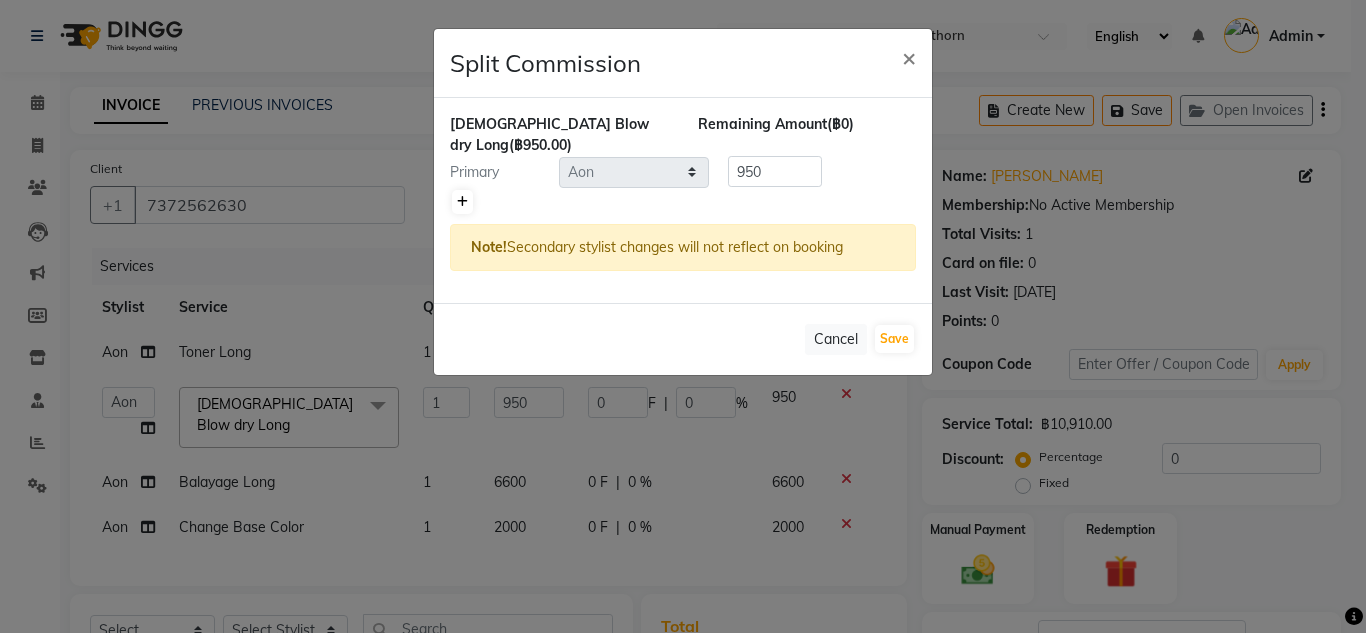 click 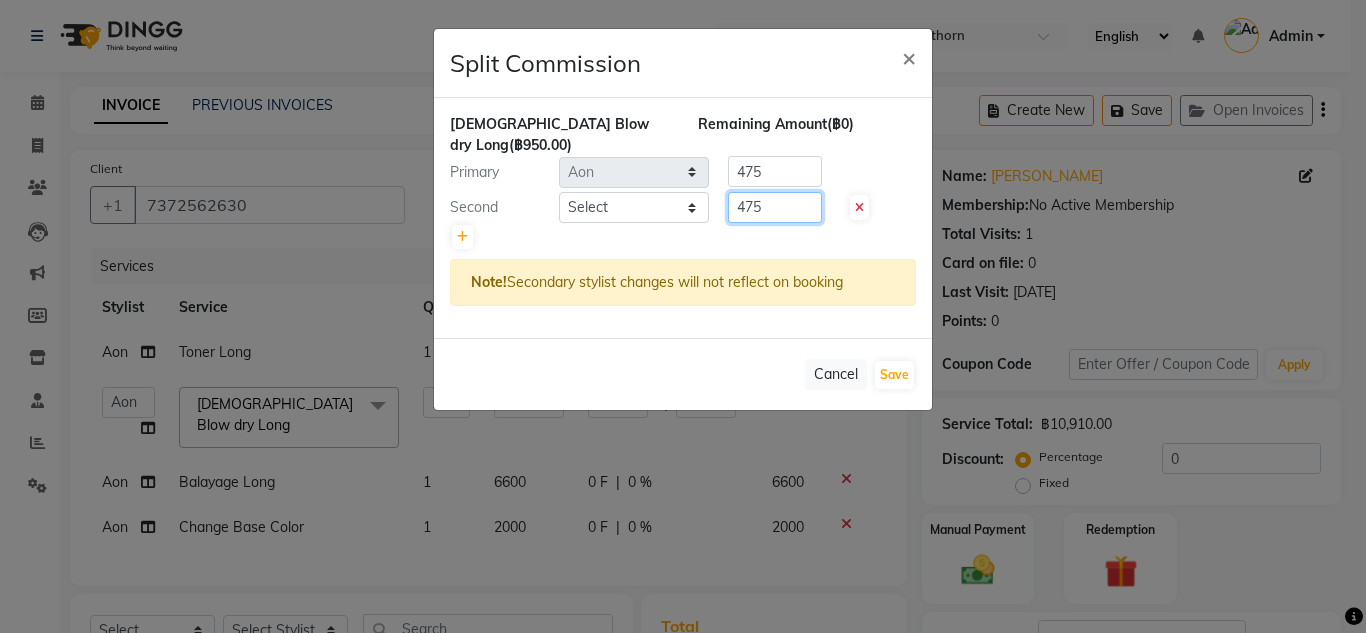 click on "475" 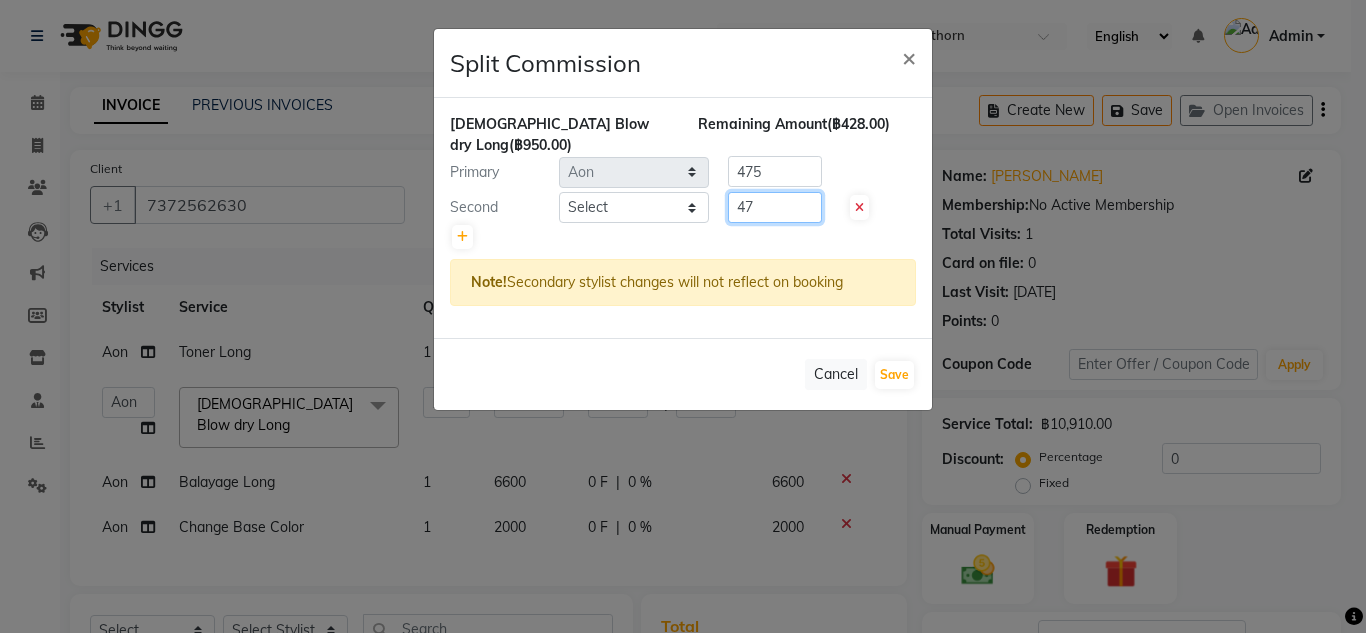 type on "4" 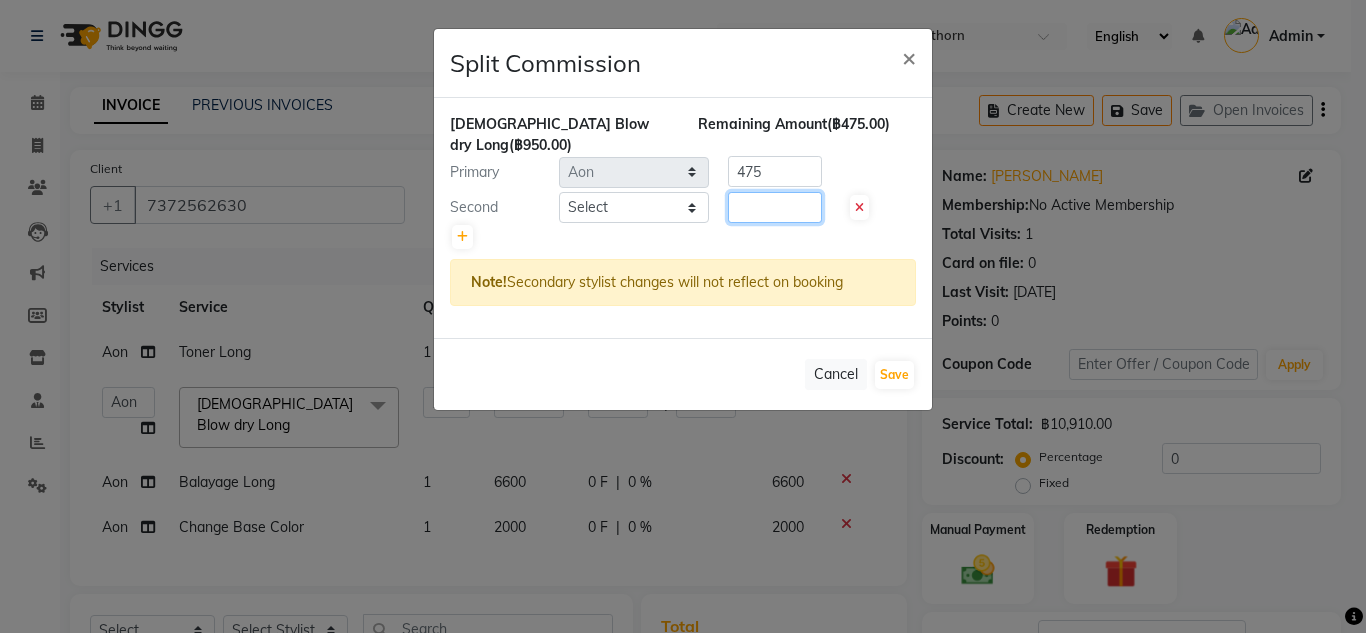type 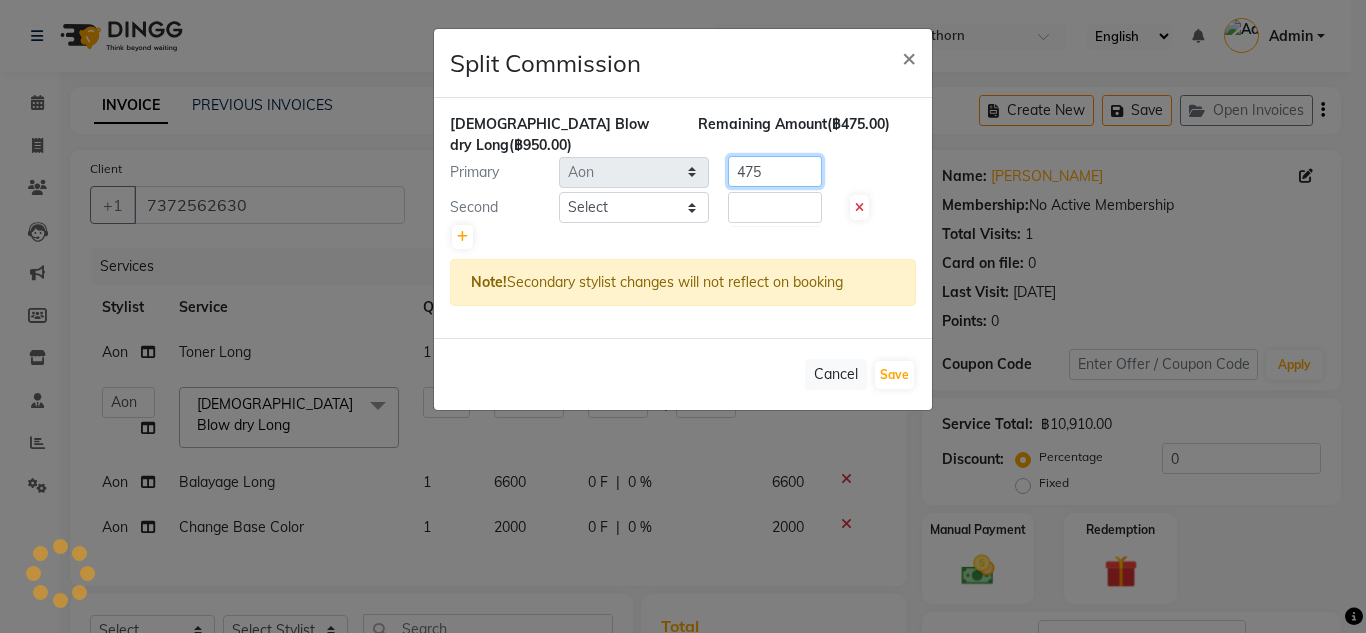 click on "475" 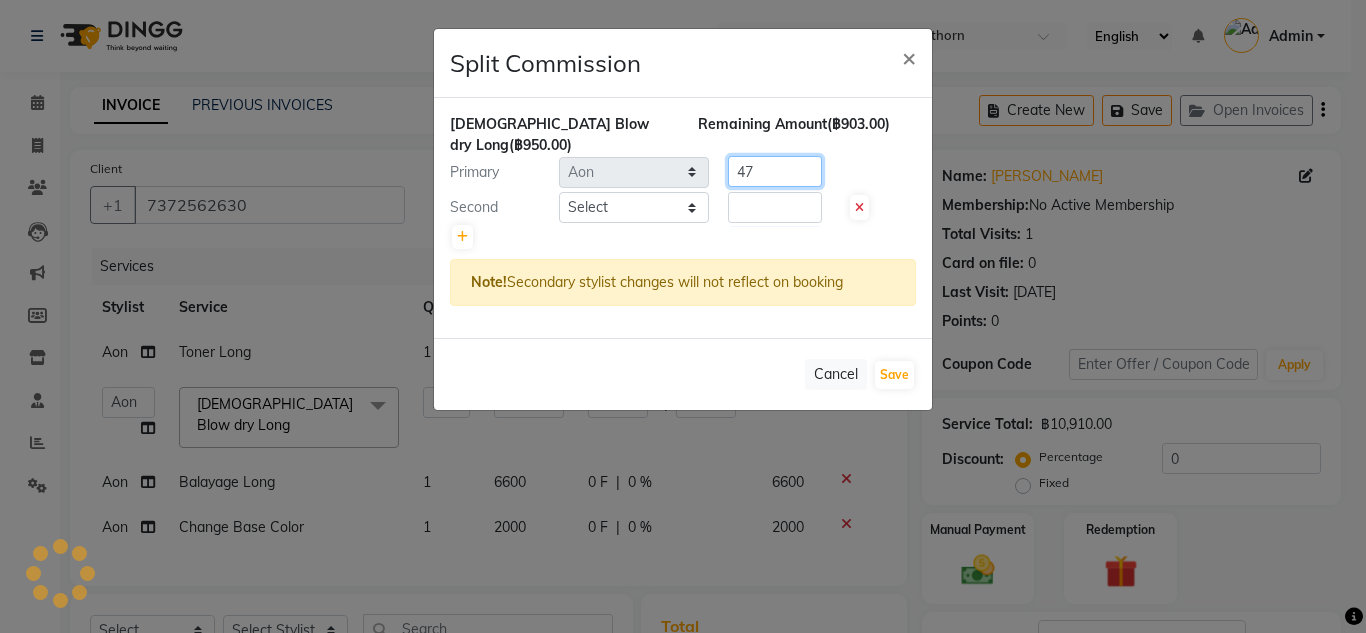 type on "4" 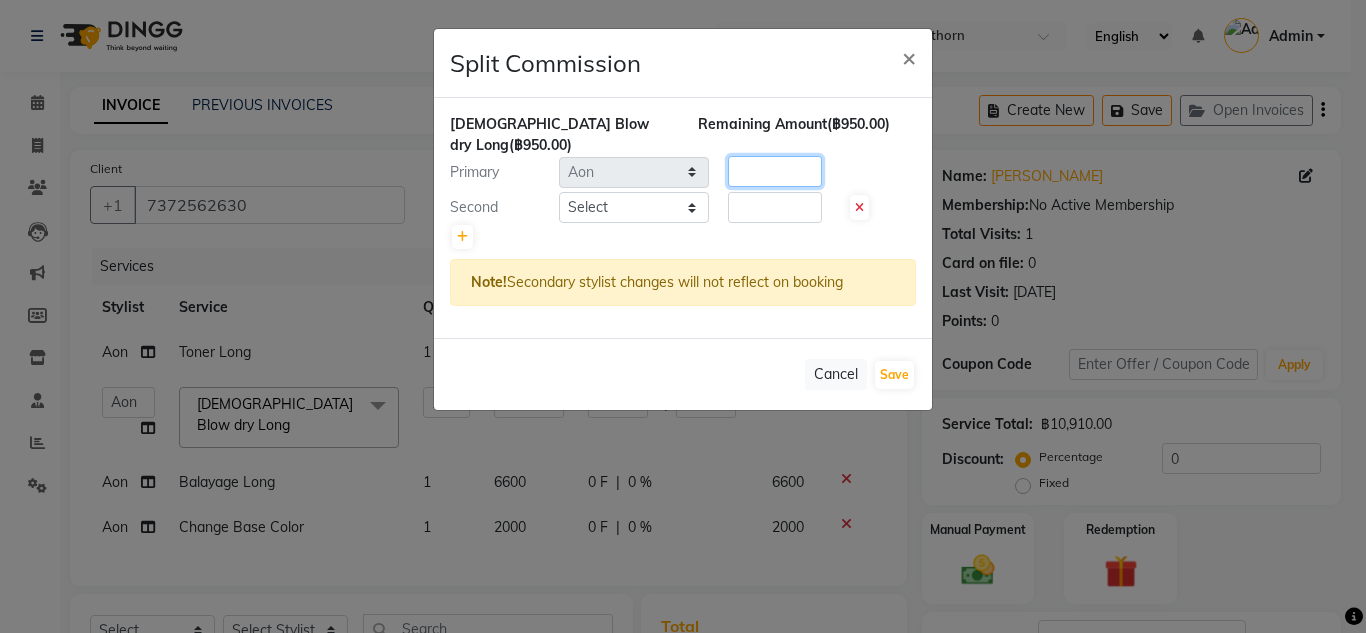 type 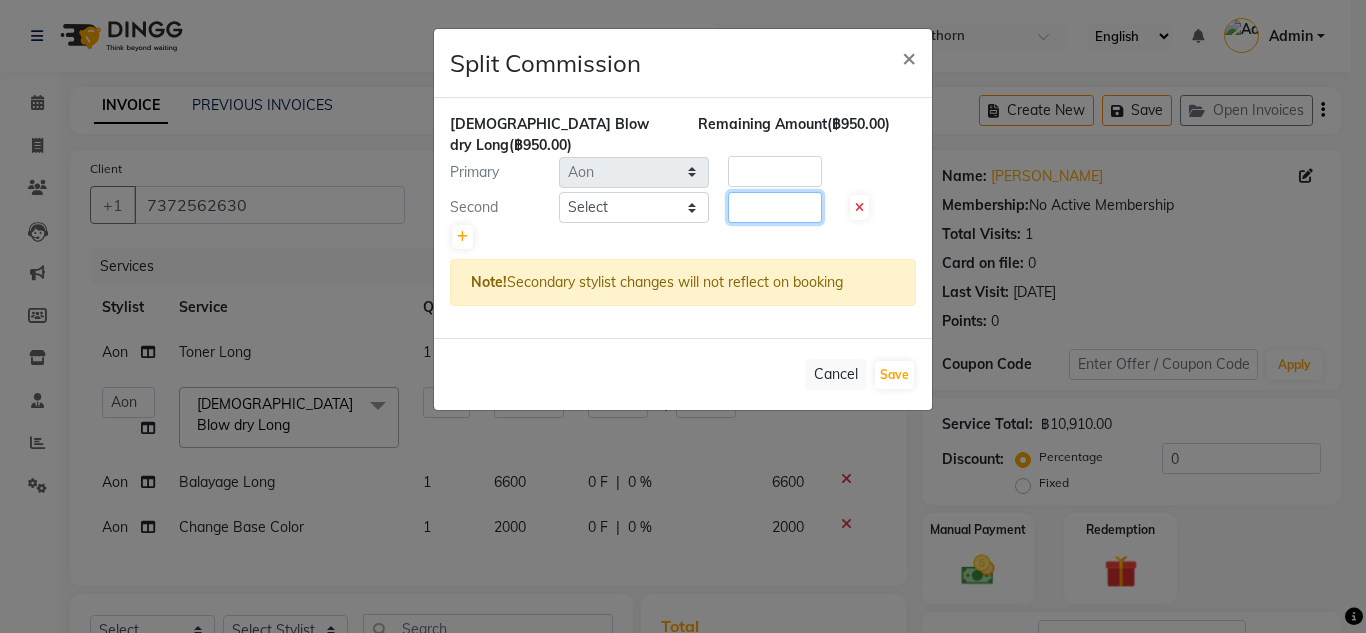click 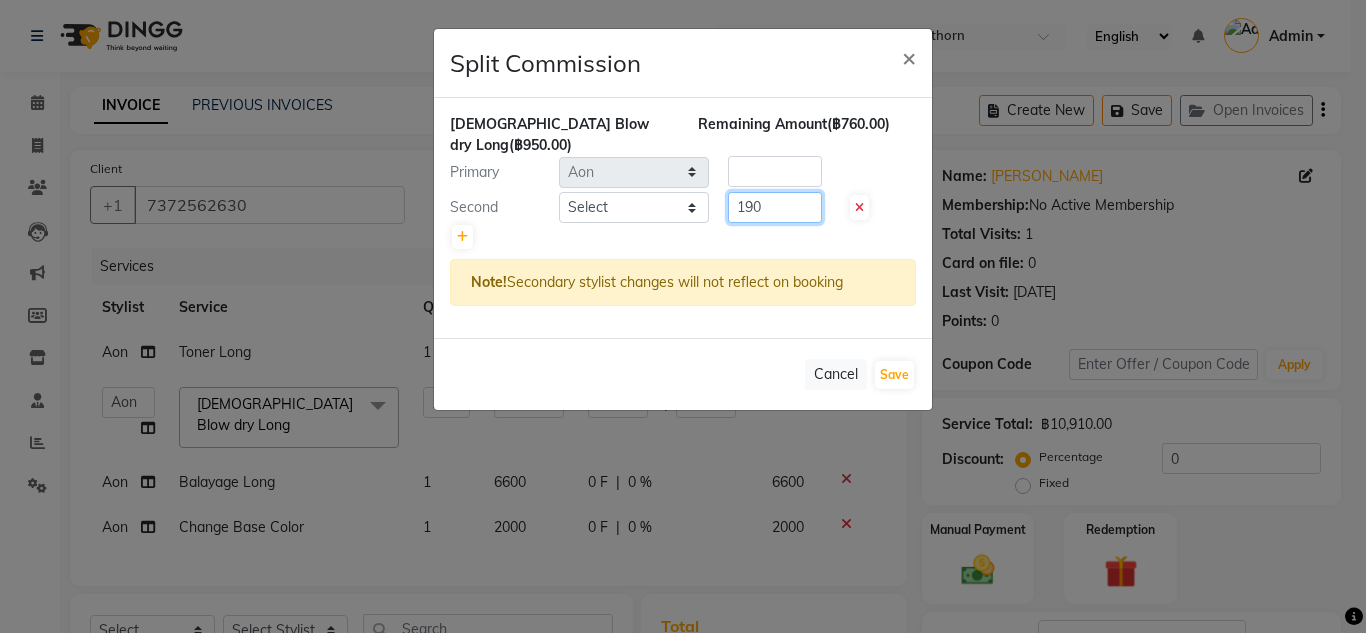 type on "190" 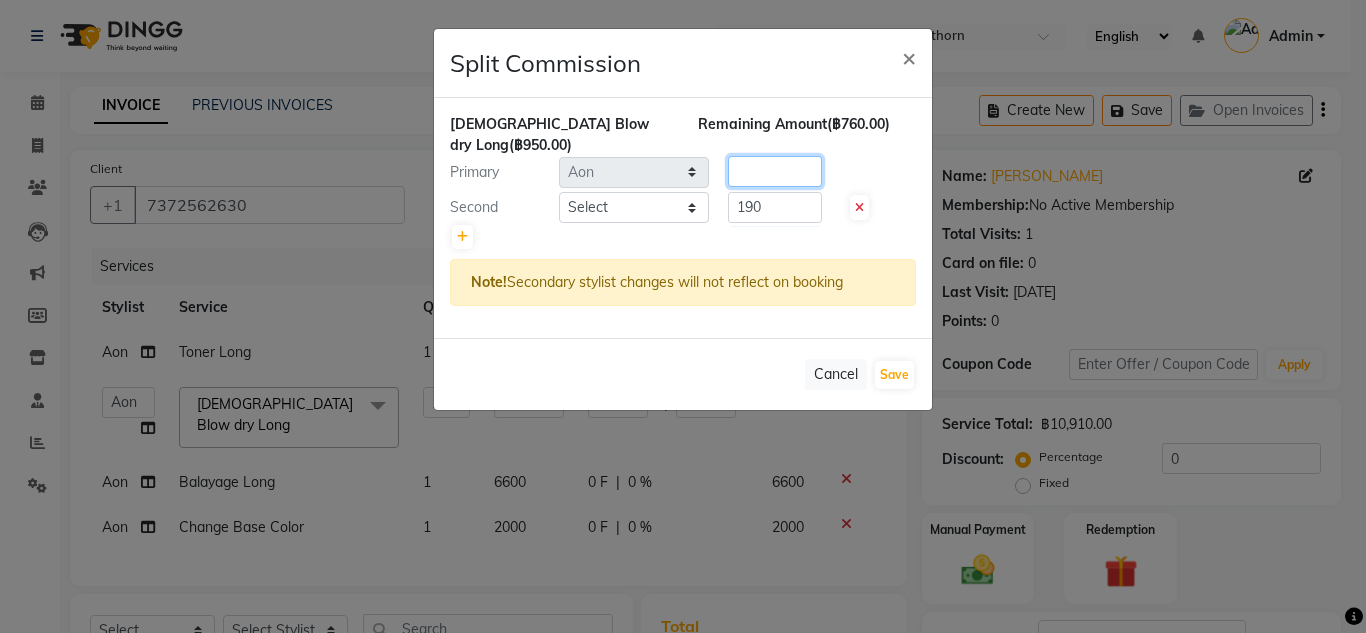click 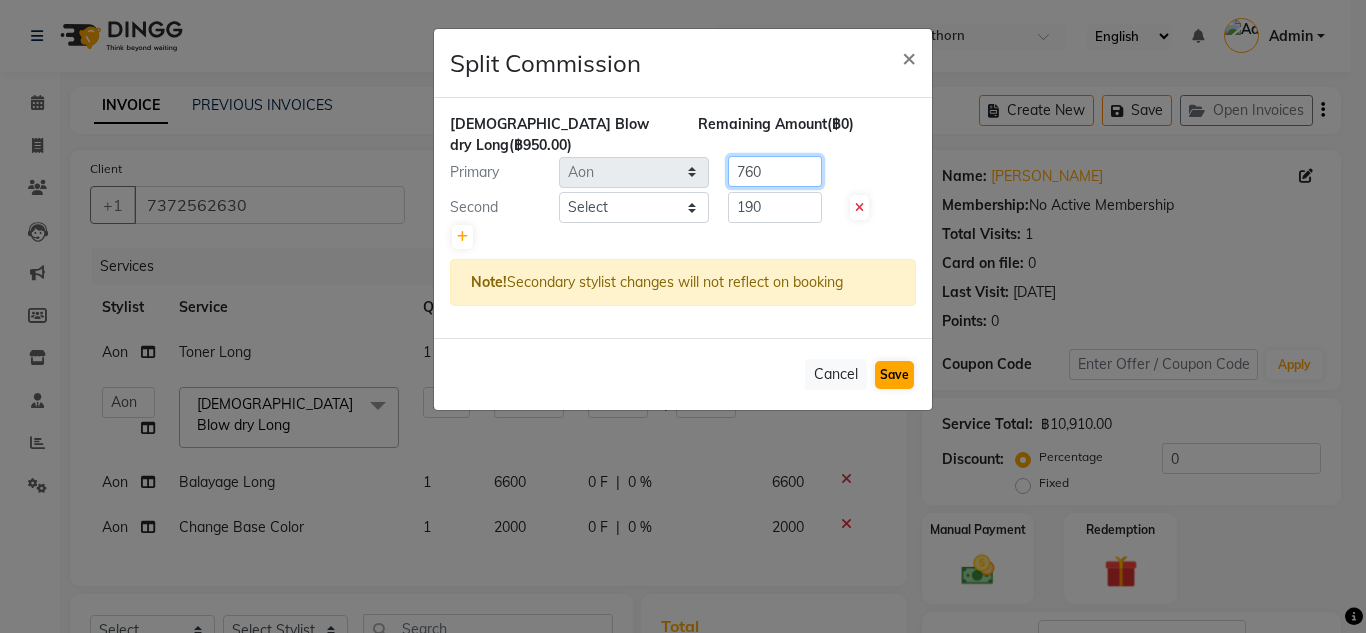 type on "760" 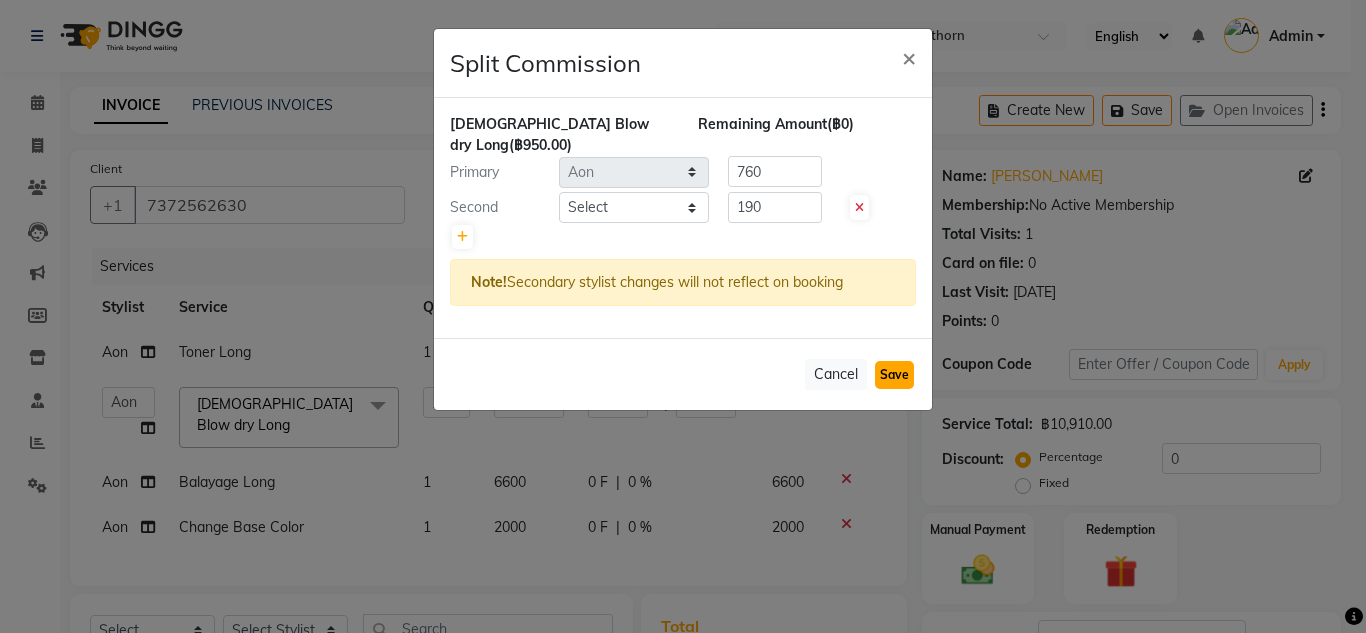click on "Save" 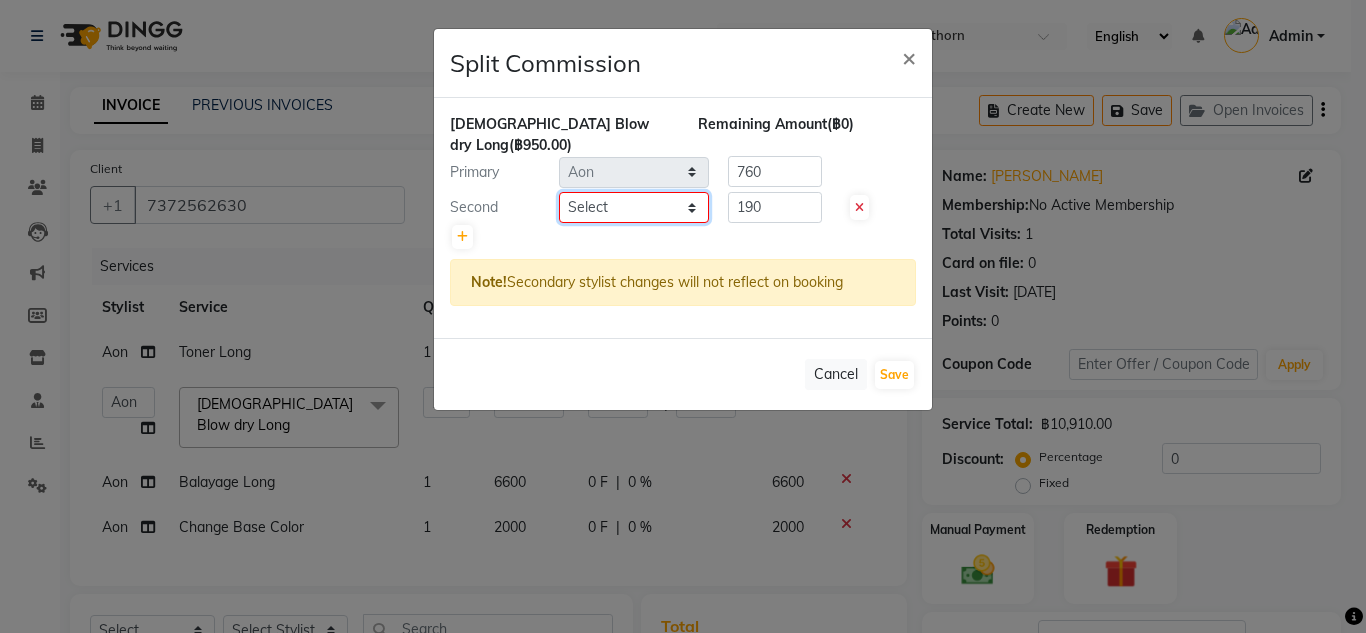 click on "Select  Aon   Apple     Boss [PERSON_NAME]    [PERSON_NAME]    Pim" 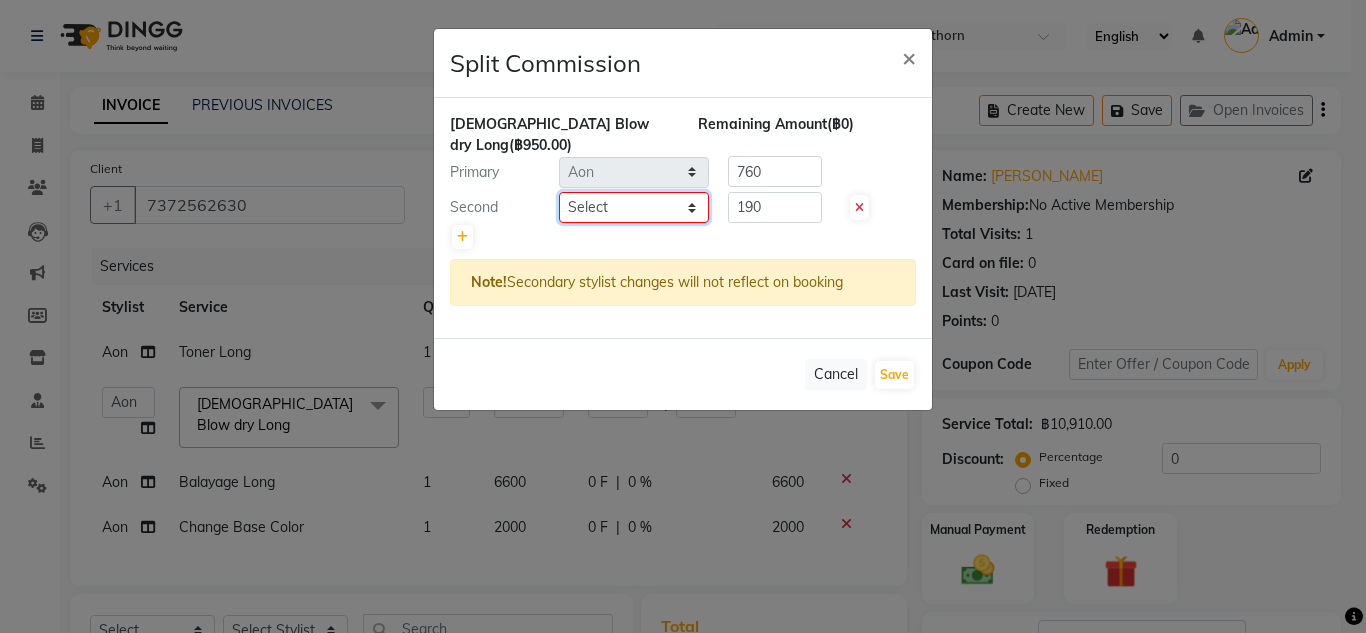 select on "83403" 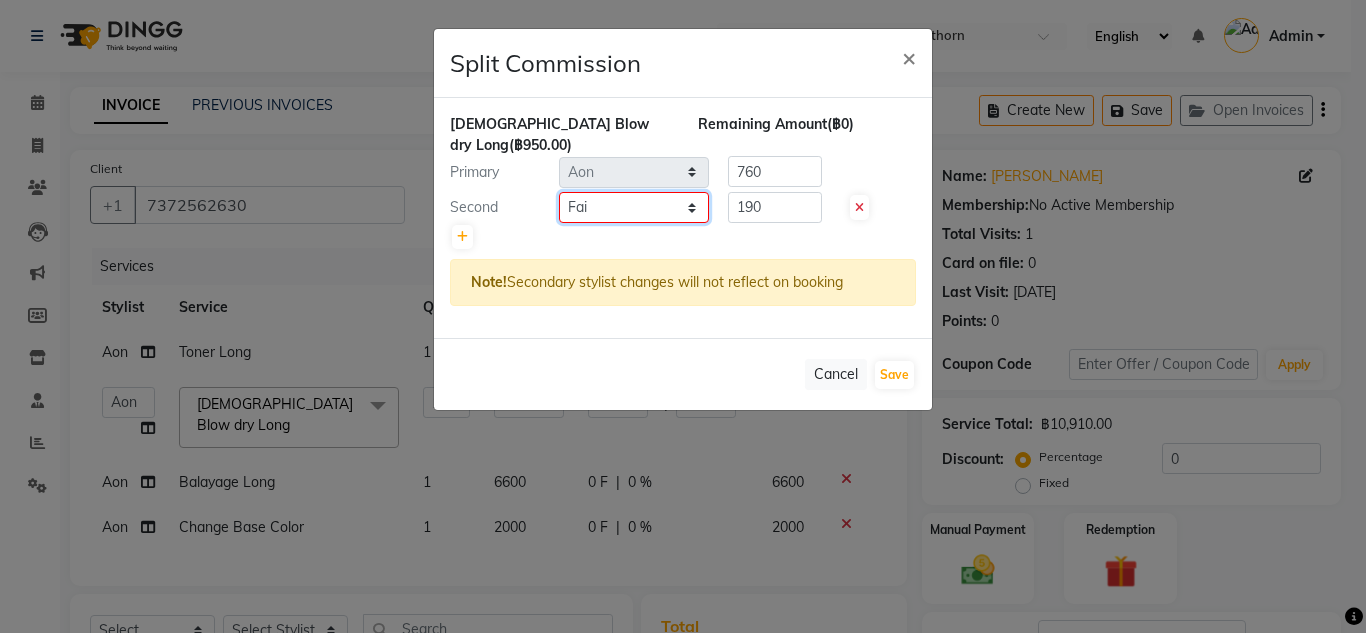 click on "Select  Aon   Apple     Boss [PERSON_NAME]    [PERSON_NAME]    Pim" 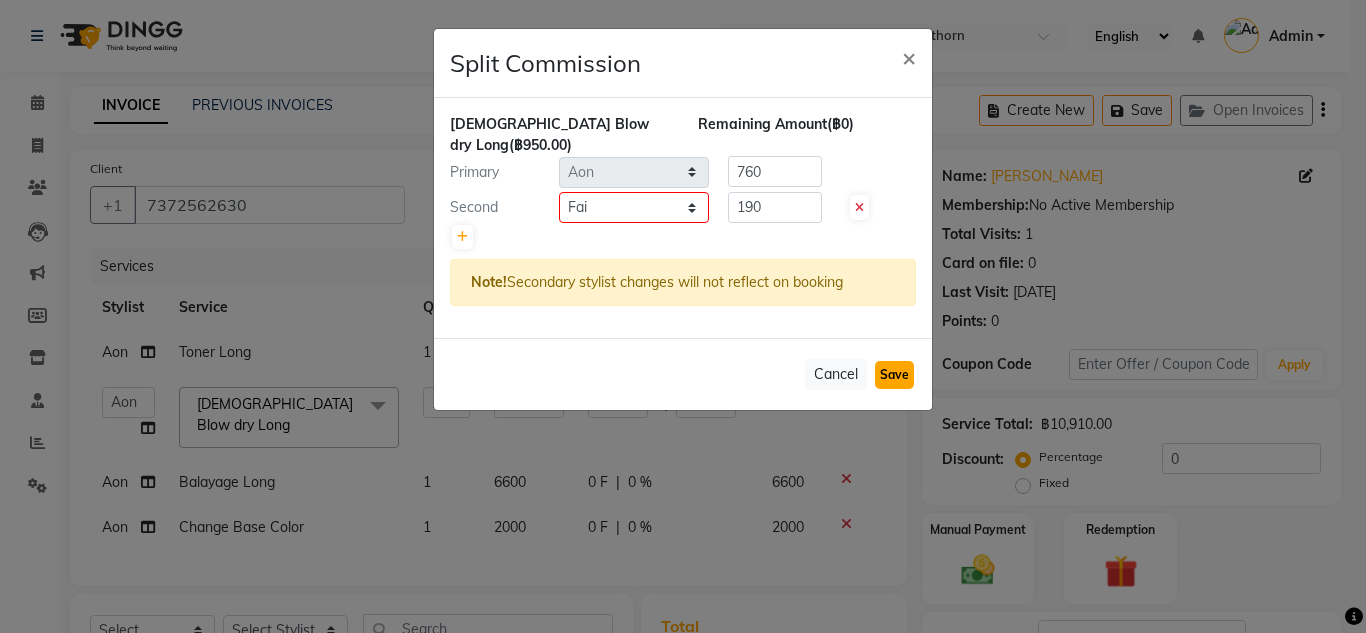 click on "Save" 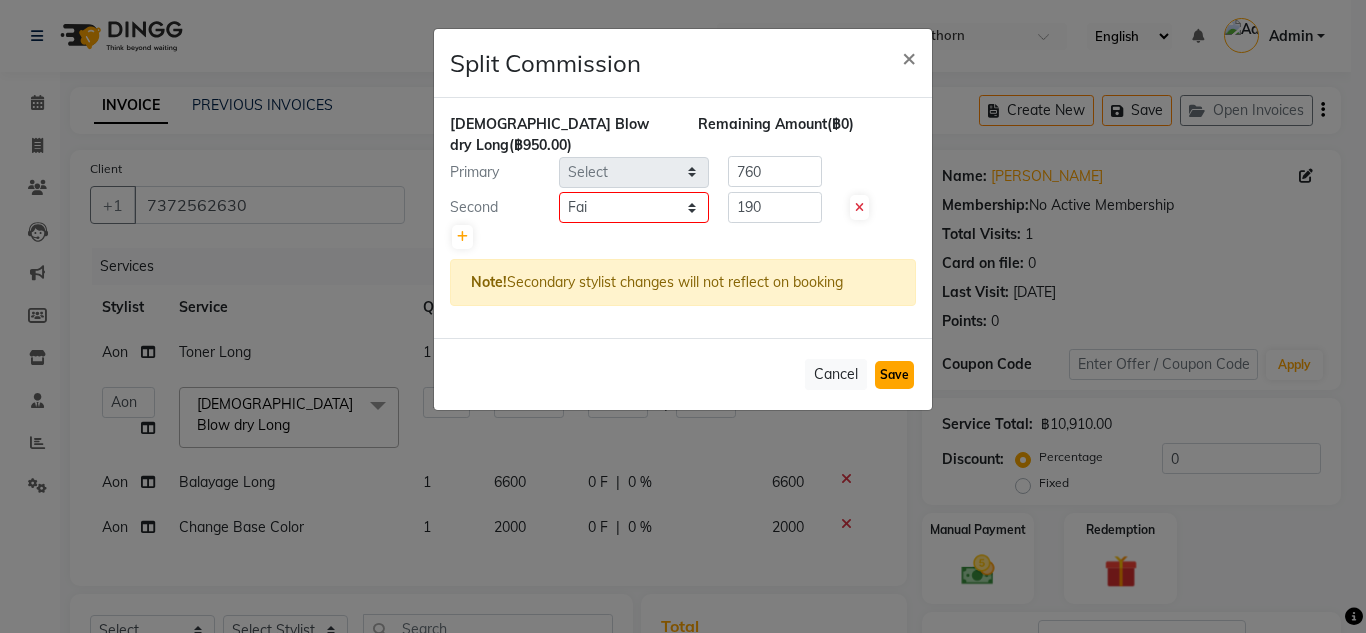 type 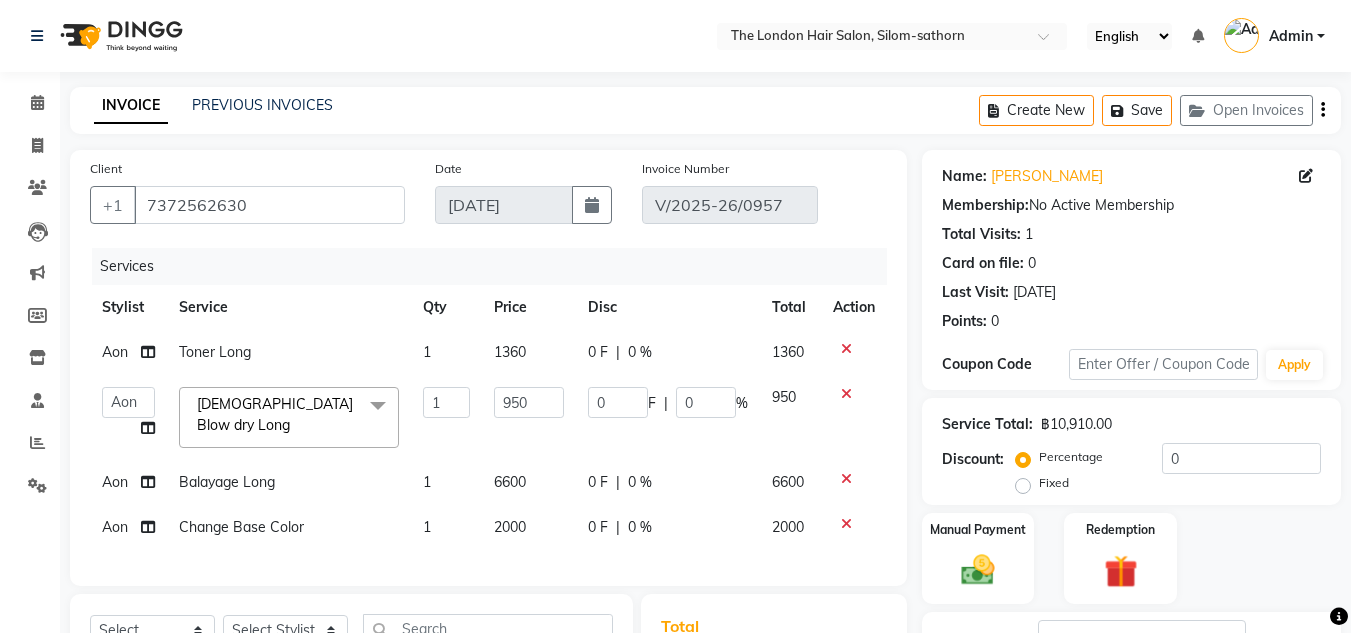 scroll, scrollTop: 291, scrollLeft: 0, axis: vertical 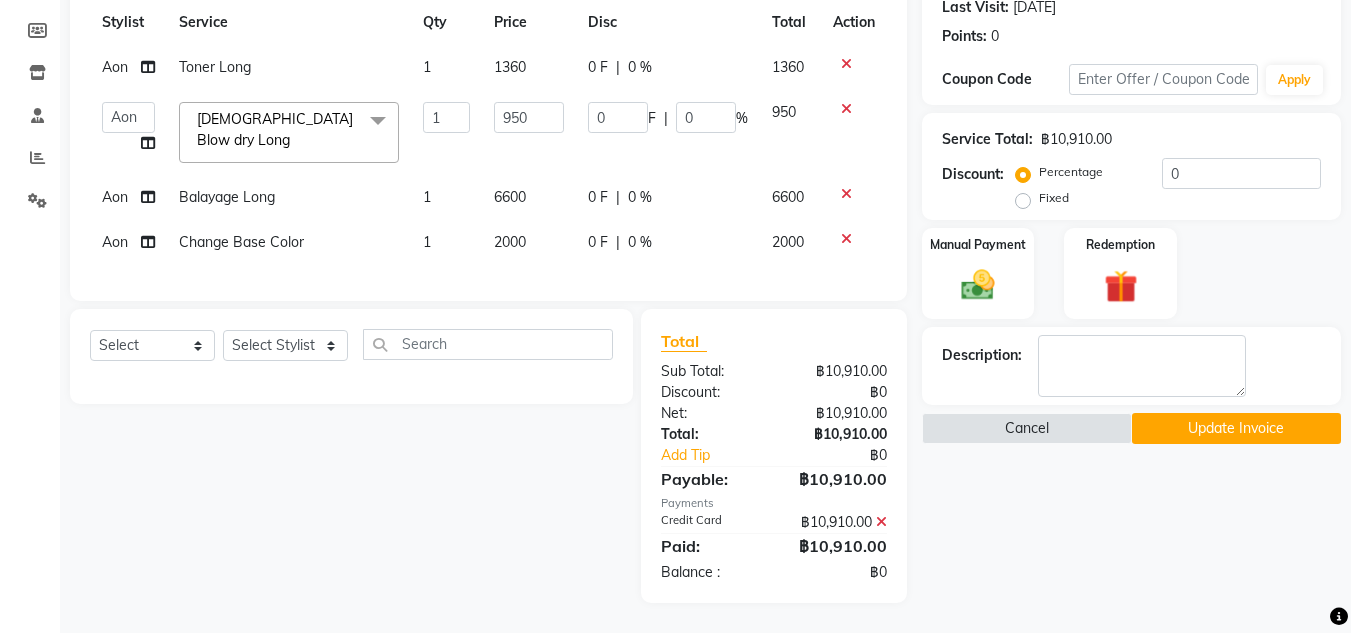 click on "Update Invoice" 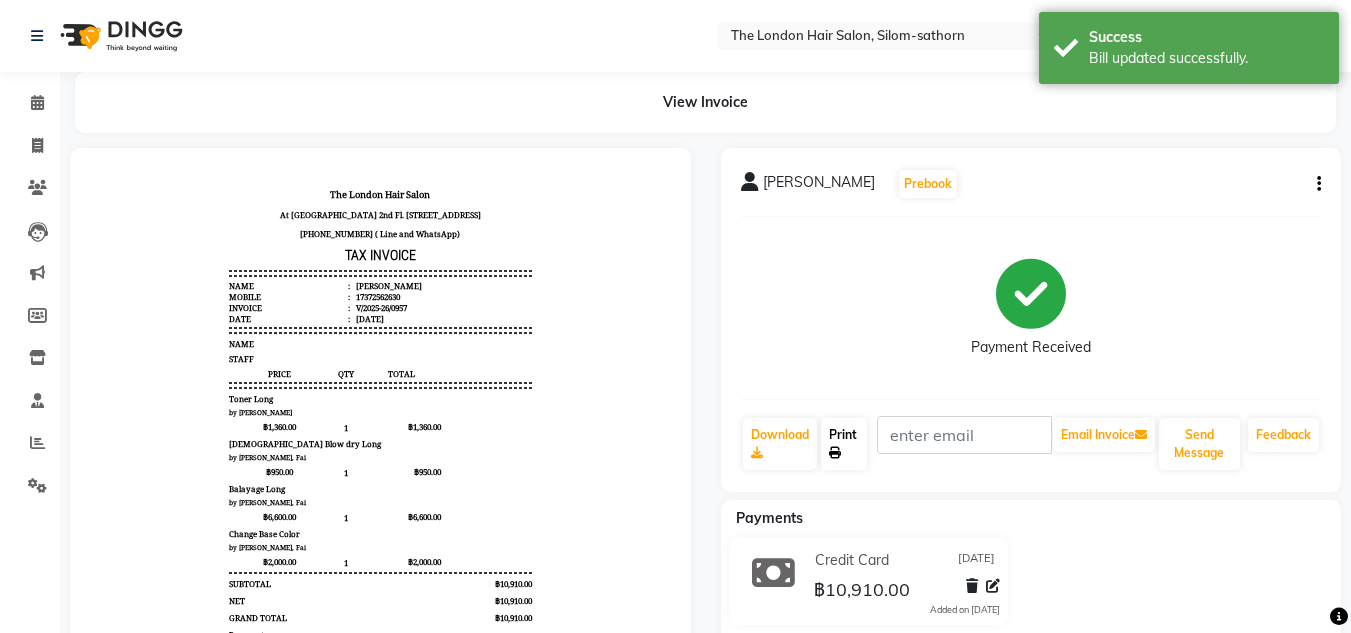 scroll, scrollTop: 0, scrollLeft: 0, axis: both 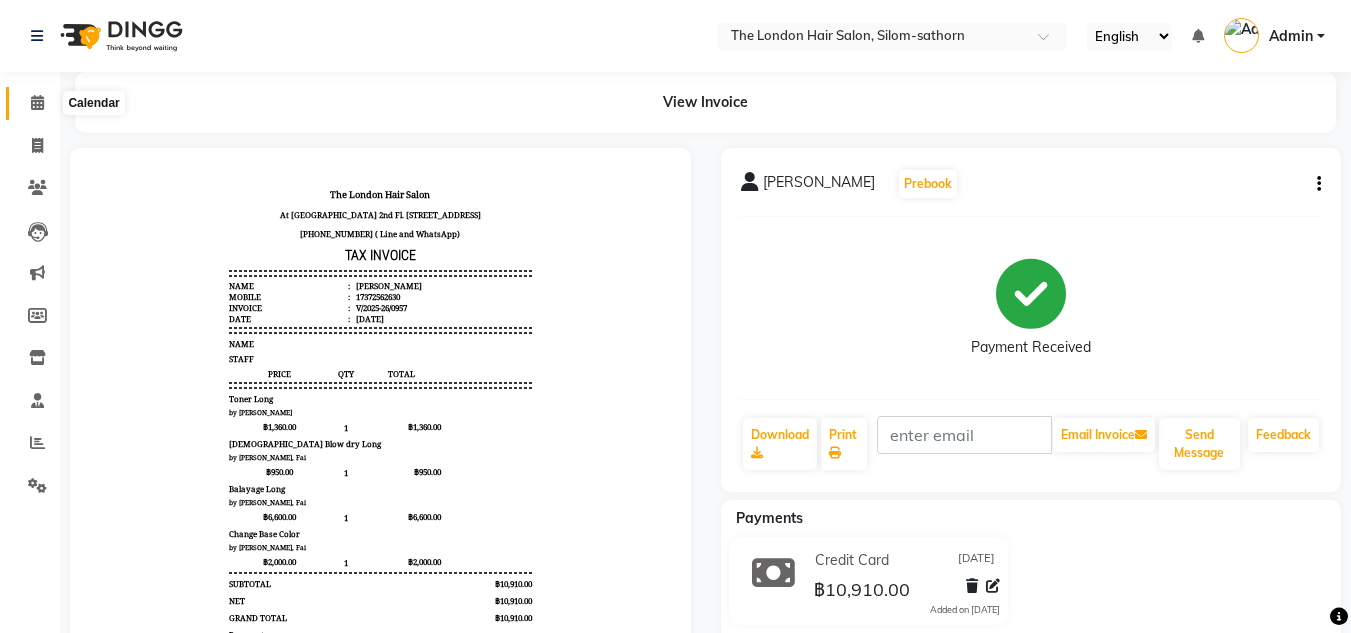 click 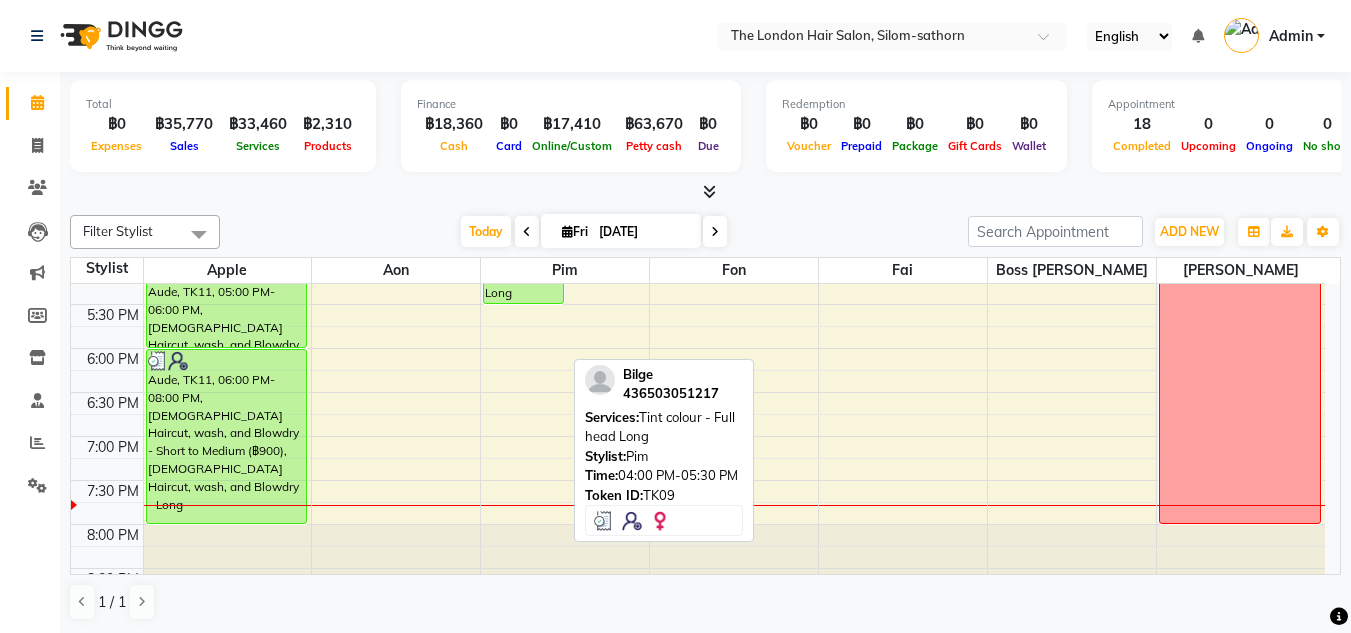 scroll, scrollTop: 765, scrollLeft: 0, axis: vertical 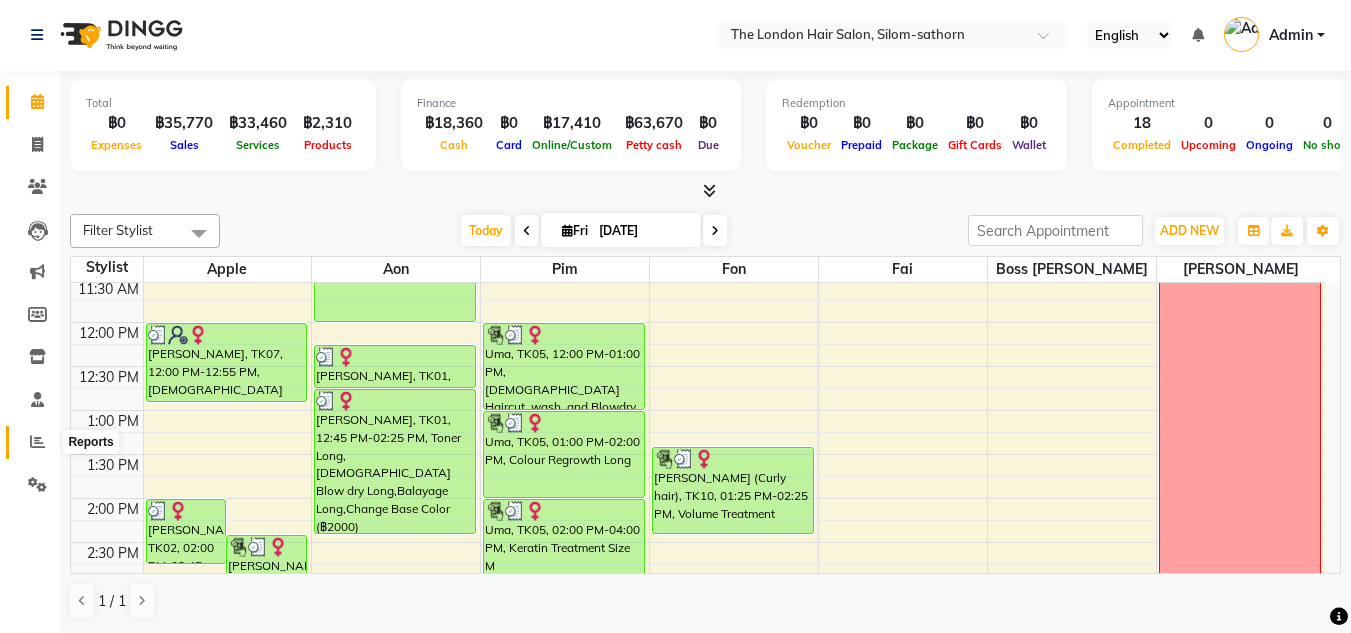click 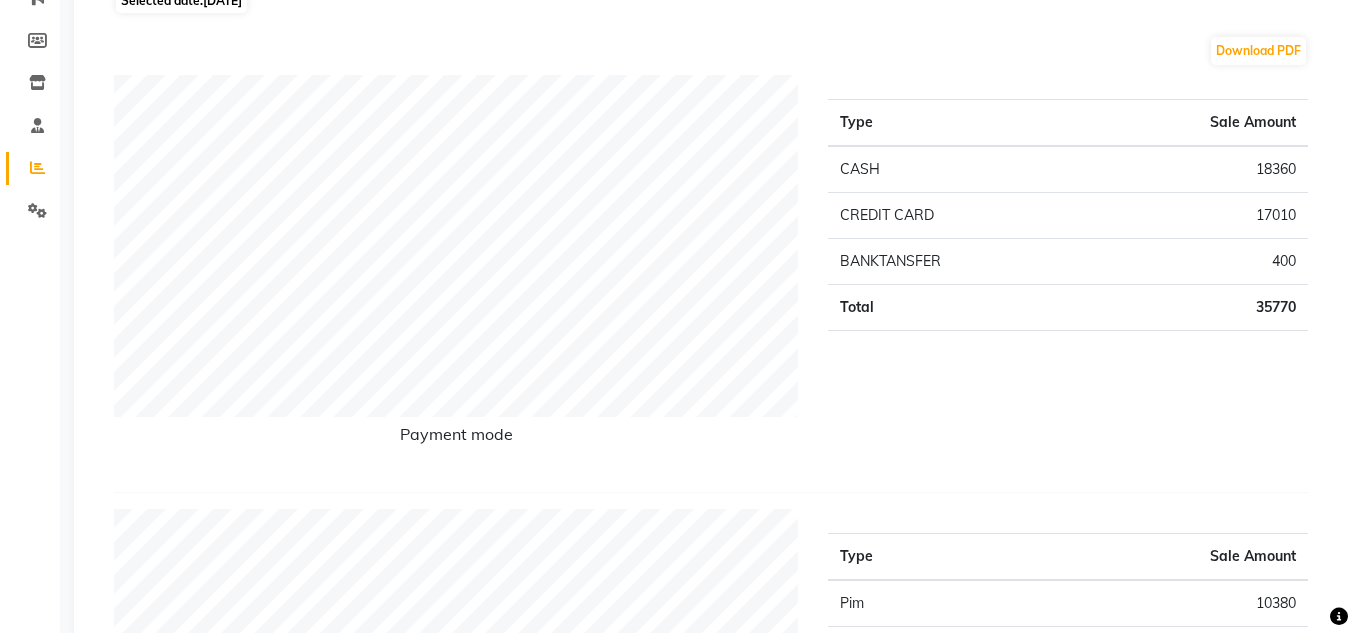 scroll, scrollTop: 282, scrollLeft: 0, axis: vertical 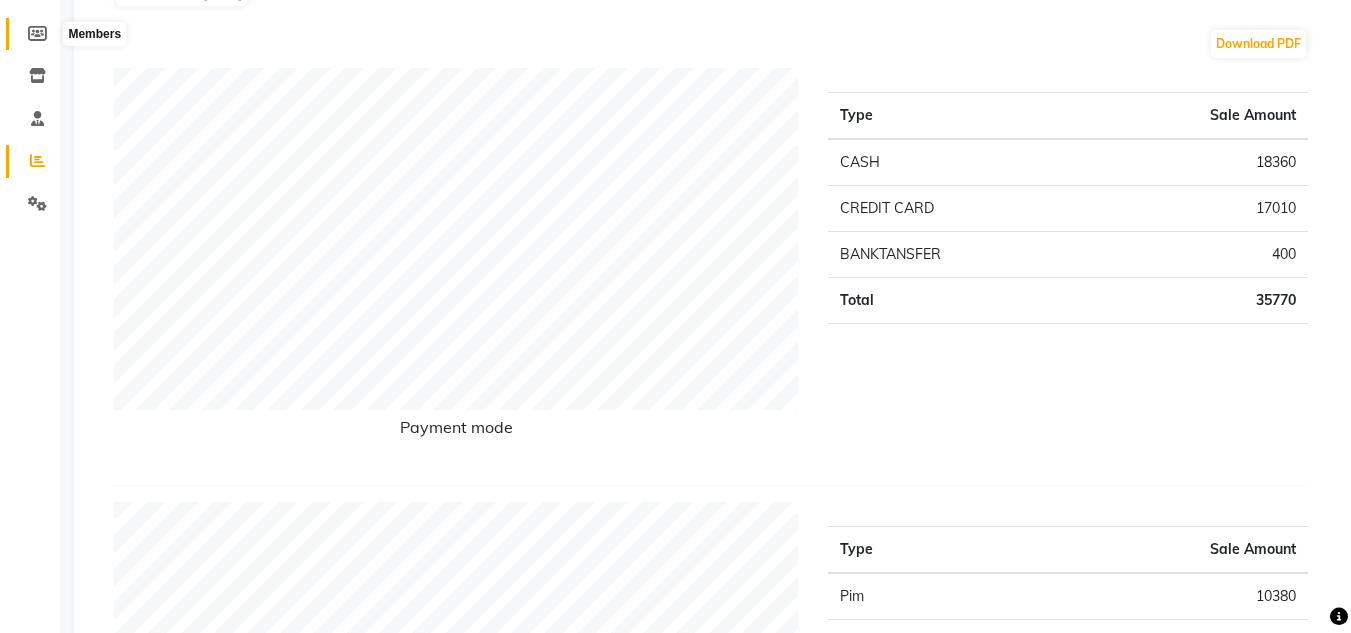 click 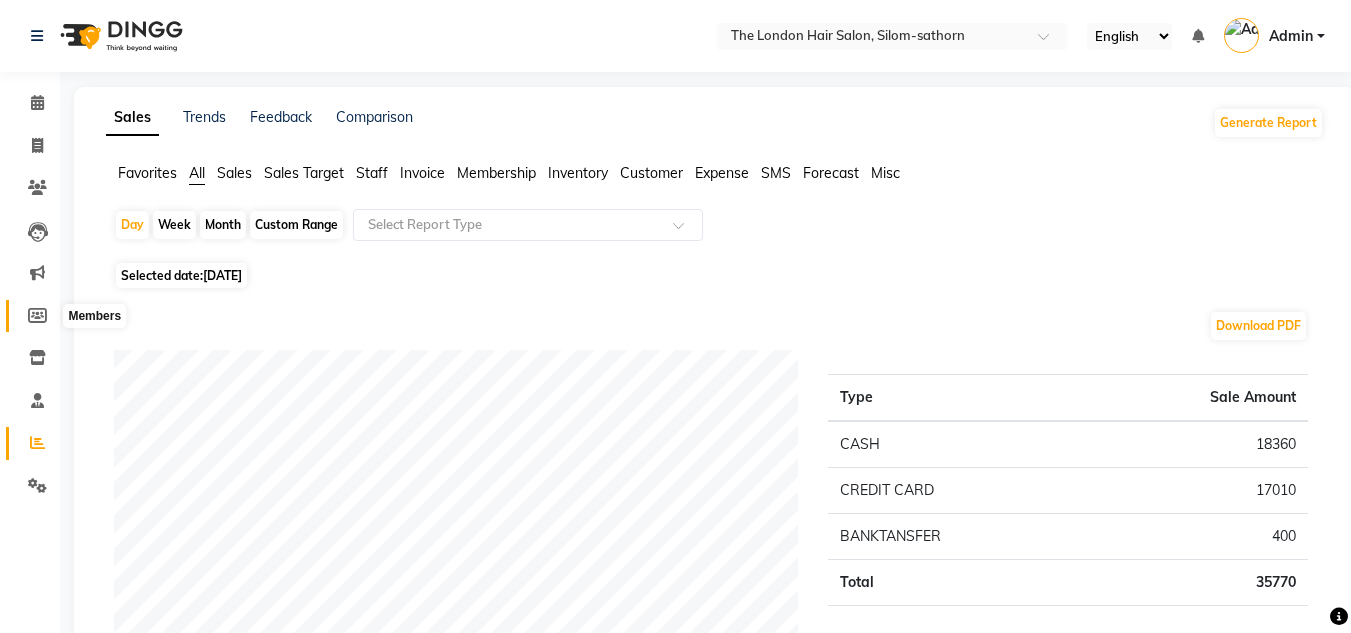 select 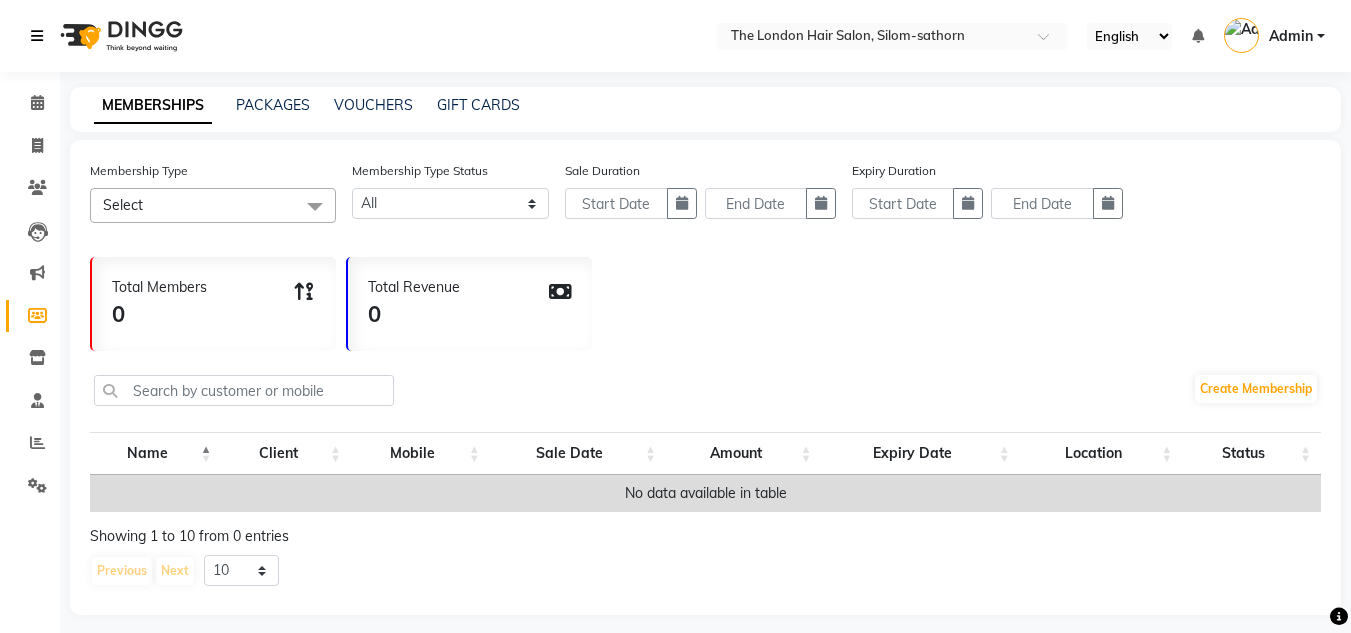 click at bounding box center [41, 36] 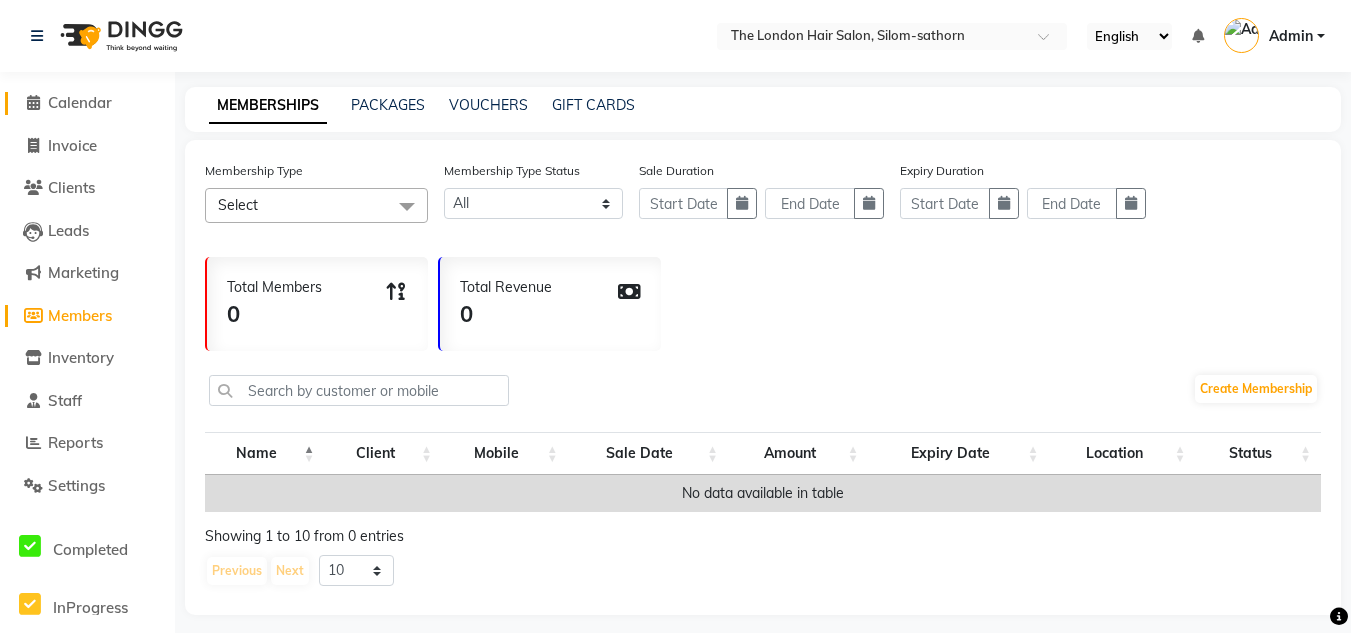 click 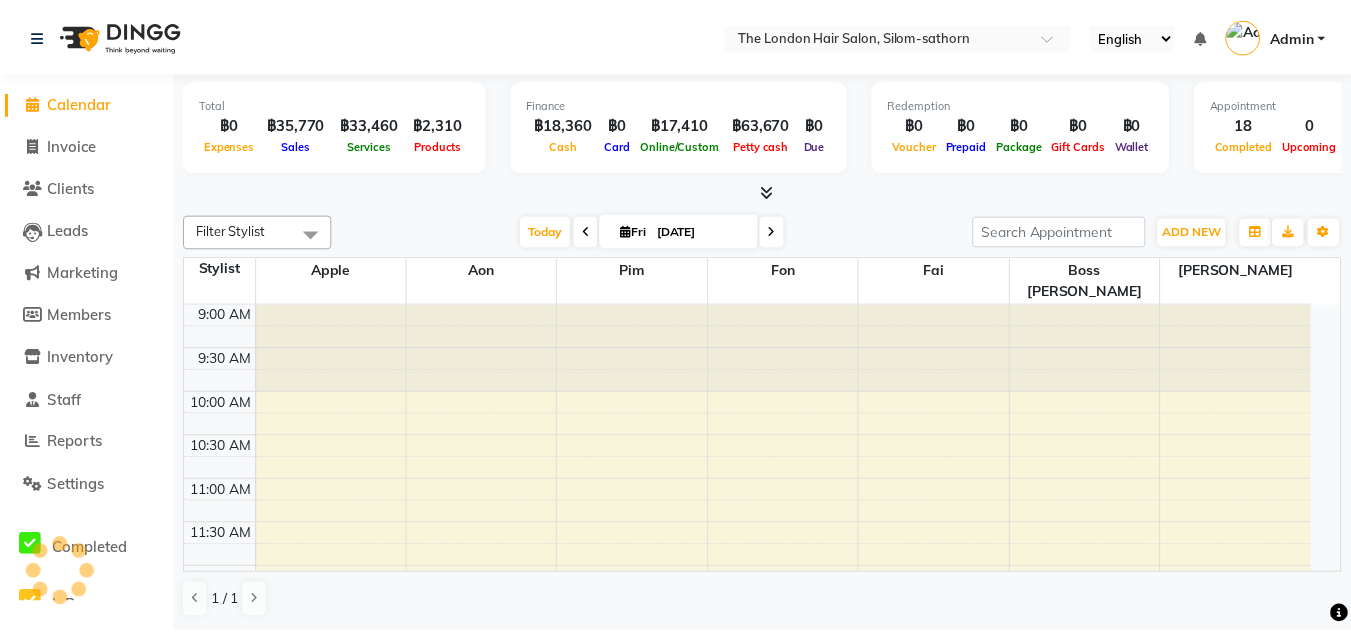 scroll, scrollTop: 0, scrollLeft: 0, axis: both 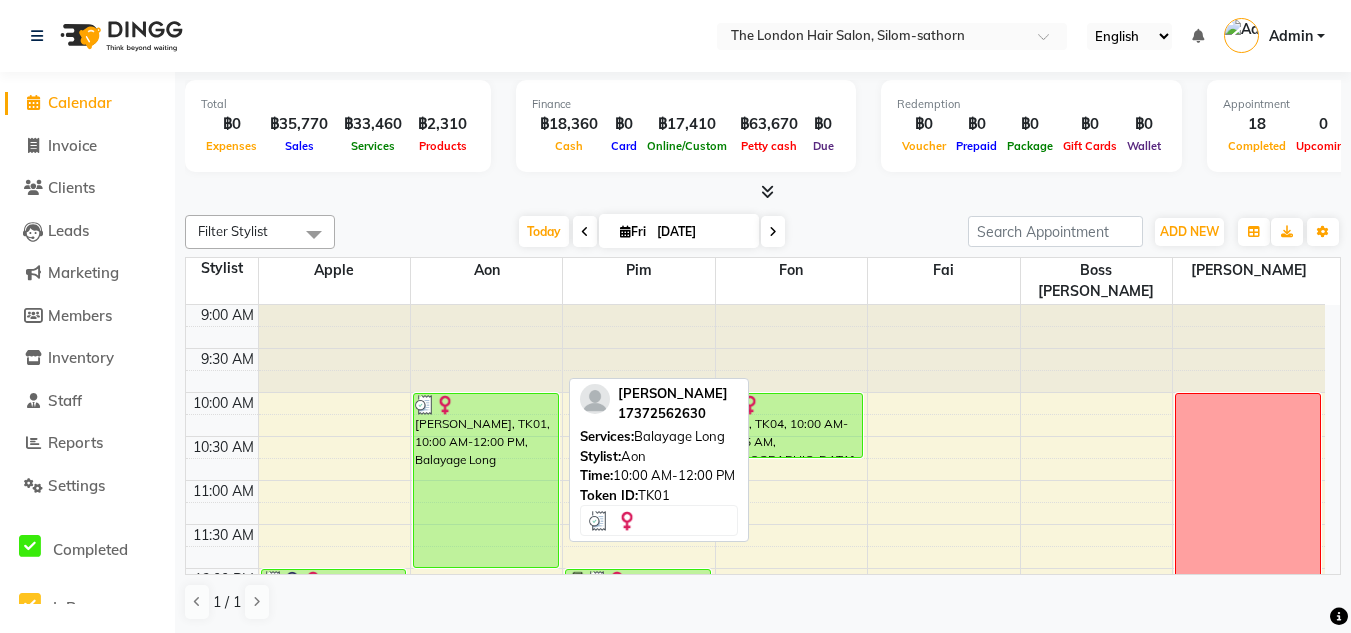 click on "[PERSON_NAME], TK01, 10:00 AM-12:00 PM, Balayage Long" at bounding box center [486, 480] 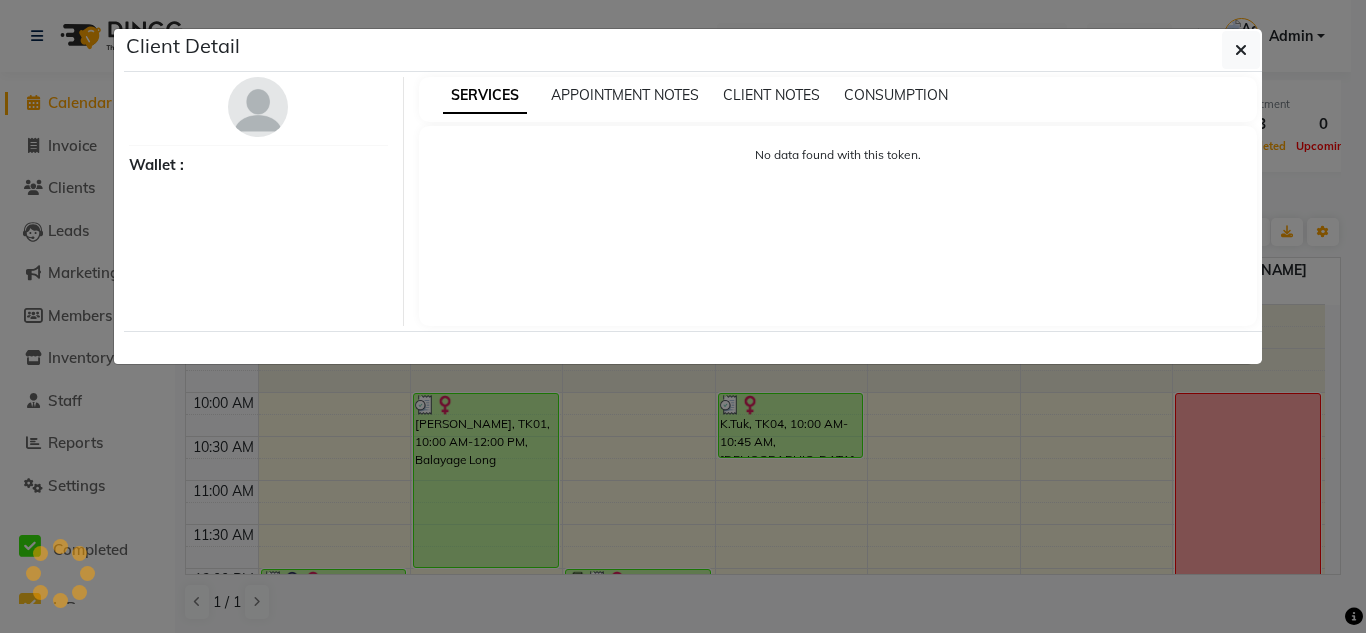 type 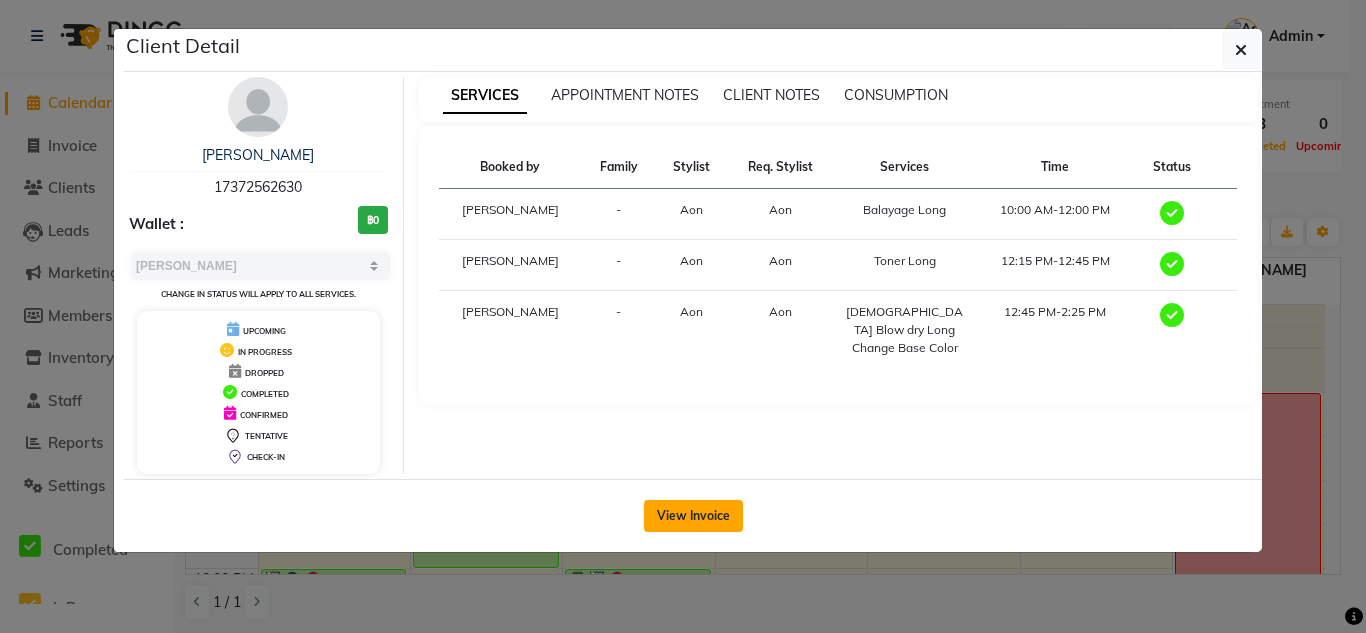 click on "View Invoice" 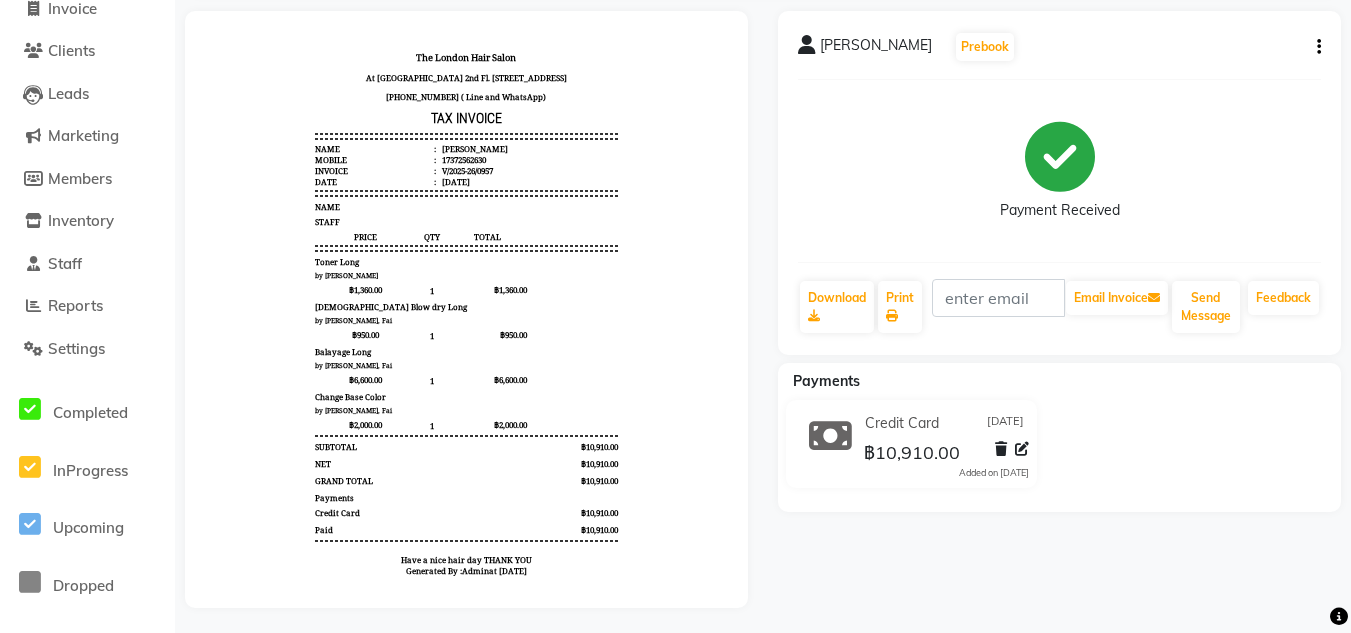 scroll, scrollTop: 157, scrollLeft: 0, axis: vertical 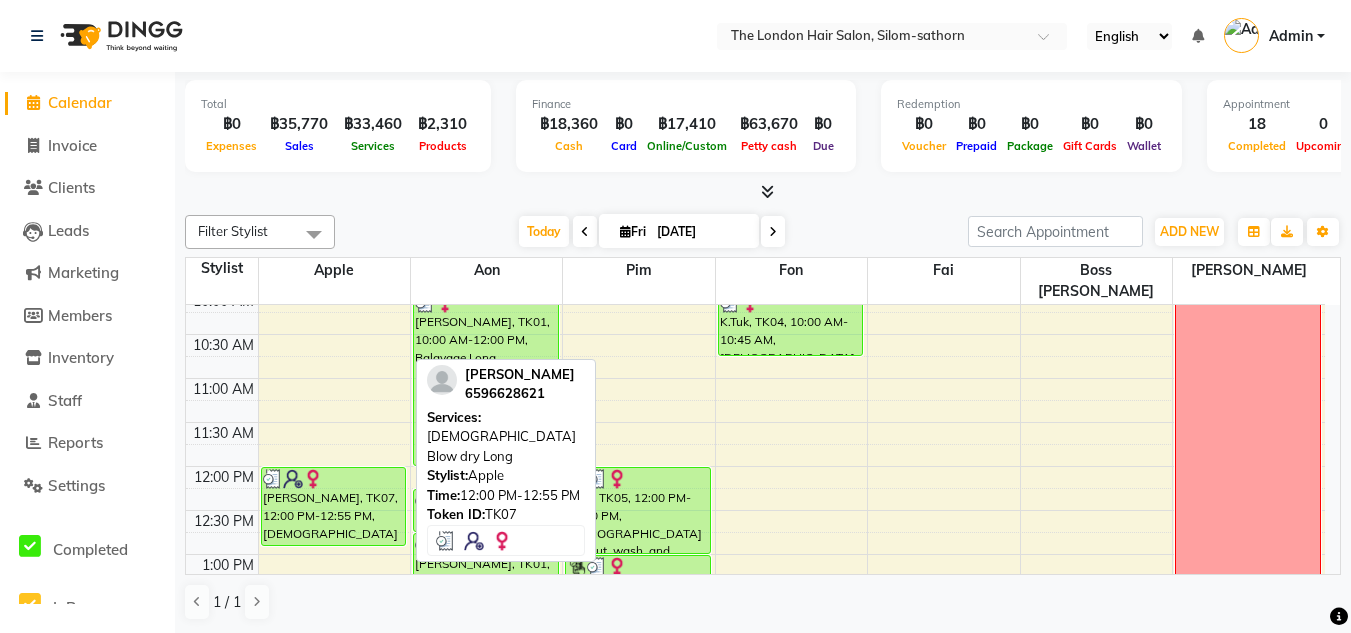 click on "[PERSON_NAME], TK07, 12:00 PM-12:55 PM, [DEMOGRAPHIC_DATA] Blow dry Long" at bounding box center (334, 506) 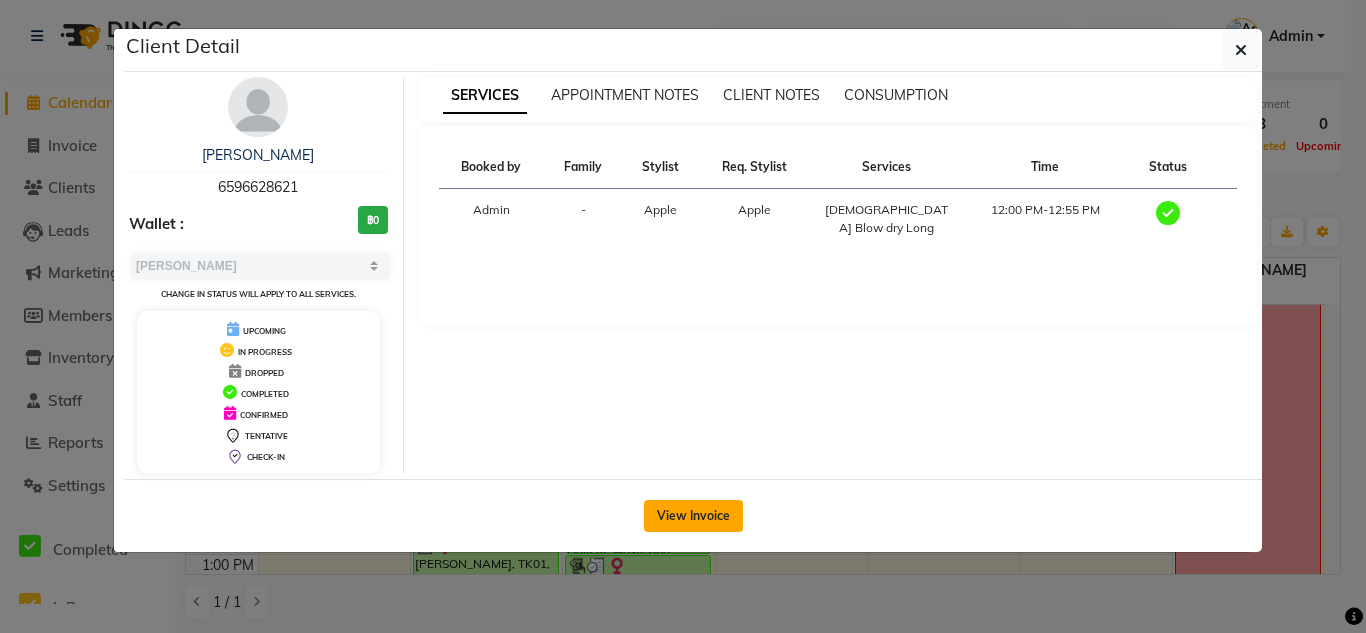 click on "View Invoice" 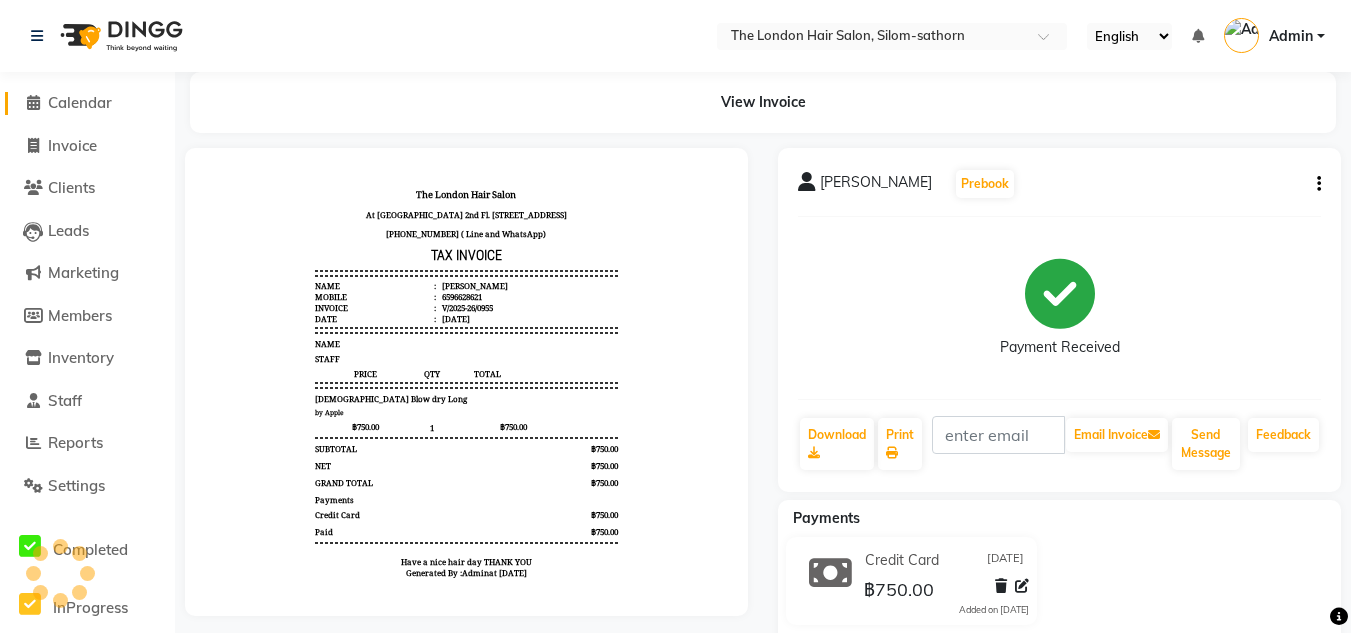 scroll, scrollTop: 0, scrollLeft: 0, axis: both 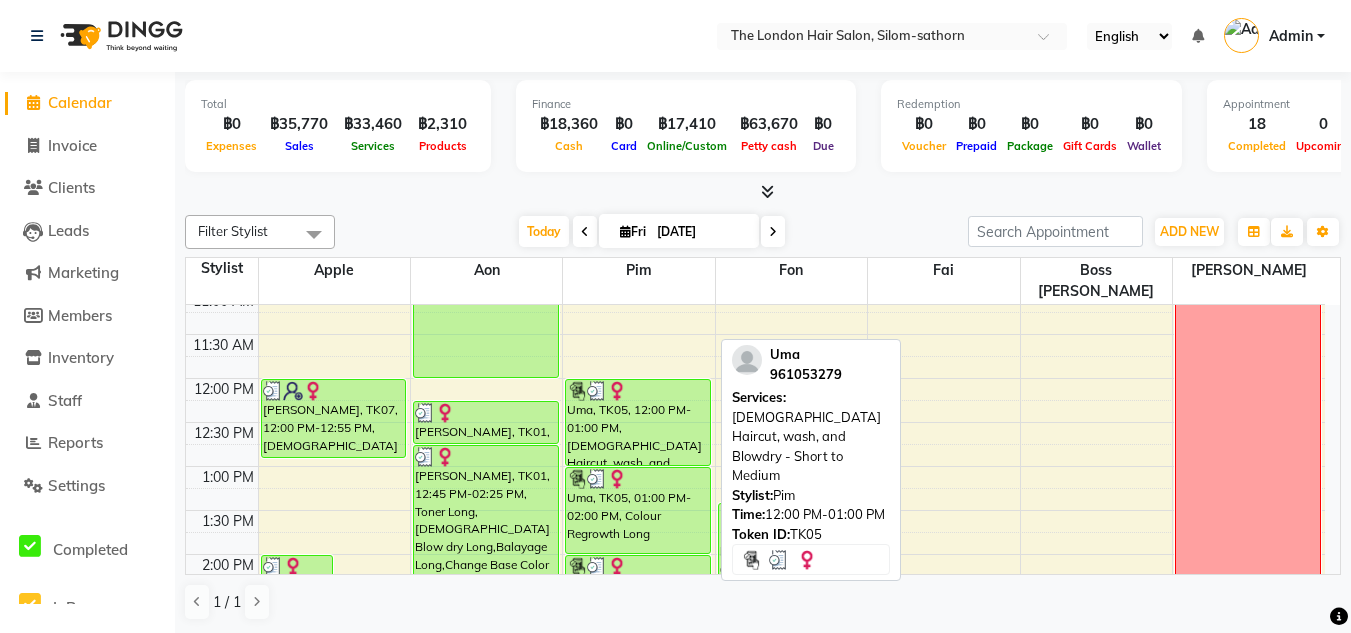 click on "Uma, TK05, 12:00 PM-01:00 PM, [DEMOGRAPHIC_DATA] Haircut, wash, and Blowdry - Short to Medium" at bounding box center [638, 422] 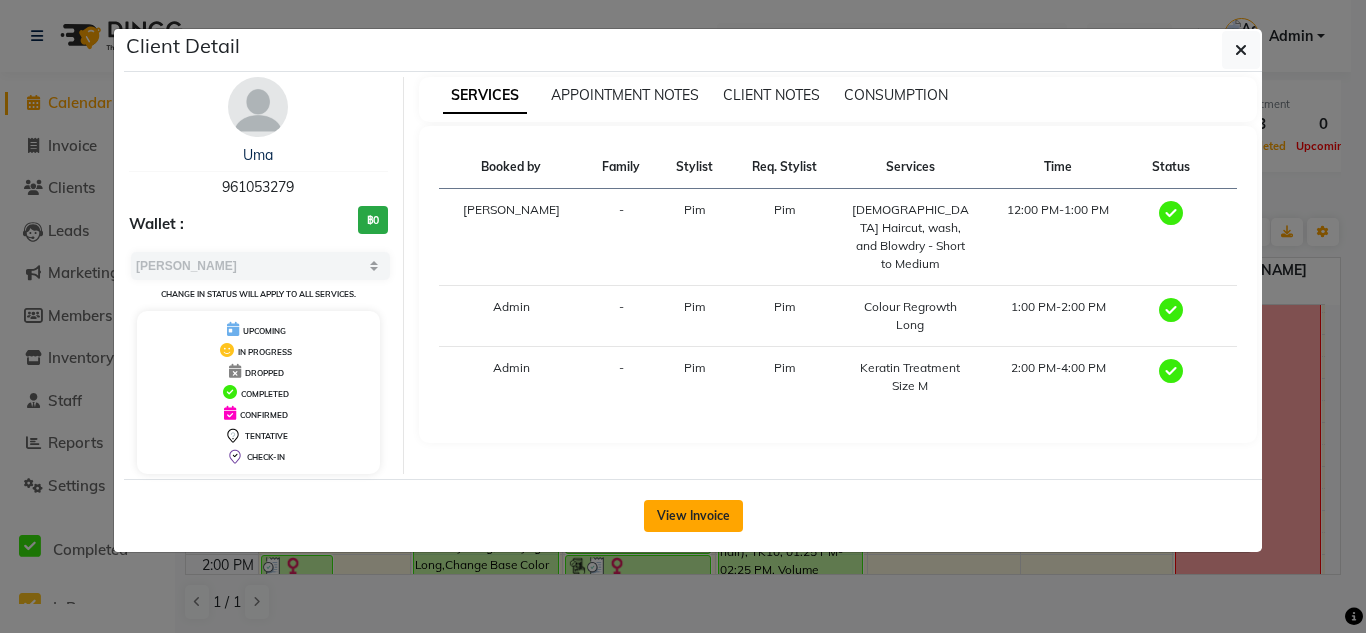 click on "View Invoice" 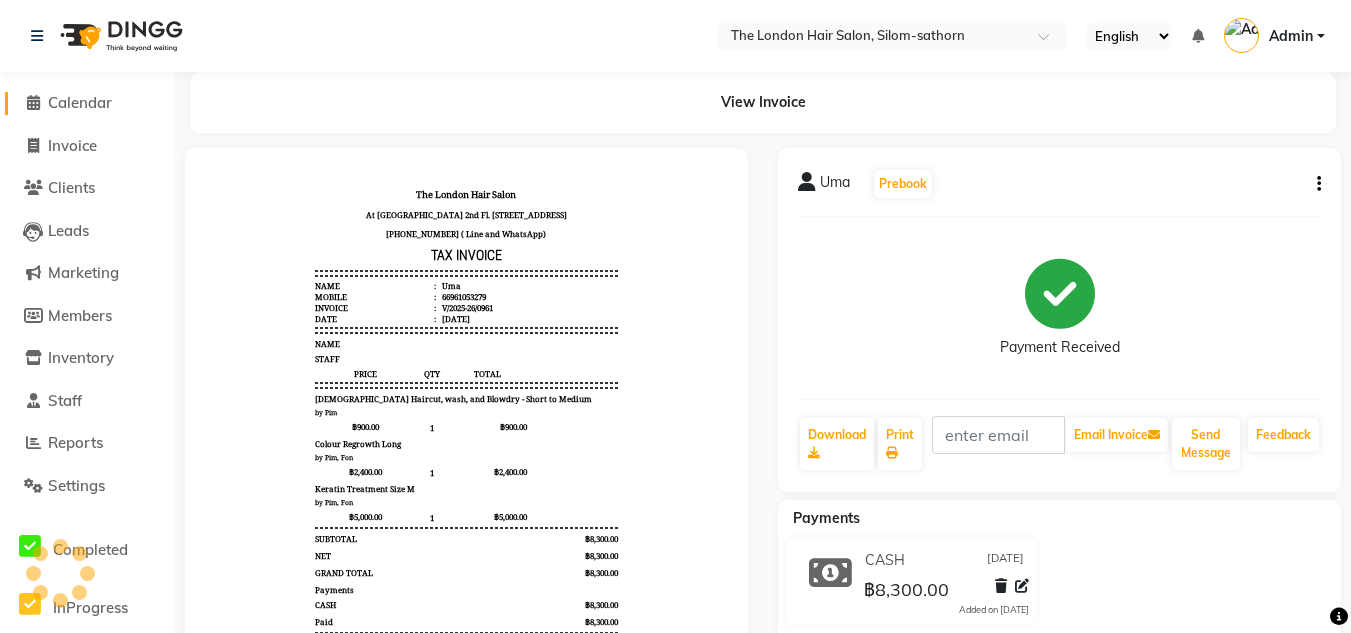 scroll, scrollTop: 16, scrollLeft: 0, axis: vertical 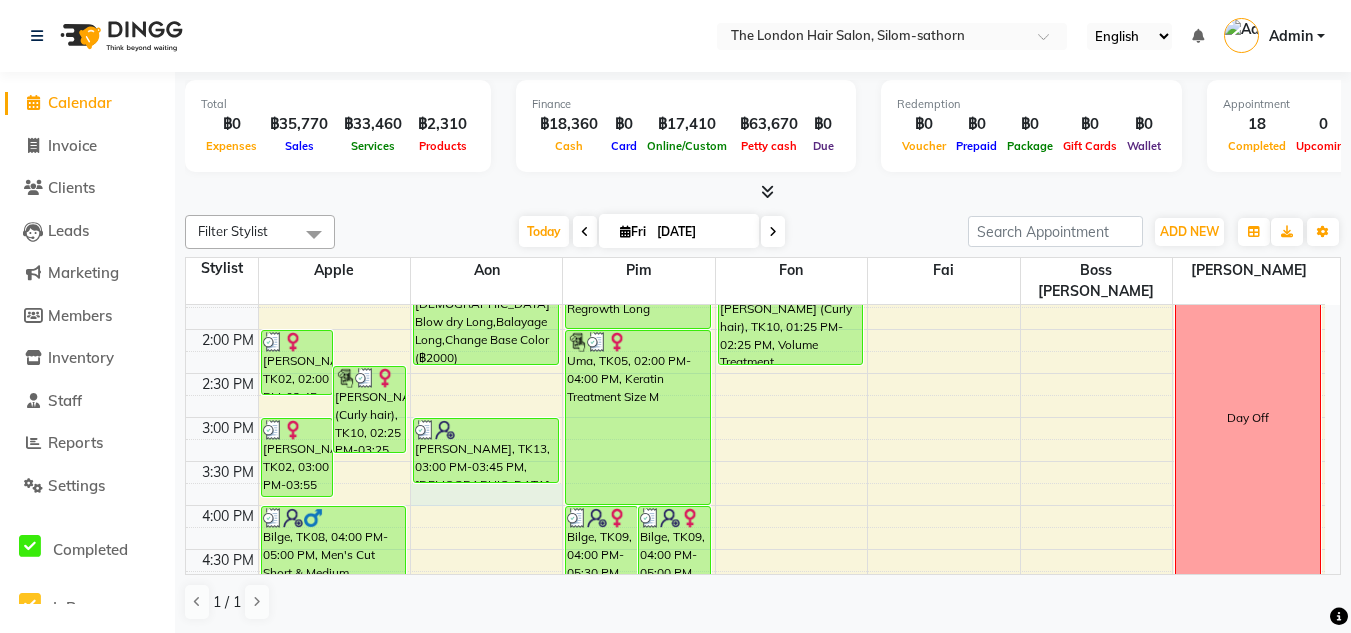 click on "9:00 AM 9:30 AM 10:00 AM 10:30 AM 11:00 AM 11:30 AM 12:00 PM 12:30 PM 1:00 PM 1:30 PM 2:00 PM 2:30 PM 3:00 PM 3:30 PM 4:00 PM 4:30 PM 5:00 PM 5:30 PM 6:00 PM 6:30 PM 7:00 PM 7:30 PM 8:00 PM 8:30 PM     [PERSON_NAME], TK02, 02:00 PM-02:45 PM, Colour Regrowth Short     [PERSON_NAME] (Curly hair), TK10, 02:25 PM-03:25 PM, [DEMOGRAPHIC_DATA] Haircut, wash, and Blowdry - Long     [PERSON_NAME], TK02, 03:00 PM-03:55 PM, [DEMOGRAPHIC_DATA] Blow dry Medium,Colour Regrowth Short,Extra Purpel or Orange Shampoo  (฿200)     [PERSON_NAME], TK07, 12:00 PM-12:55 PM, [DEMOGRAPHIC_DATA] Blow dry Long     Bilge, TK08, 04:00 PM-05:00 PM, Men's Cut Short & Medium     Aude, TK11, 05:00 PM-06:00 PM, [DEMOGRAPHIC_DATA] Haircut, wash, and Blowdry - Long     Aude, TK11, 06:00 PM-08:00 PM, [DEMOGRAPHIC_DATA] Haircut, wash, and Blowdry - Short to Medium (฿900),[DEMOGRAPHIC_DATA] Haircut, wash, and Blowdry - Long     Khat [PERSON_NAME], TK01, 10:00 AM-12:00 PM, Balayage [GEOGRAPHIC_DATA][PERSON_NAME], 12:15 PM-12:45 PM, Toner [PERSON_NAME], TK13, 03:00 PM-03:45 PM, [DEMOGRAPHIC_DATA] Blow dry Medium" at bounding box center [755, 417] 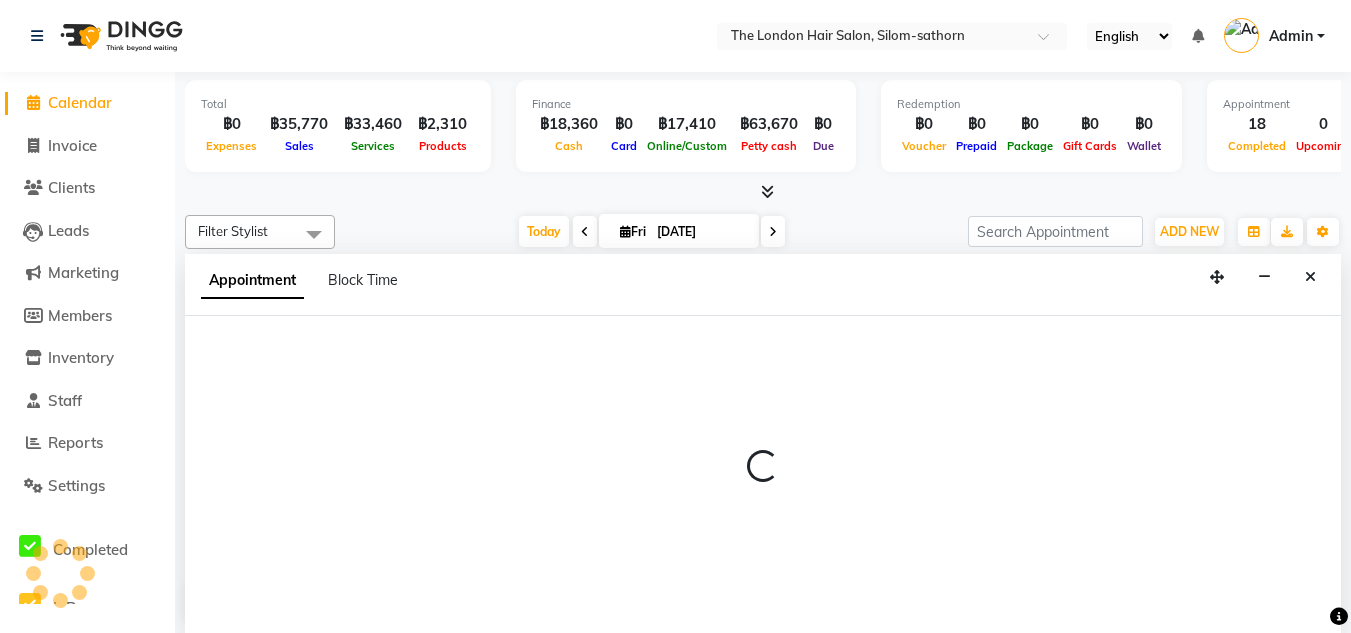 scroll, scrollTop: 1, scrollLeft: 0, axis: vertical 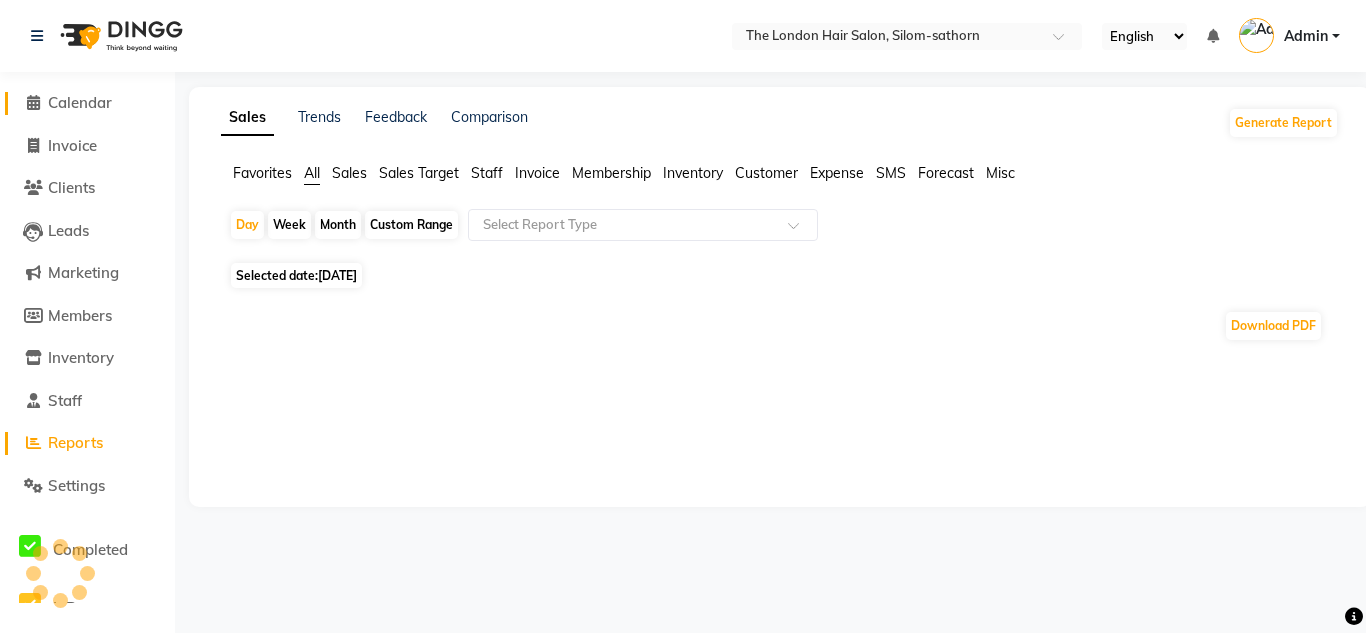 click on "Calendar" 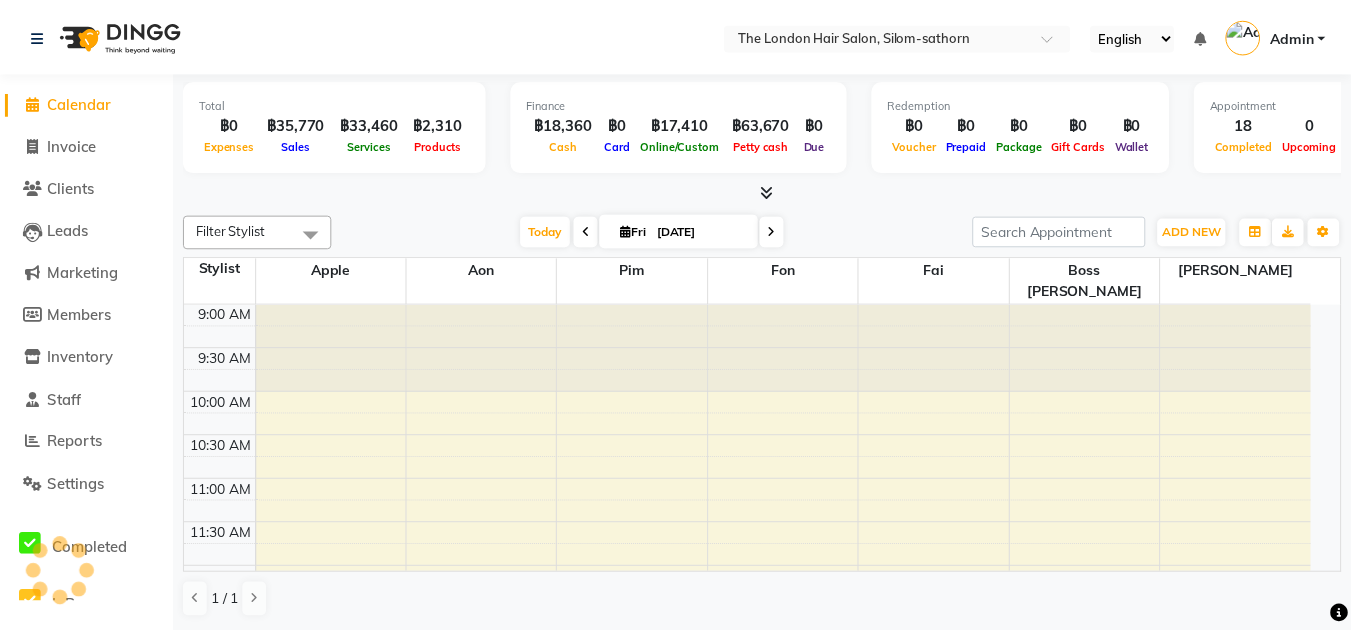 scroll, scrollTop: 0, scrollLeft: 0, axis: both 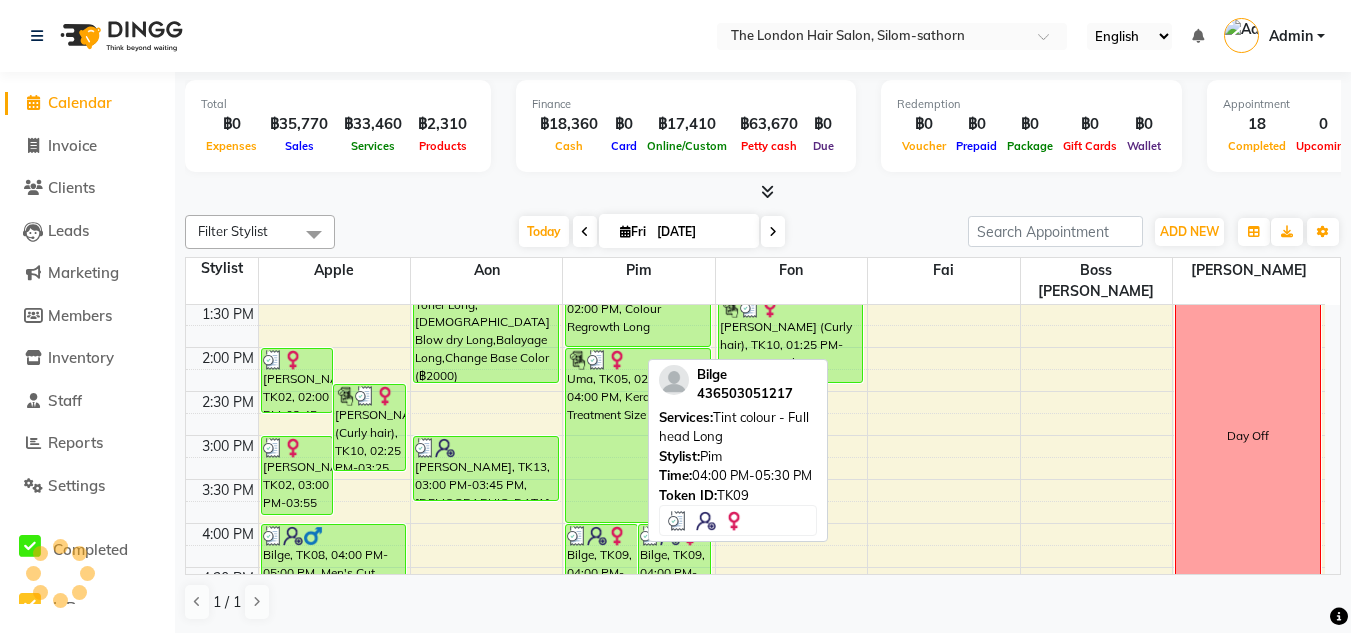 click at bounding box center (577, 536) 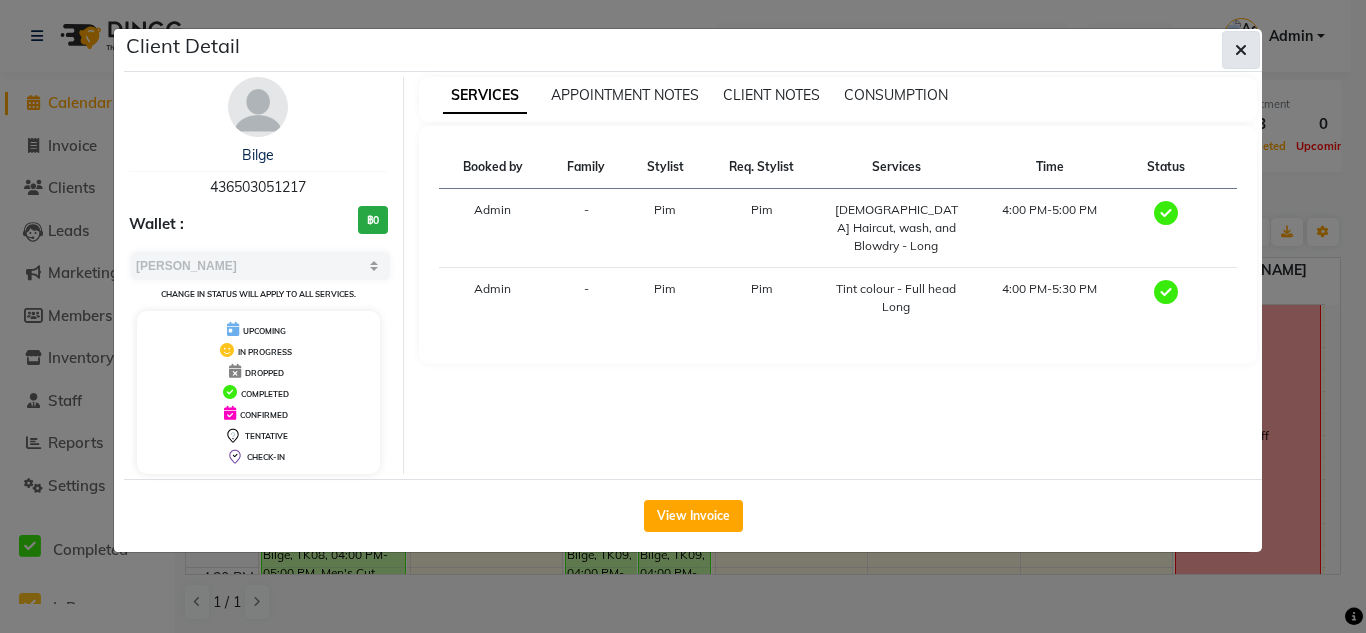 click 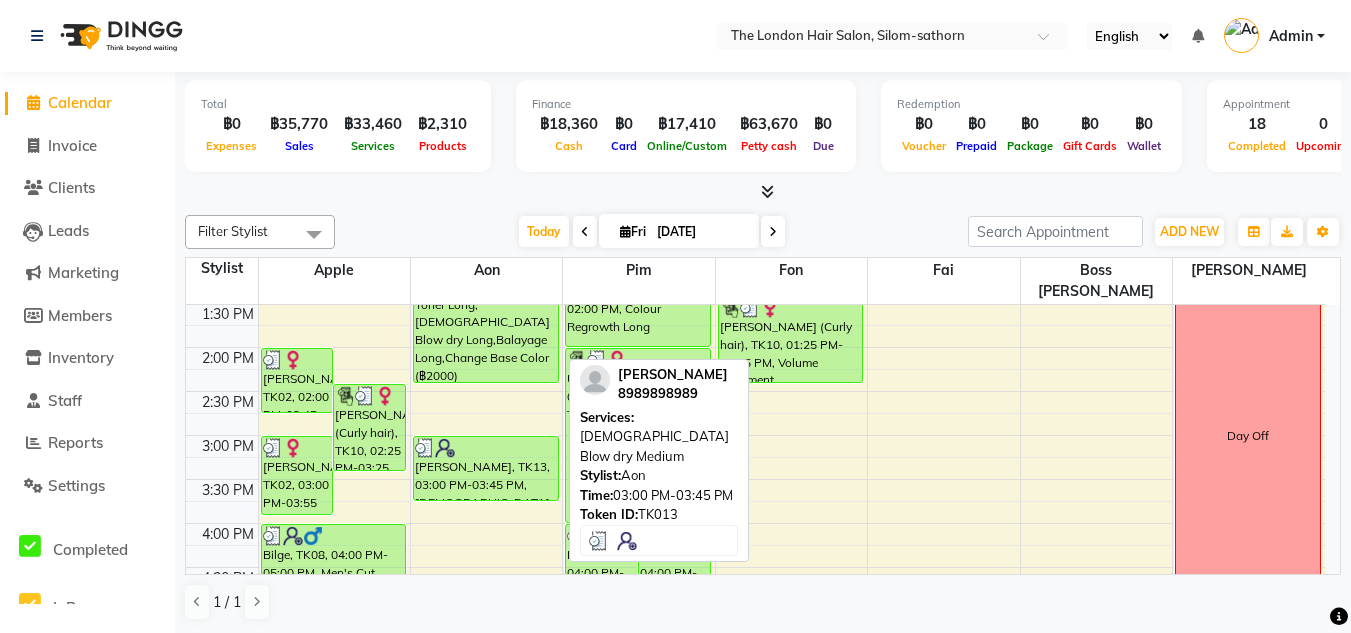 click on "[PERSON_NAME], TK13, 03:00 PM-03:45 PM, [DEMOGRAPHIC_DATA] Blow dry Medium" at bounding box center [486, 468] 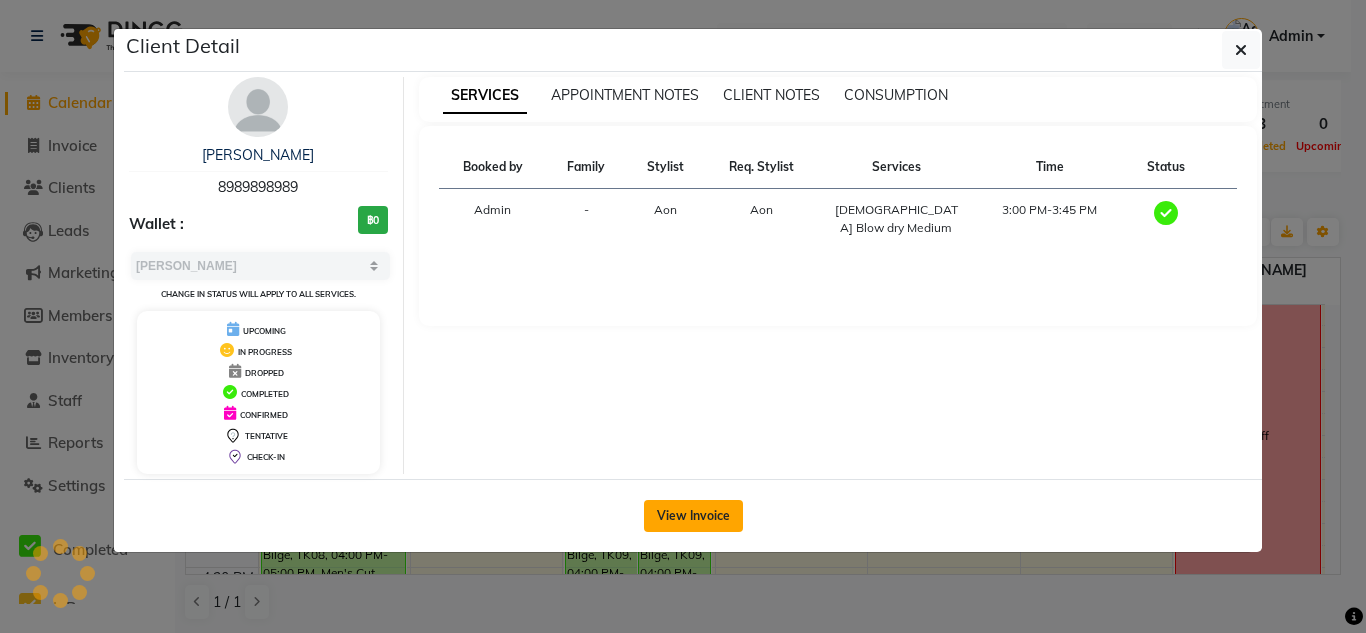 click on "View Invoice" 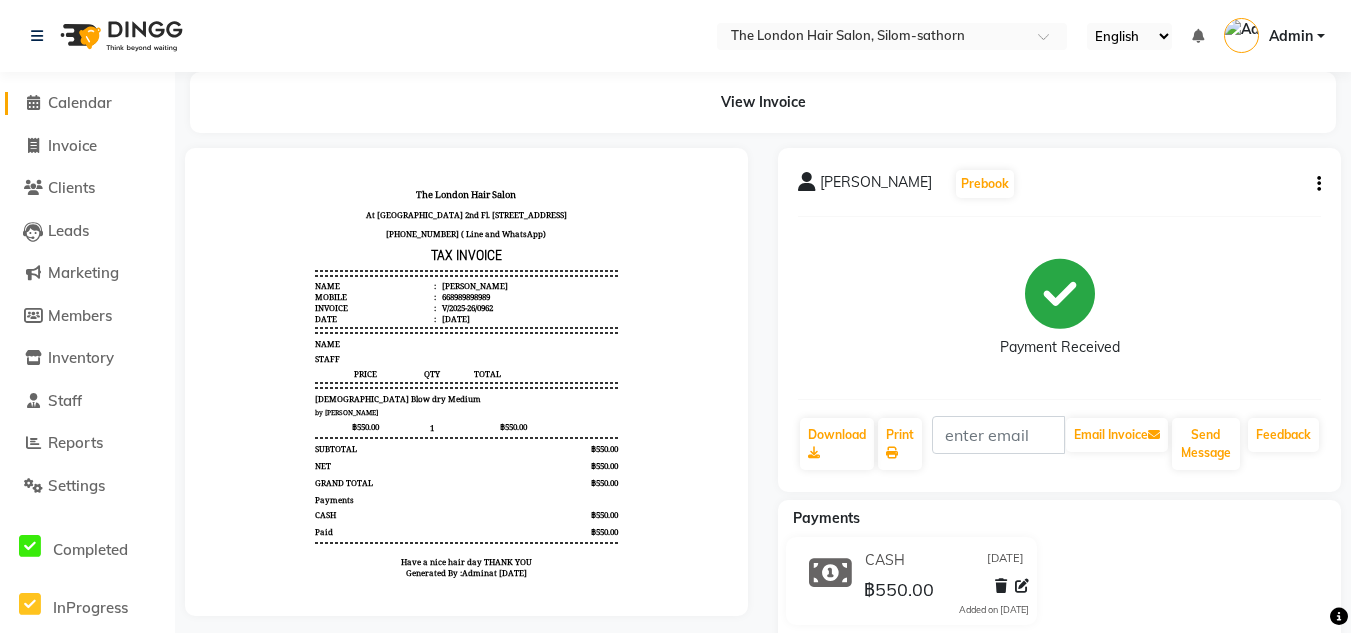 scroll, scrollTop: 0, scrollLeft: 0, axis: both 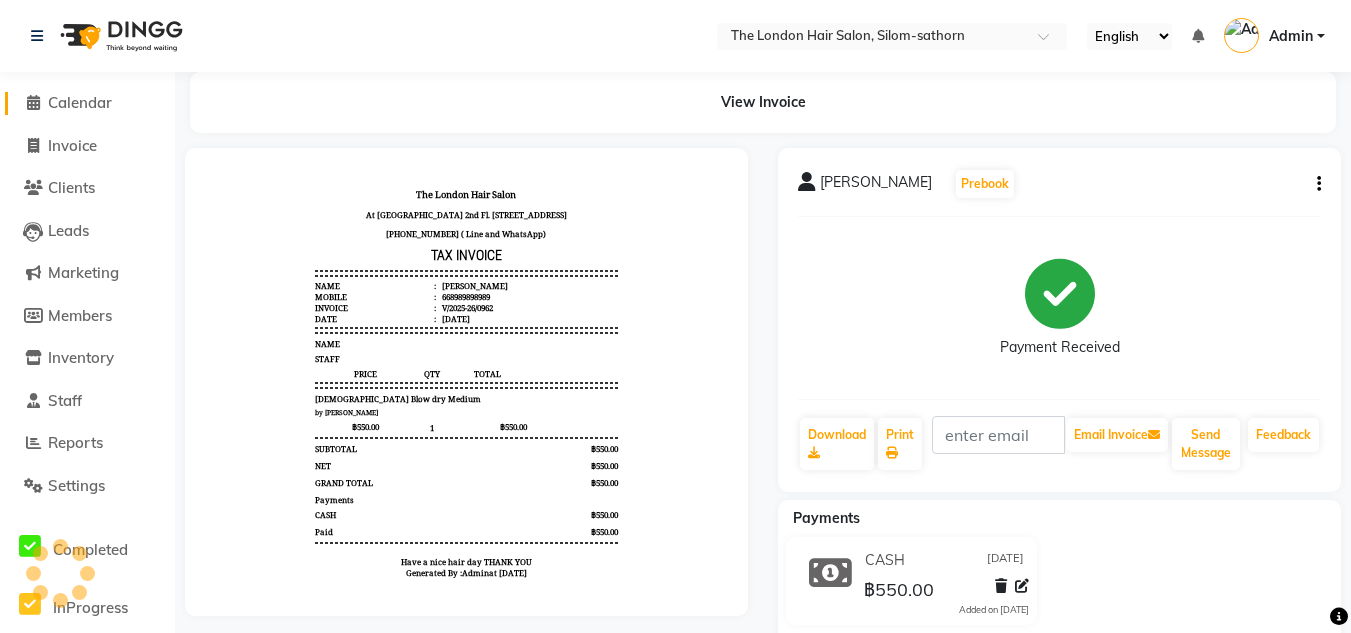 click on "Calendar" 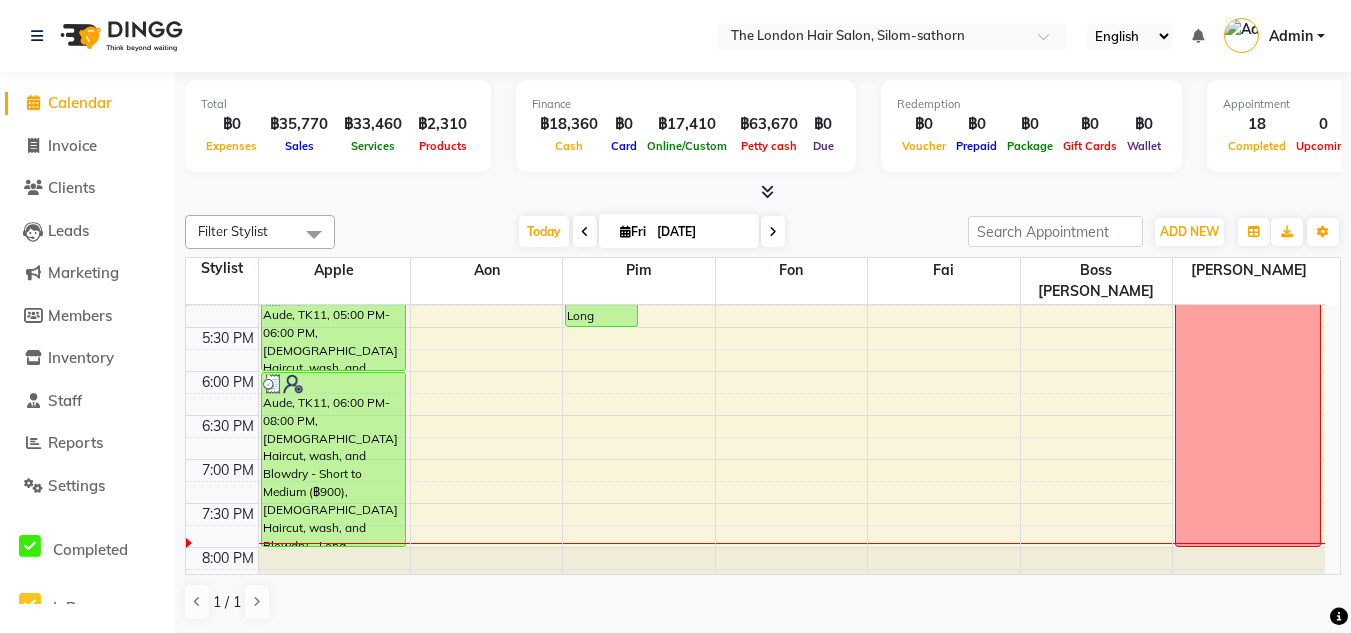 scroll, scrollTop: 765, scrollLeft: 0, axis: vertical 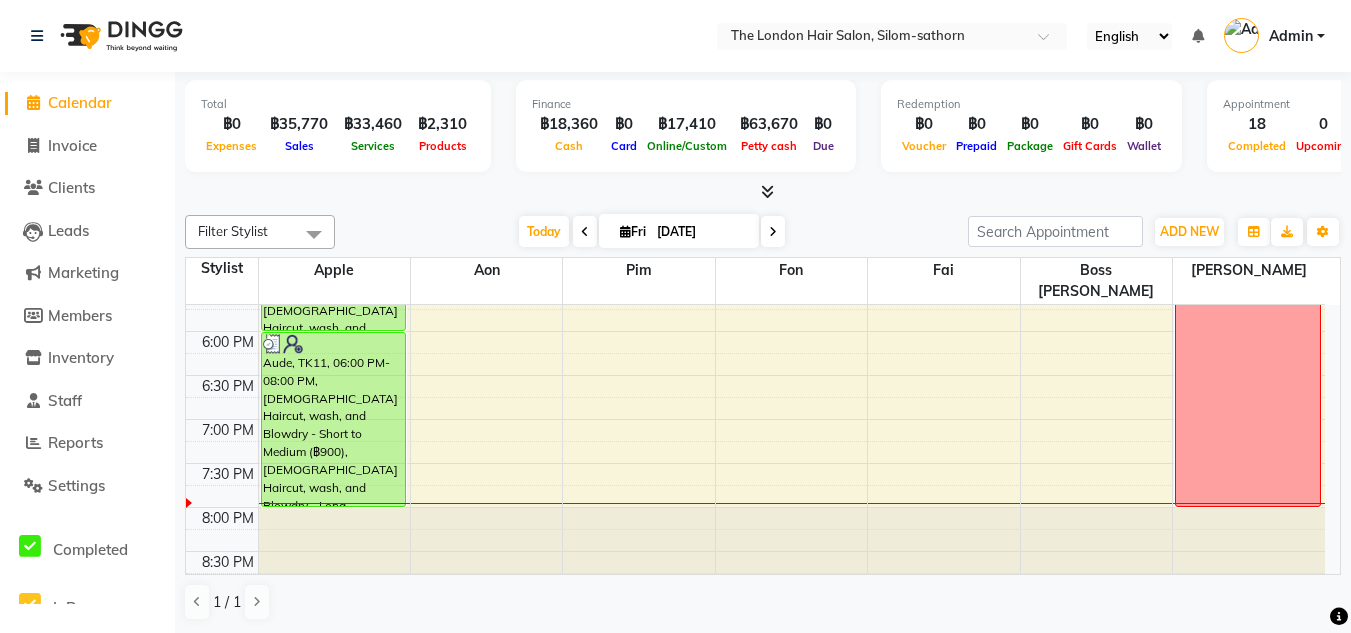 click on "9:00 AM 9:30 AM 10:00 AM 10:30 AM 11:00 AM 11:30 AM 12:00 PM 12:30 PM 1:00 PM 1:30 PM 2:00 PM 2:30 PM 3:00 PM 3:30 PM 4:00 PM 4:30 PM 5:00 PM 5:30 PM 6:00 PM 6:30 PM 7:00 PM 7:30 PM 8:00 PM 8:30 PM     [PERSON_NAME], TK02, 02:00 PM-02:45 PM, Colour Regrowth Short     [PERSON_NAME] (Curly hair), TK10, 02:25 PM-03:25 PM, [DEMOGRAPHIC_DATA] Haircut, wash, and Blowdry - Long     [PERSON_NAME], TK02, 03:00 PM-03:55 PM, [DEMOGRAPHIC_DATA] Blow dry Medium,Colour Regrowth Short,Extra Purpel or Orange Shampoo  (฿200)     [PERSON_NAME], TK07, 12:00 PM-12:55 PM, [DEMOGRAPHIC_DATA] Blow dry Long     Bilge, TK08, 04:00 PM-05:00 PM, Men's Cut Short & Medium     Aude, TK11, 05:00 PM-06:00 PM, [DEMOGRAPHIC_DATA] Haircut, wash, and Blowdry - Long     Aude, TK11, 06:00 PM-08:00 PM, [DEMOGRAPHIC_DATA] Haircut, wash, and Blowdry - Short to Medium (฿900),[DEMOGRAPHIC_DATA] Haircut, wash, and Blowdry - Long     Khat [PERSON_NAME], TK01, 10:00 AM-12:00 PM, Balayage [GEOGRAPHIC_DATA][PERSON_NAME], 12:15 PM-12:45 PM, Toner [PERSON_NAME], TK13, 03:00 PM-03:45 PM, [DEMOGRAPHIC_DATA] Blow dry Medium" at bounding box center (755, 67) 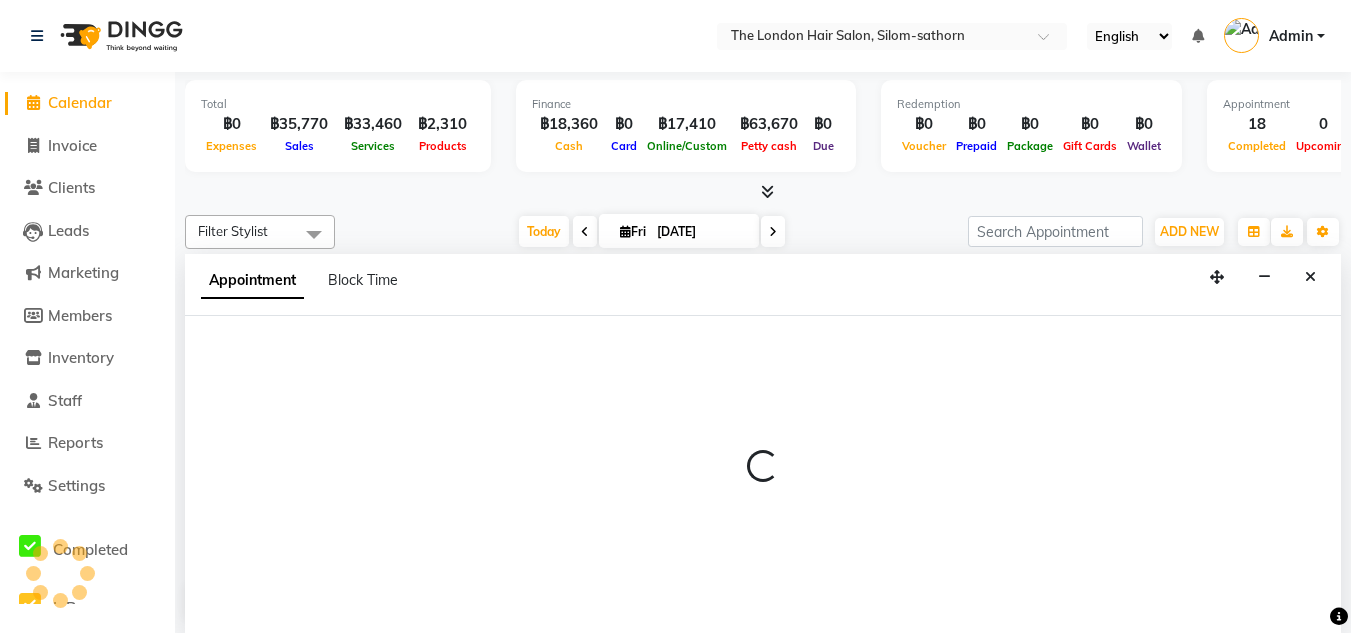 scroll, scrollTop: 1, scrollLeft: 0, axis: vertical 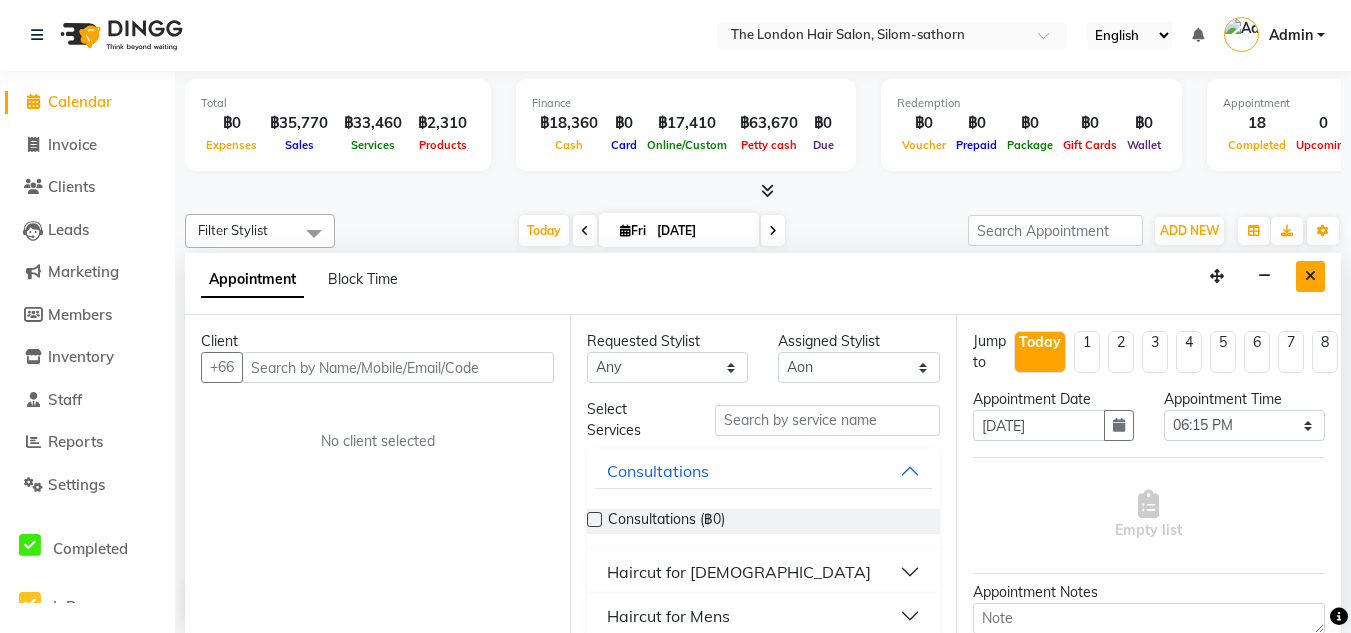 click at bounding box center [1310, 276] 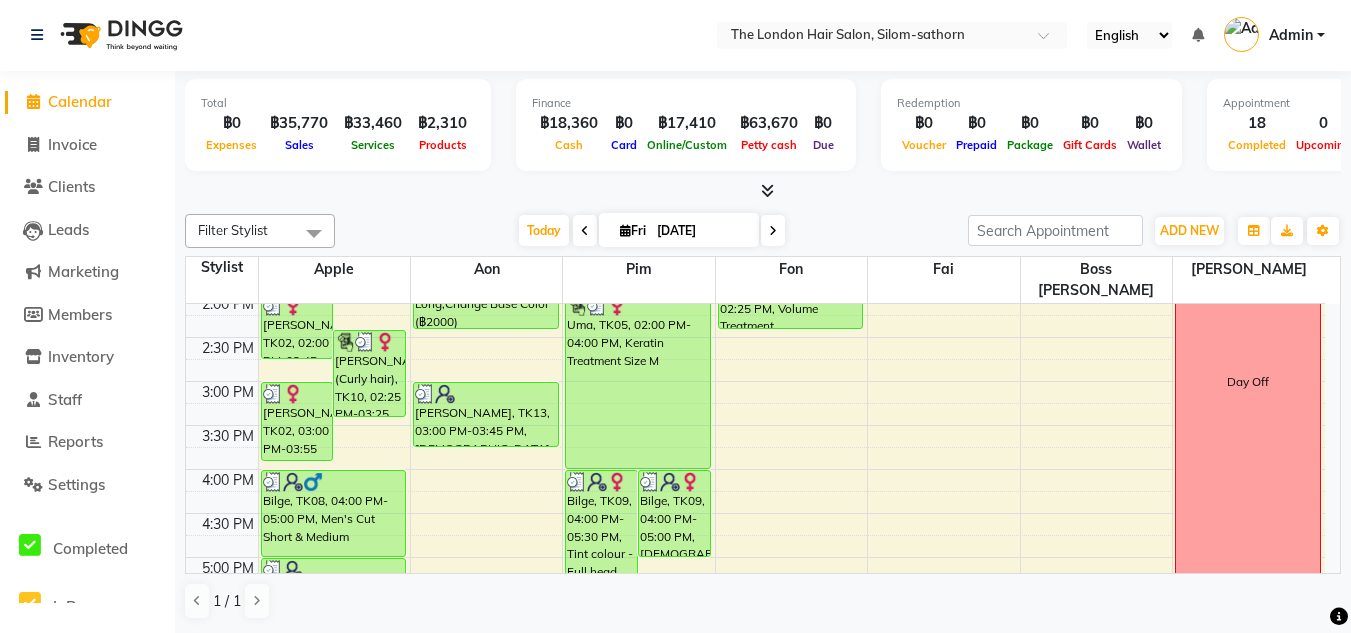 scroll, scrollTop: 451, scrollLeft: 0, axis: vertical 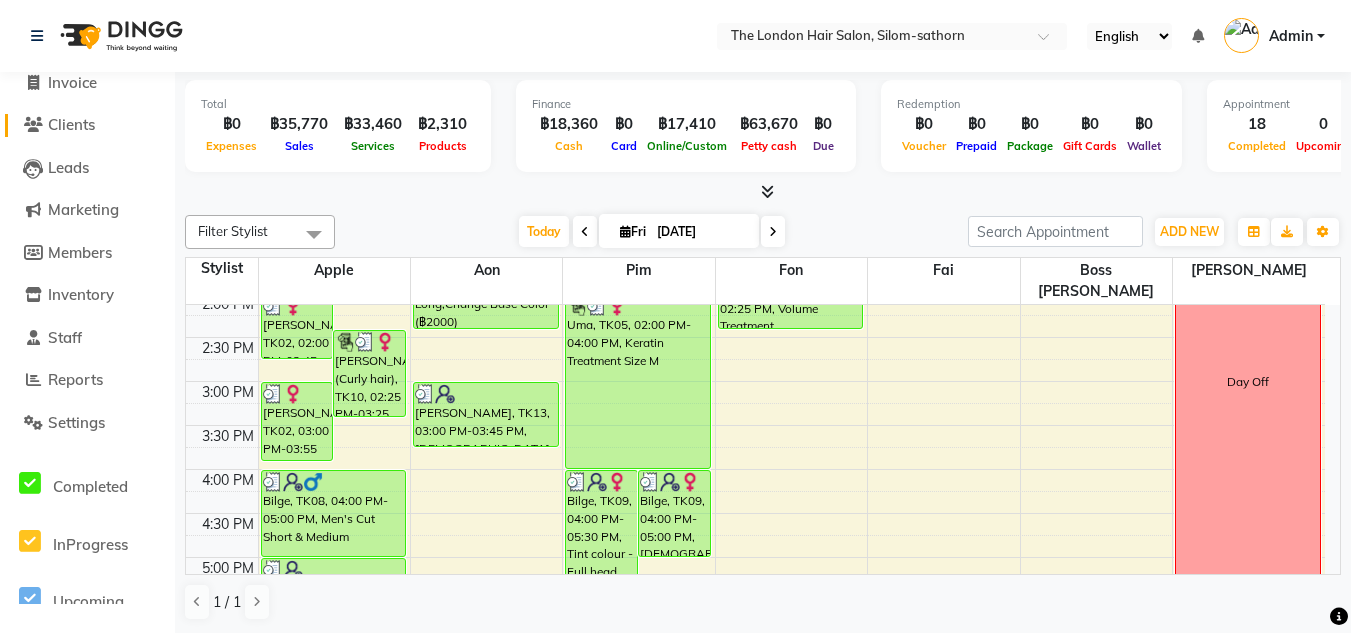 click on "Clients" 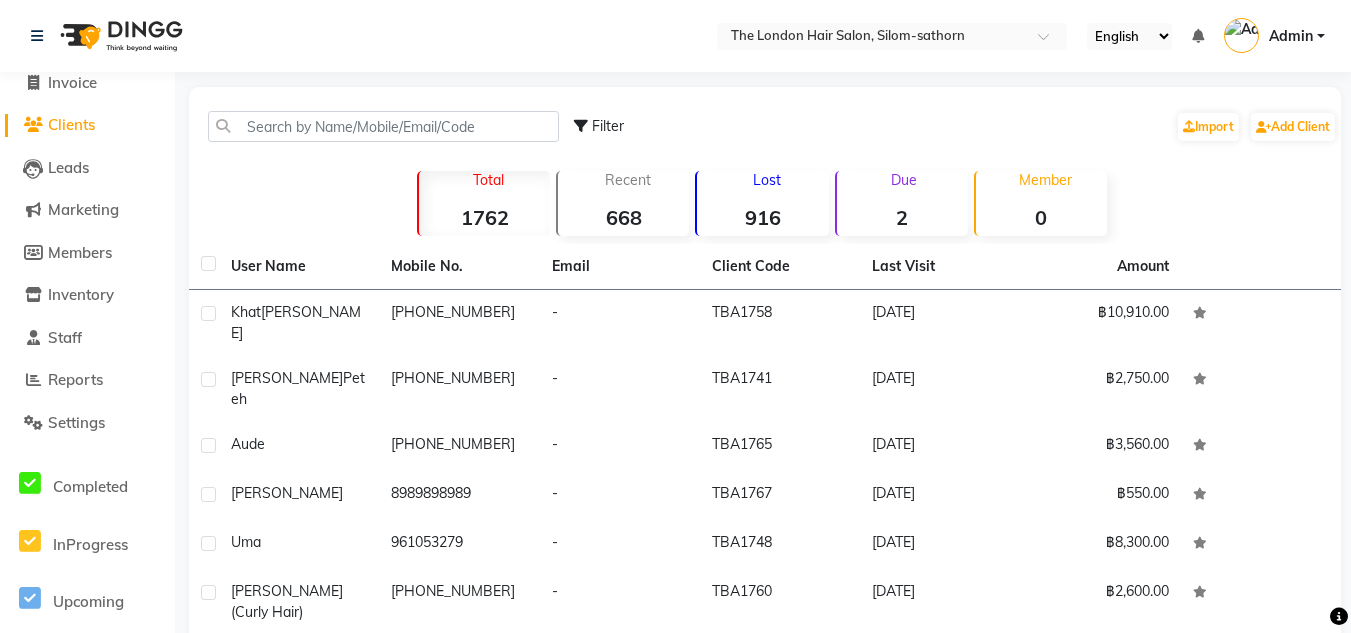 click on "Filter  Import   Add Client" 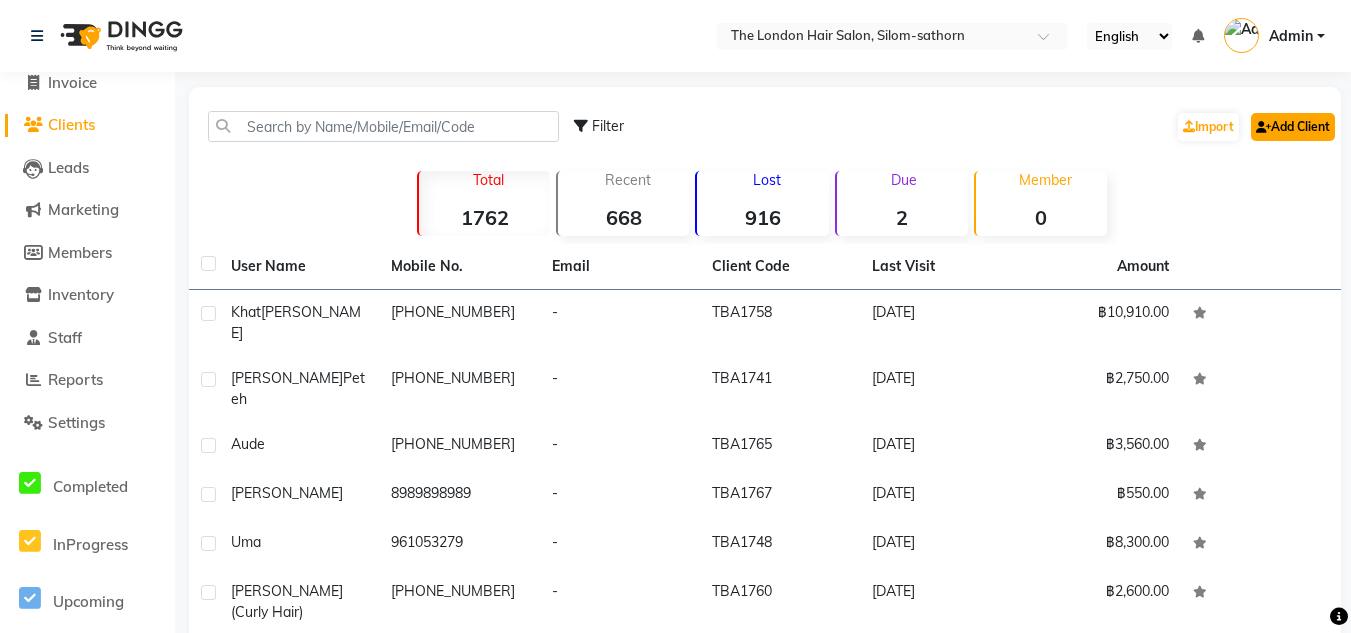 click on "Add Client" 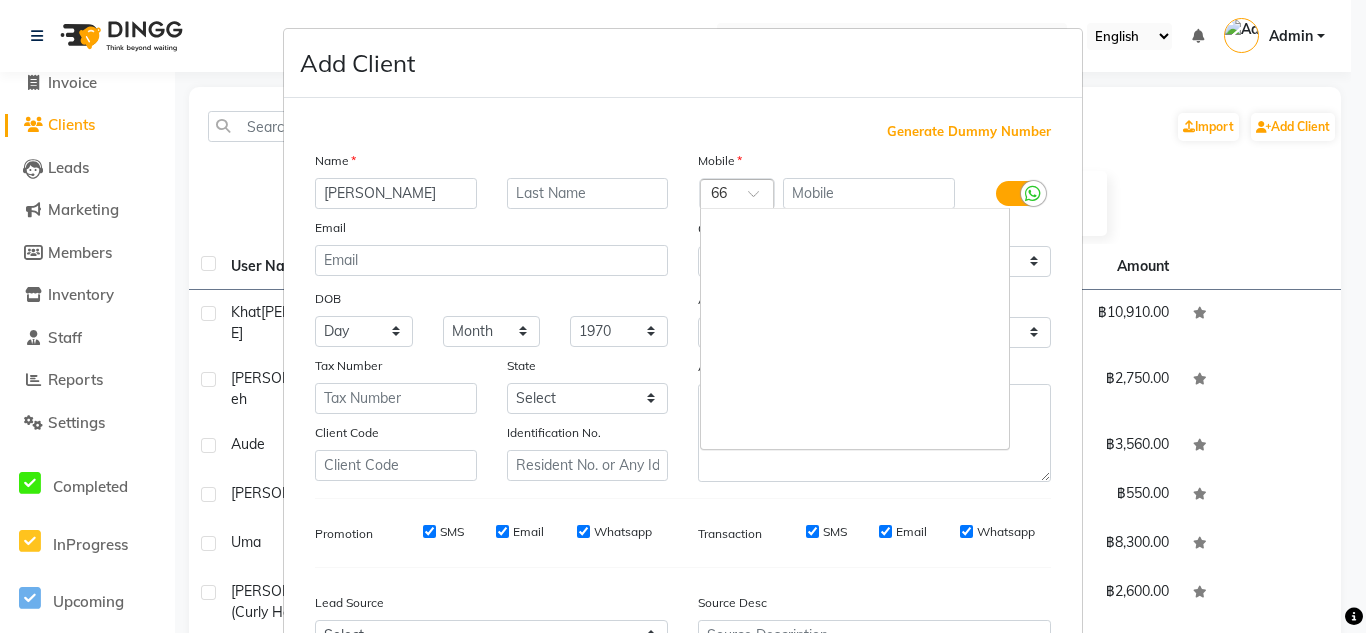 click at bounding box center (760, 199) 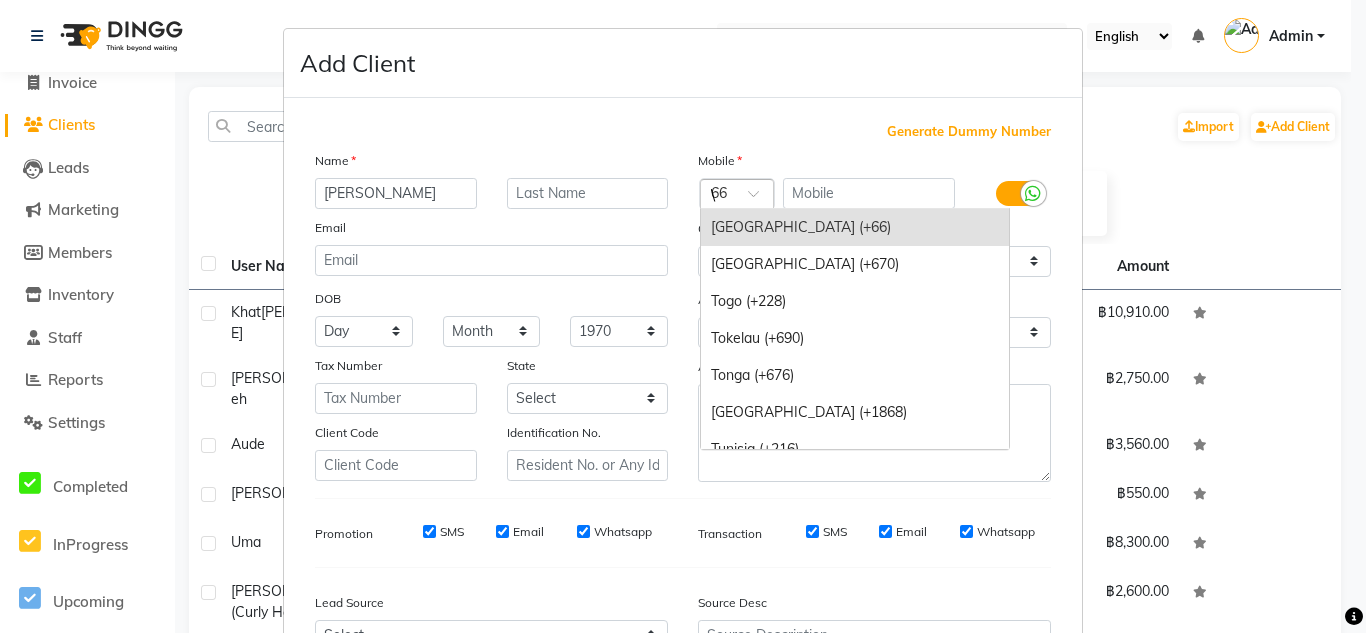 scroll, scrollTop: 0, scrollLeft: 0, axis: both 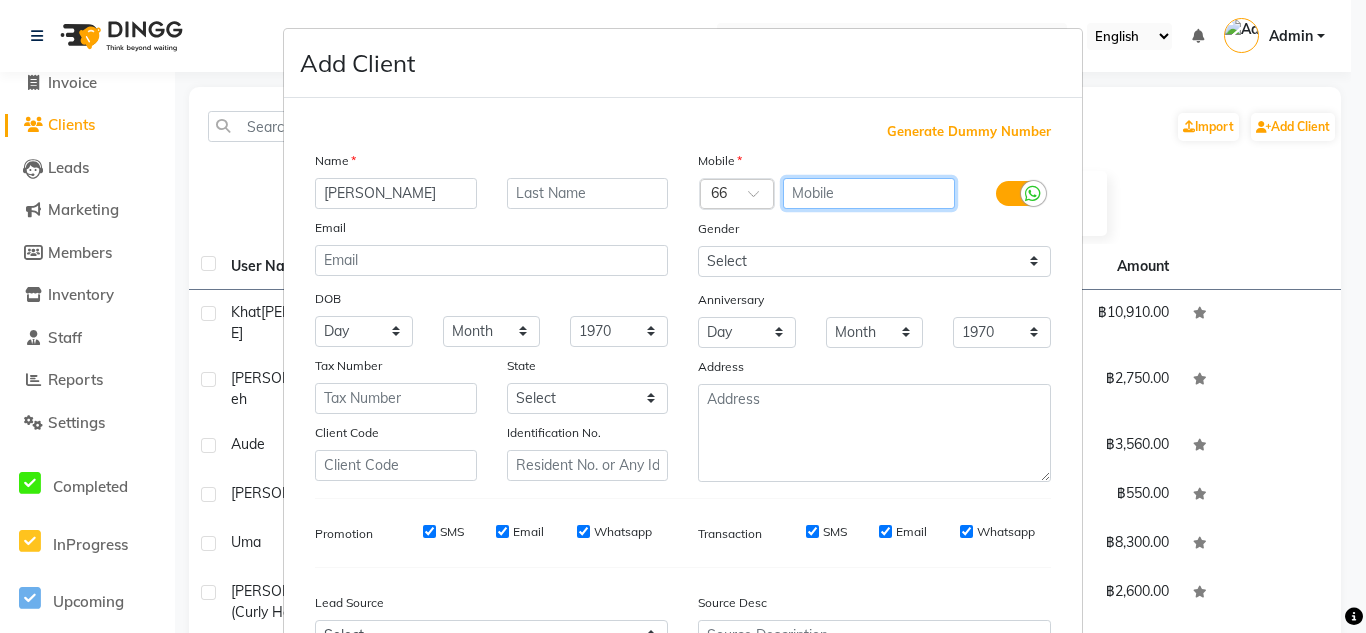 click at bounding box center [869, 193] 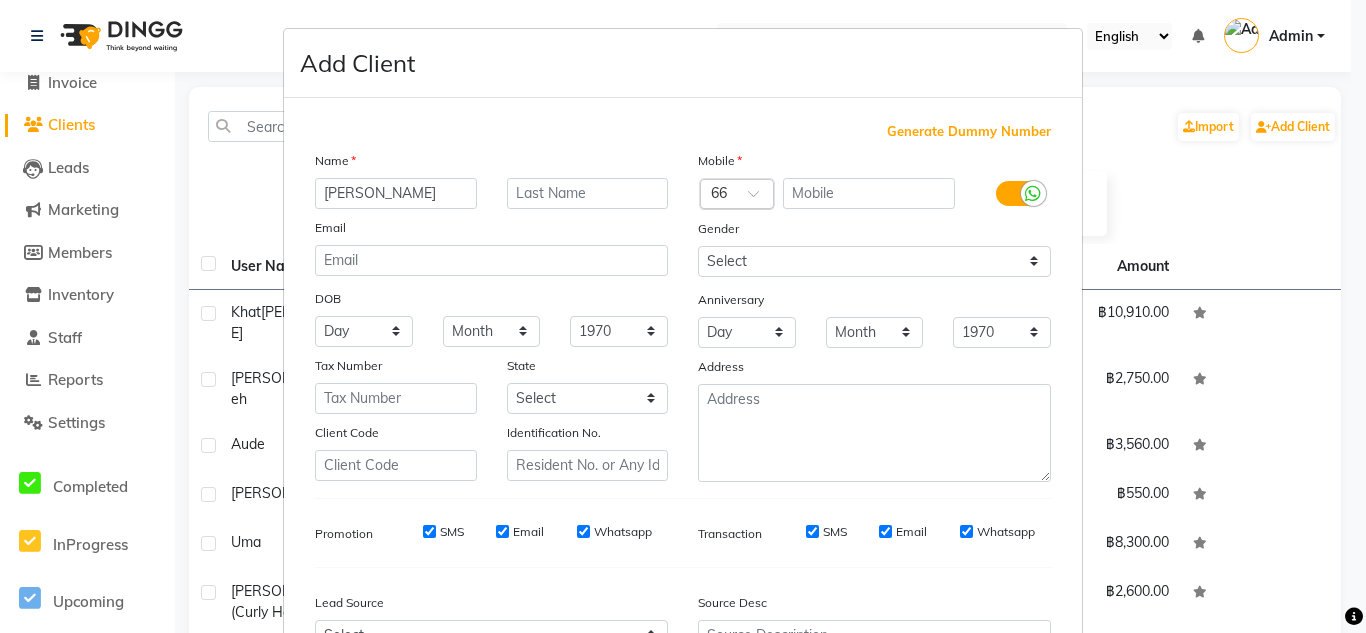 click at bounding box center [717, 195] 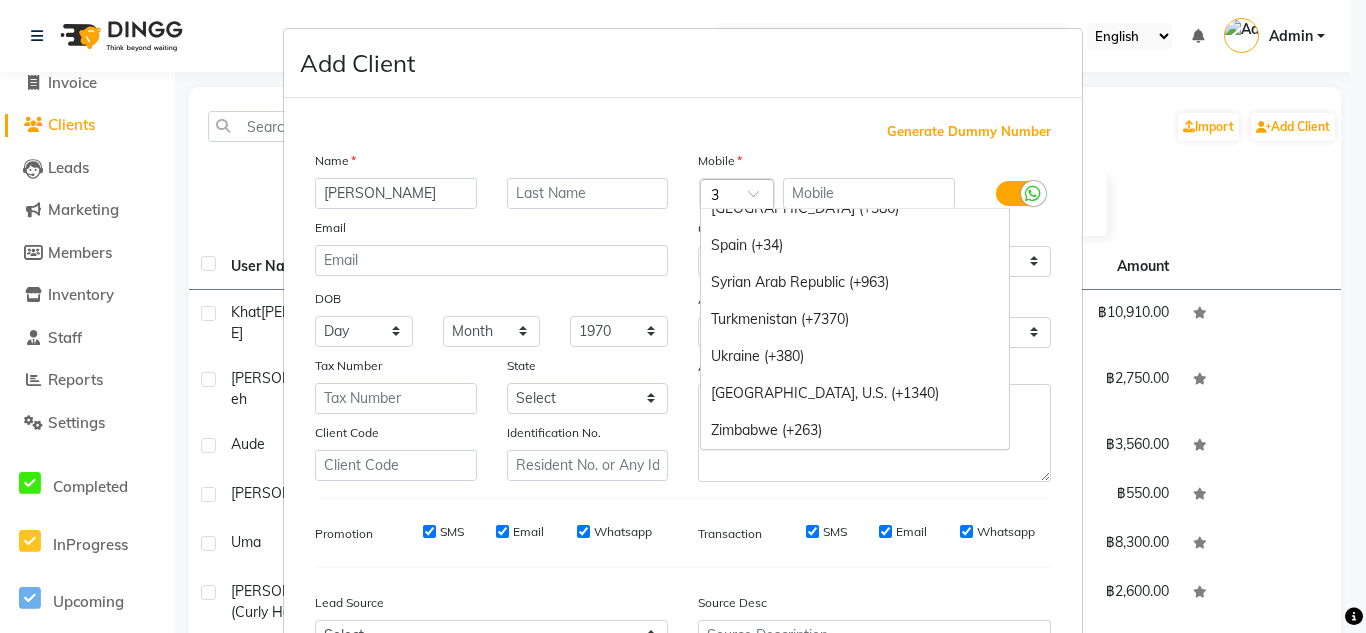 scroll, scrollTop: 2128, scrollLeft: 0, axis: vertical 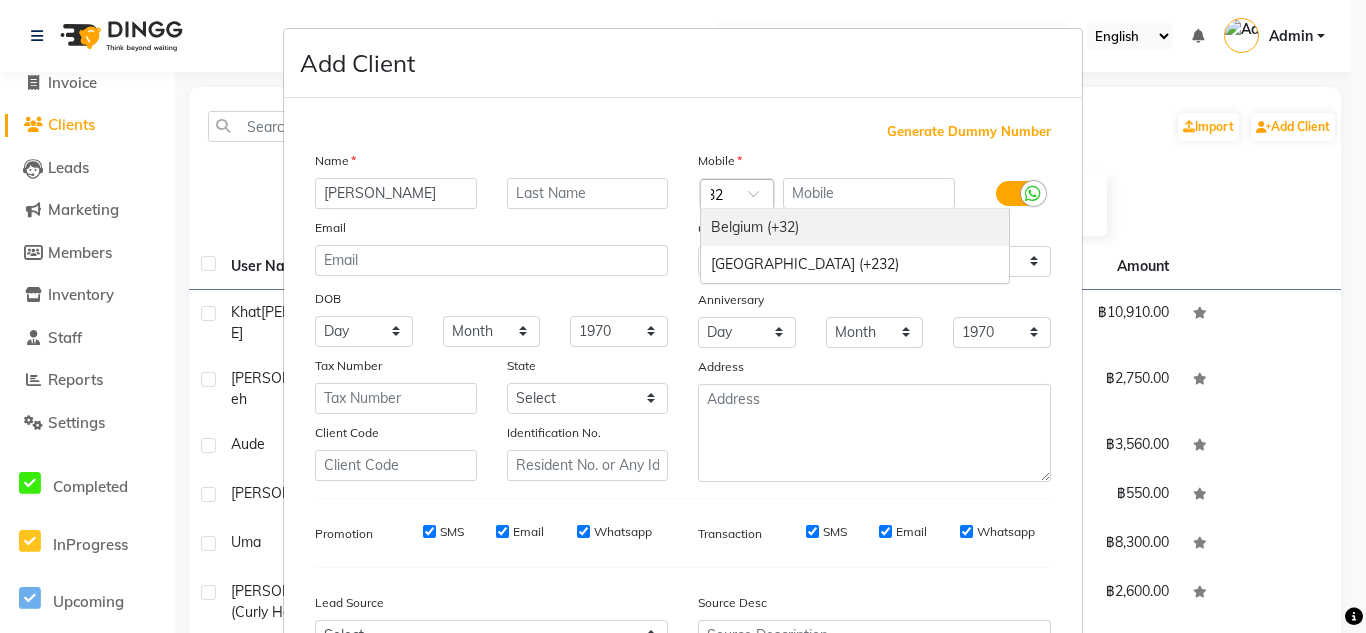 click on "Belgium (+32)" at bounding box center [855, 227] 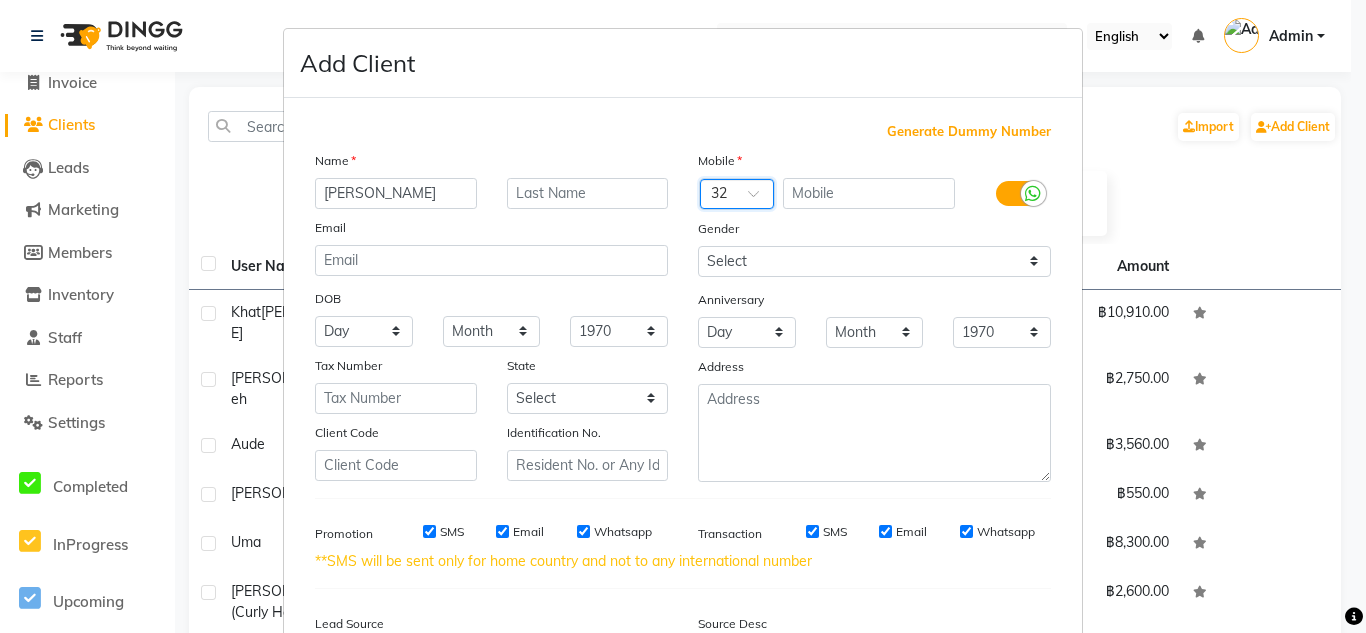 scroll, scrollTop: 0, scrollLeft: 0, axis: both 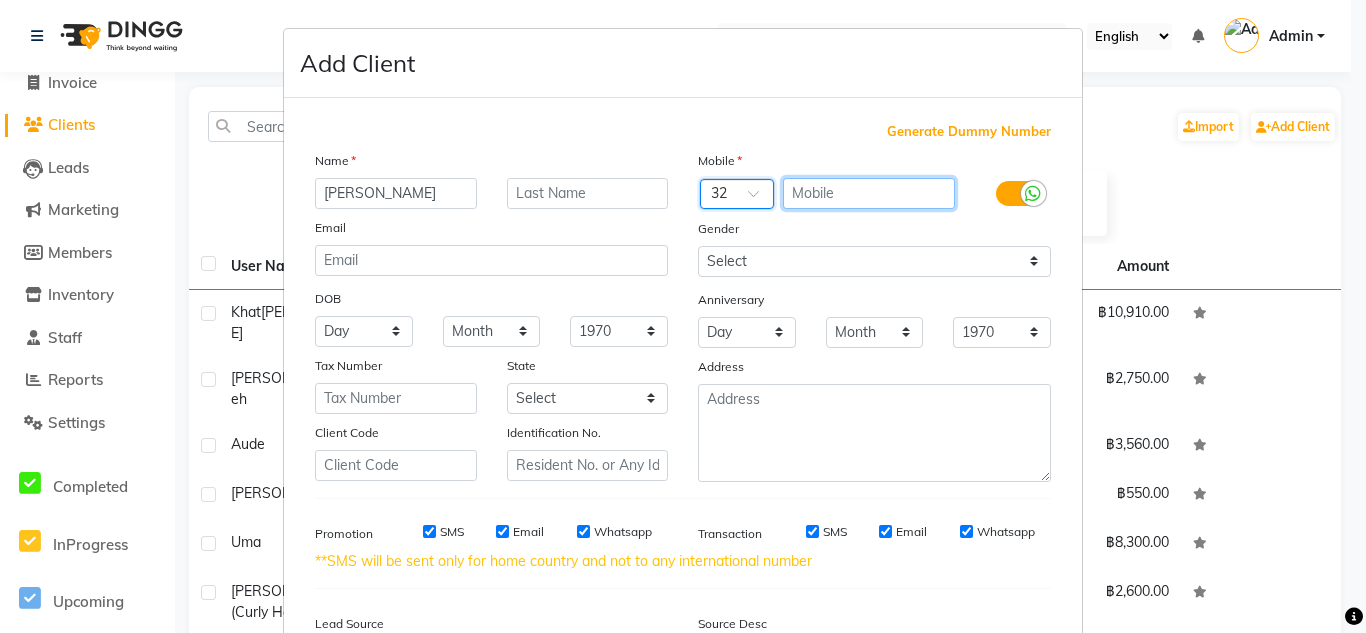 click at bounding box center (869, 193) 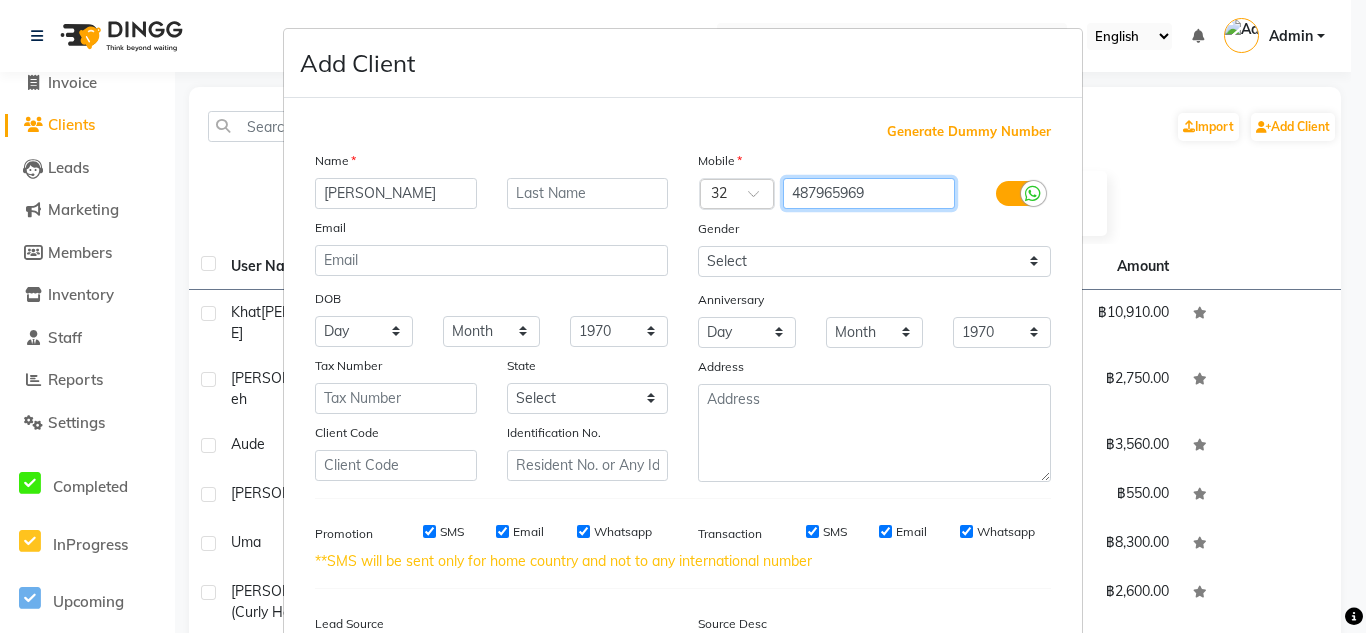 scroll, scrollTop: 237, scrollLeft: 0, axis: vertical 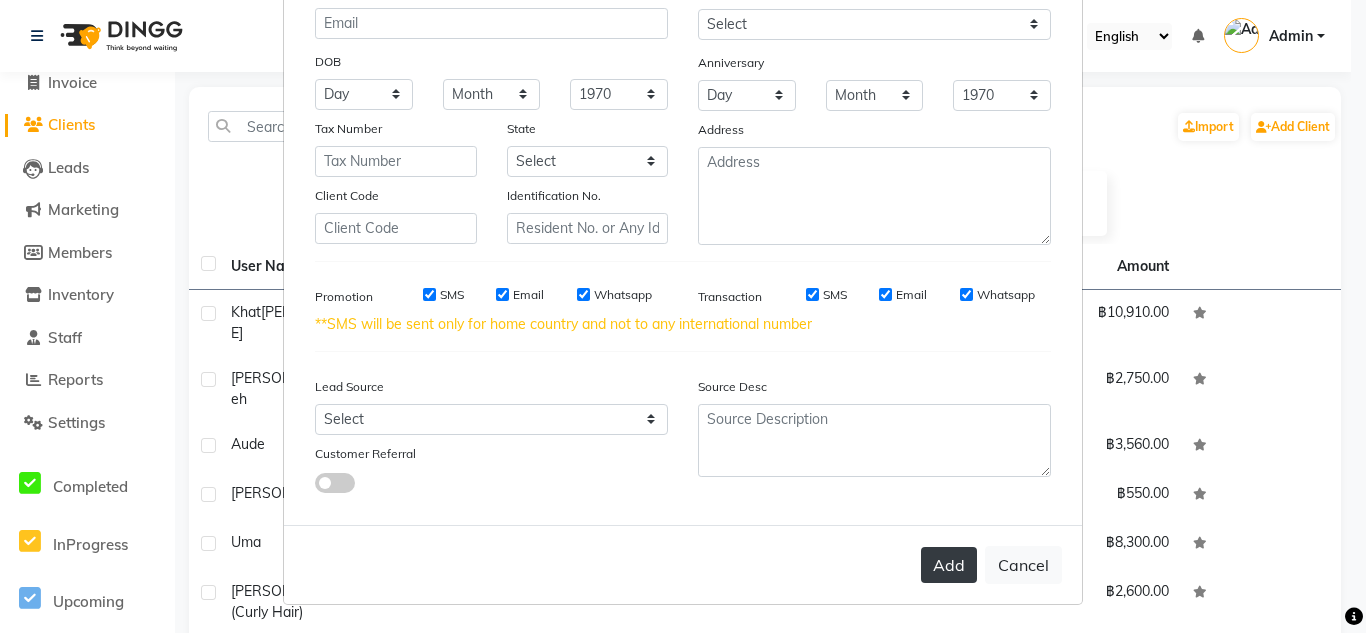 click on "Add" at bounding box center [949, 565] 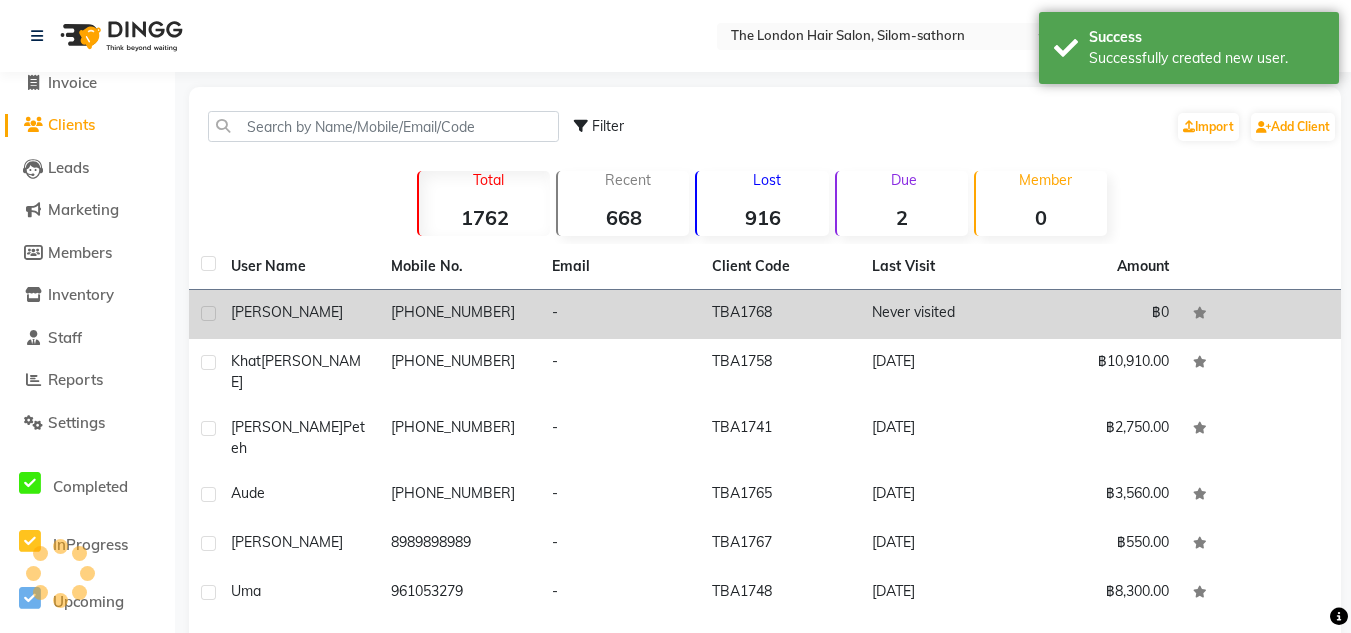 click on "-" 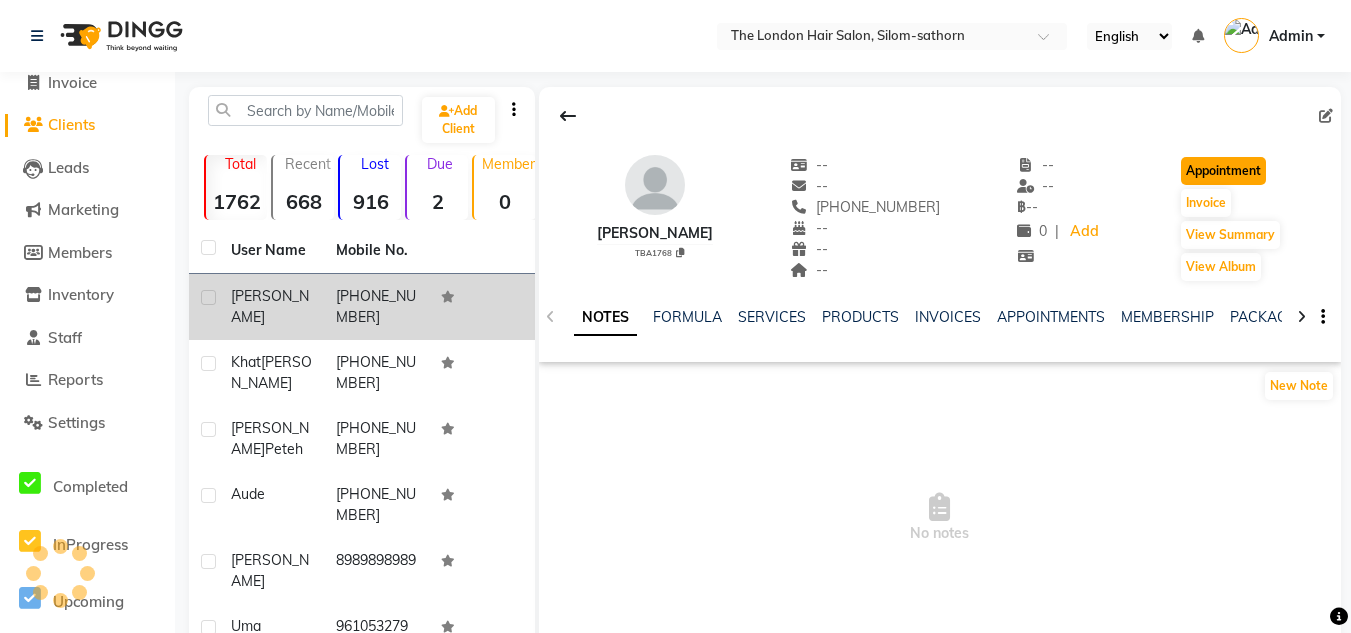 click on "Appointment" 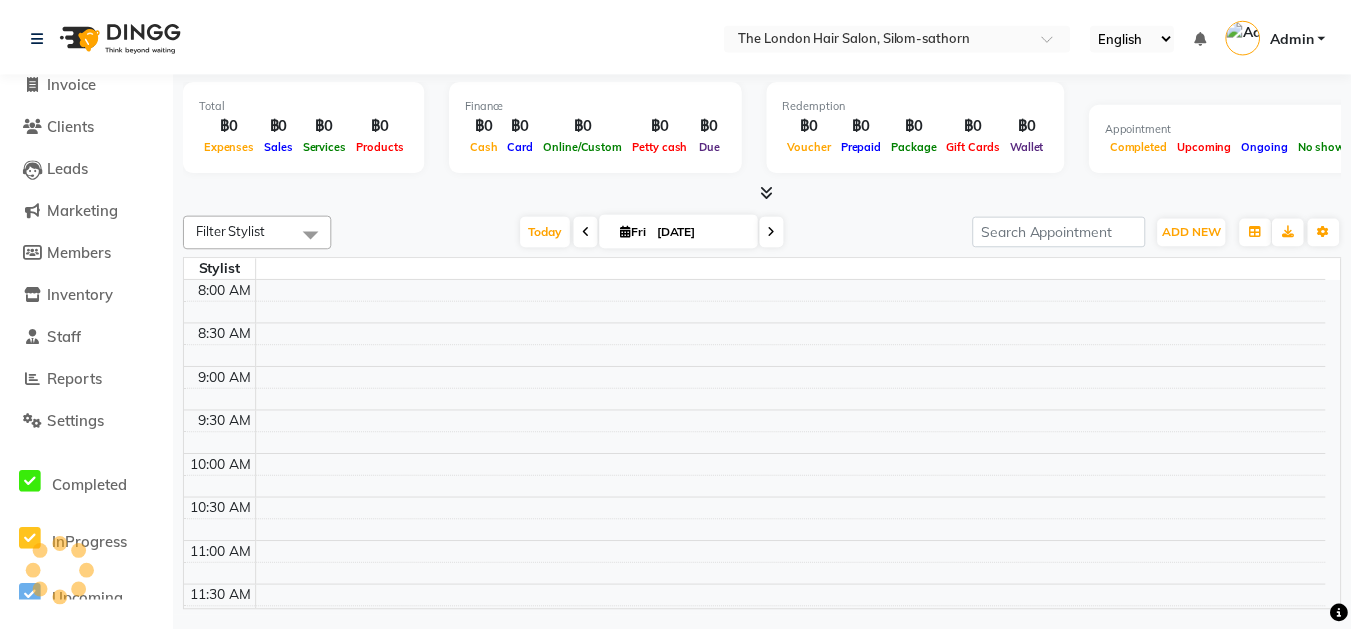 scroll, scrollTop: 0, scrollLeft: 0, axis: both 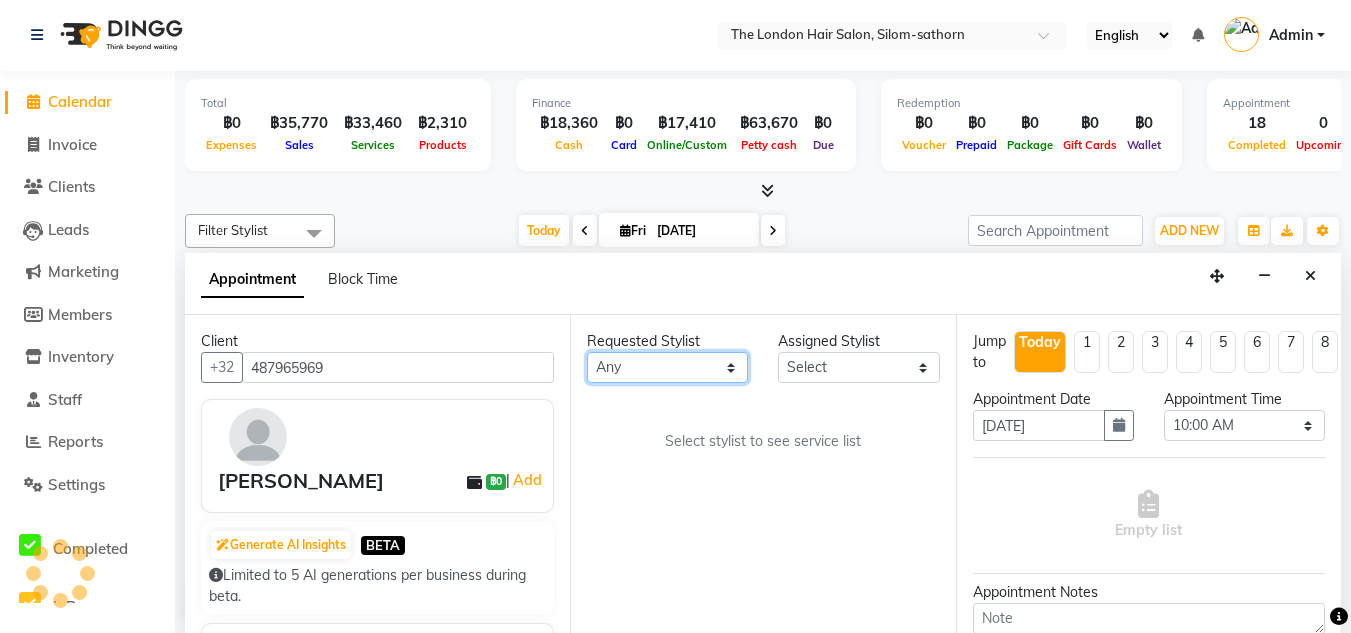 click on "Any Aon Apple   Boss [PERSON_NAME]  [PERSON_NAME]" at bounding box center [667, 367] 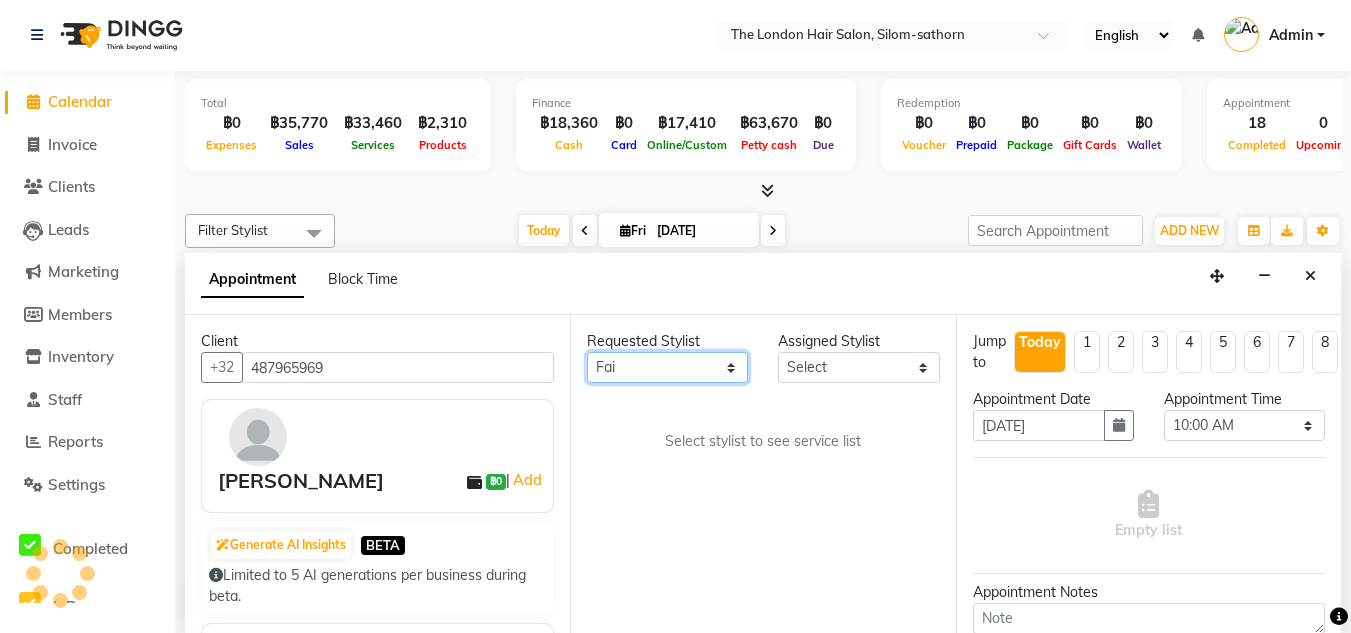 click on "Any Aon Apple   Boss [PERSON_NAME]  [PERSON_NAME]" at bounding box center (667, 367) 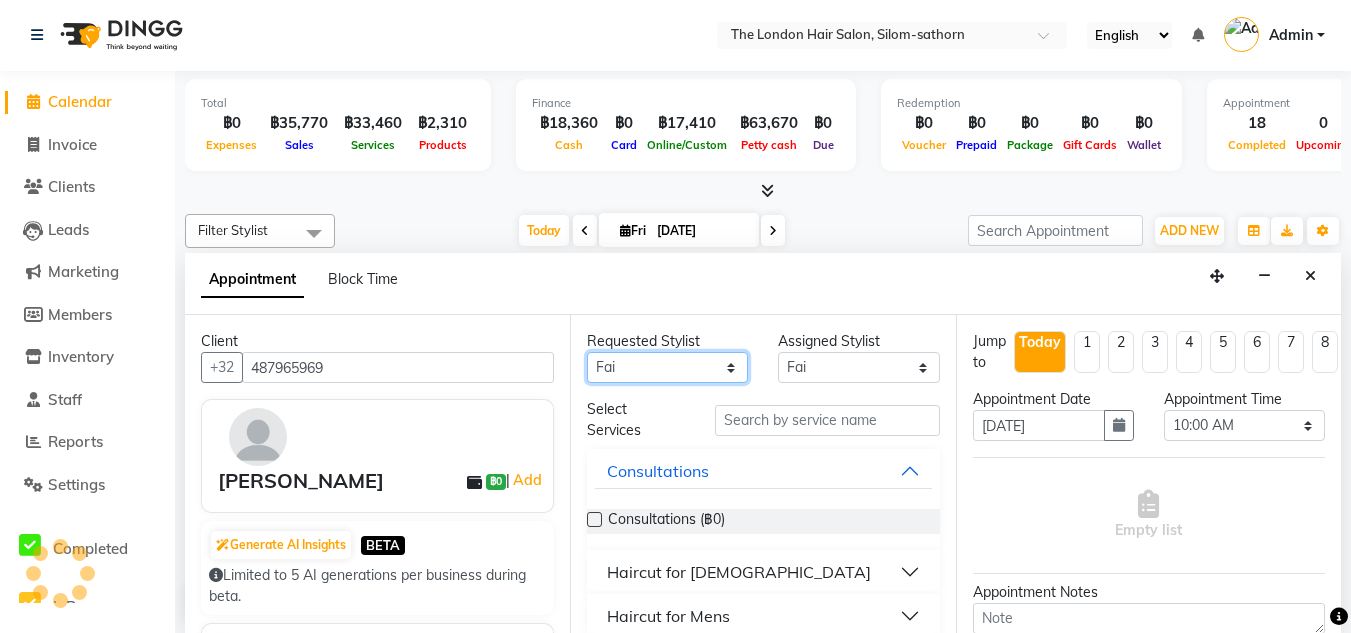 scroll, scrollTop: 221, scrollLeft: 0, axis: vertical 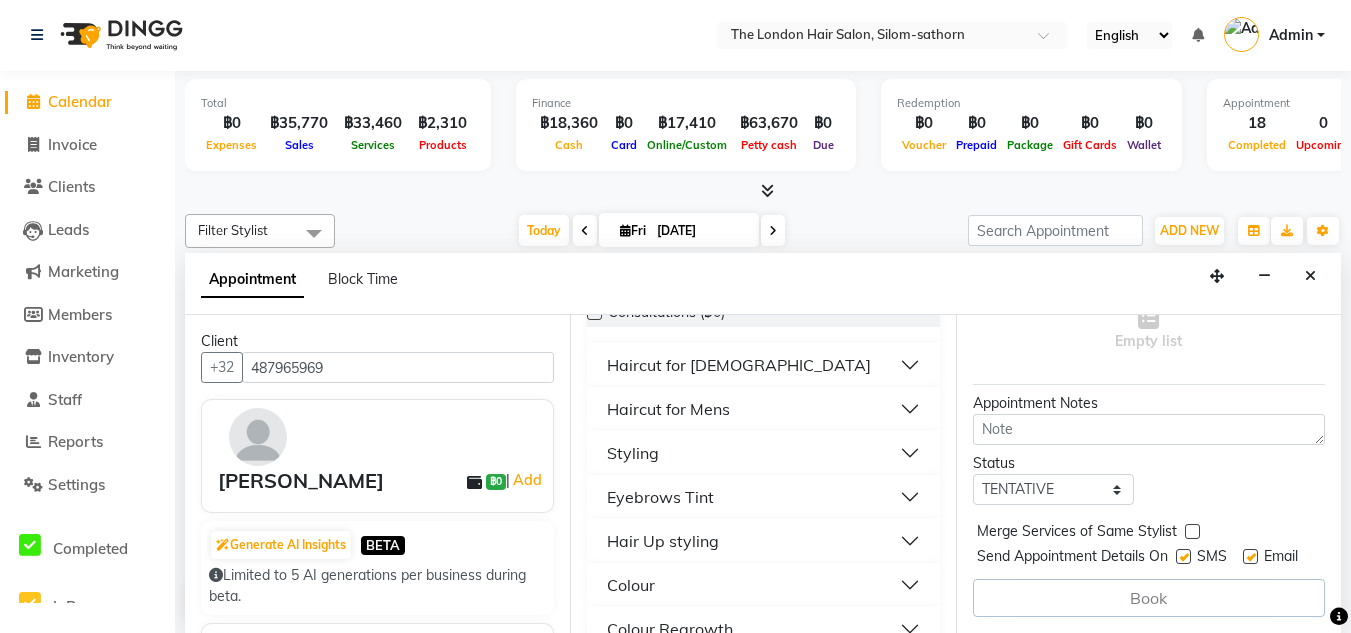 click on "Styling" at bounding box center [763, 453] 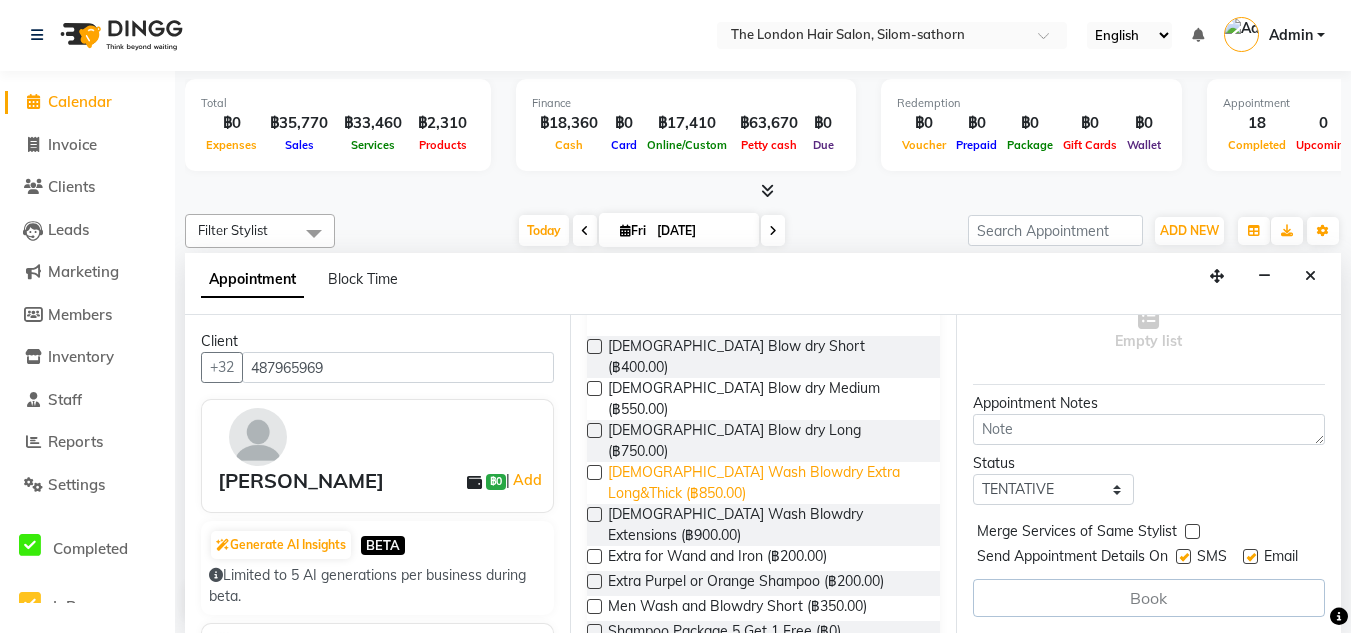 scroll, scrollTop: 363, scrollLeft: 0, axis: vertical 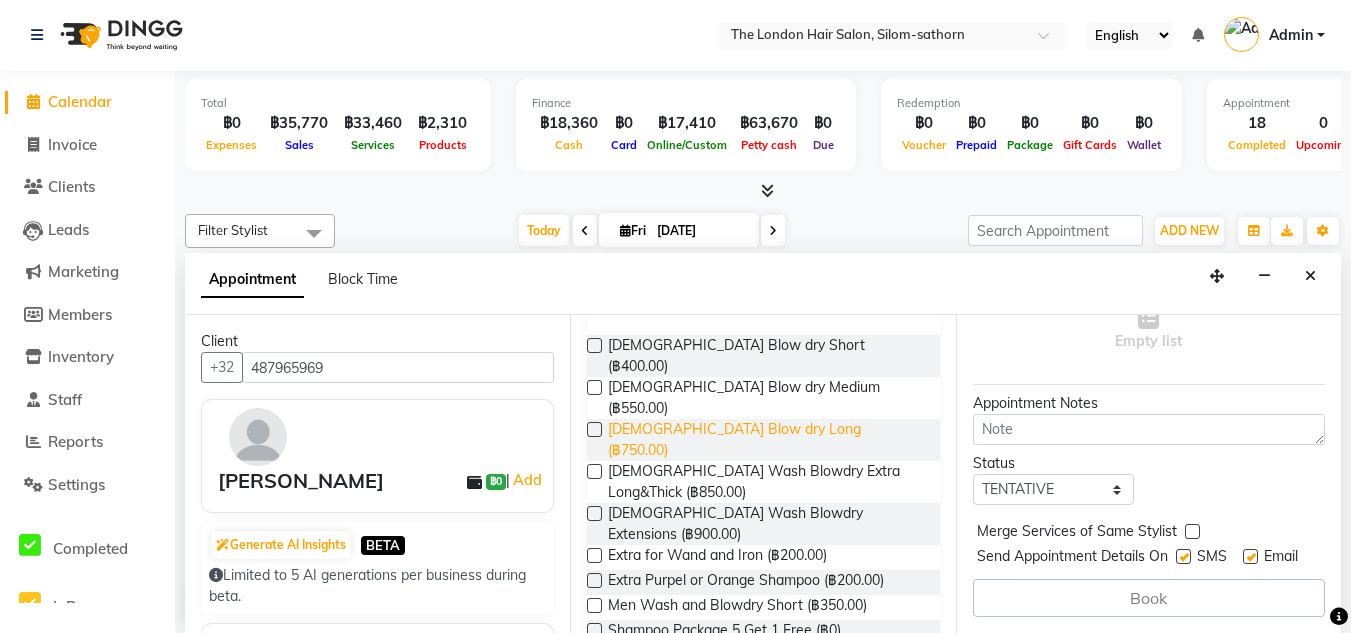 click on "[DEMOGRAPHIC_DATA] Blow dry Long (฿750.00)" at bounding box center [765, 440] 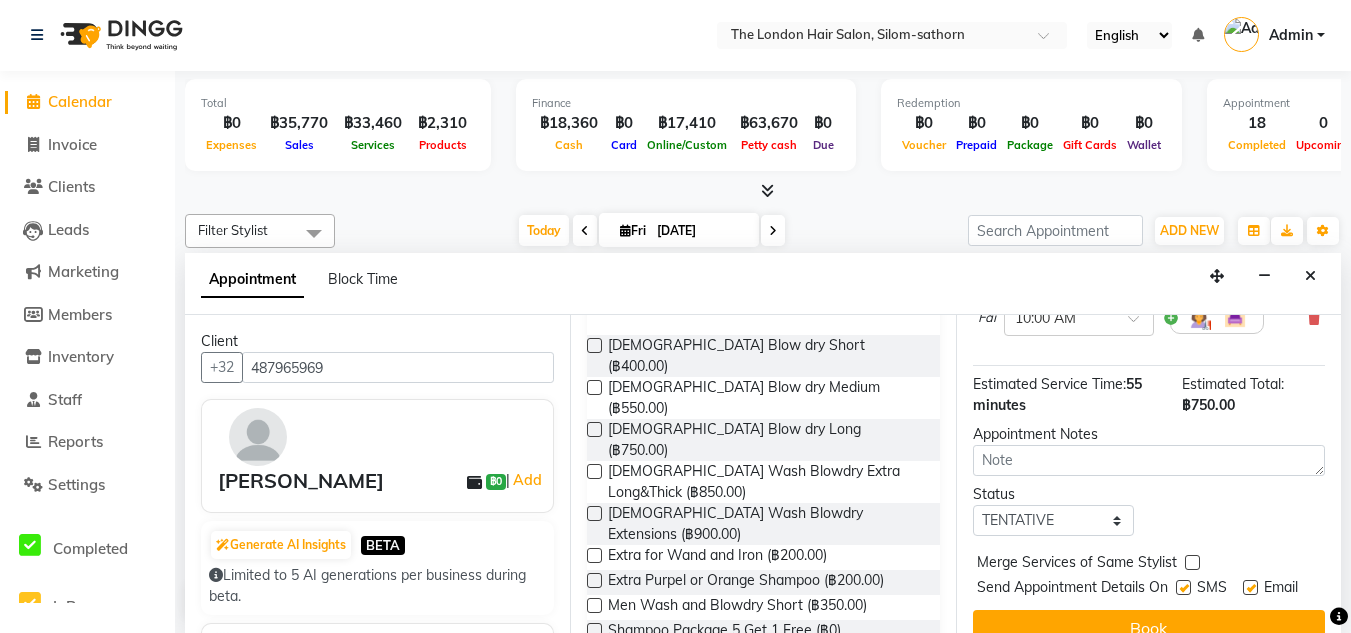 scroll, scrollTop: 261, scrollLeft: 0, axis: vertical 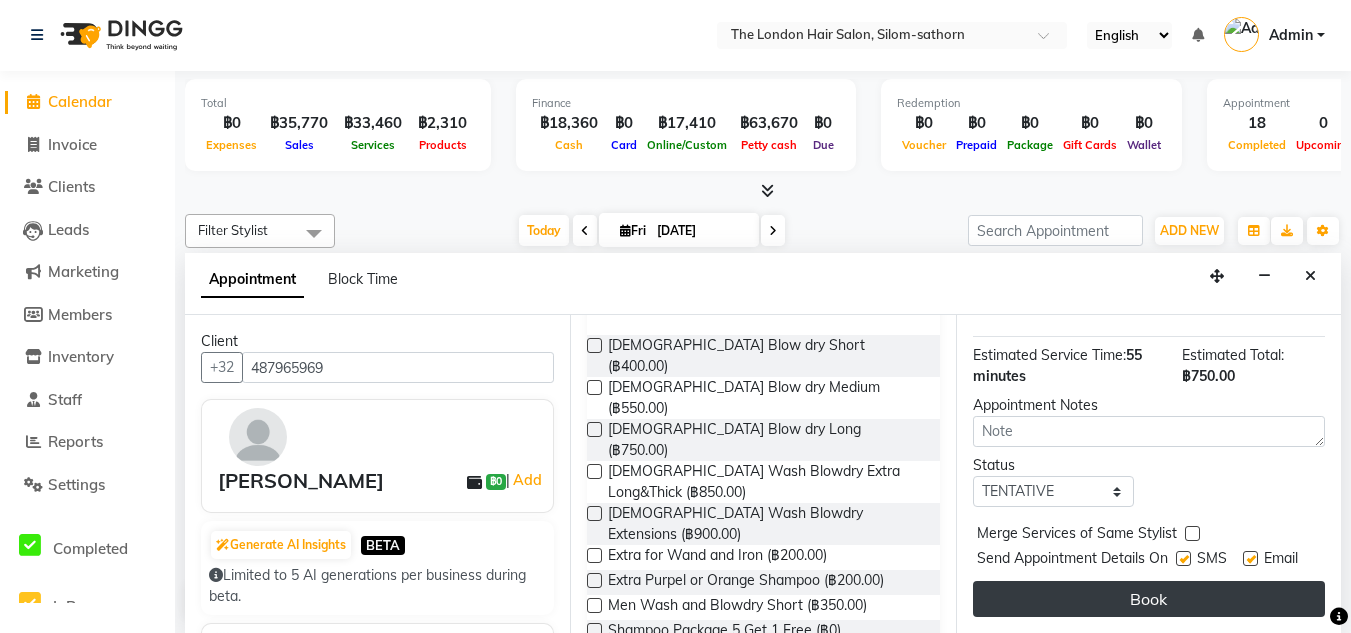 click on "Book" at bounding box center [1149, 599] 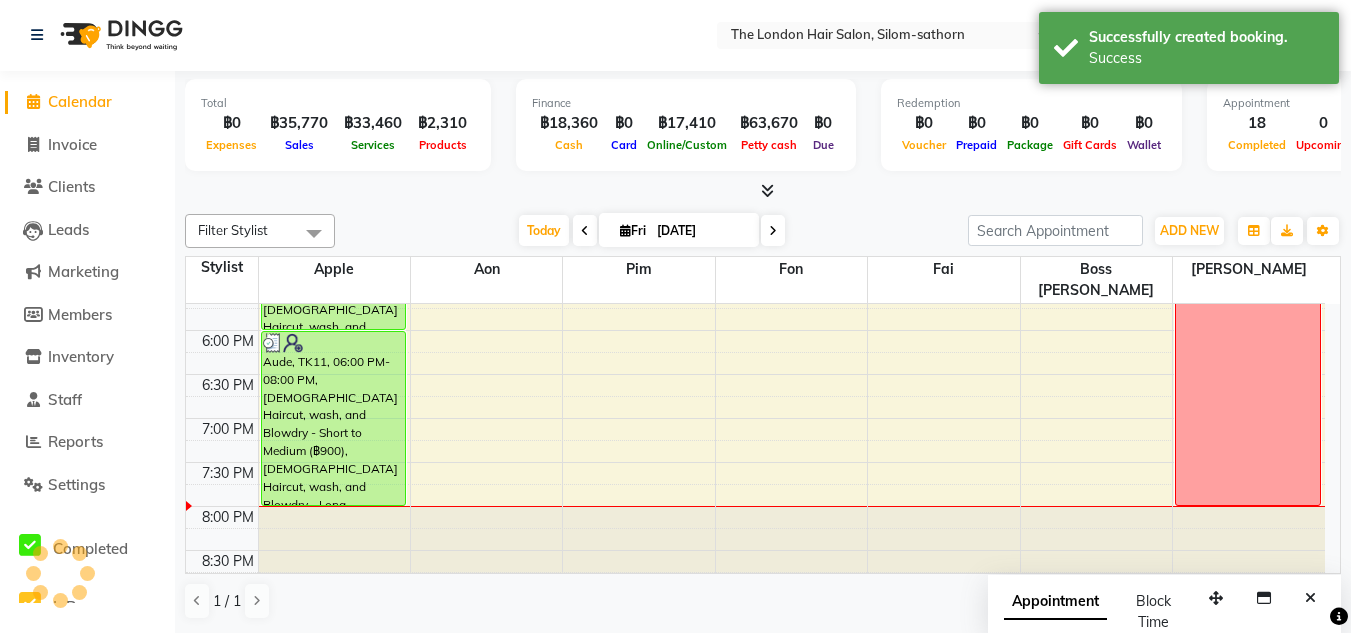 scroll, scrollTop: 0, scrollLeft: 0, axis: both 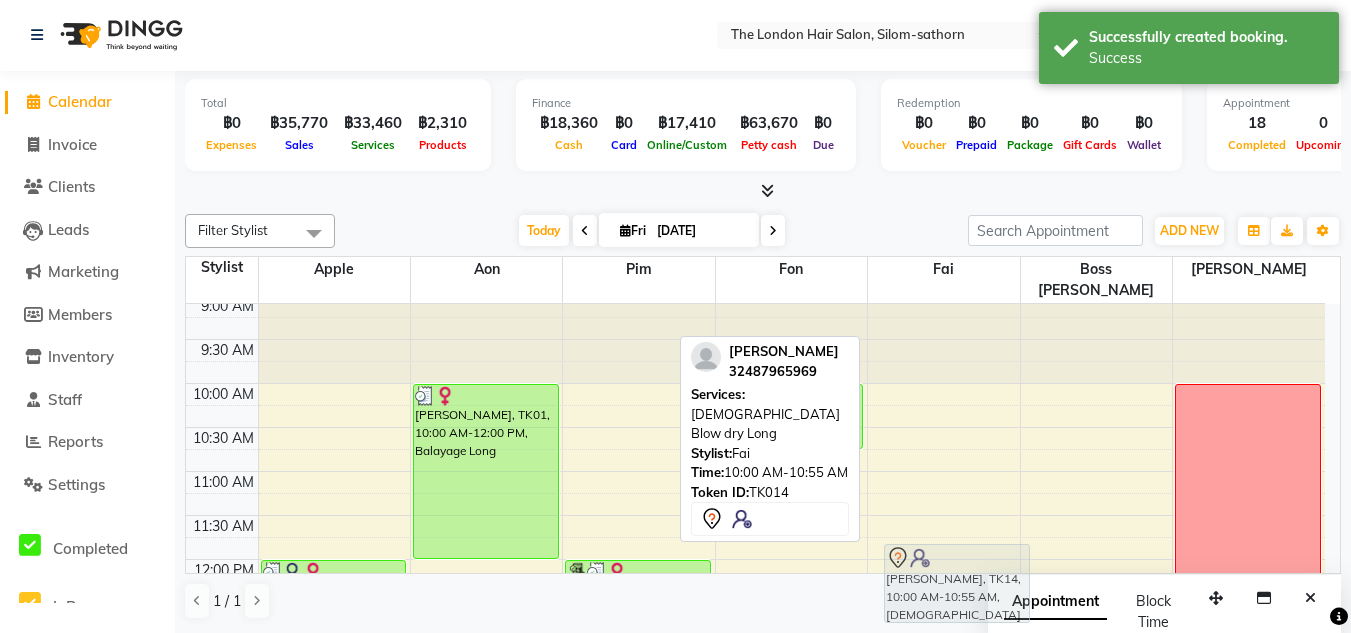 drag, startPoint x: 927, startPoint y: 415, endPoint x: 941, endPoint y: 587, distance: 172.56883 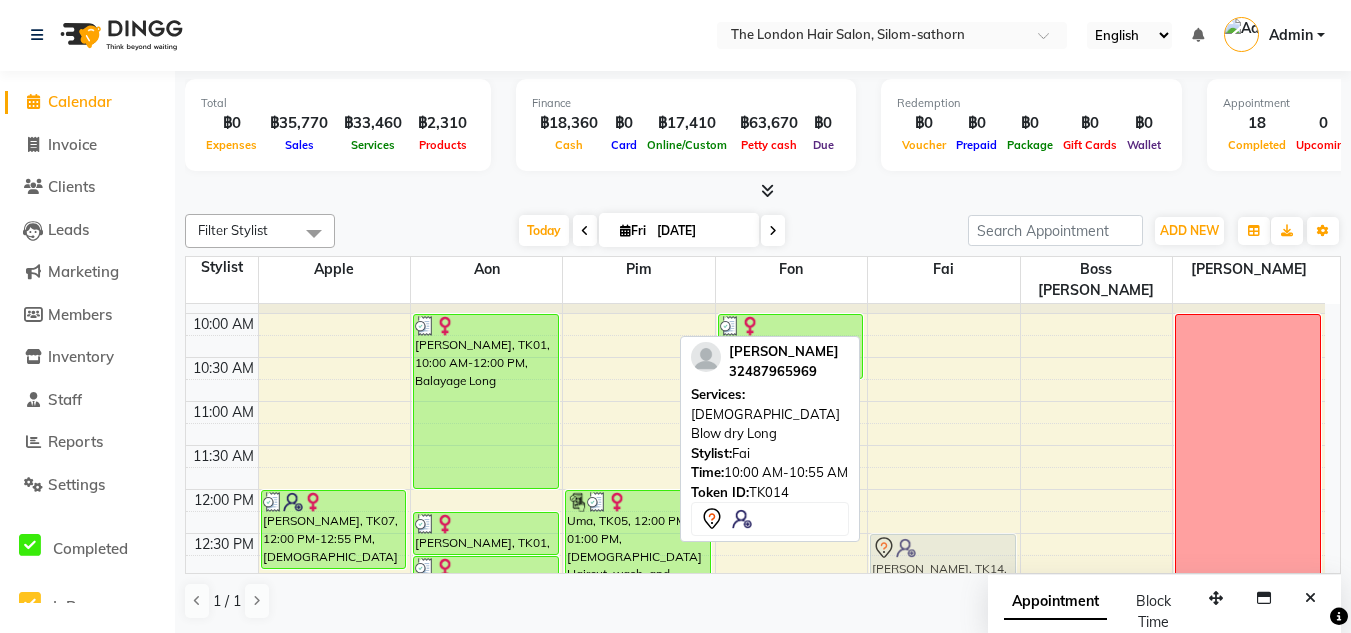 scroll, scrollTop: 100, scrollLeft: 0, axis: vertical 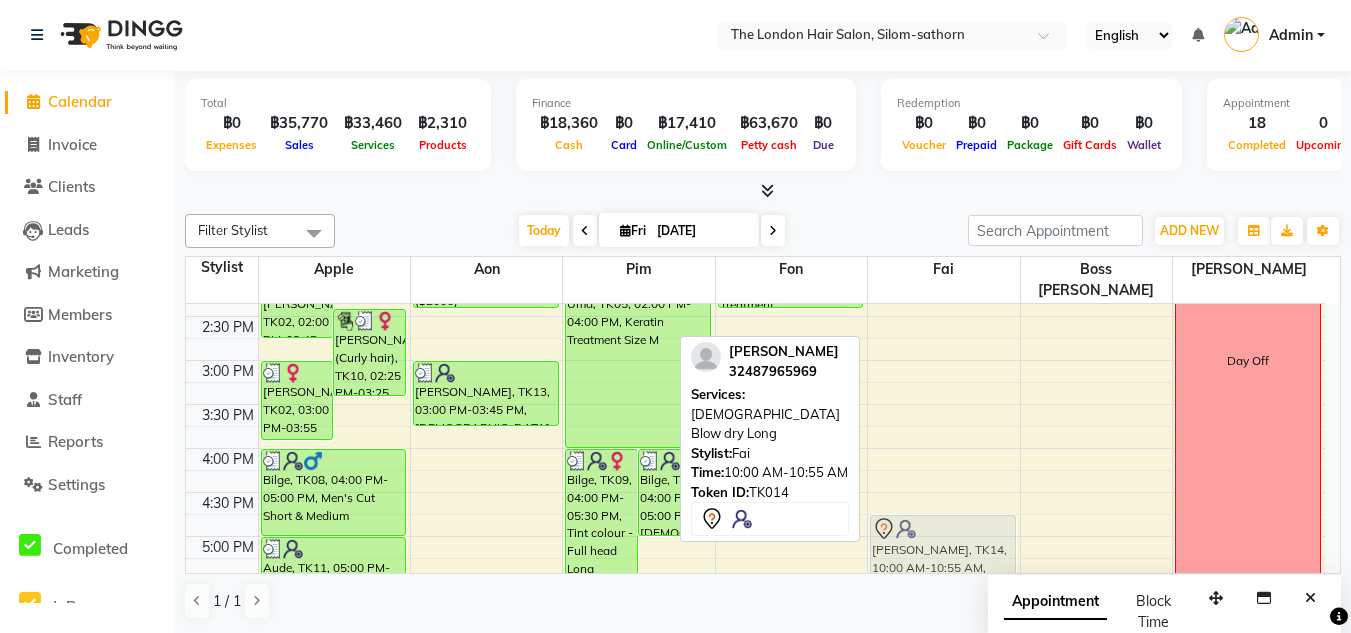 drag, startPoint x: 940, startPoint y: 414, endPoint x: 949, endPoint y: 529, distance: 115.35164 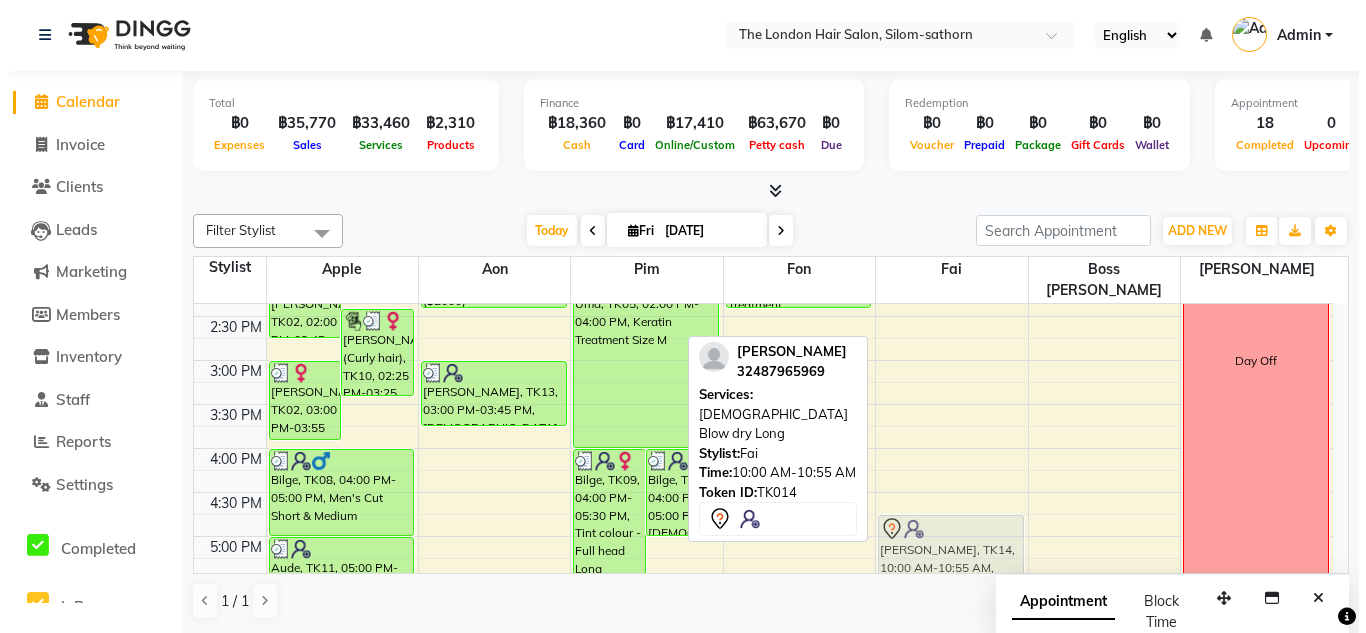scroll, scrollTop: 473, scrollLeft: 0, axis: vertical 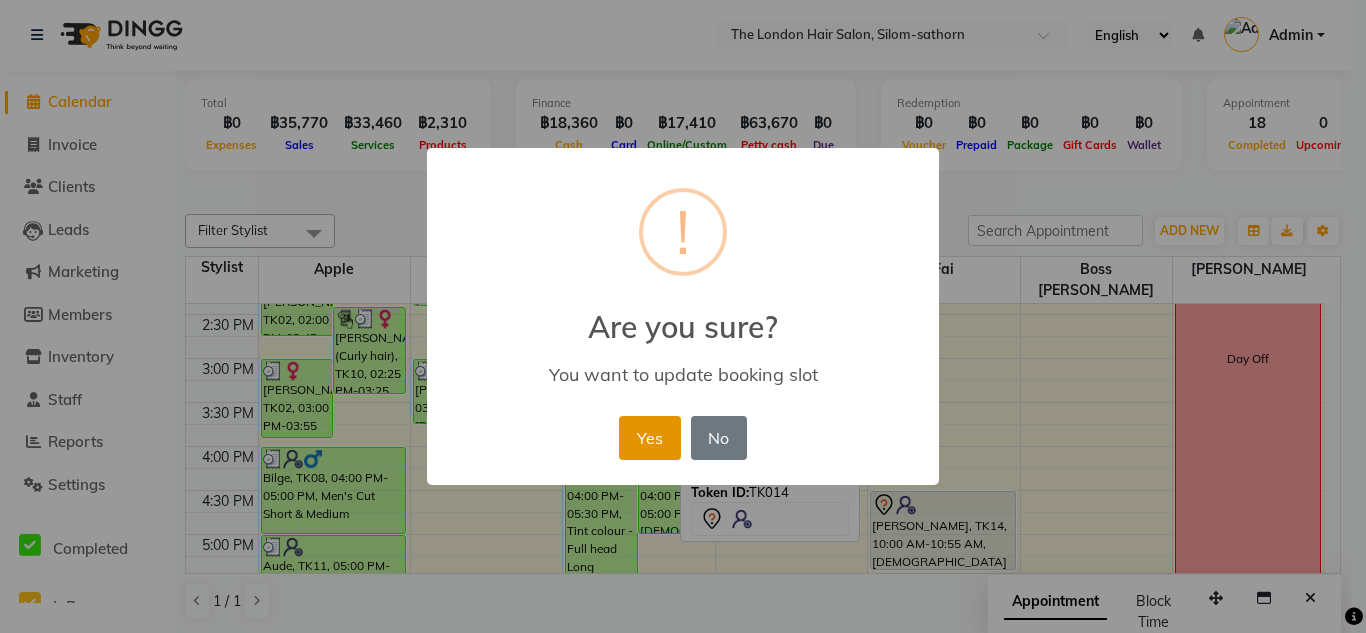 click on "Yes" at bounding box center (649, 438) 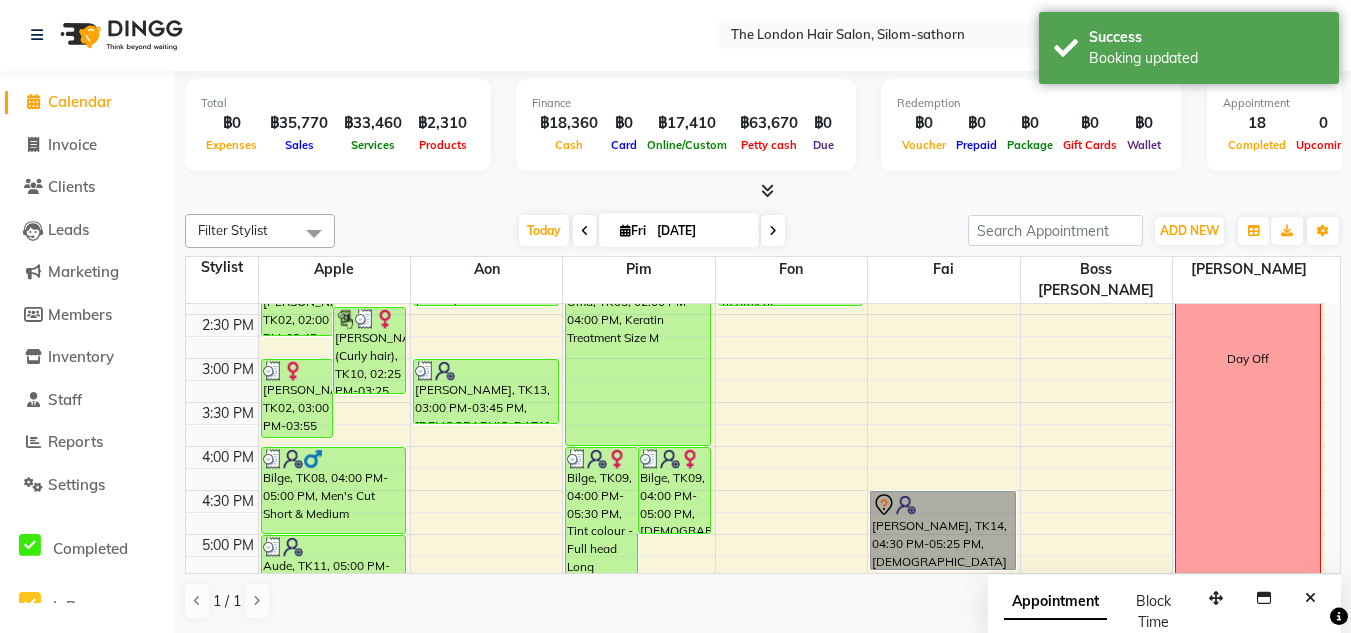 drag, startPoint x: 933, startPoint y: 528, endPoint x: 908, endPoint y: 474, distance: 59.5063 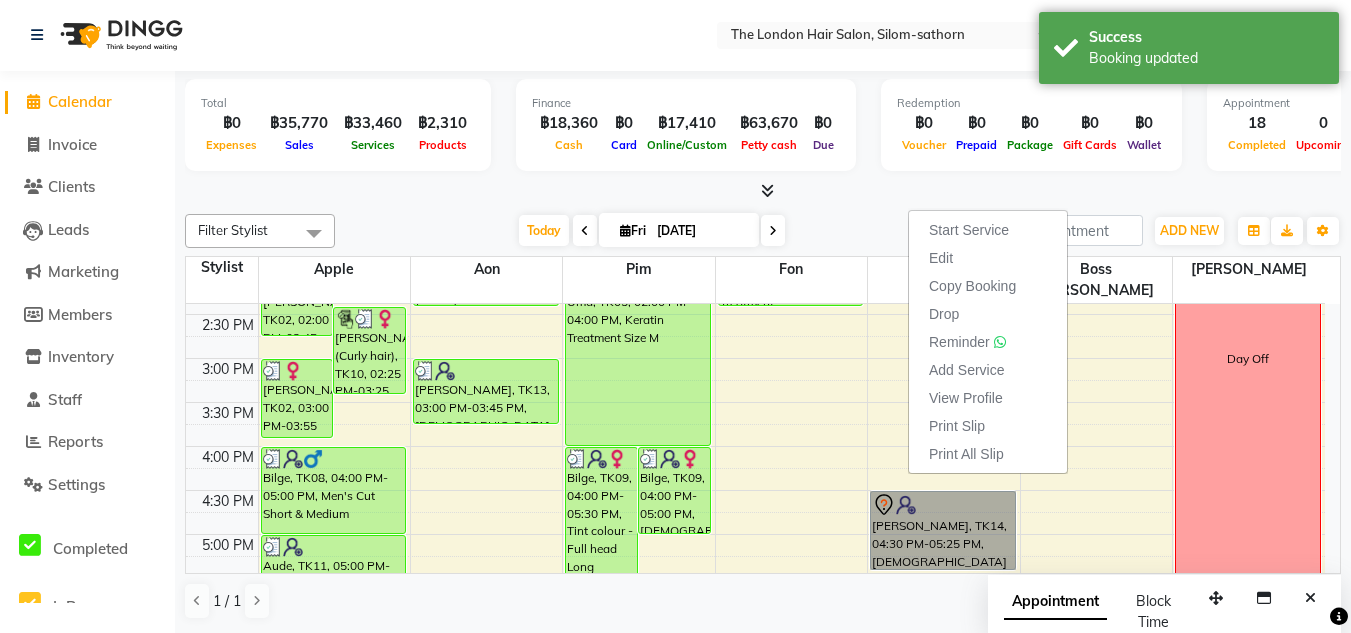 drag, startPoint x: 912, startPoint y: 497, endPoint x: 905, endPoint y: 474, distance: 24.04163 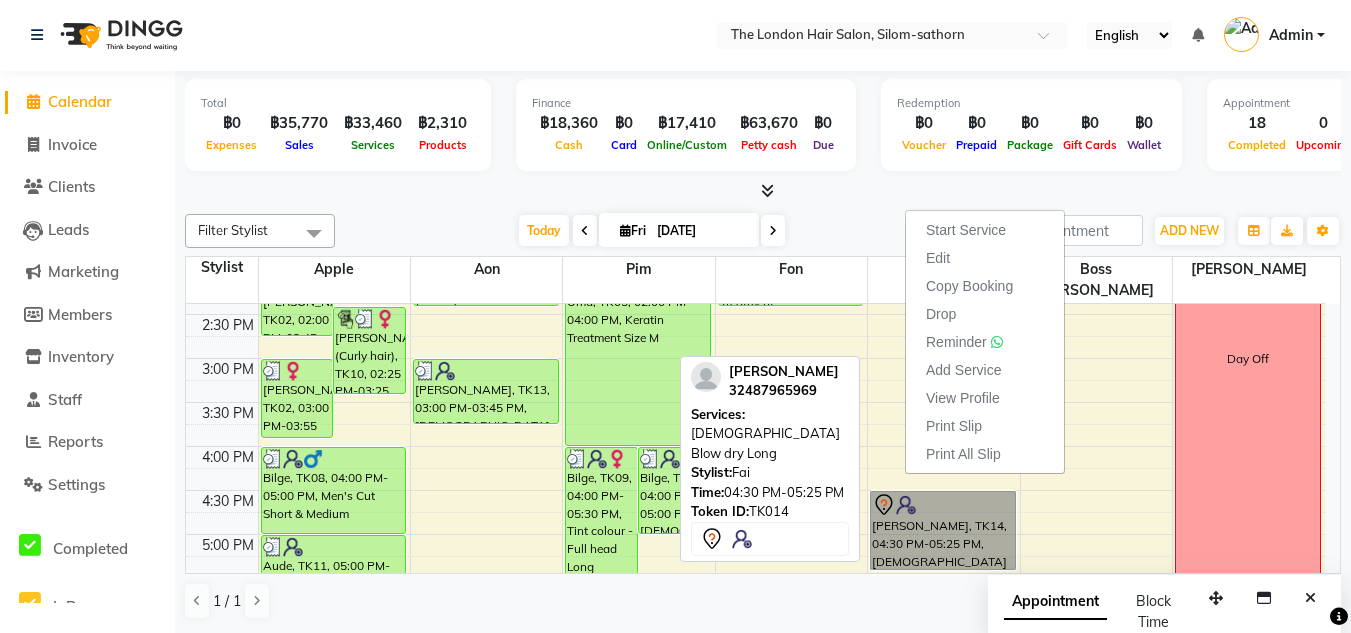 click on "[PERSON_NAME], TK14, 04:30 PM-05:25 PM, [DEMOGRAPHIC_DATA] Blow dry Long" at bounding box center (943, 530) 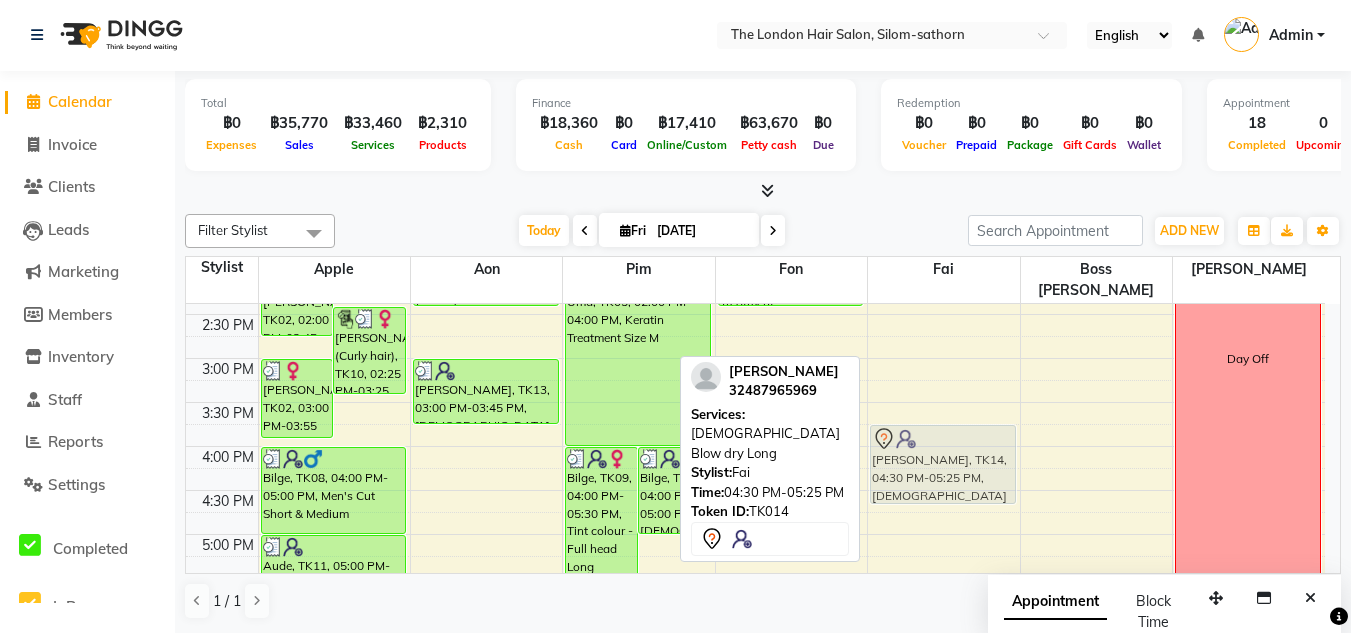 drag, startPoint x: 977, startPoint y: 541, endPoint x: 966, endPoint y: 471, distance: 70.85902 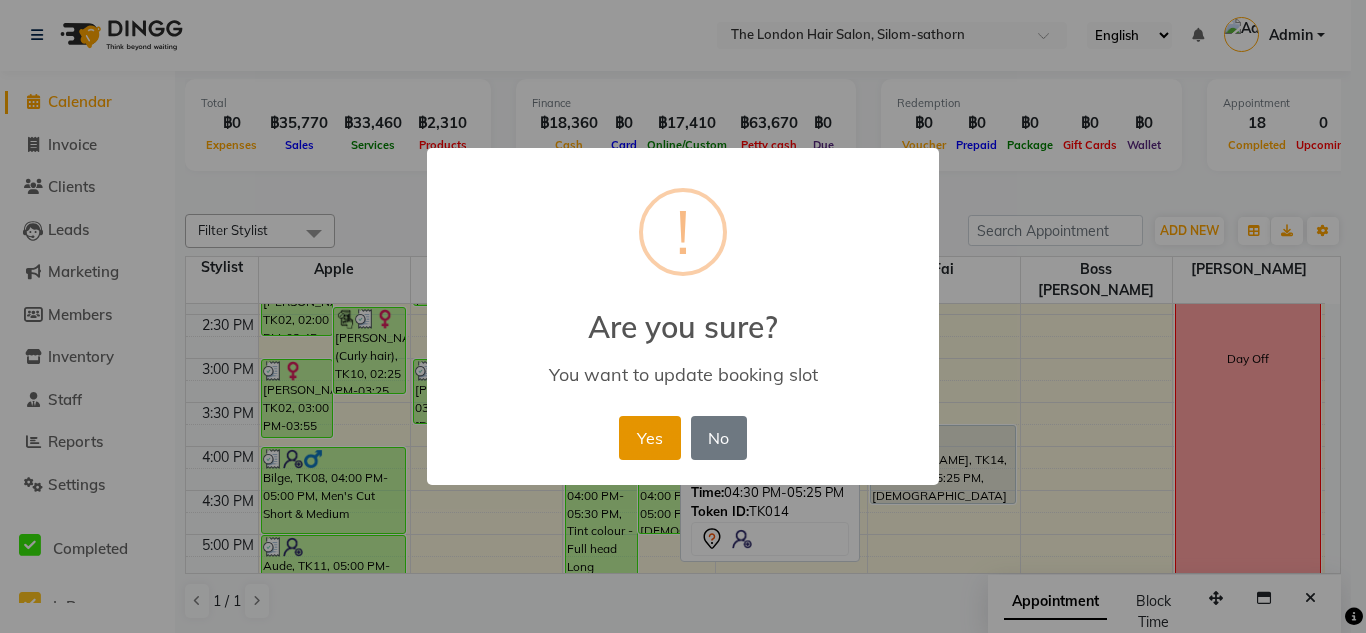 click on "Yes" at bounding box center (649, 438) 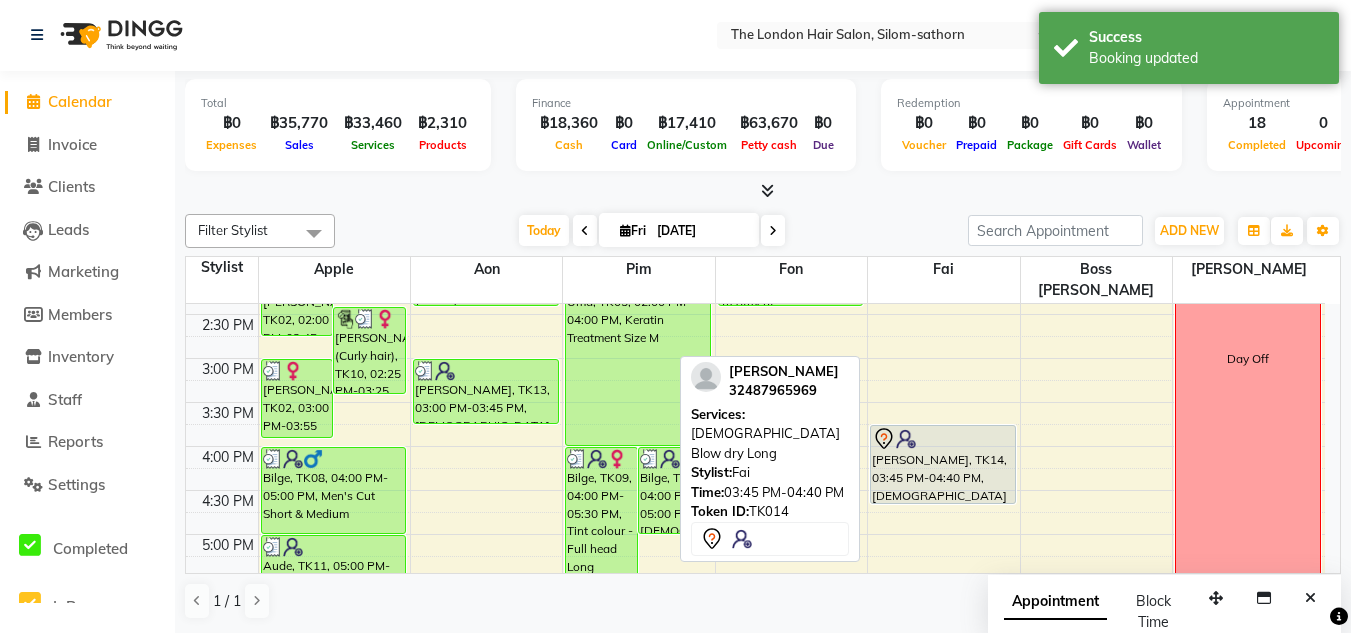 click on "[PERSON_NAME], TK14, 03:45 PM-04:40 PM, [DEMOGRAPHIC_DATA] Blow dry Long" at bounding box center (943, 464) 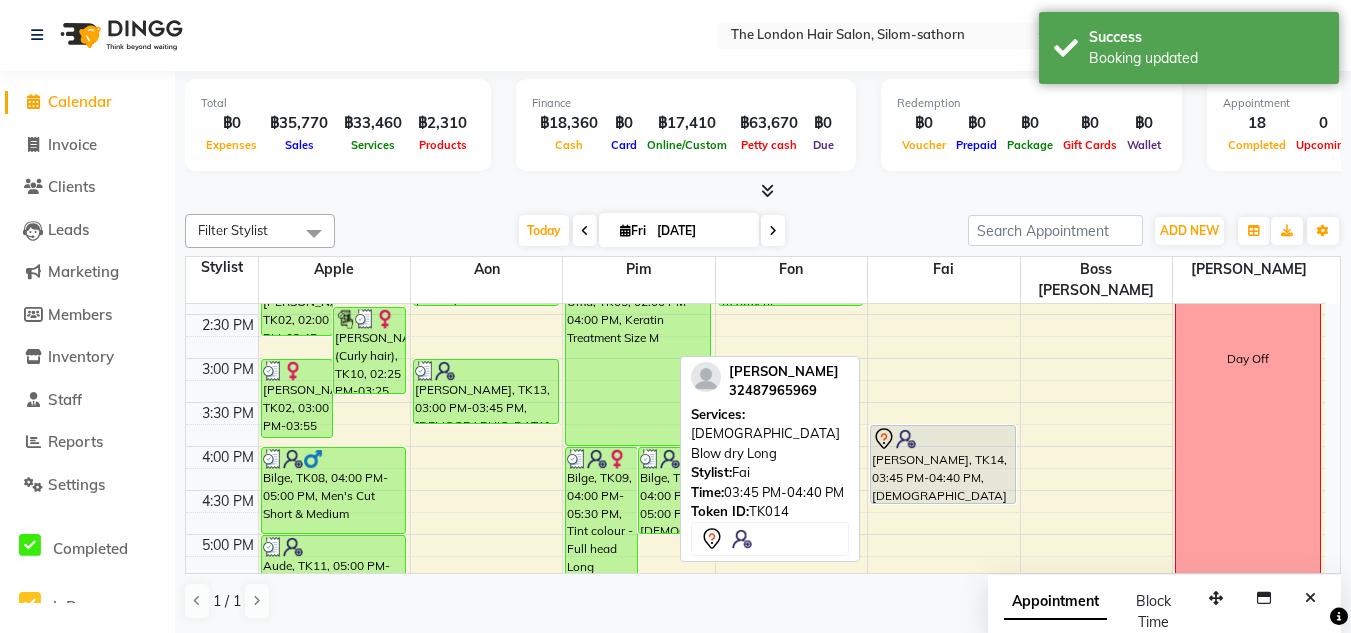 click on "[PERSON_NAME], TK14, 03:45 PM-04:40 PM, [DEMOGRAPHIC_DATA] Blow dry Long" at bounding box center (943, 464) 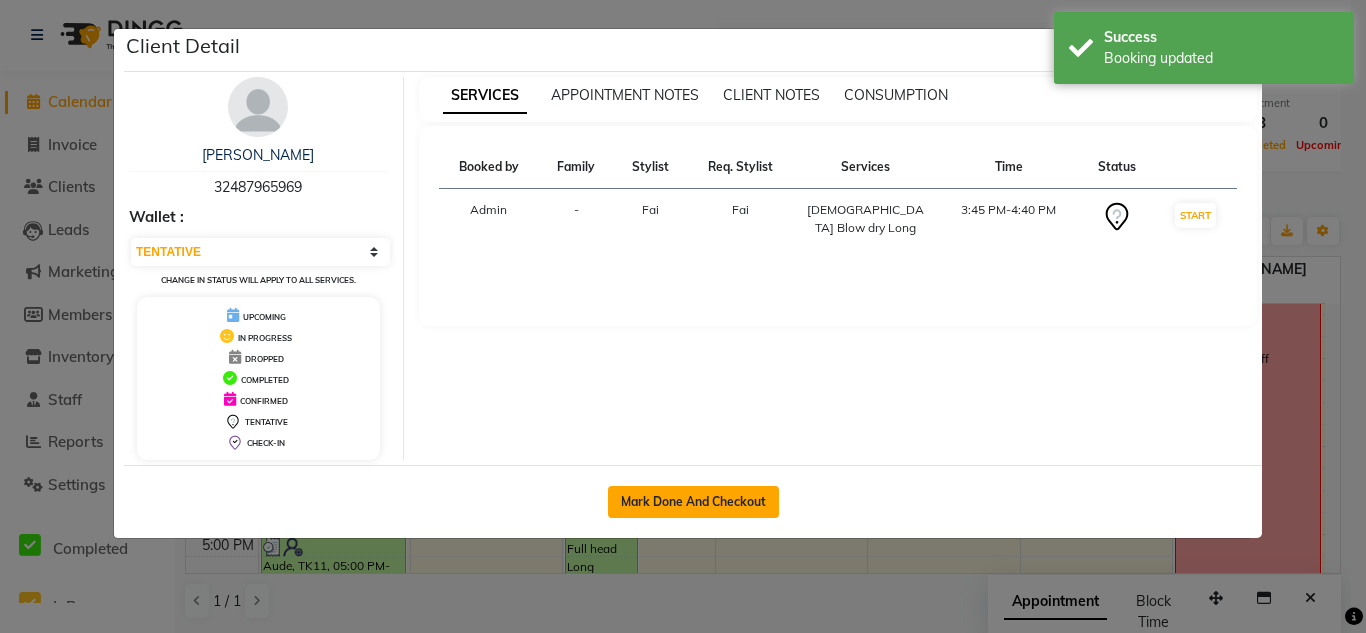click on "Mark Done And Checkout" 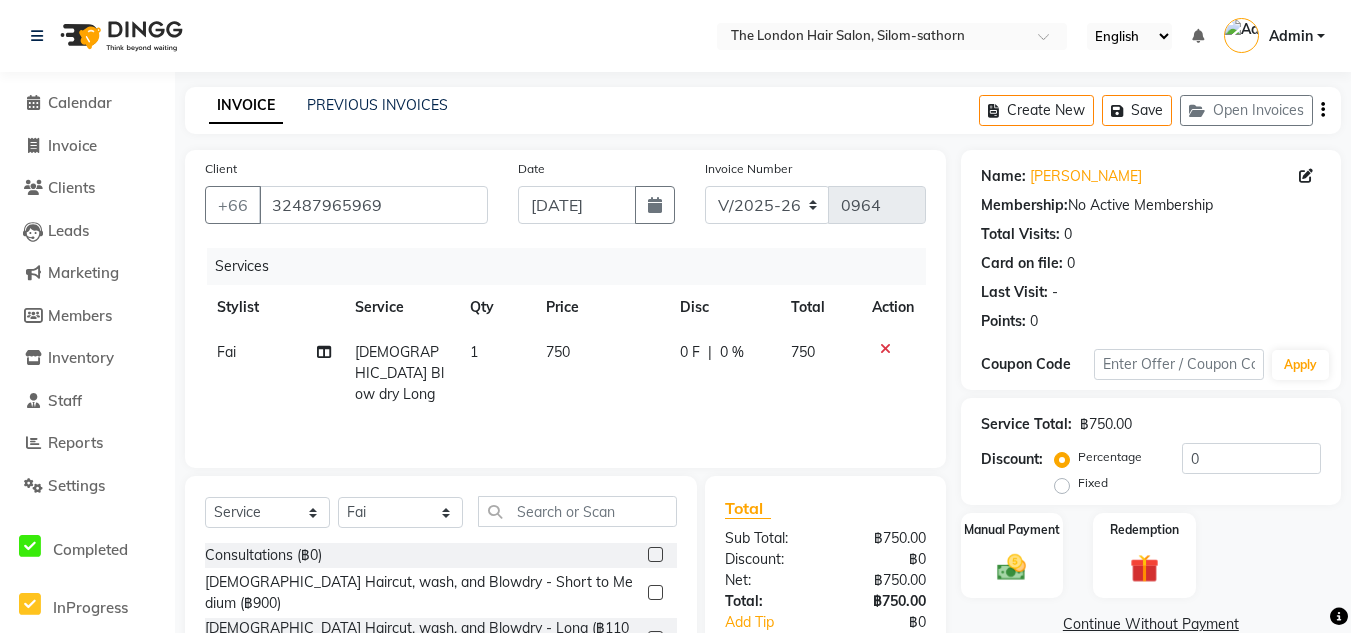 scroll, scrollTop: 168, scrollLeft: 0, axis: vertical 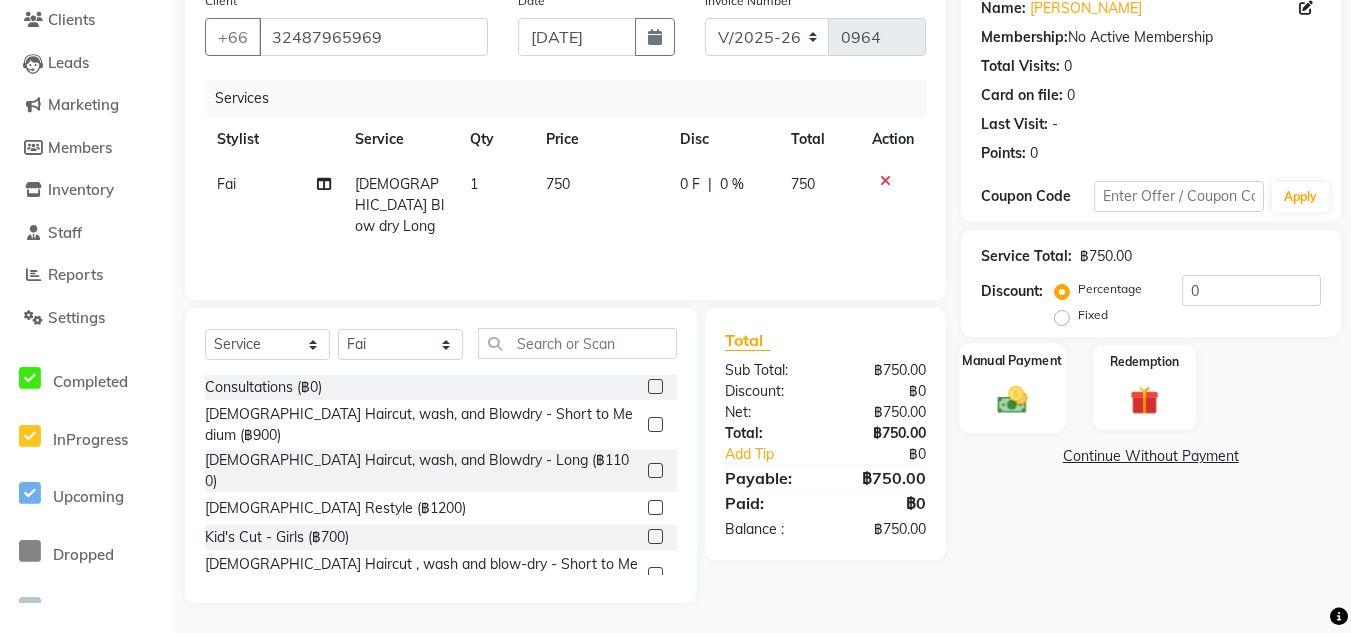 click 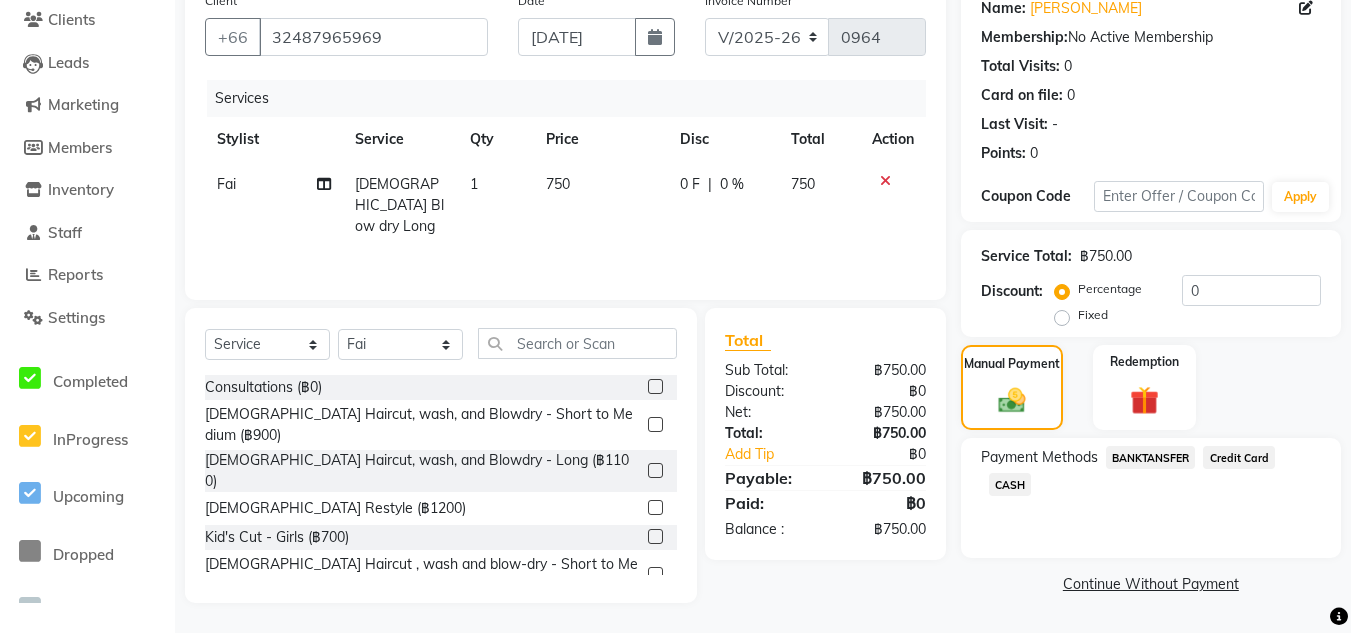 click on "Credit Card" 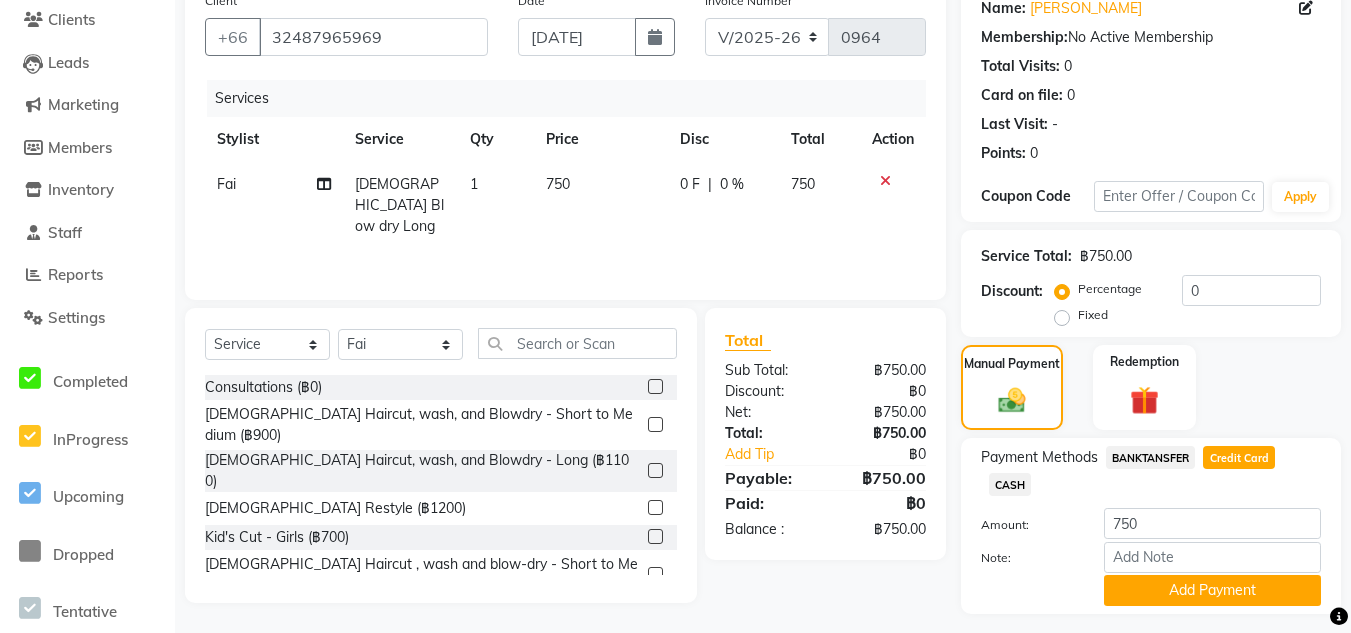 scroll, scrollTop: 220, scrollLeft: 0, axis: vertical 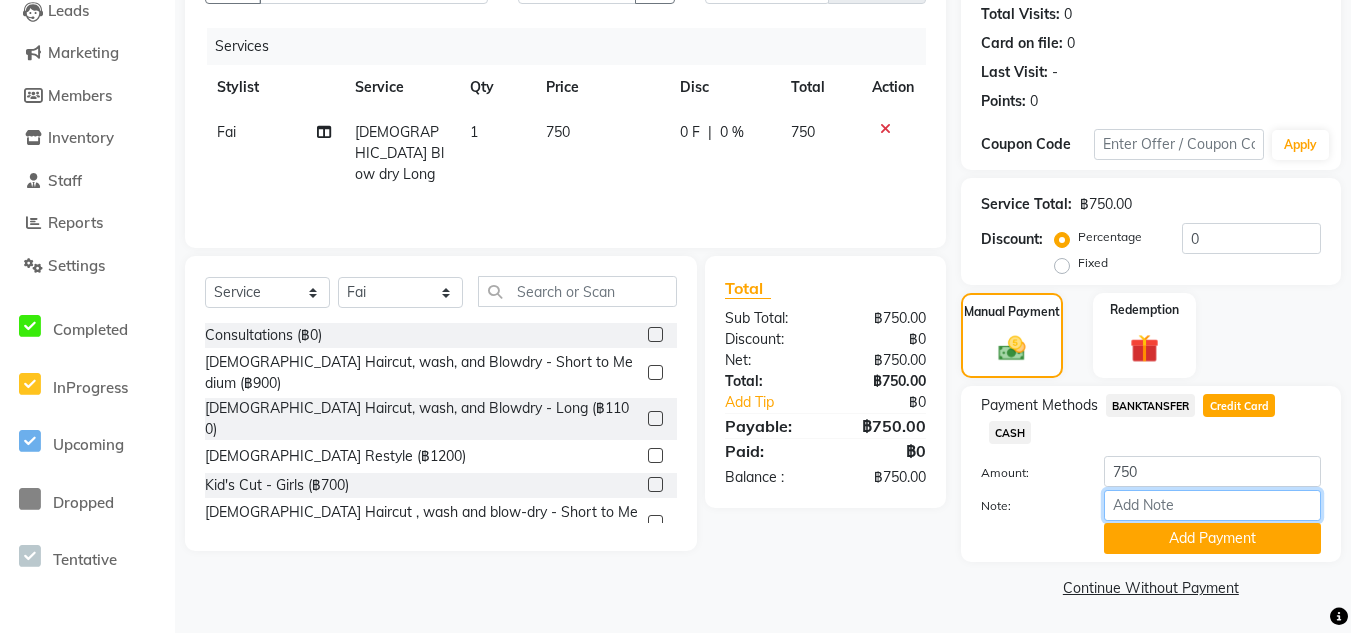 click on "Note:" at bounding box center [1212, 505] 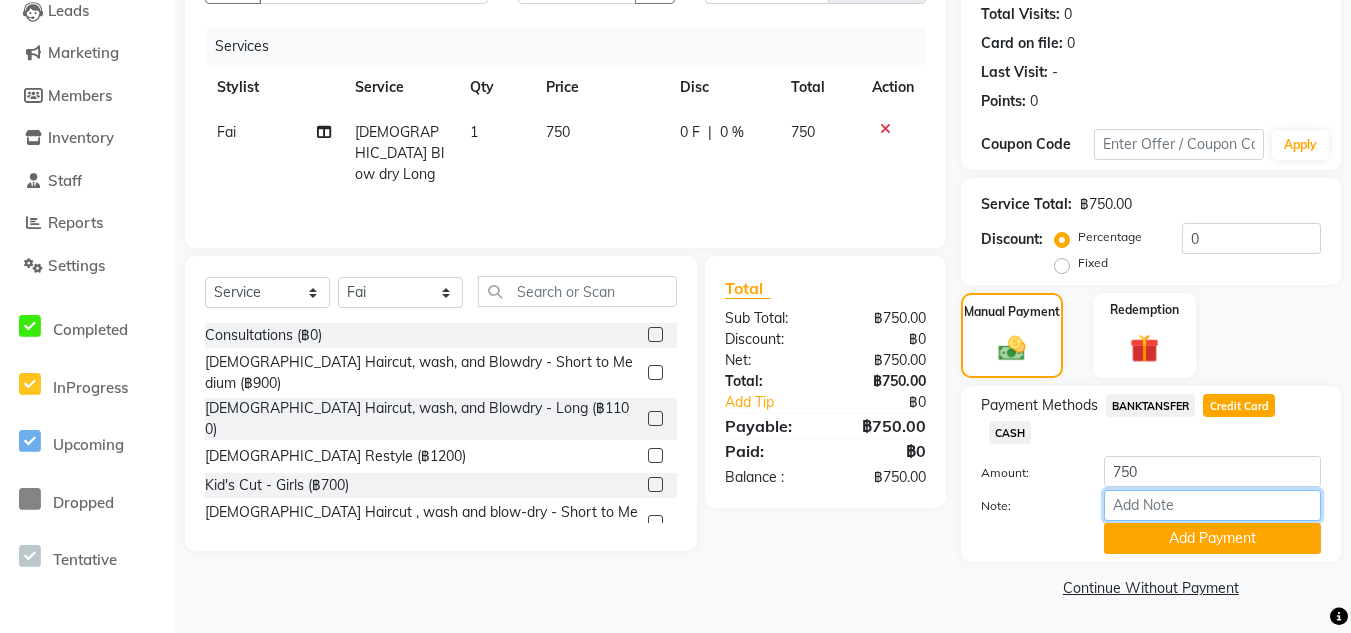 scroll, scrollTop: 219, scrollLeft: 0, axis: vertical 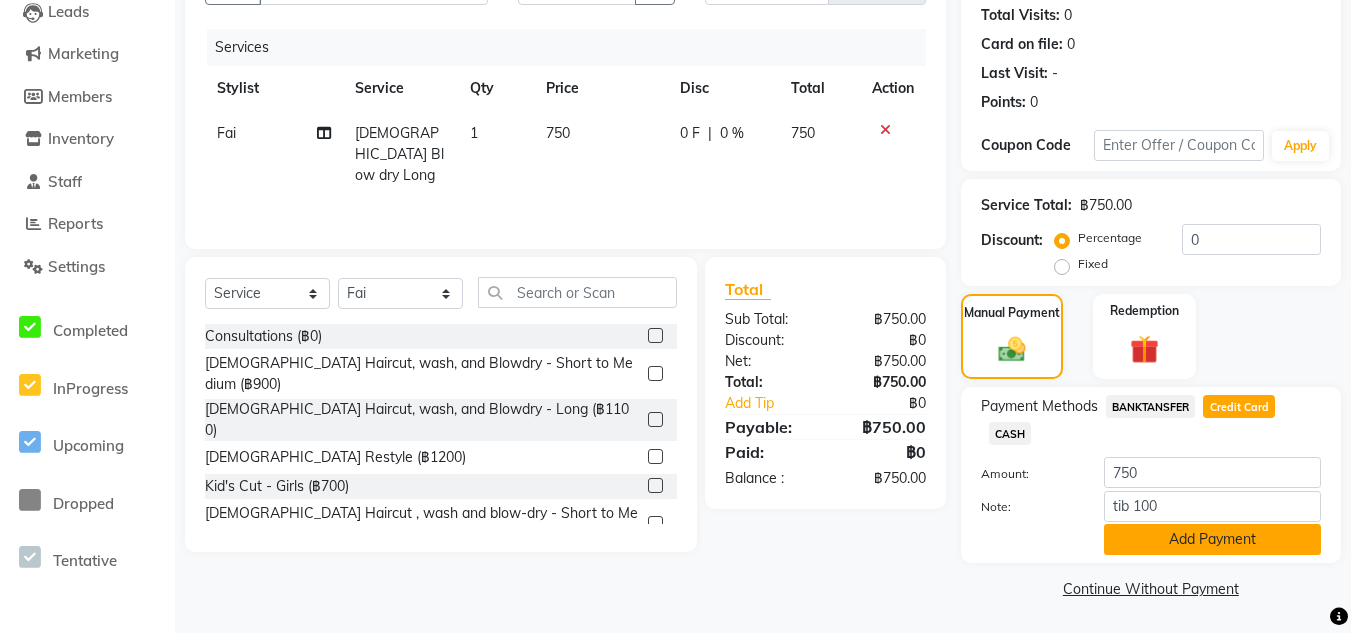 click on "Add Payment" 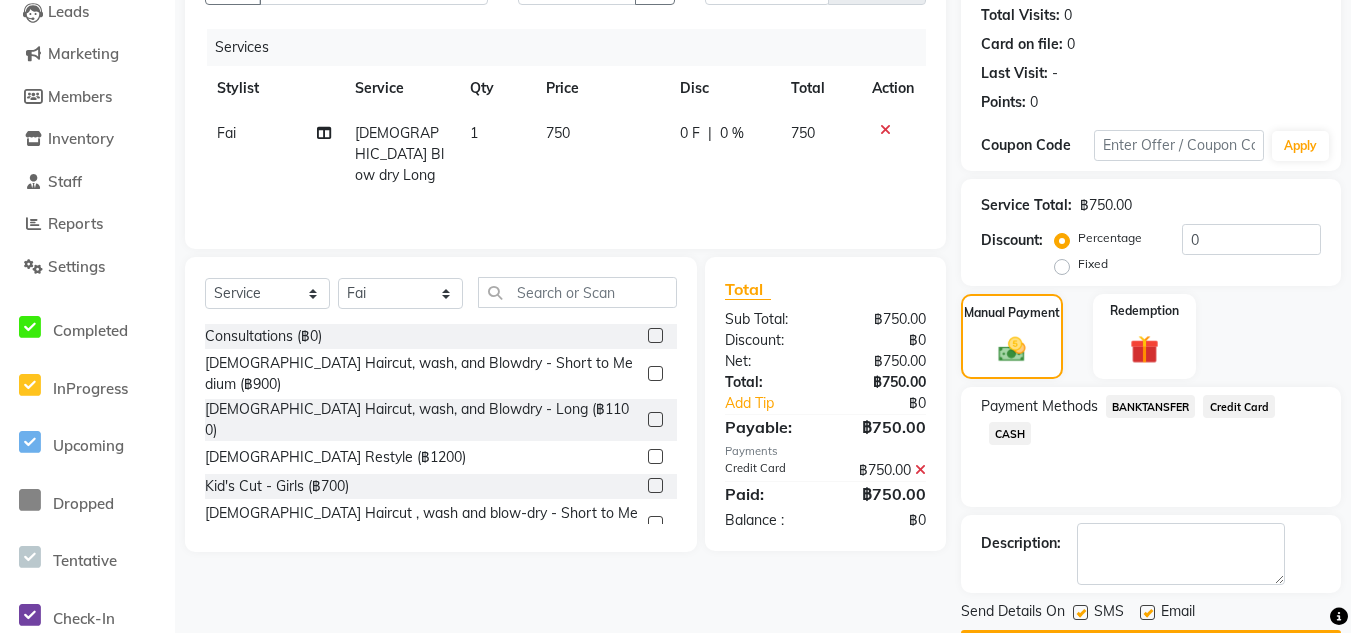 scroll, scrollTop: 277, scrollLeft: 0, axis: vertical 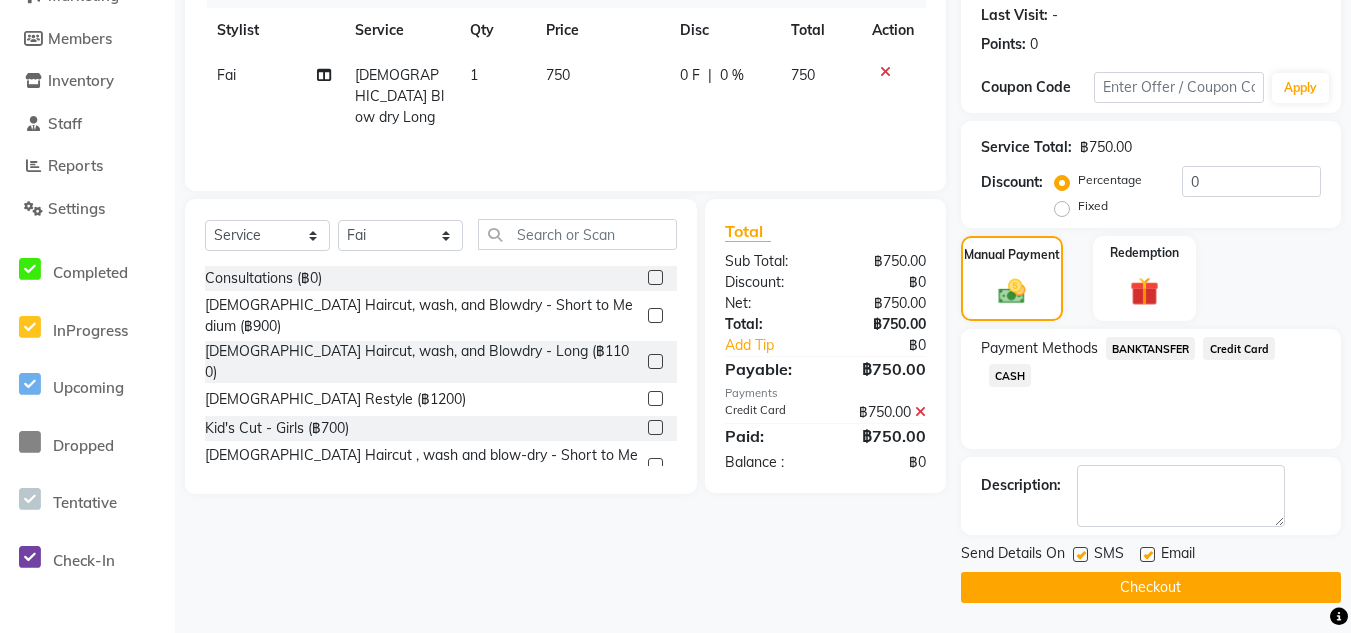 click on "Checkout" 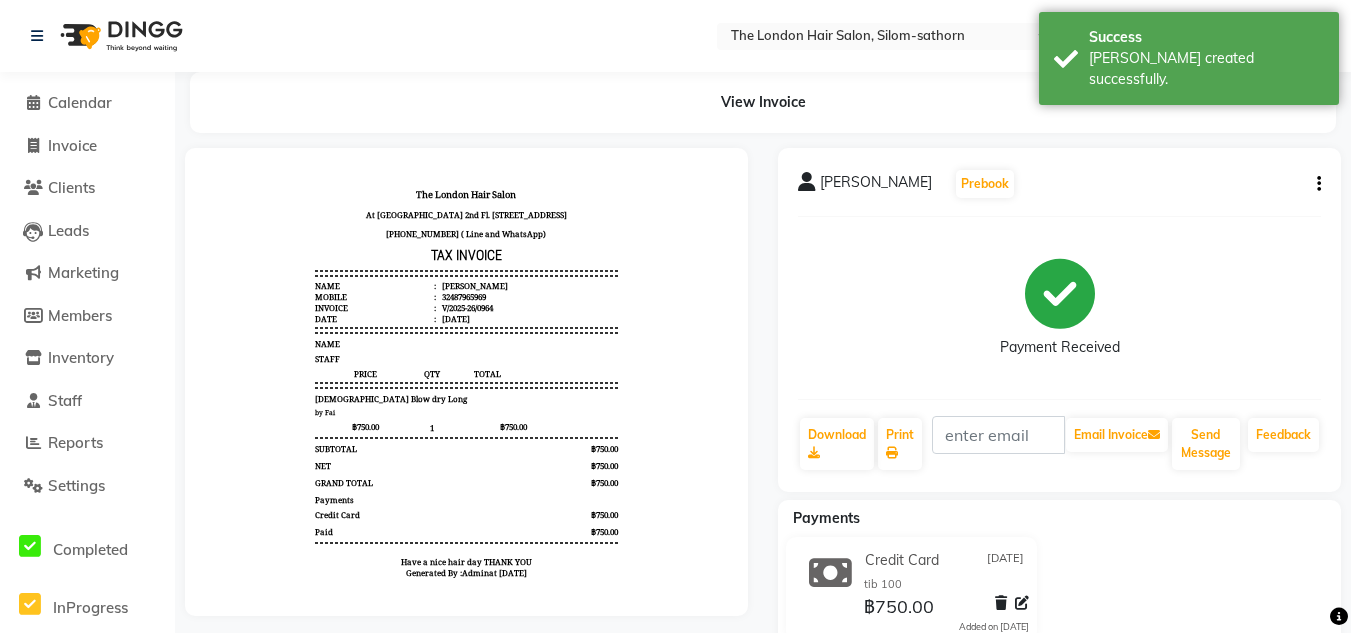 scroll, scrollTop: 0, scrollLeft: 0, axis: both 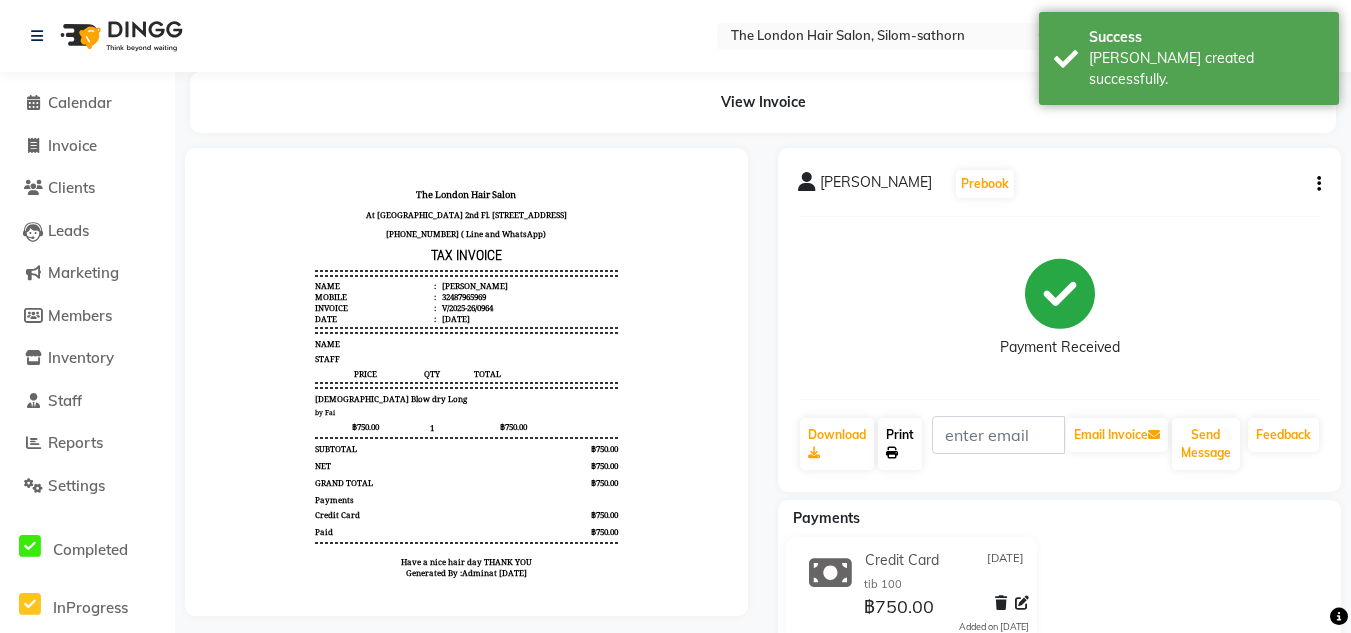 click on "Print" 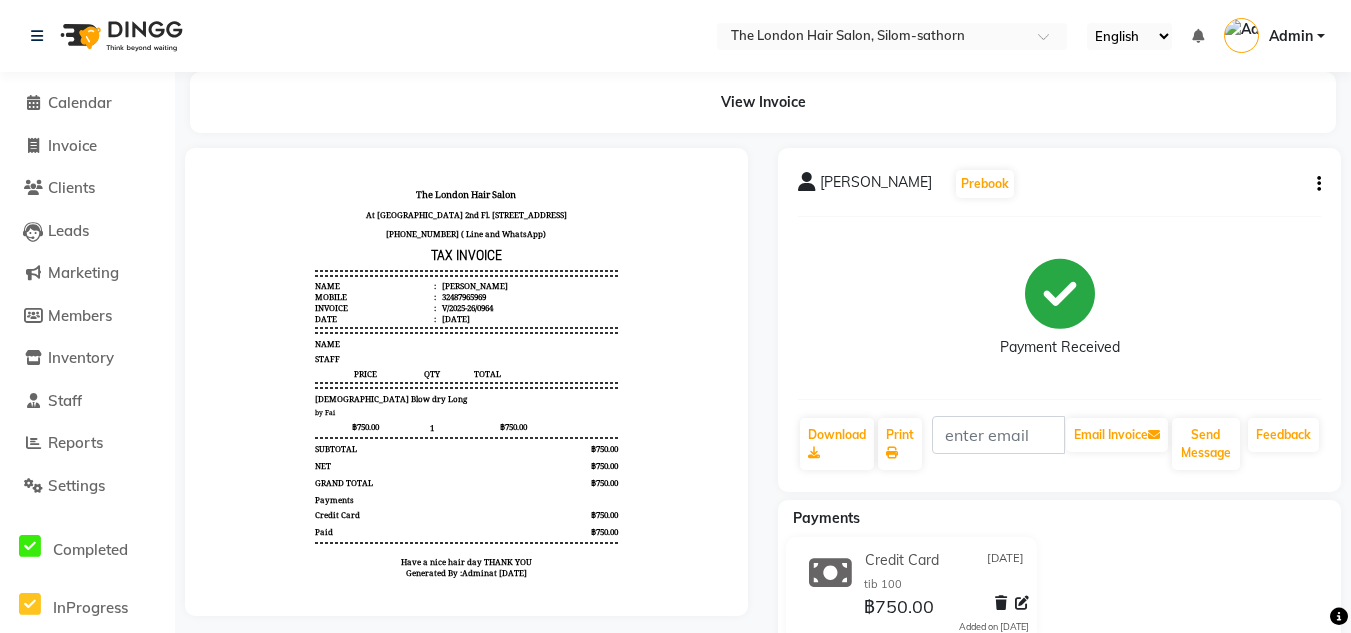click on "Reports" 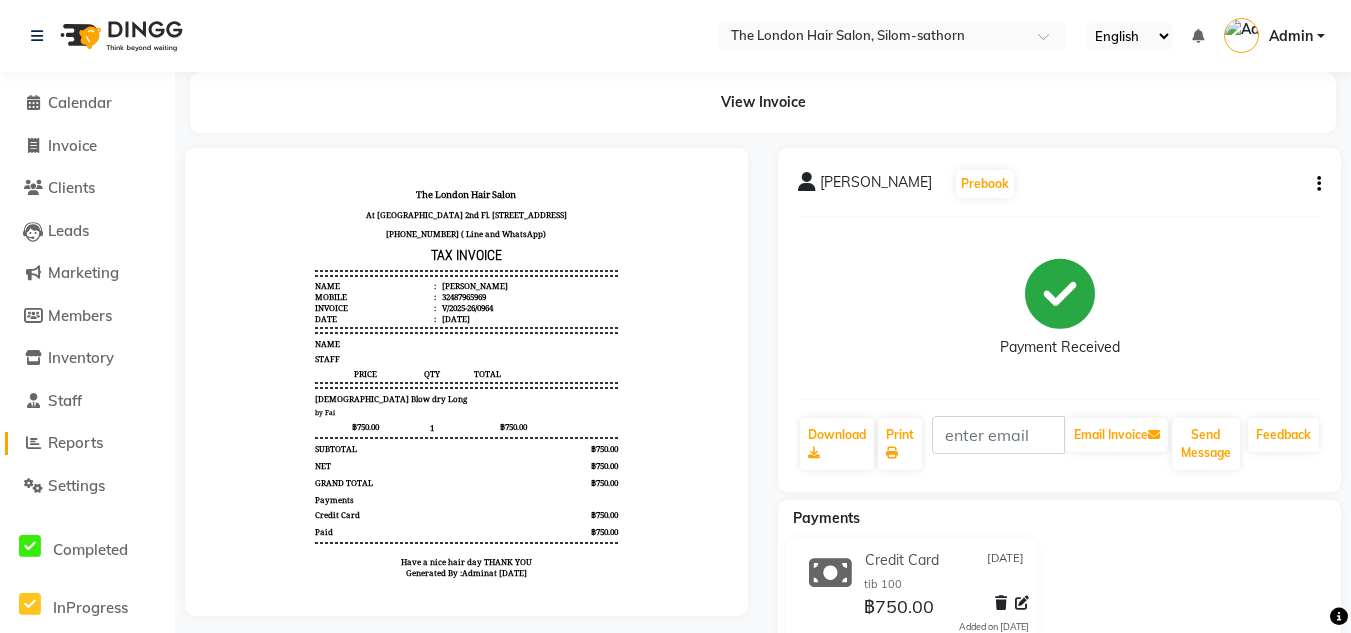 click on "Reports" 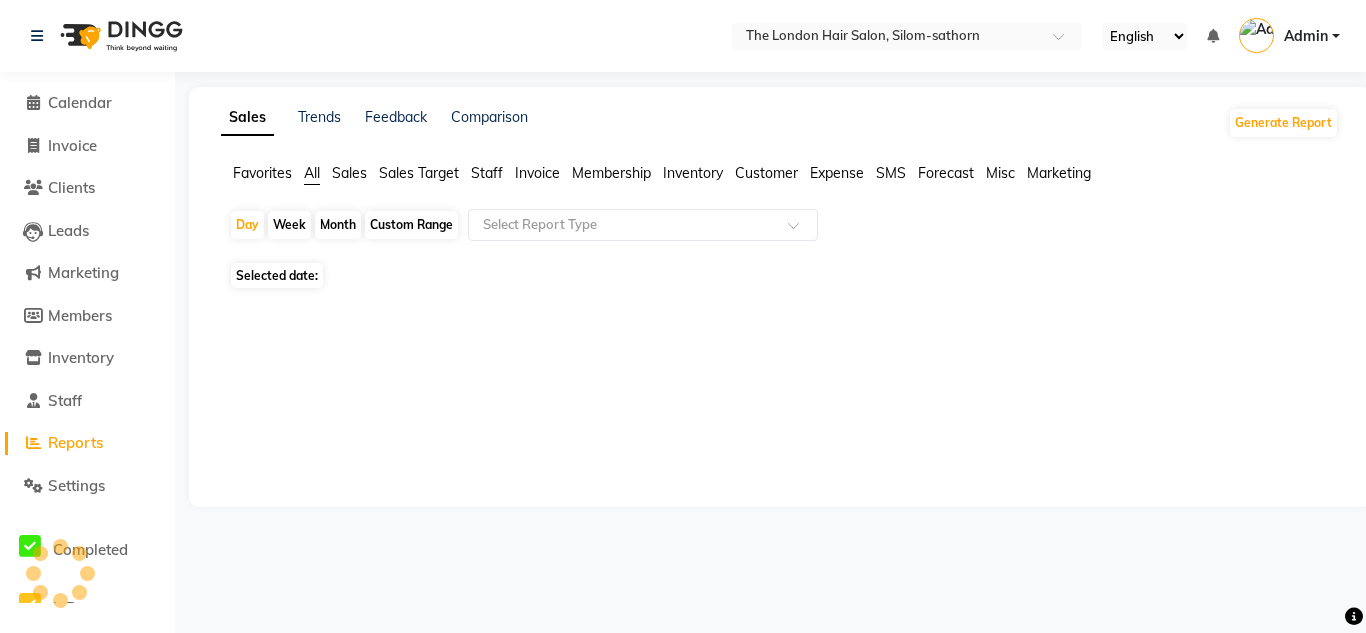 click on "Reports" 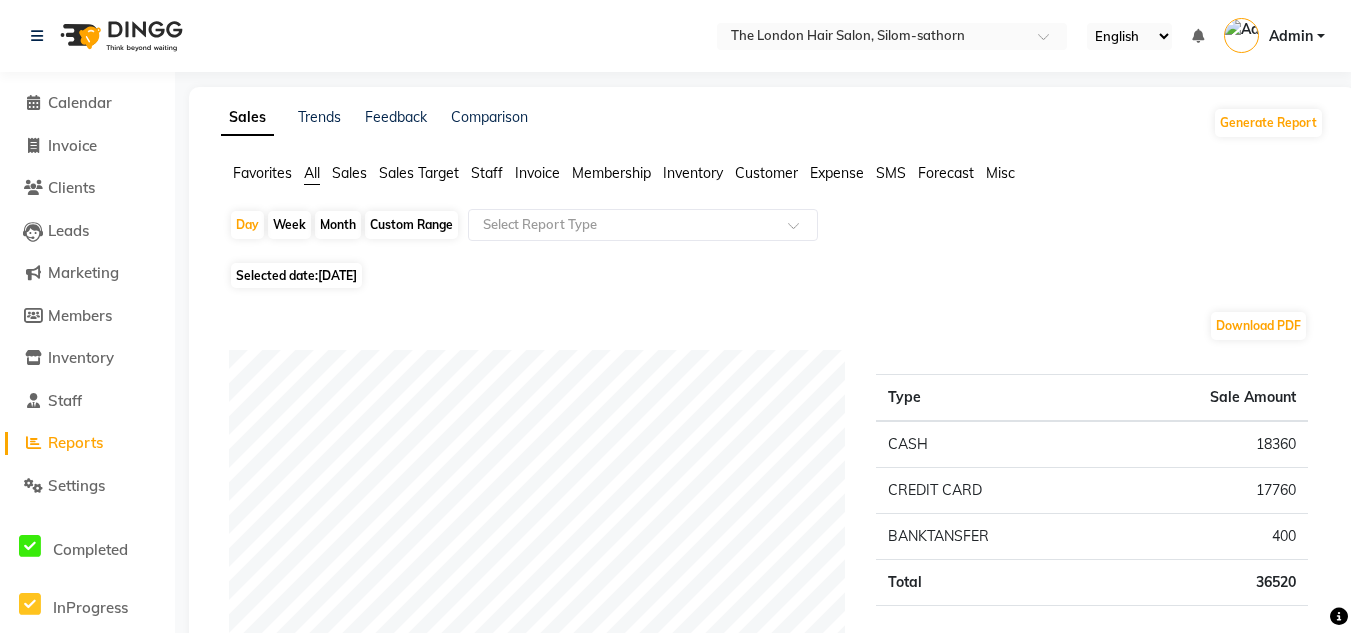 click on "[DATE]" 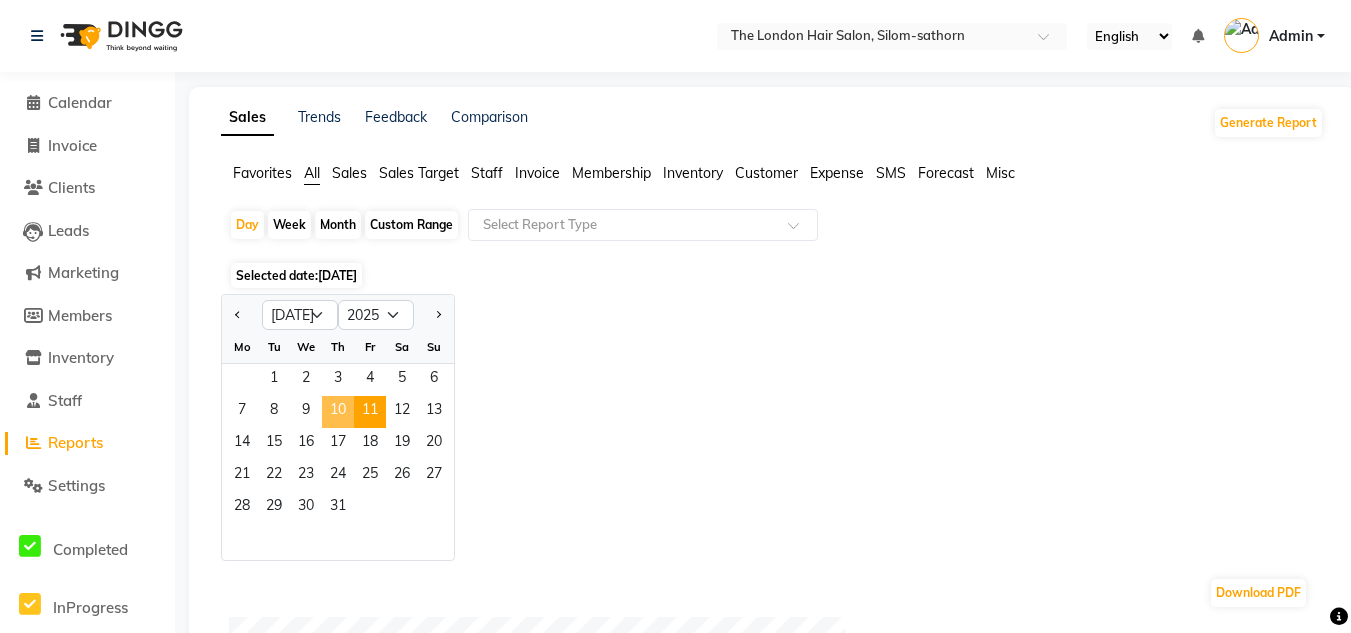 click on "10" 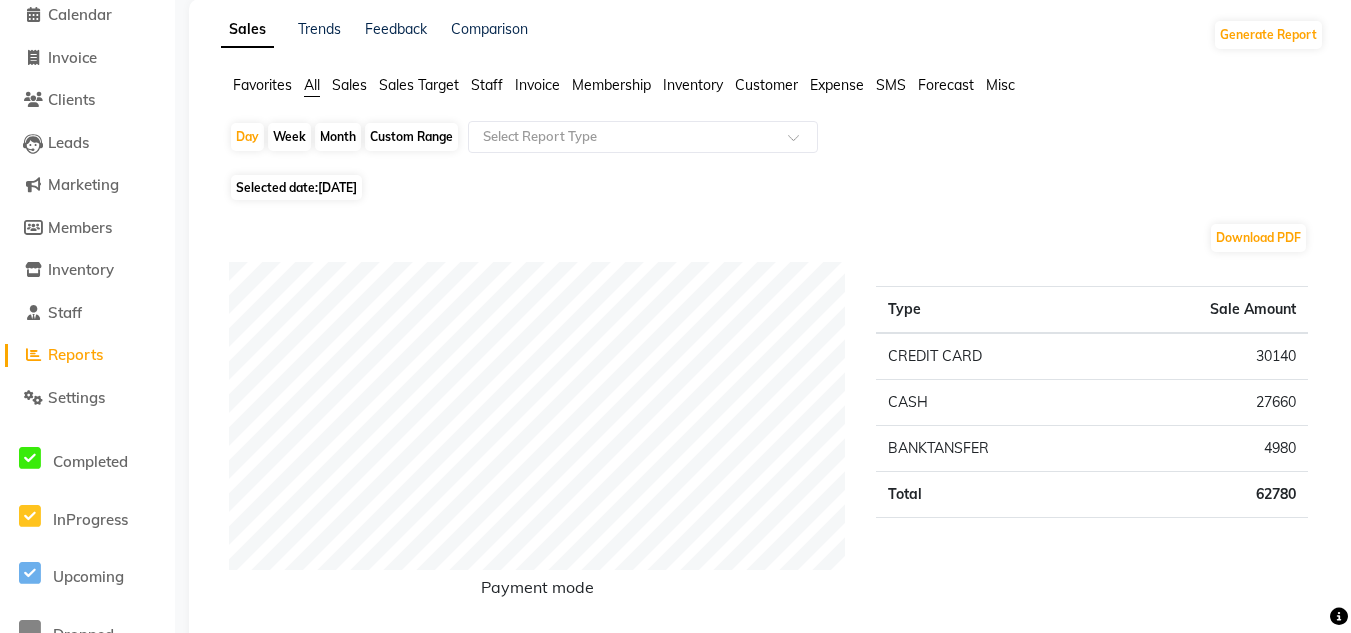 scroll, scrollTop: 38, scrollLeft: 0, axis: vertical 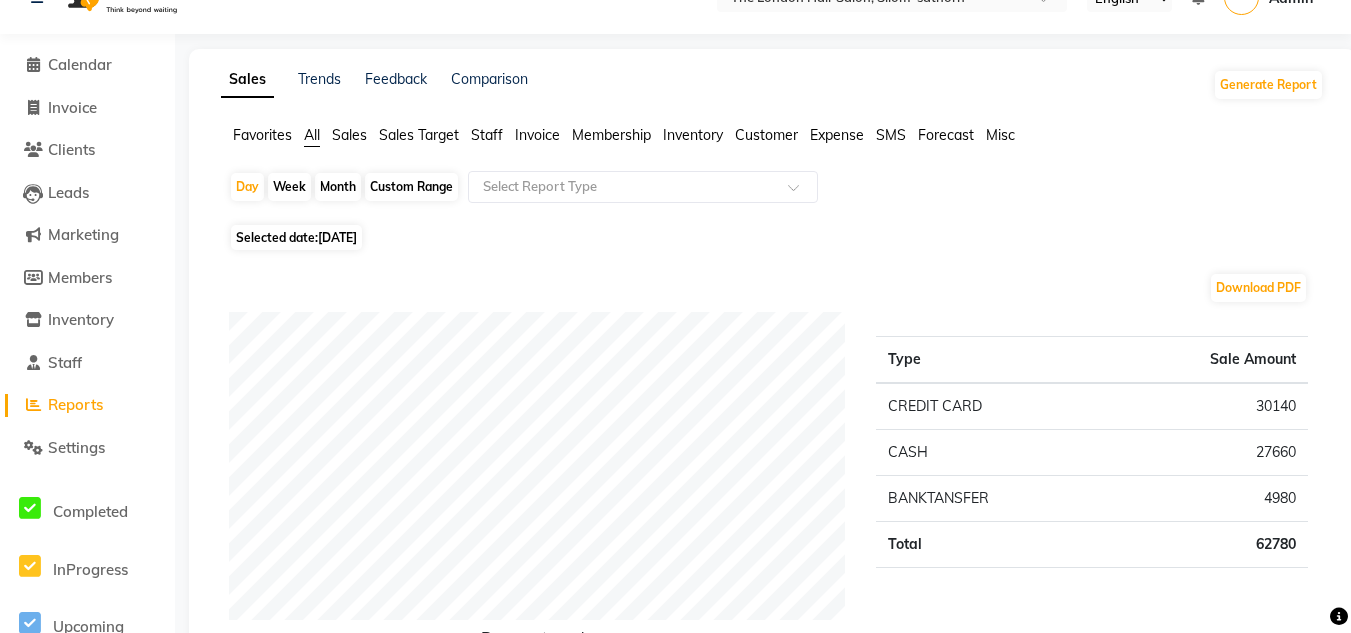 click on "[DATE]" 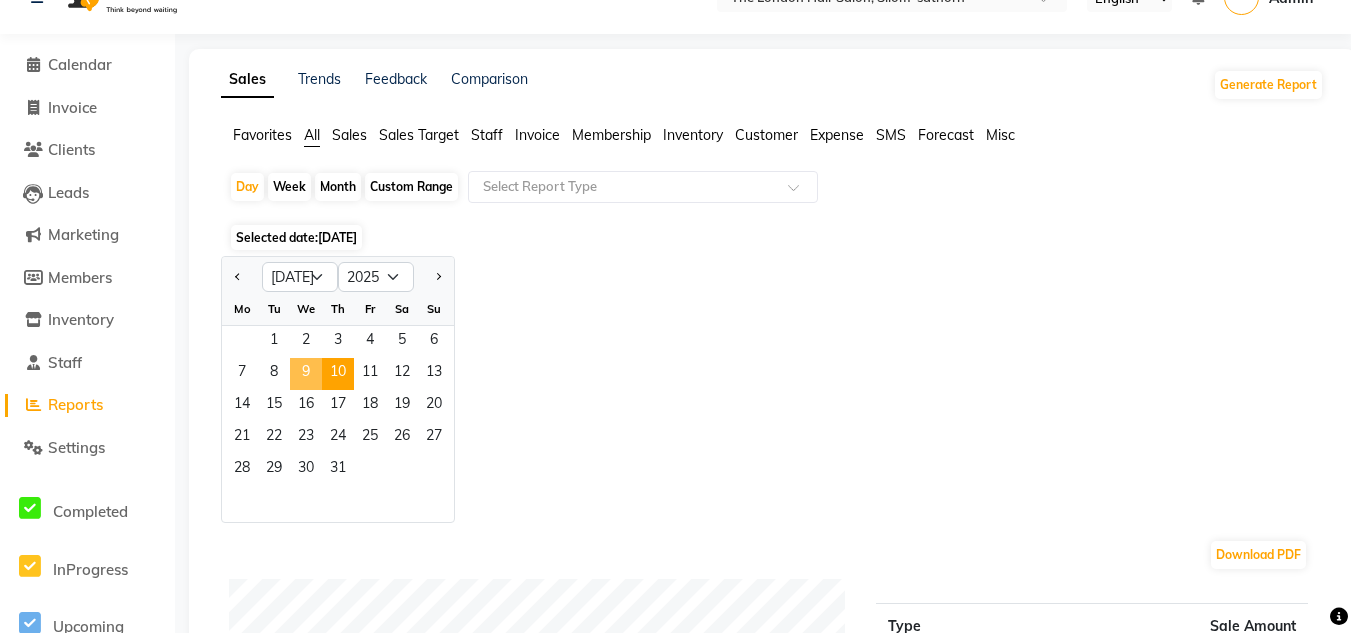 click on "9" 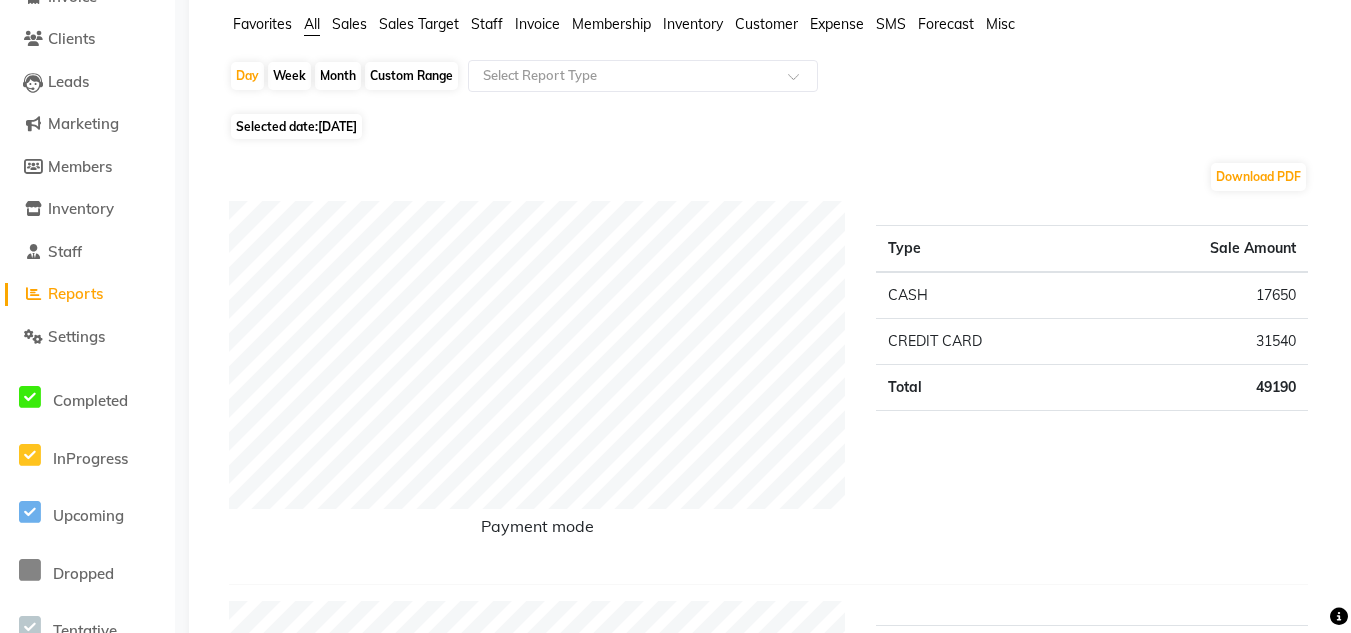 scroll, scrollTop: 0, scrollLeft: 0, axis: both 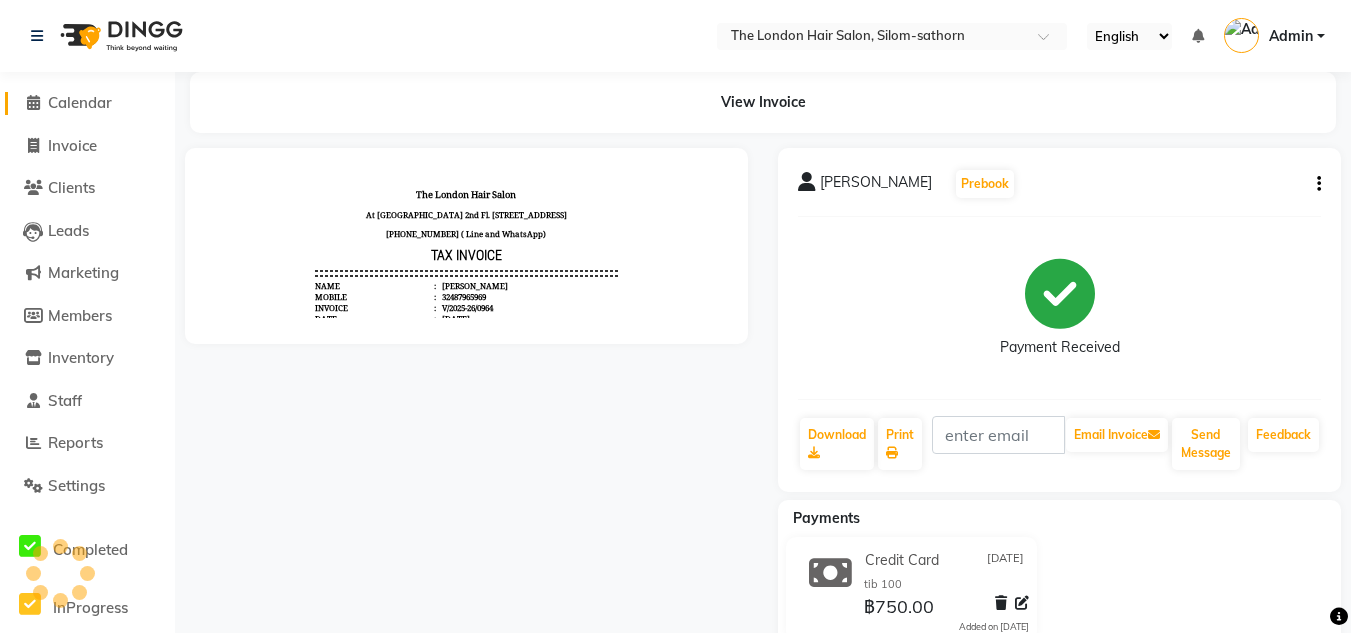 click on "Calendar" 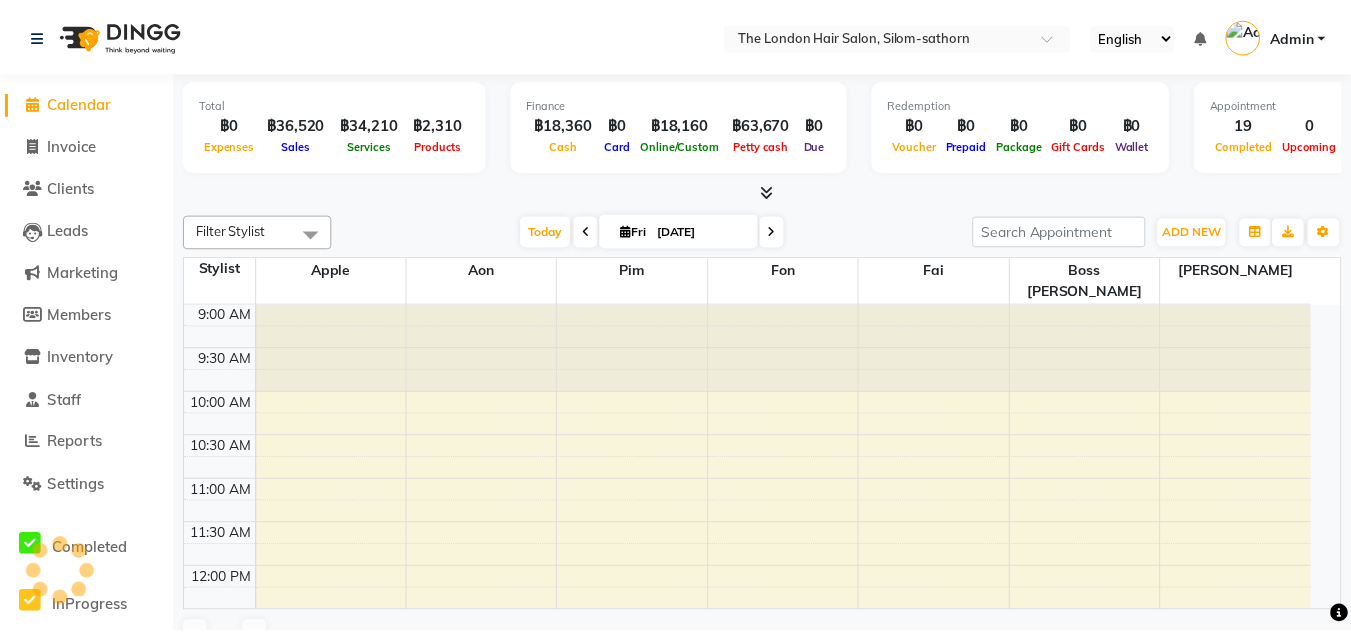 scroll, scrollTop: 0, scrollLeft: 0, axis: both 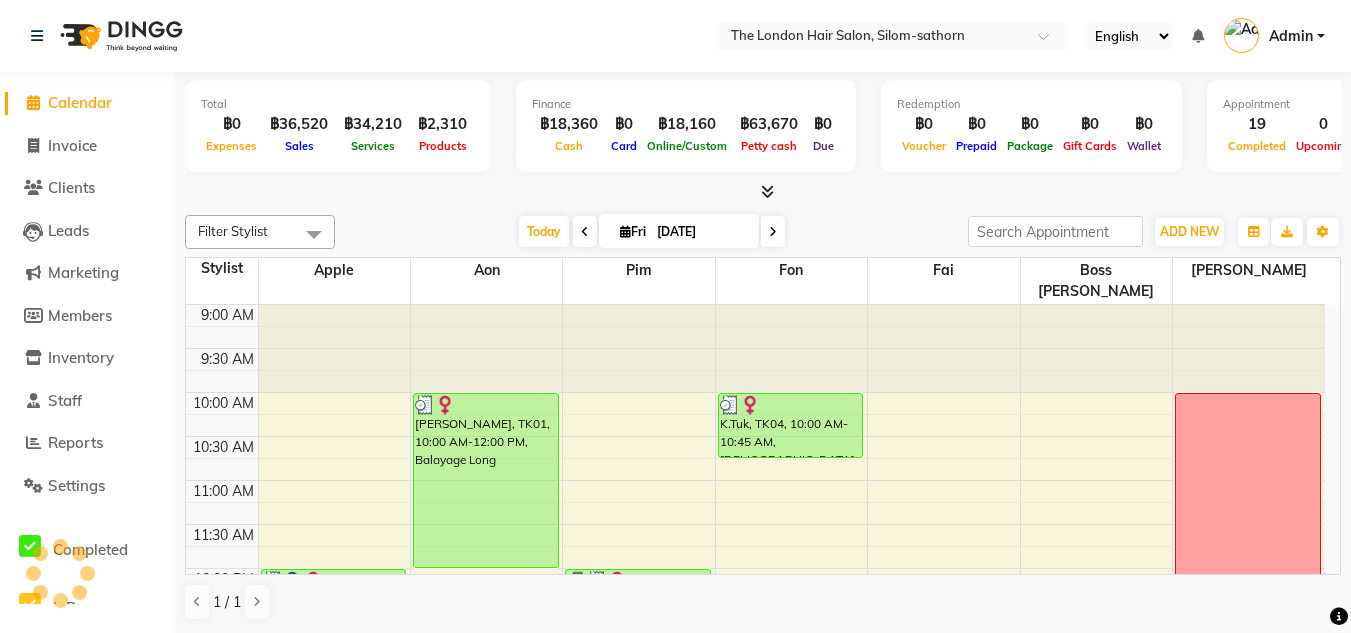 click on "Calendar" 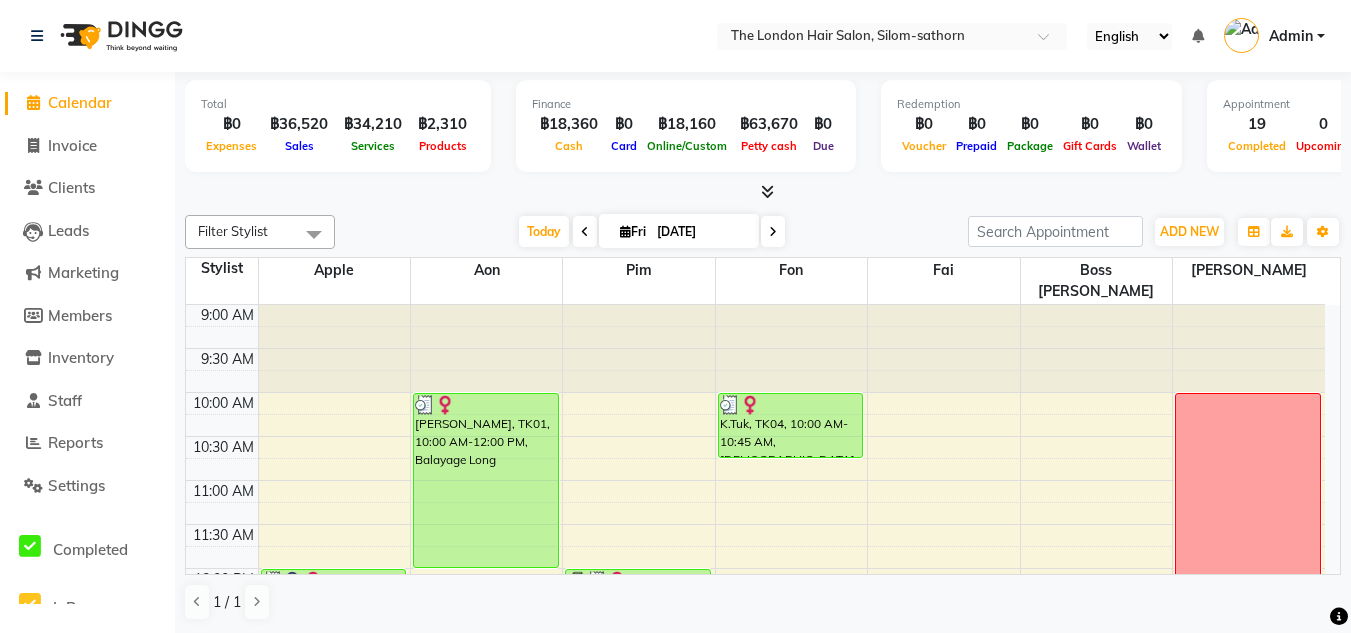 click on "[DATE]  [DATE]" at bounding box center [652, 232] 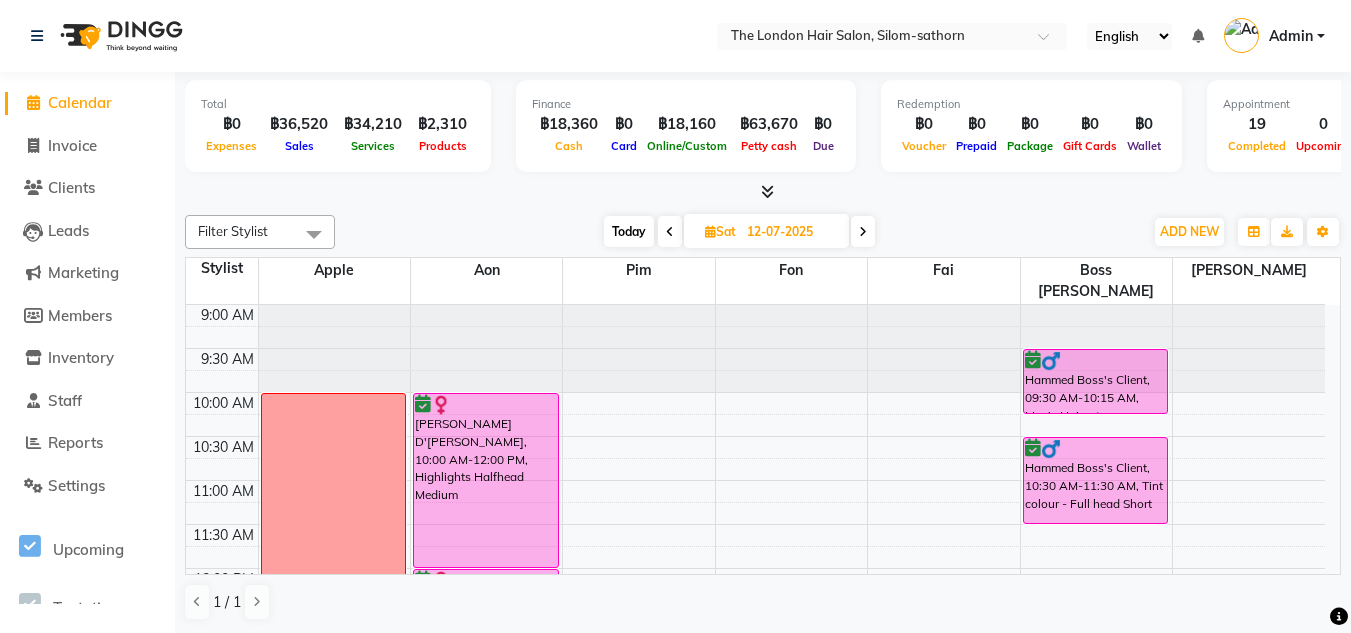 scroll, scrollTop: 71, scrollLeft: 0, axis: vertical 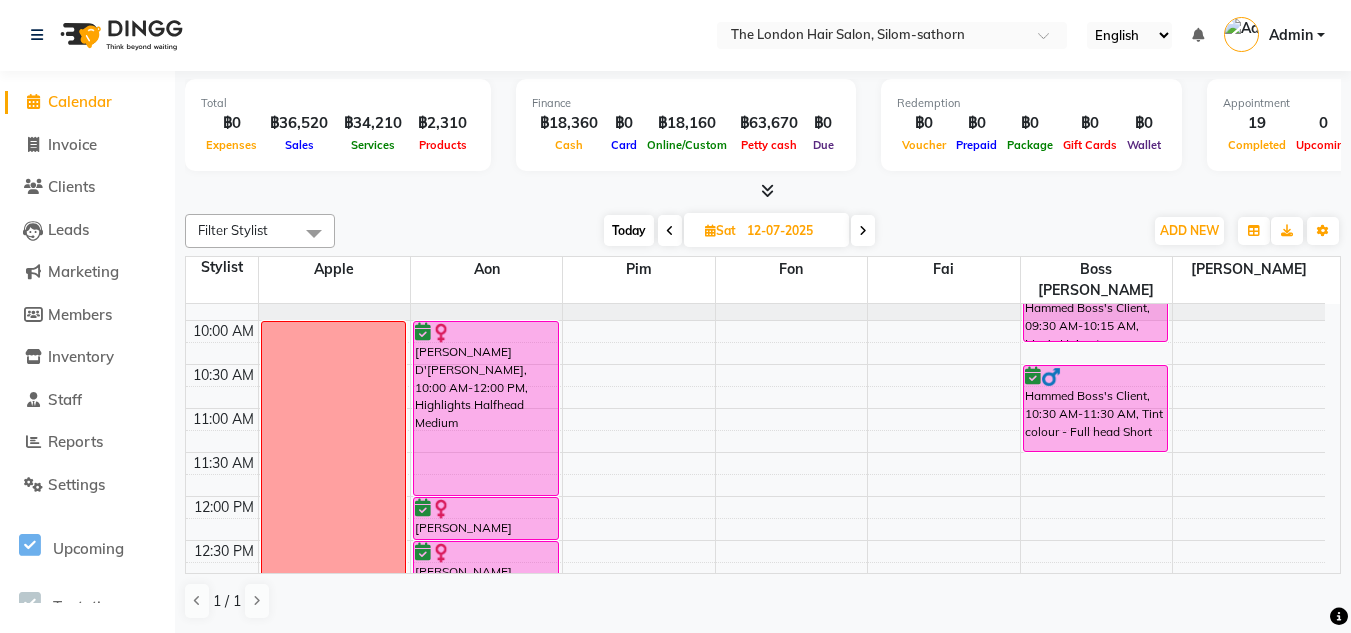 click on "Prepaid" at bounding box center (976, 145) 